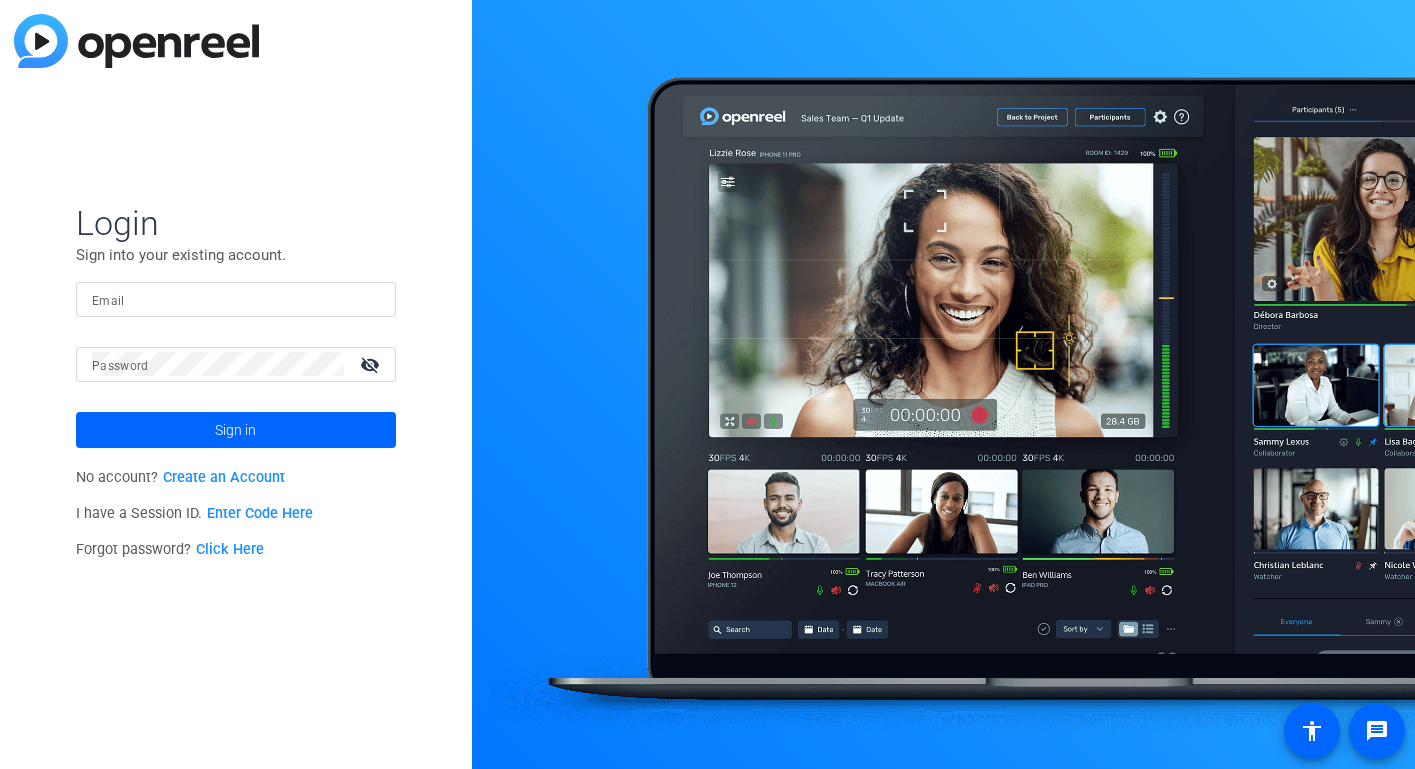 scroll, scrollTop: 0, scrollLeft: 0, axis: both 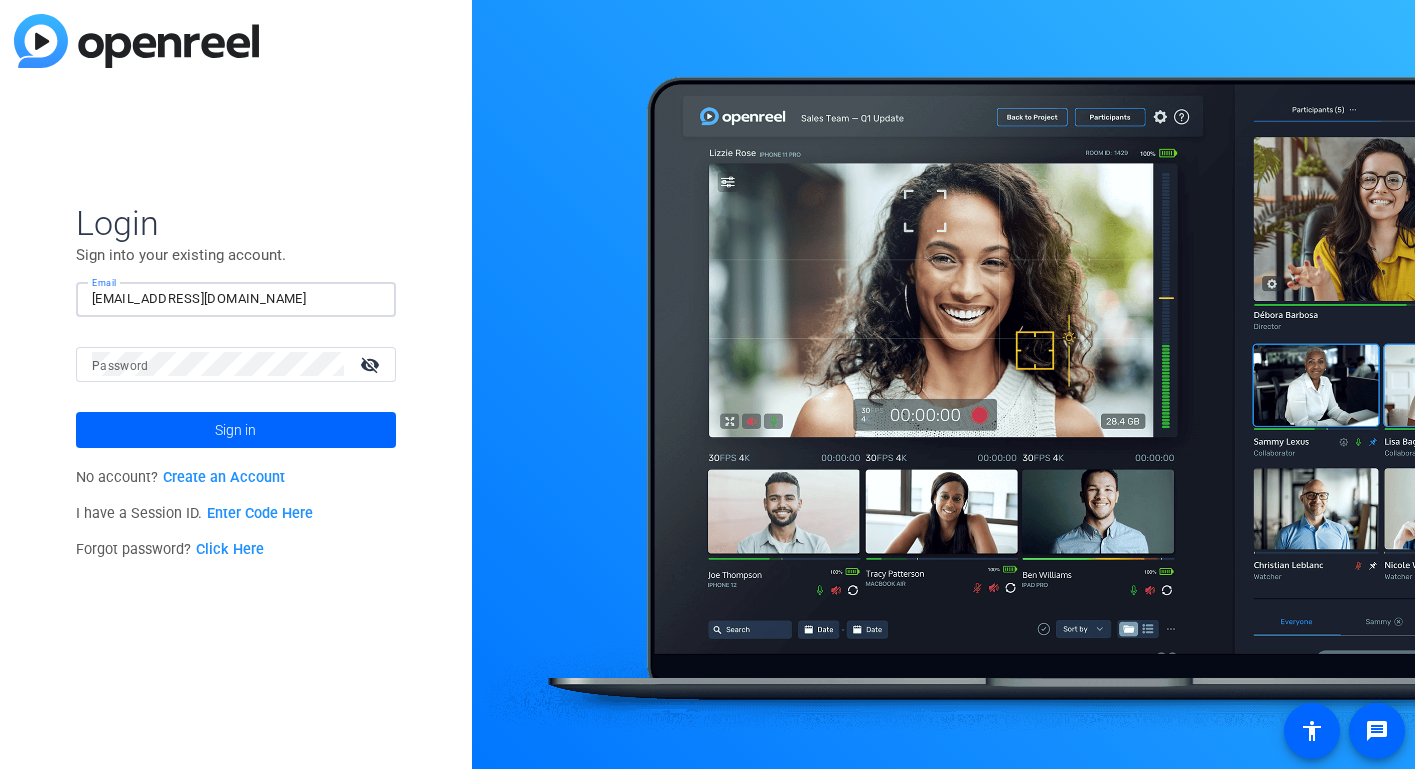 type on "cbrask@travelweekly.com" 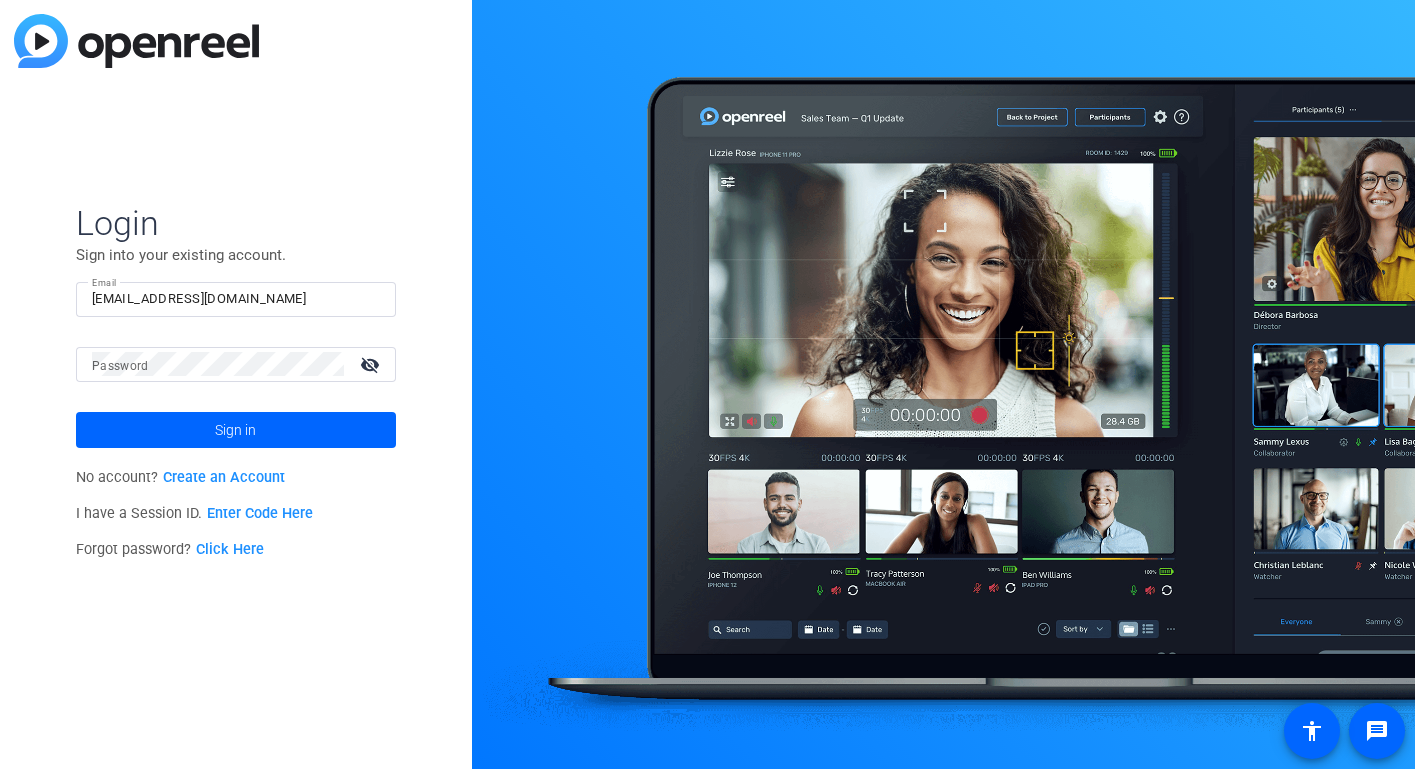 click 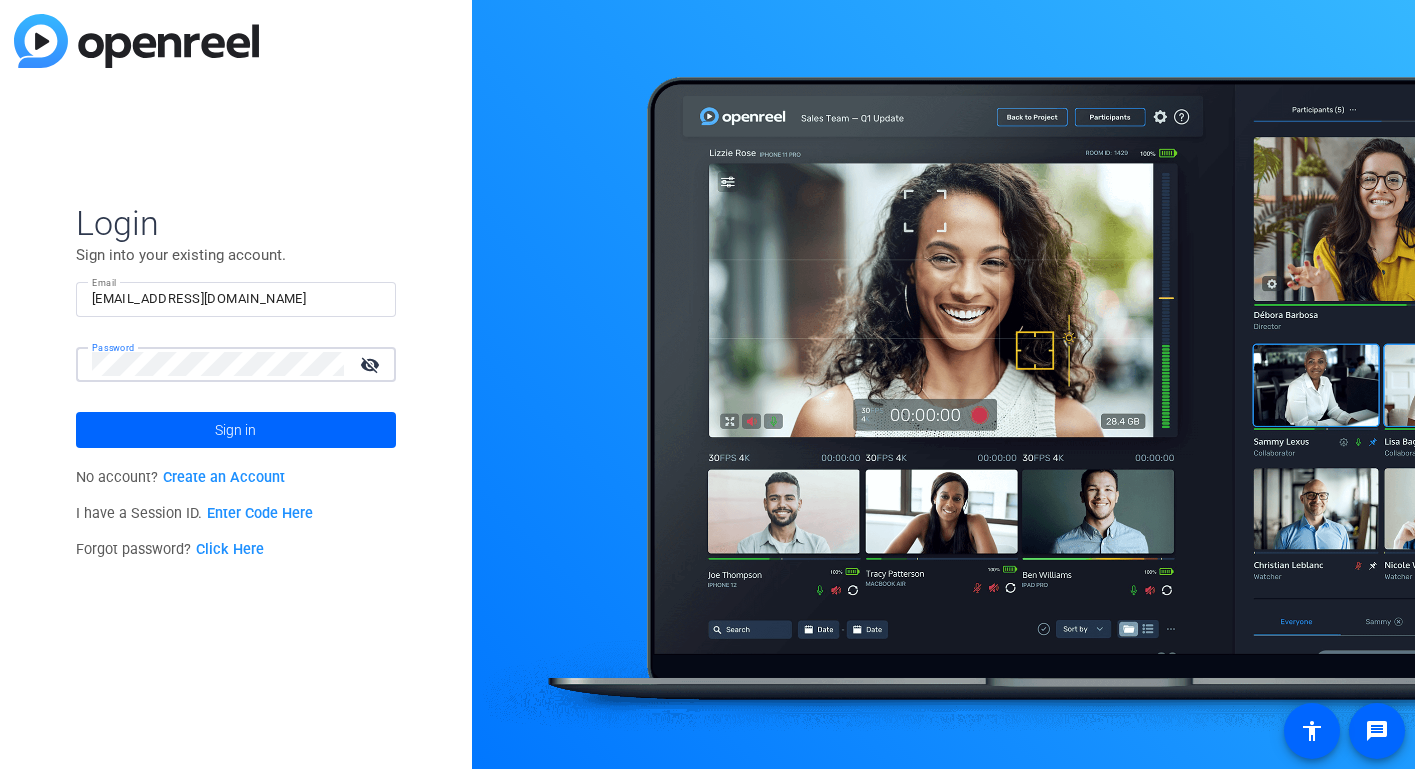 click on "Sign in" 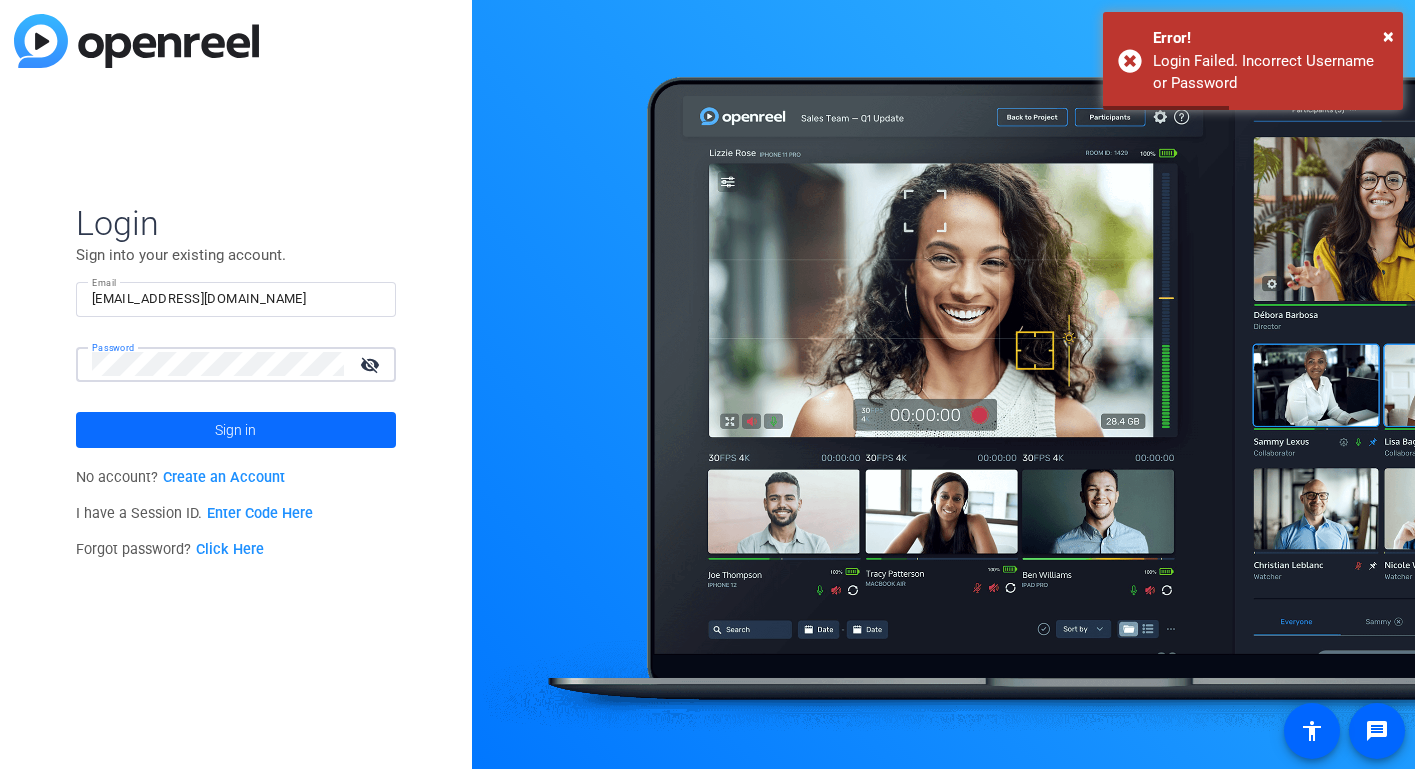 click 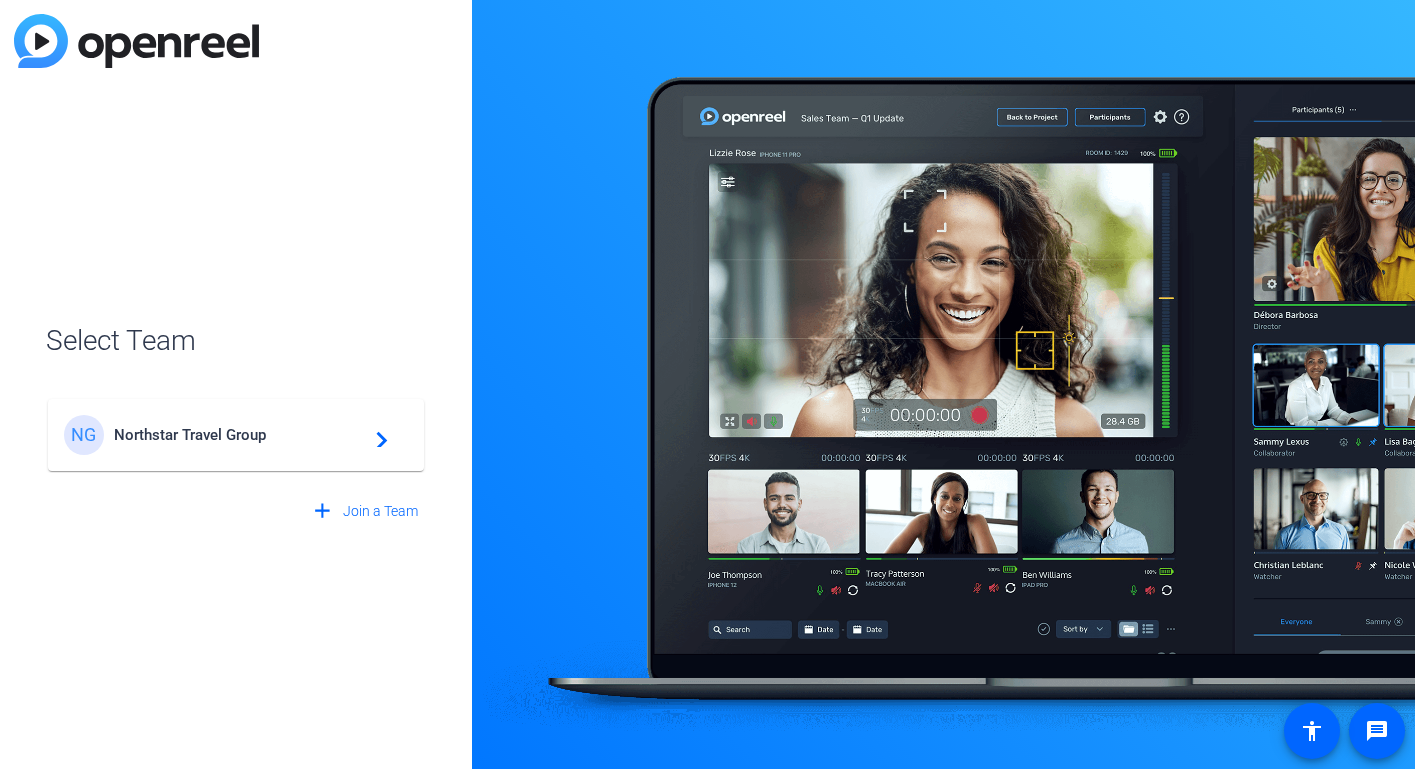 click on "Northstar Travel Group" 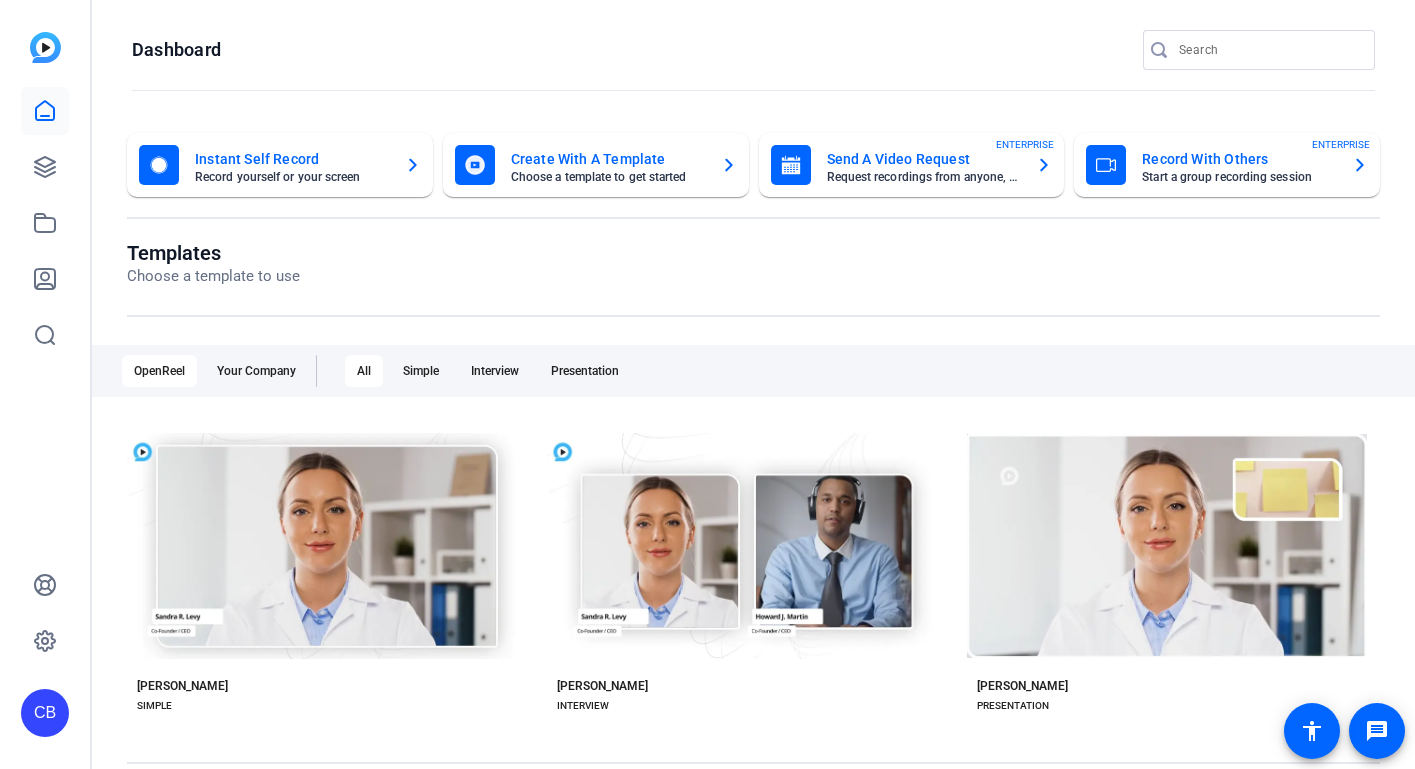 scroll, scrollTop: 0, scrollLeft: 0, axis: both 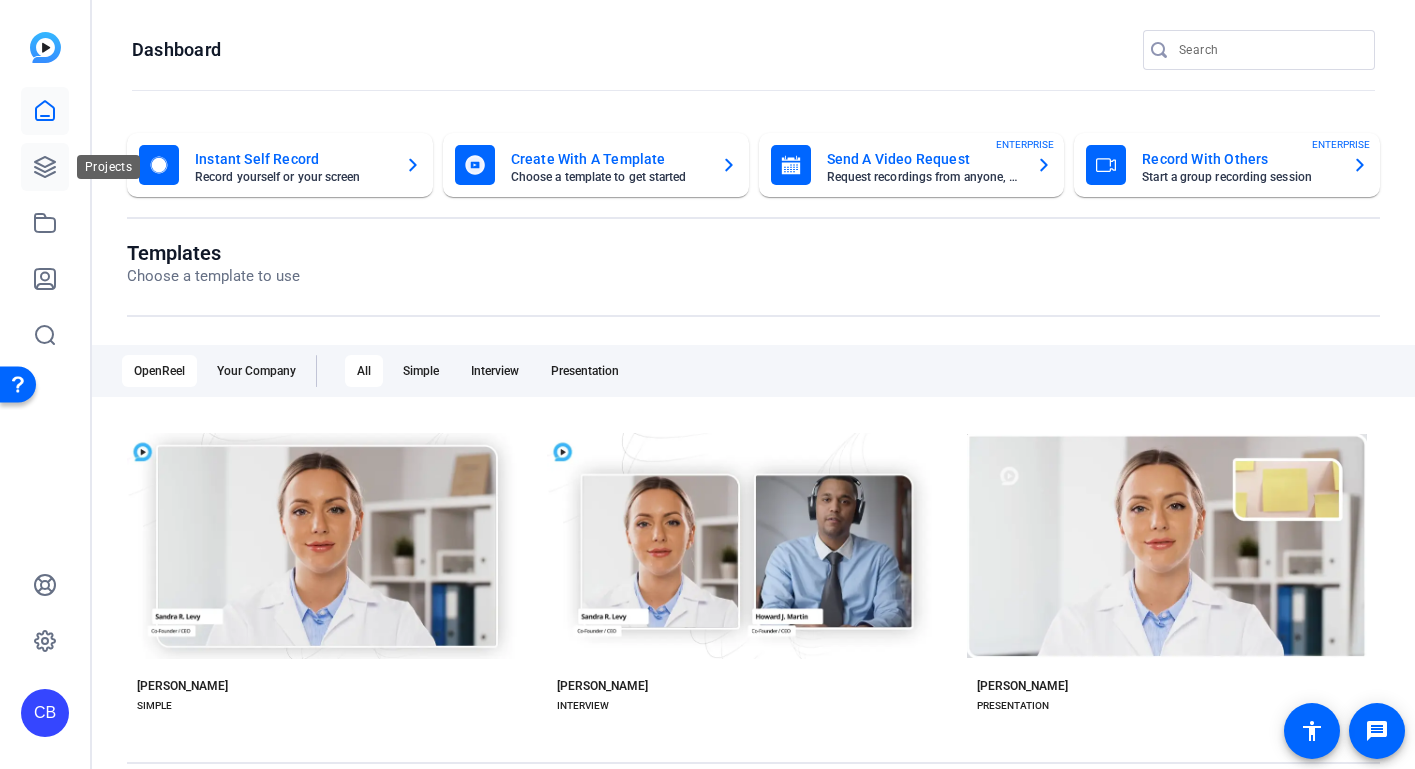 click 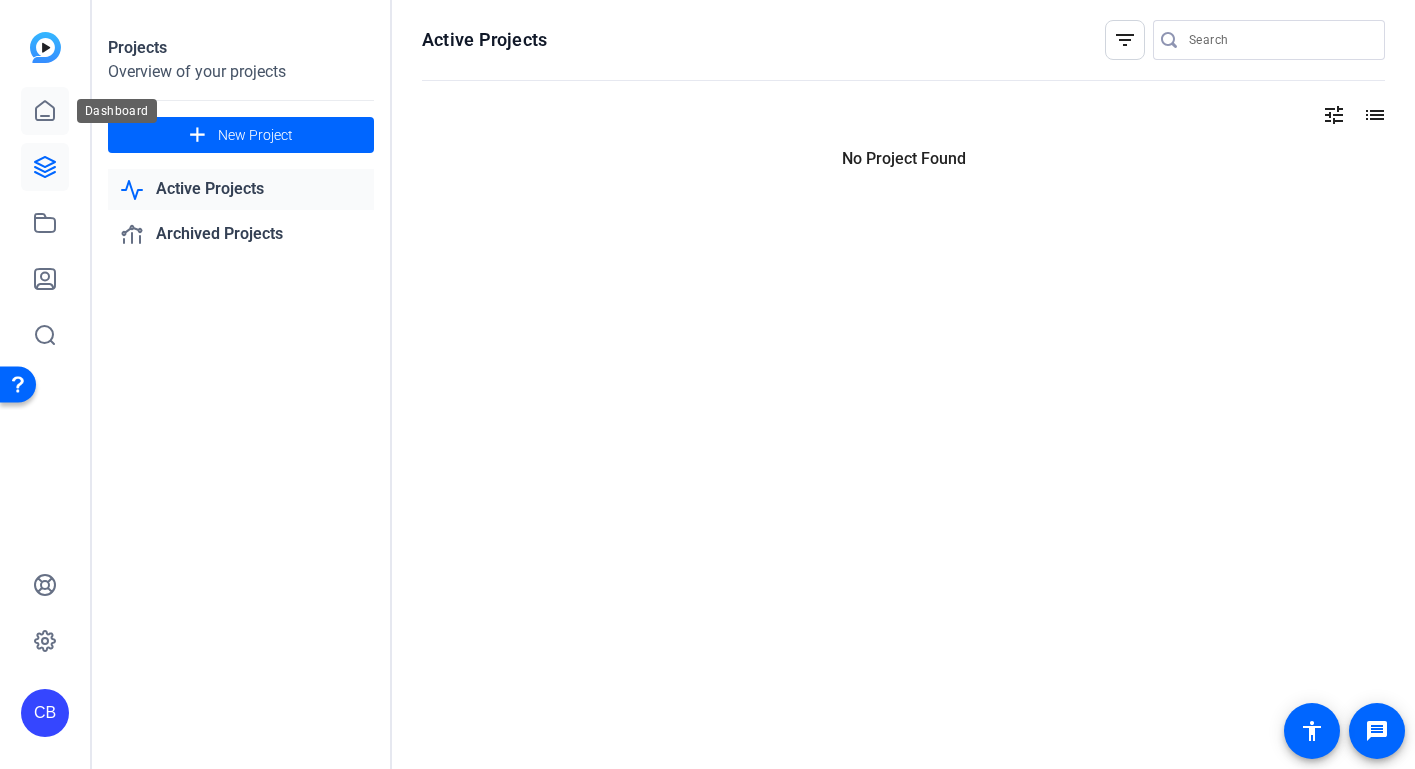 click 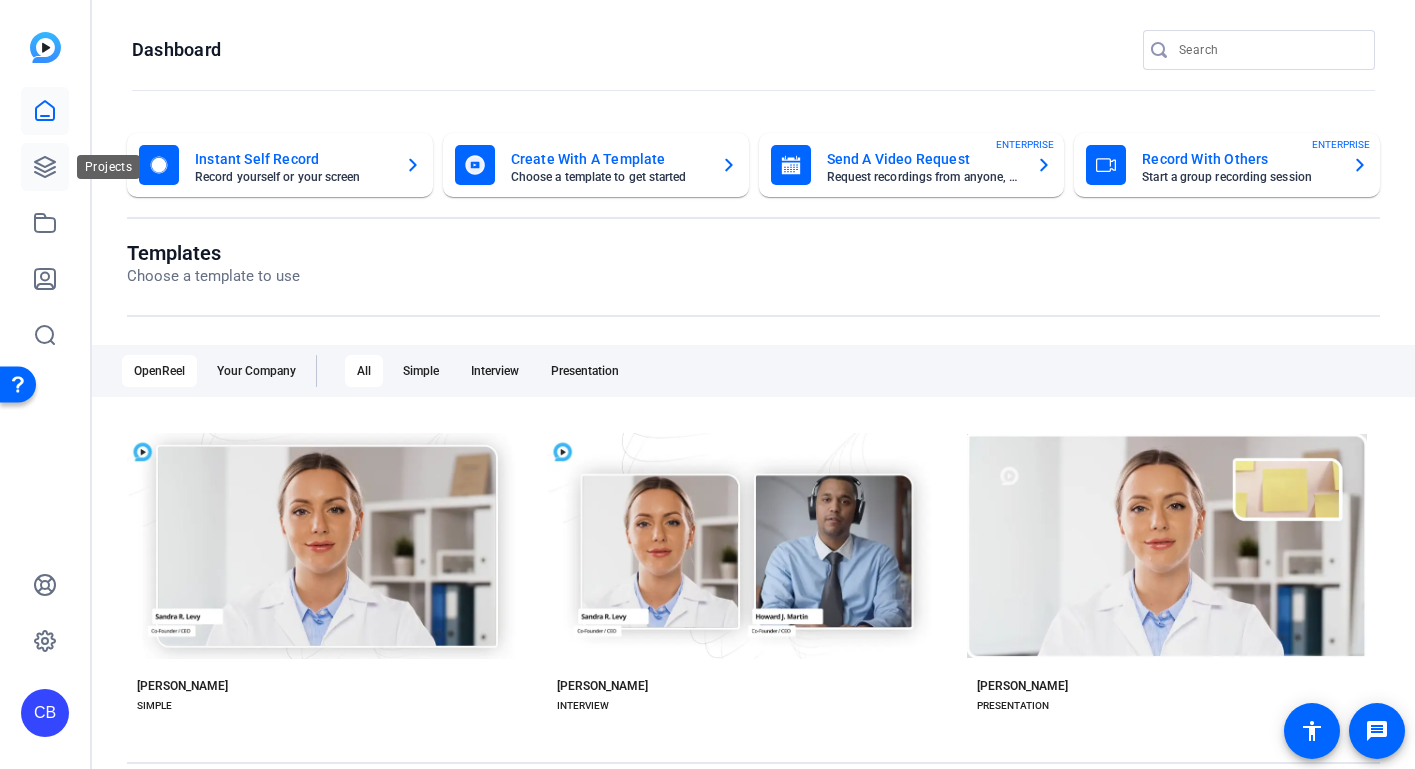 click 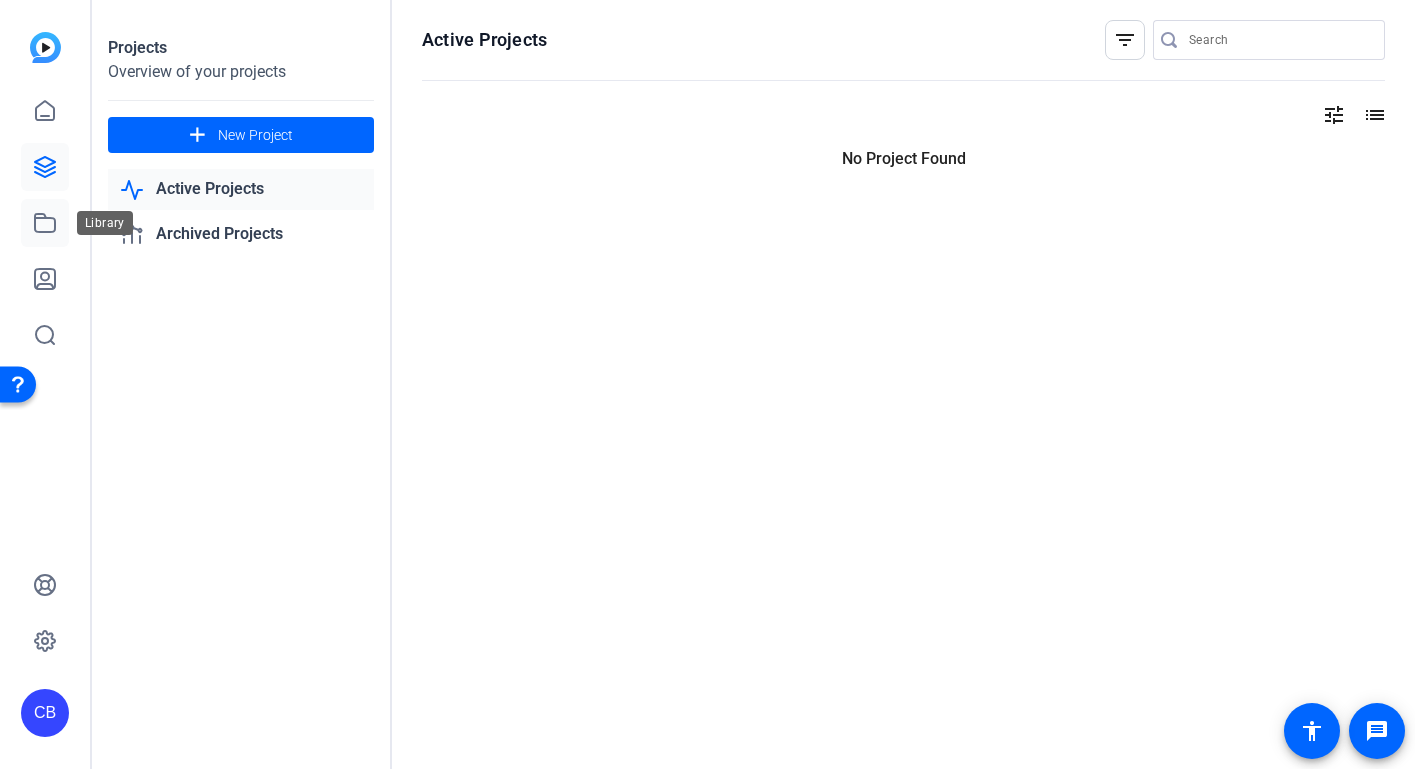 click 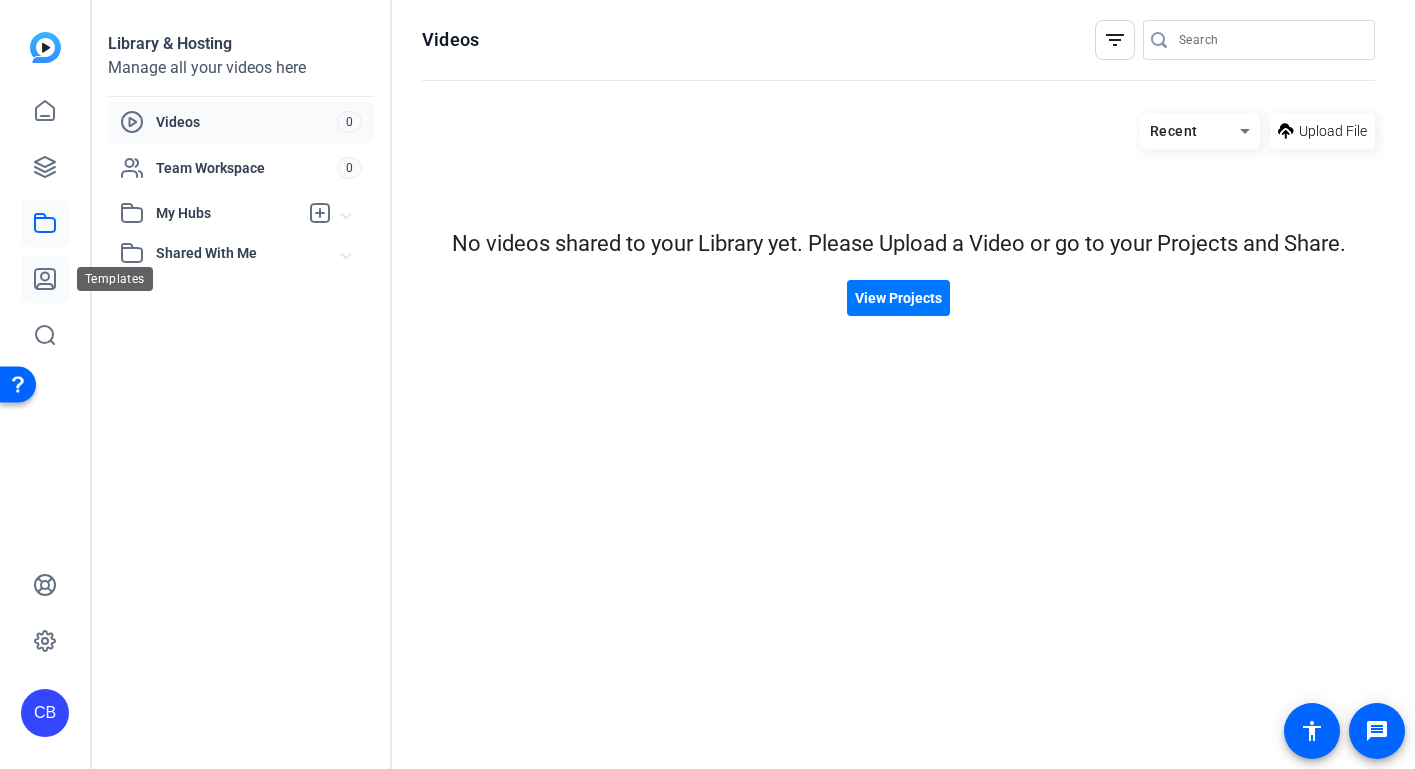 click 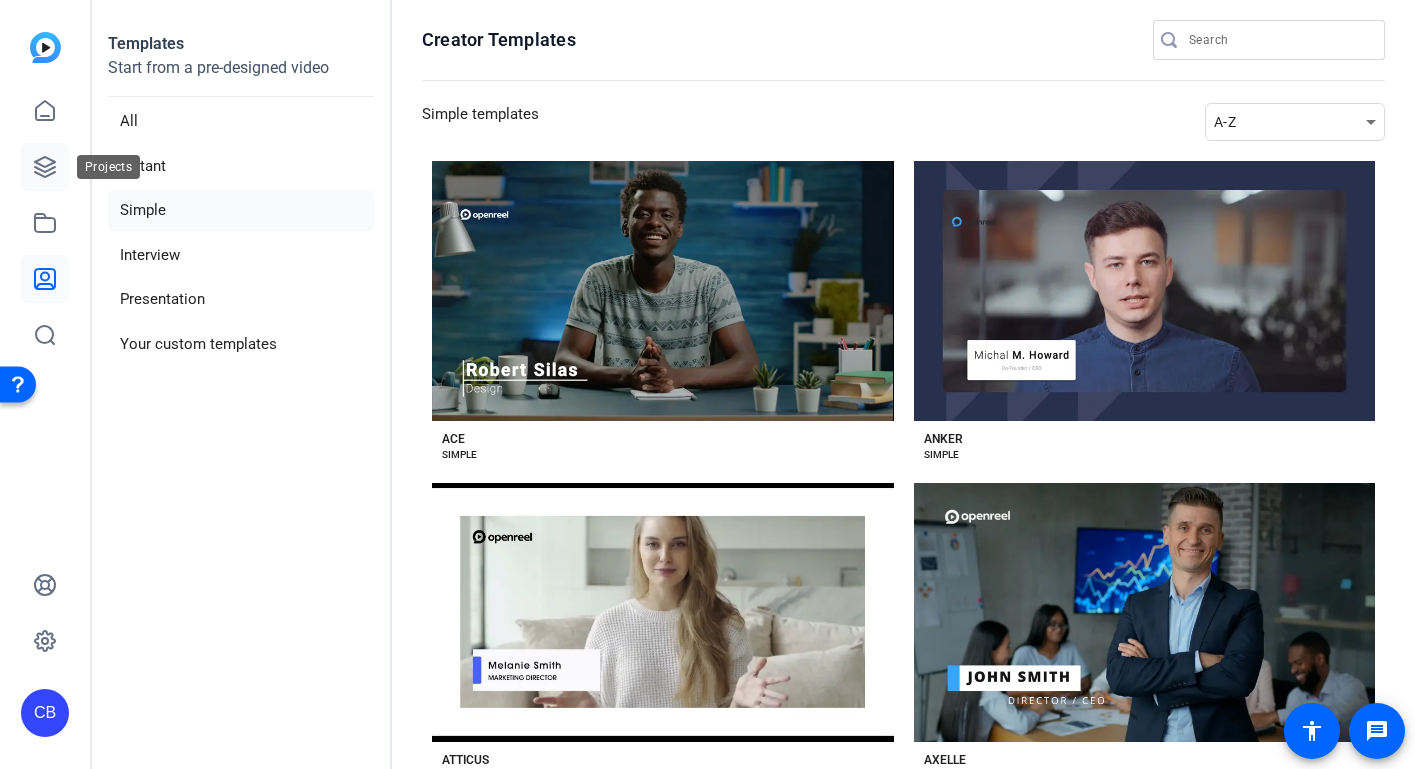 click 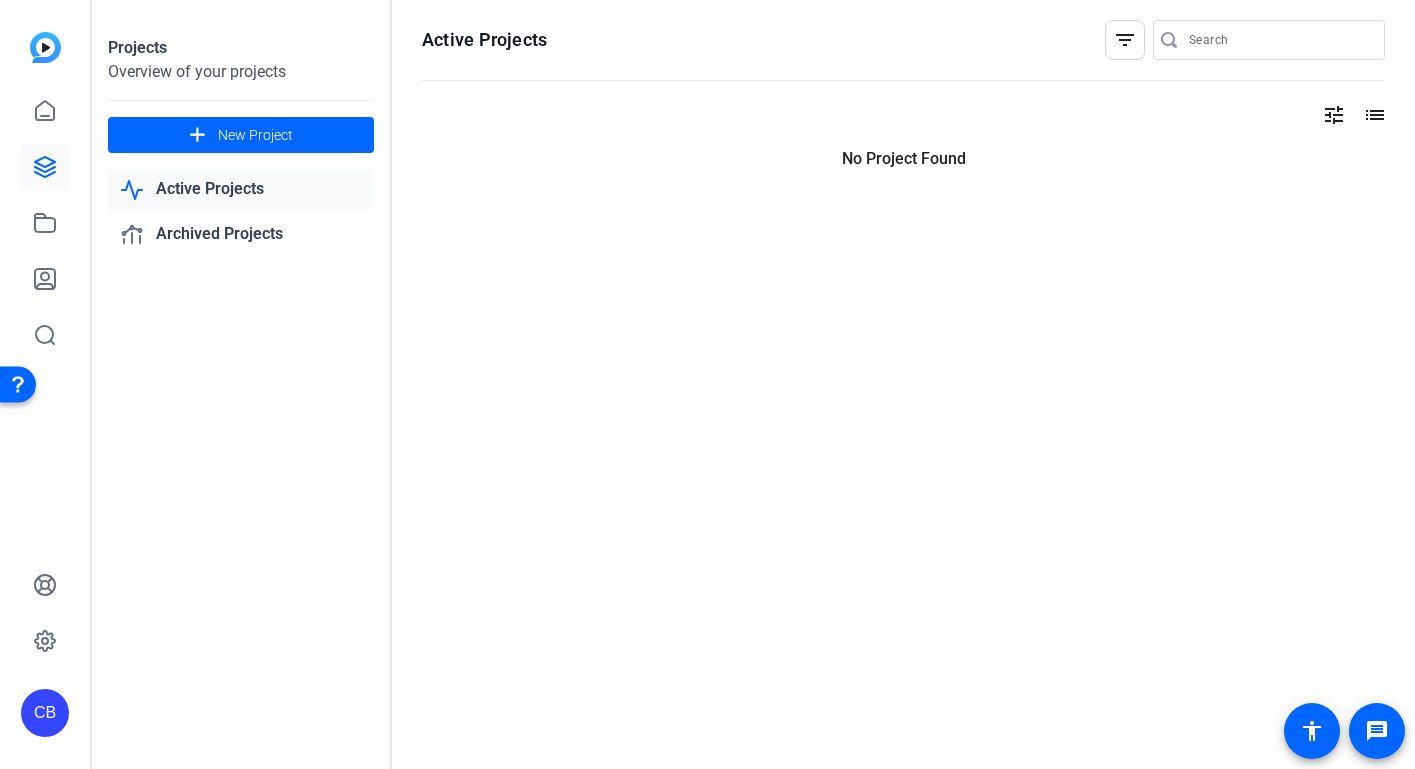 click on "Active Projects" 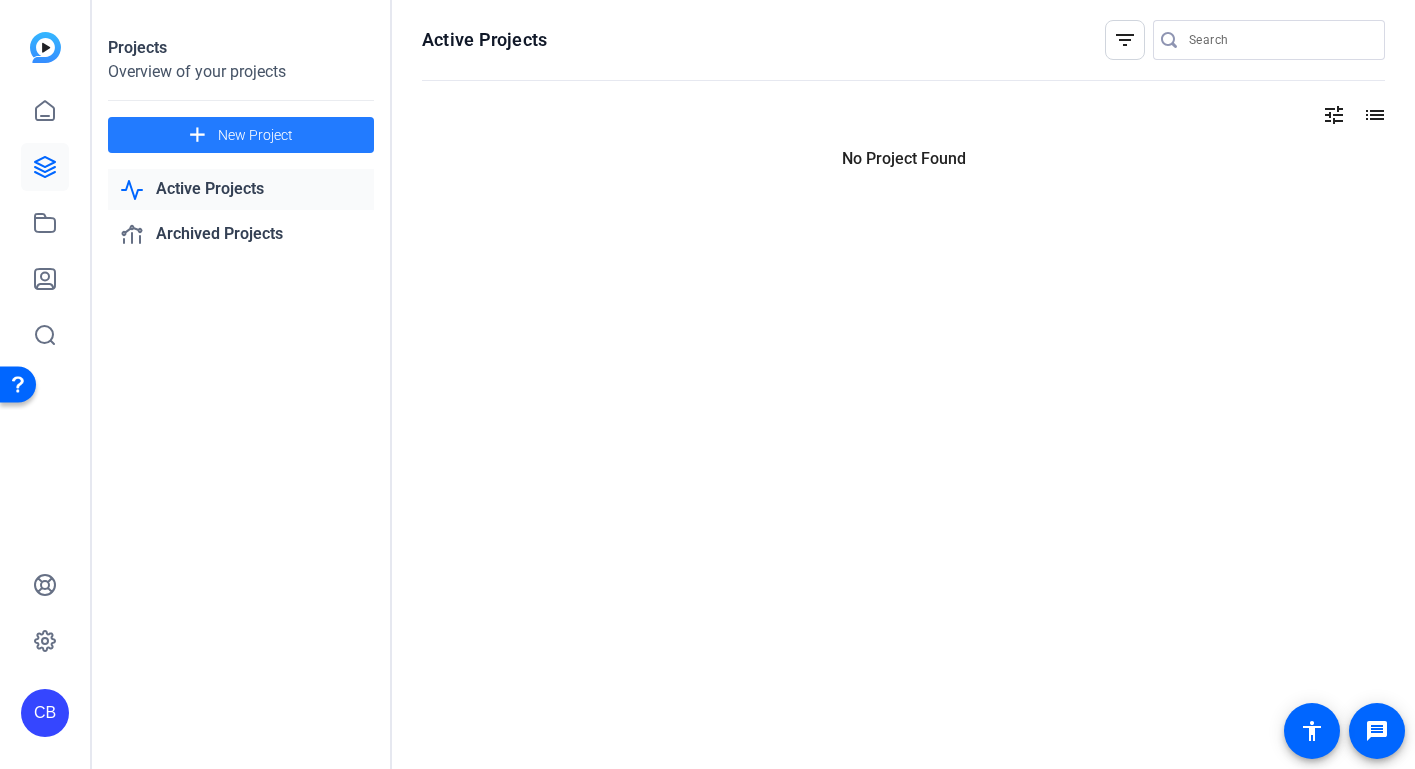 click on "New Project" 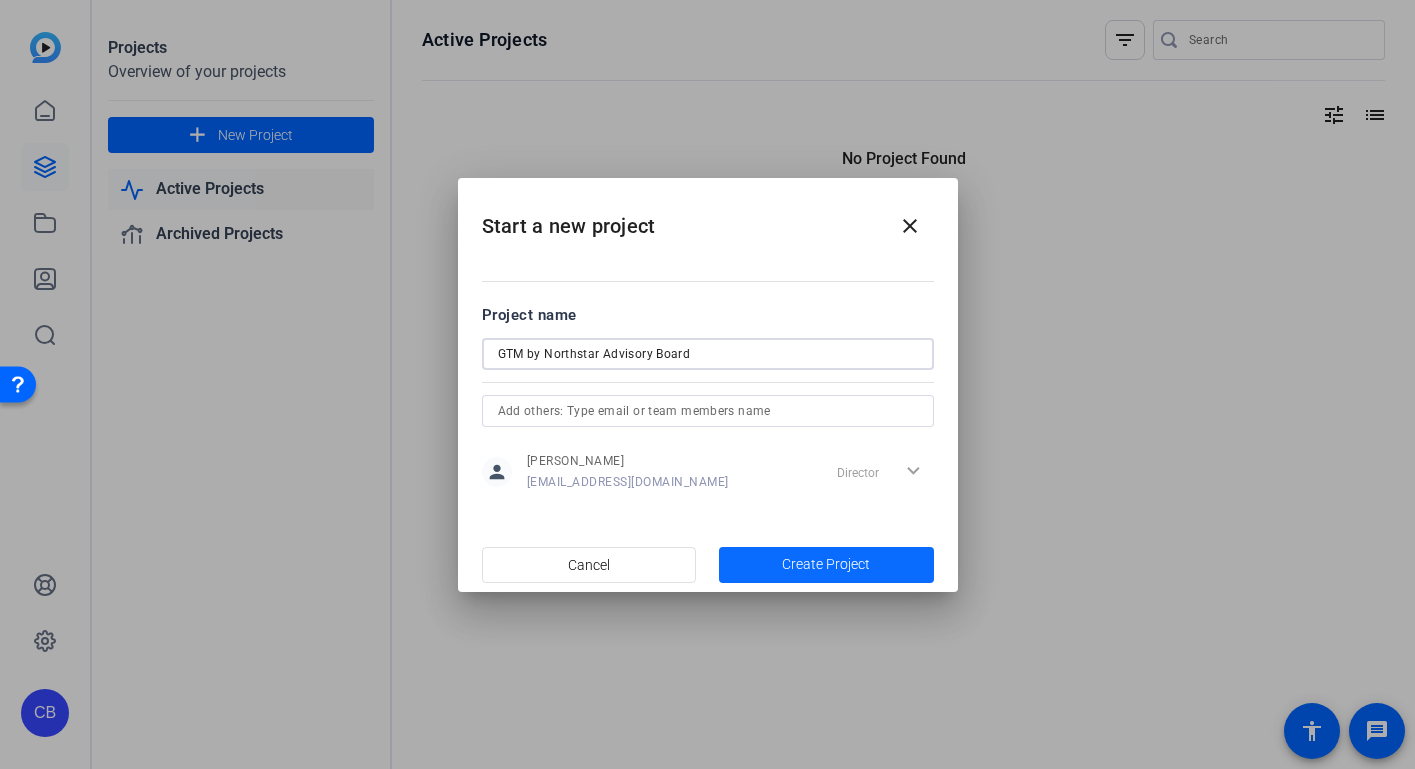 type on "GTM by Northstar Advisory Board" 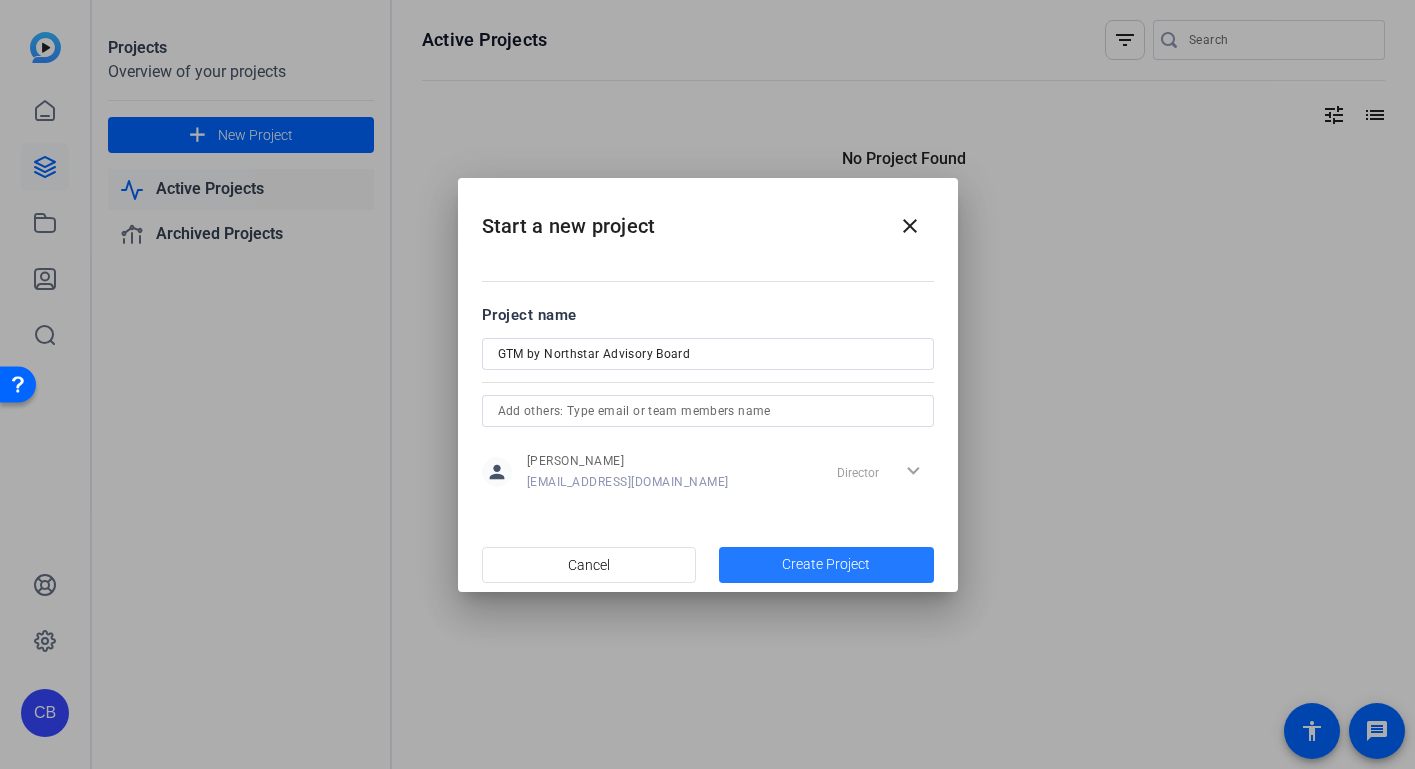 click on "Create Project" 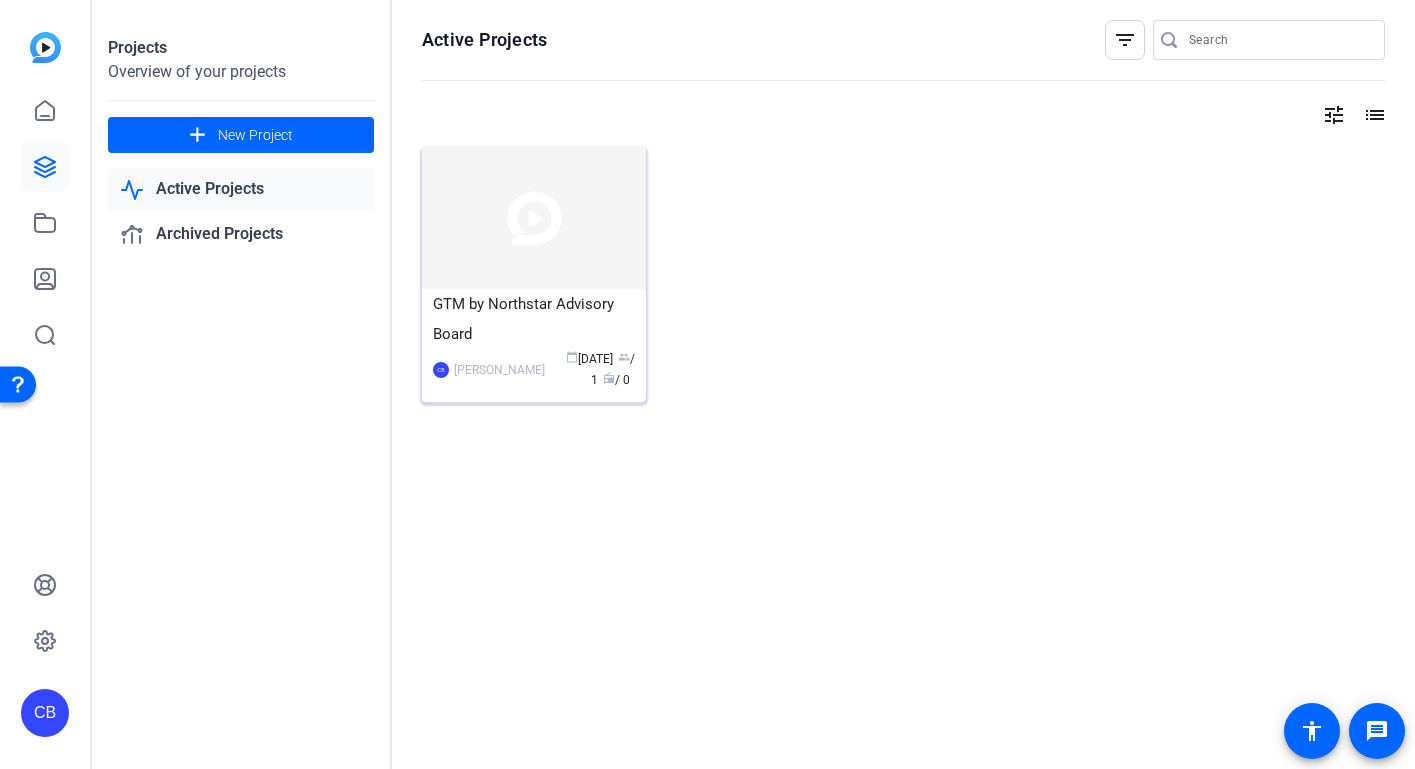 click on "GTM by Northstar Advisory Board" 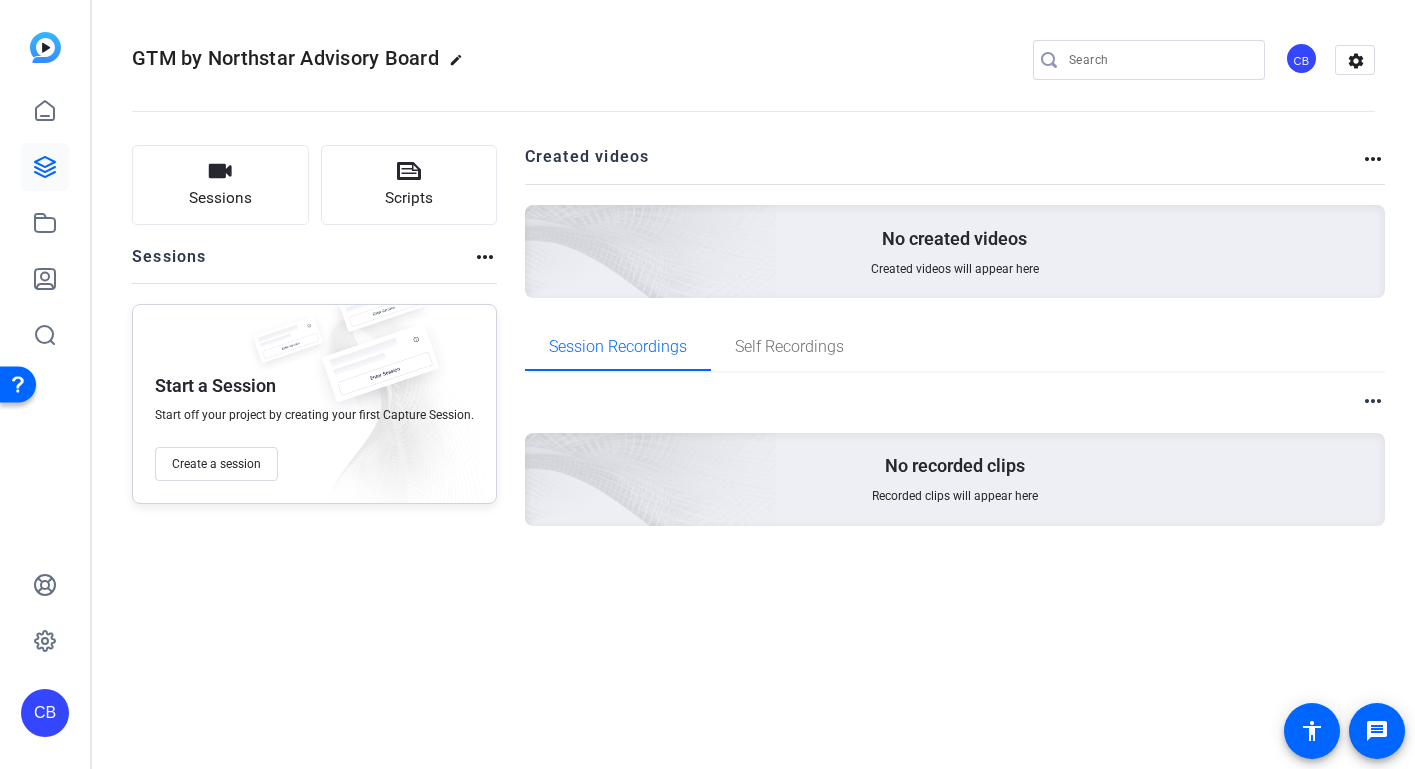 click on "edit" 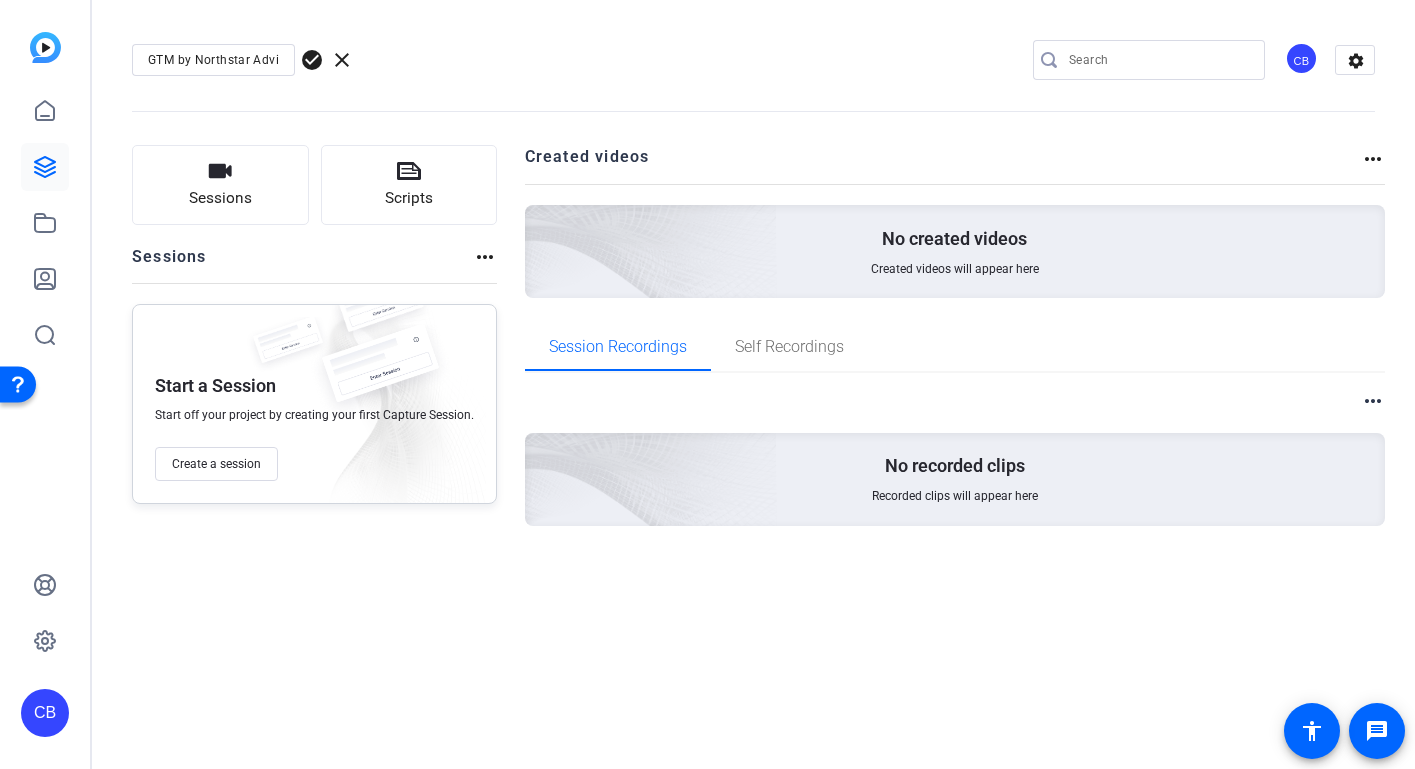 click on "GTM by Northstar Advisory Board" at bounding box center (213, 60) 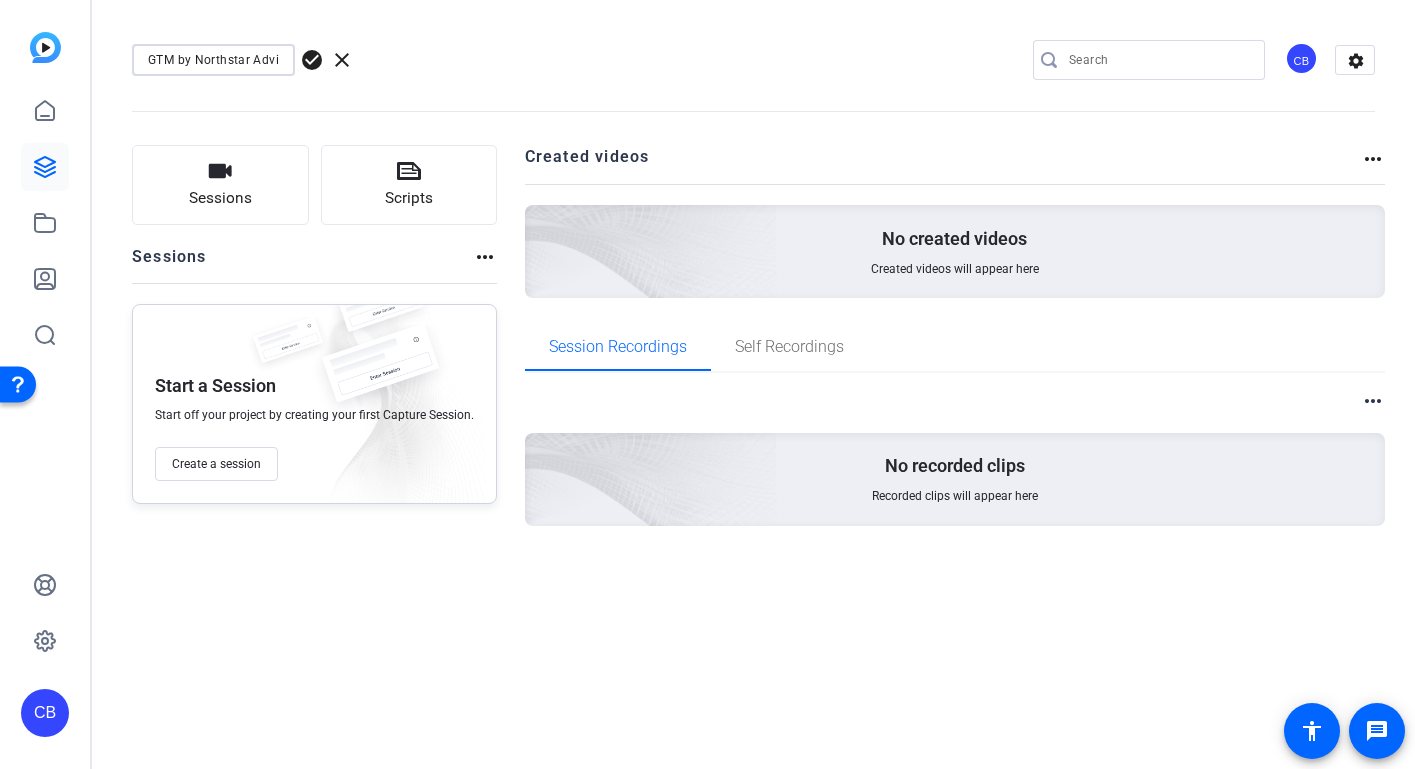 drag, startPoint x: 177, startPoint y: 60, endPoint x: 253, endPoint y: 59, distance: 76.00658 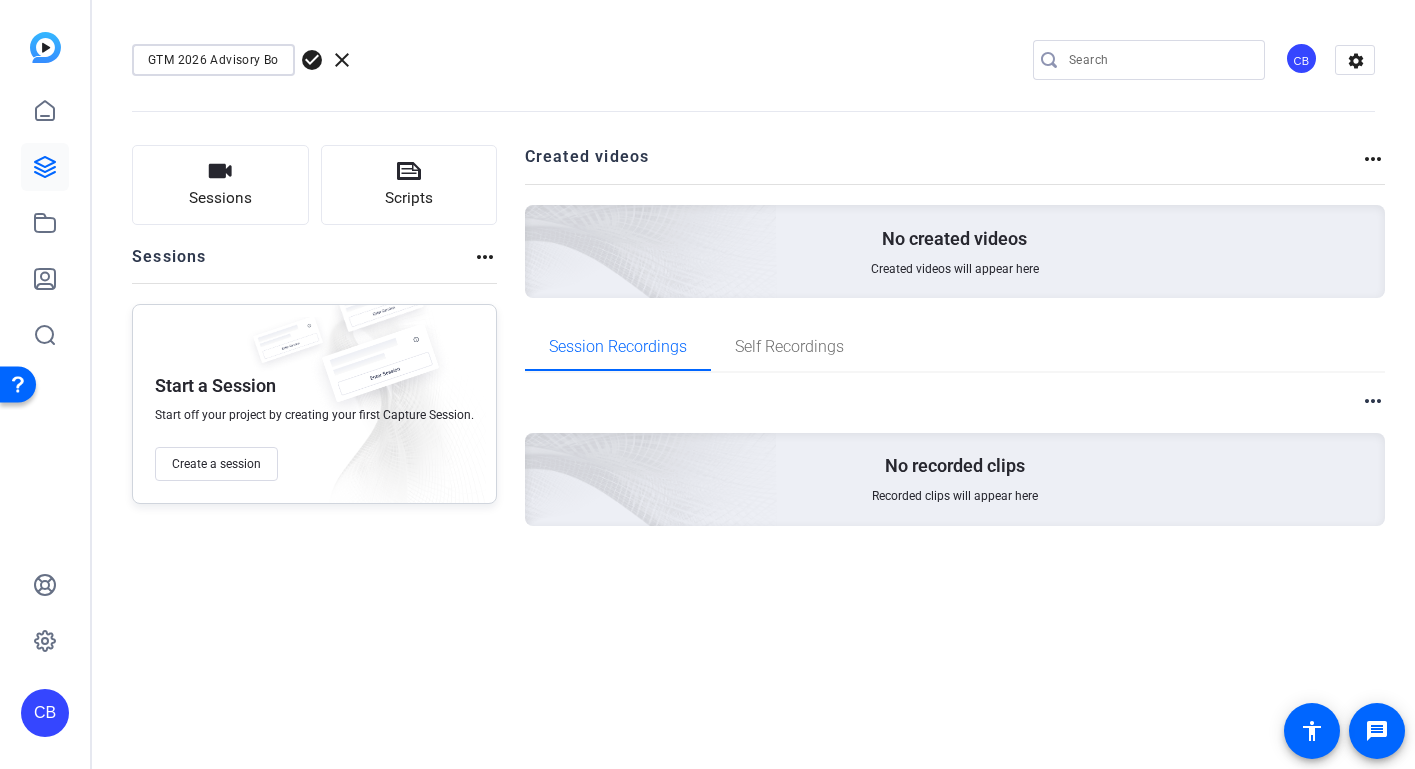 type on "GTM 2026 Advisory Board" 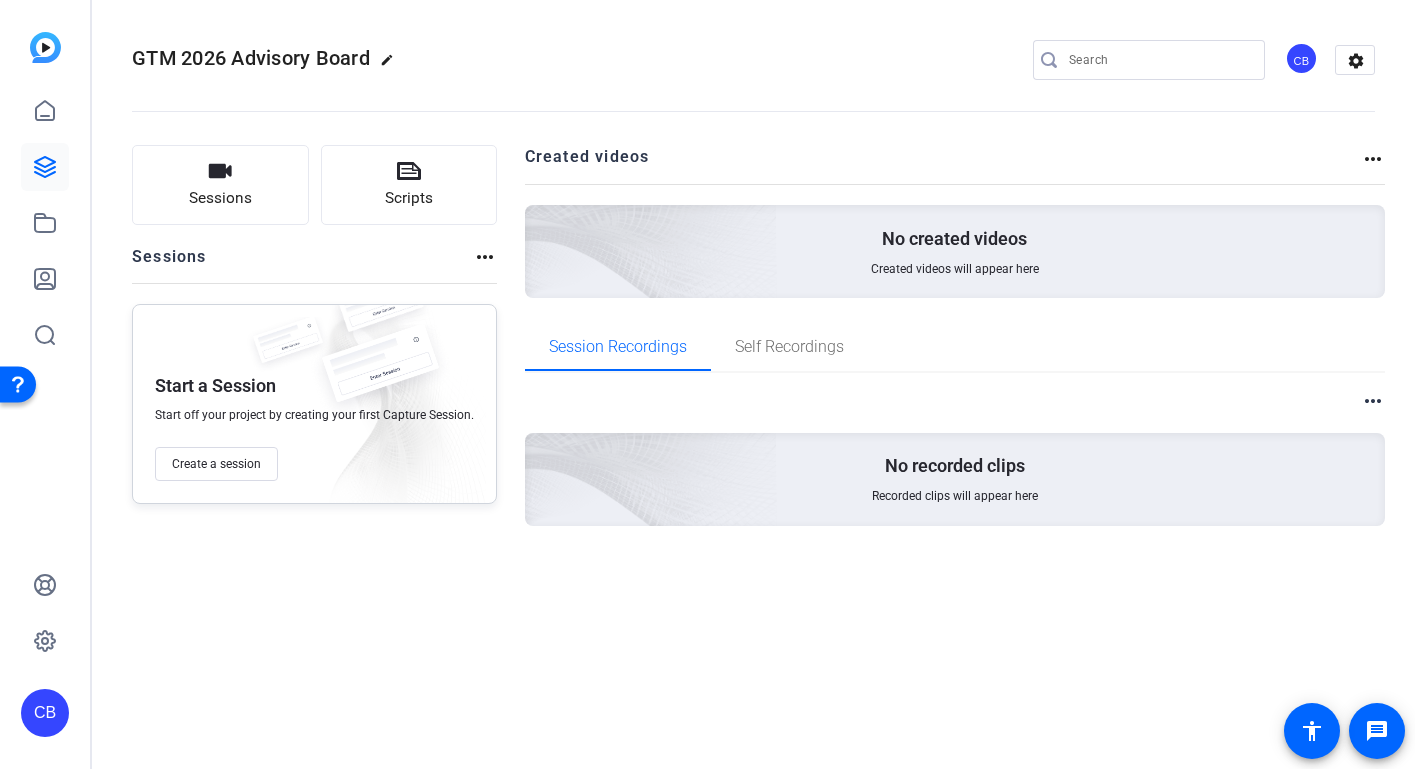 scroll, scrollTop: 0, scrollLeft: 0, axis: both 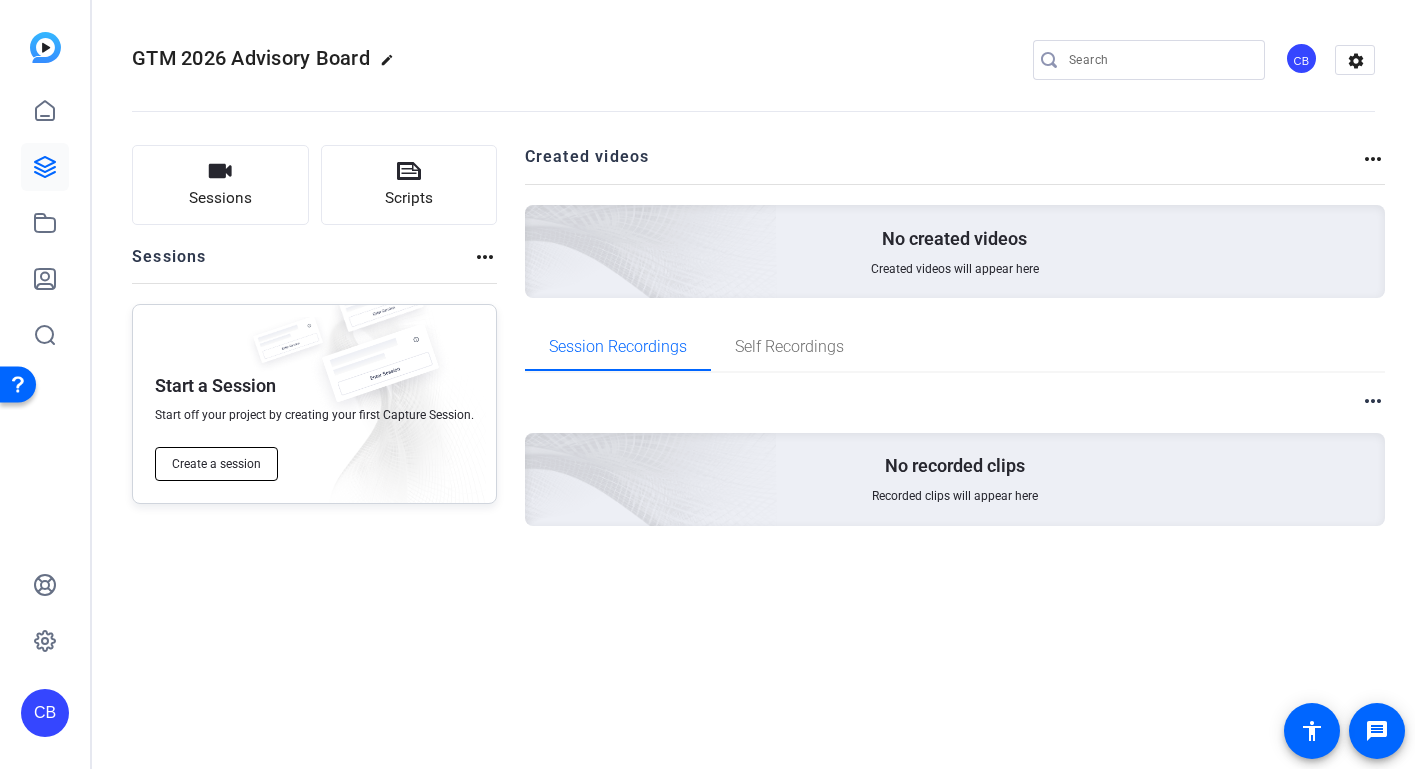 click on "Create a session" 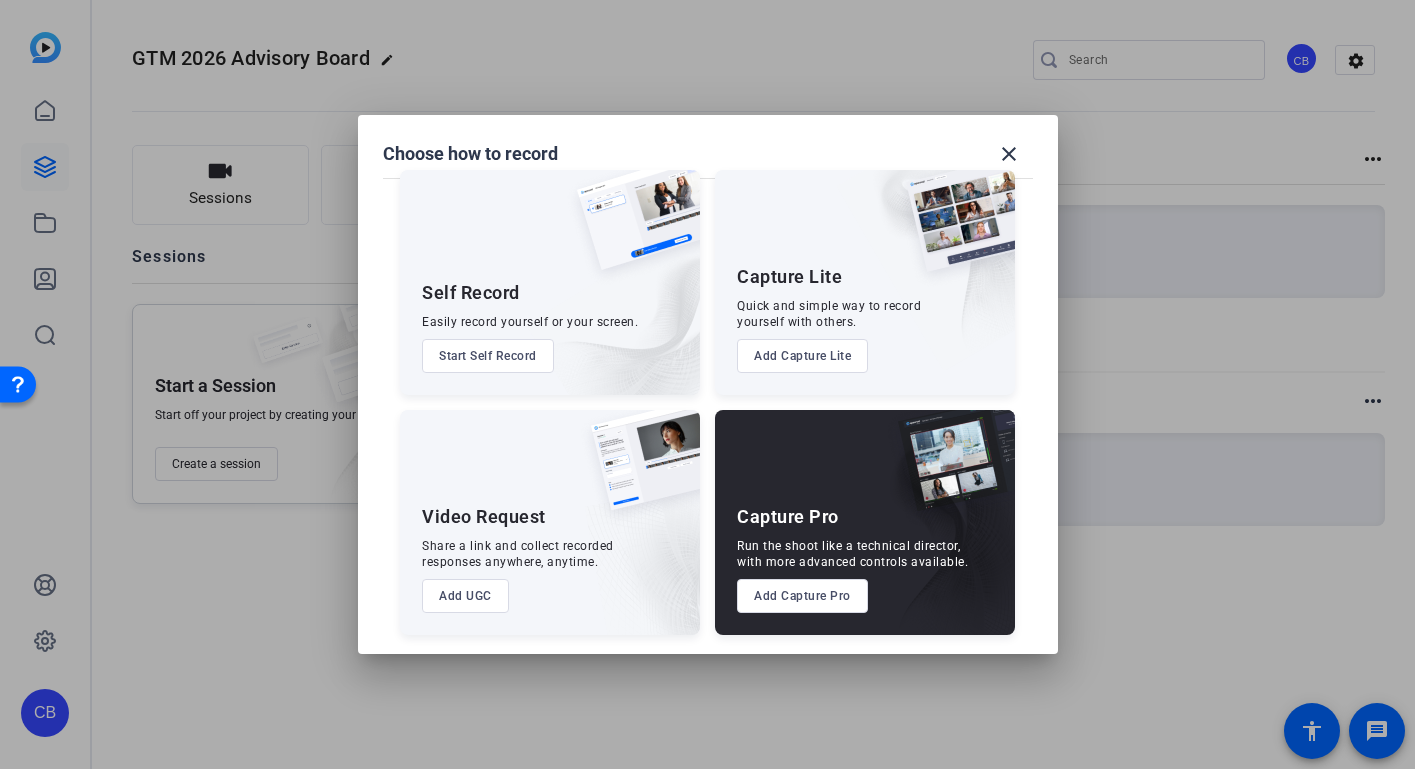 scroll, scrollTop: 25, scrollLeft: 0, axis: vertical 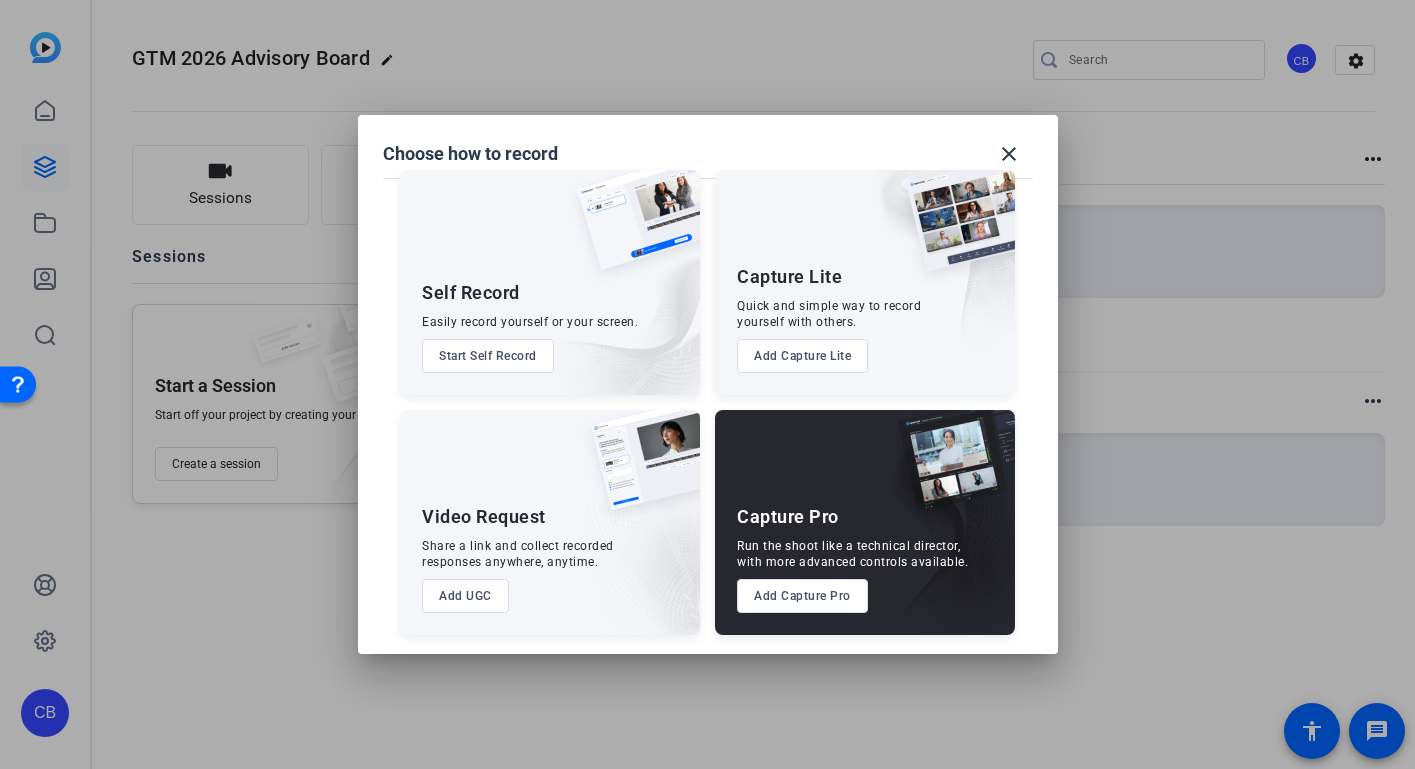 click on "Share a link and collect recorded  responses anywhere, anytime." at bounding box center [518, 554] 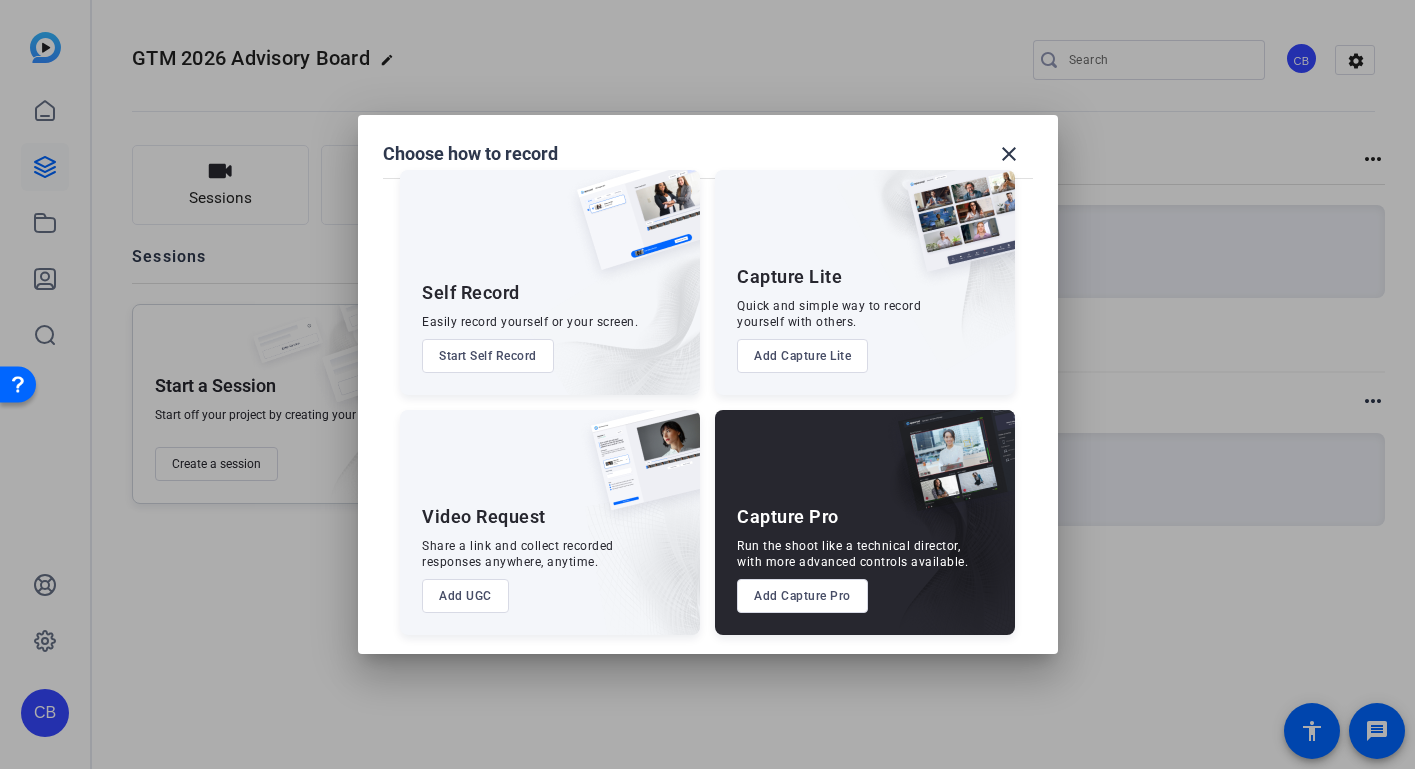 scroll, scrollTop: 0, scrollLeft: 0, axis: both 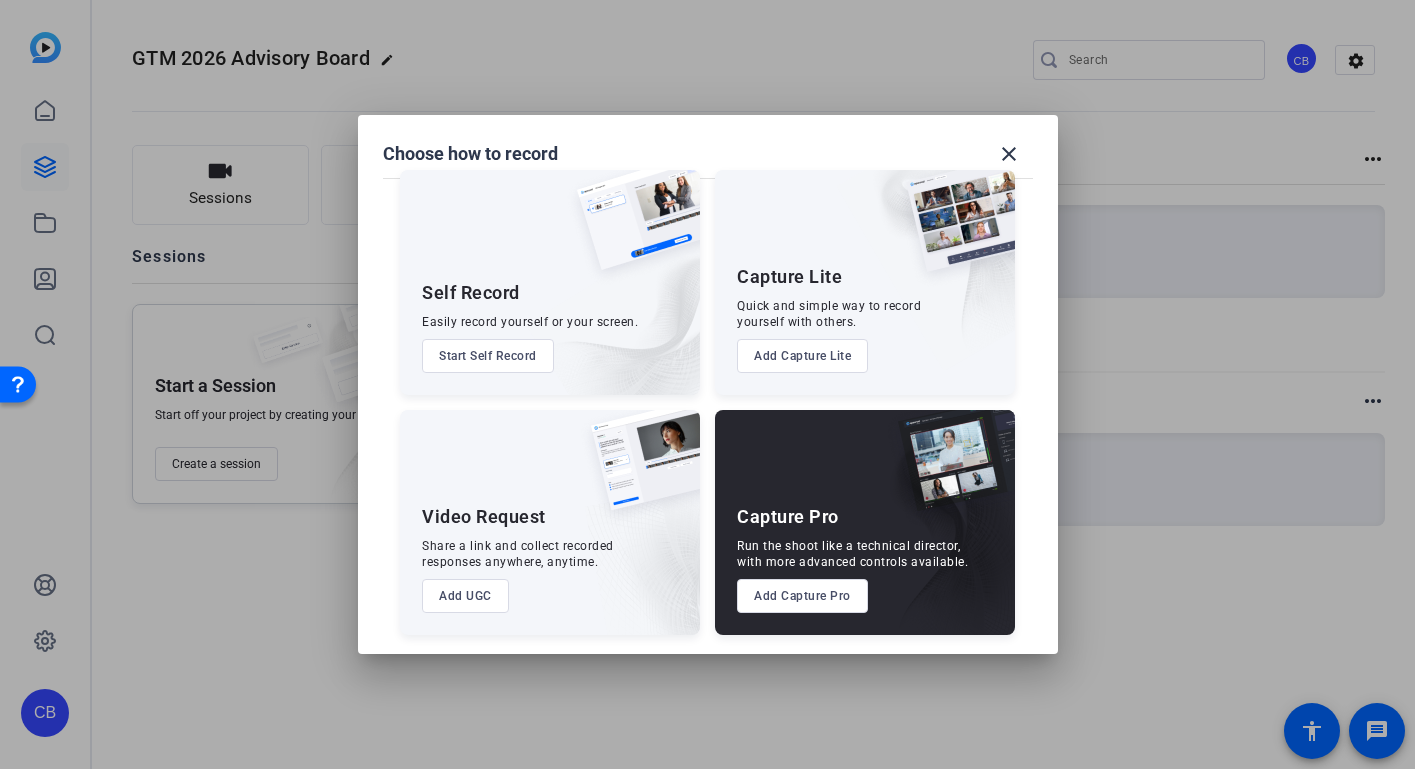 click on "Add UGC" at bounding box center (465, 596) 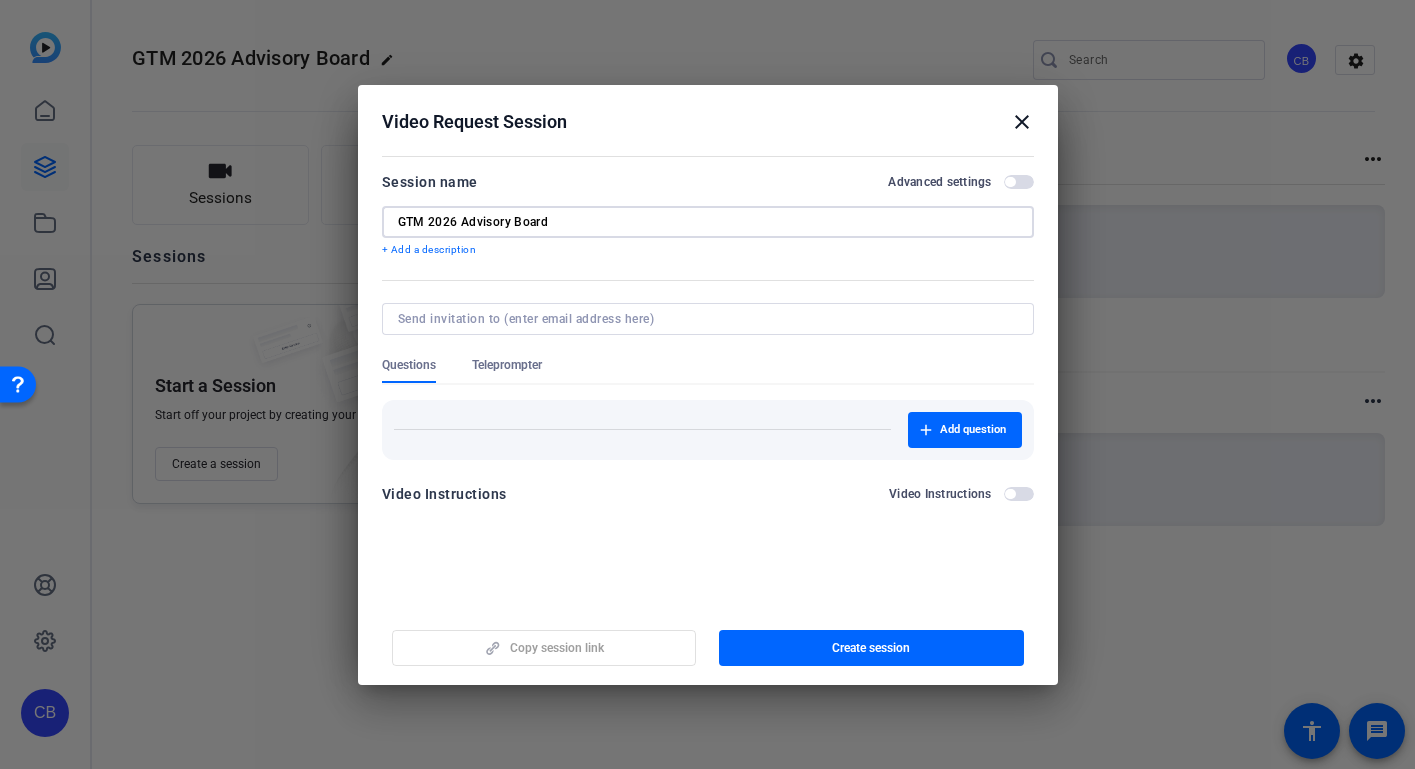 type on "GTM 2026 Advisory Board" 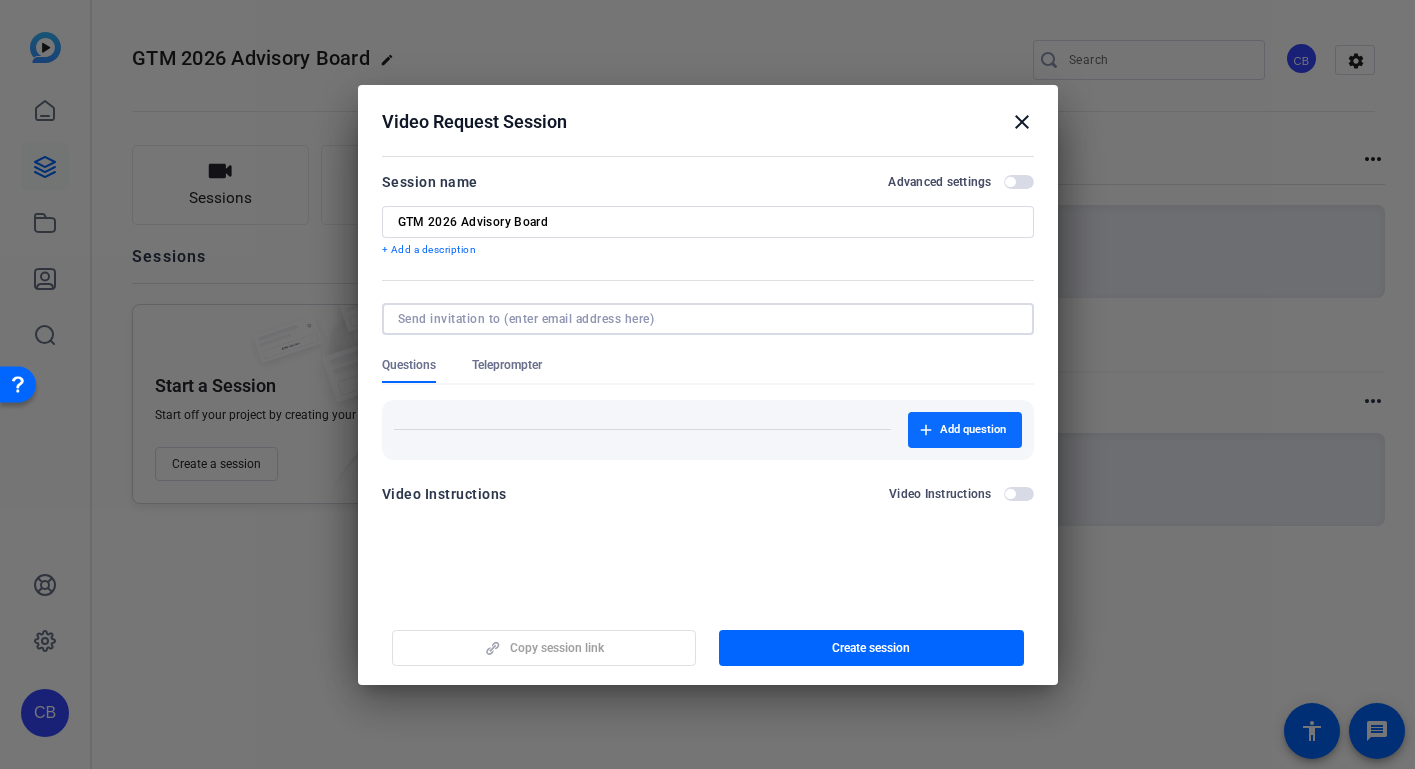 click on "Add question" at bounding box center [973, 430] 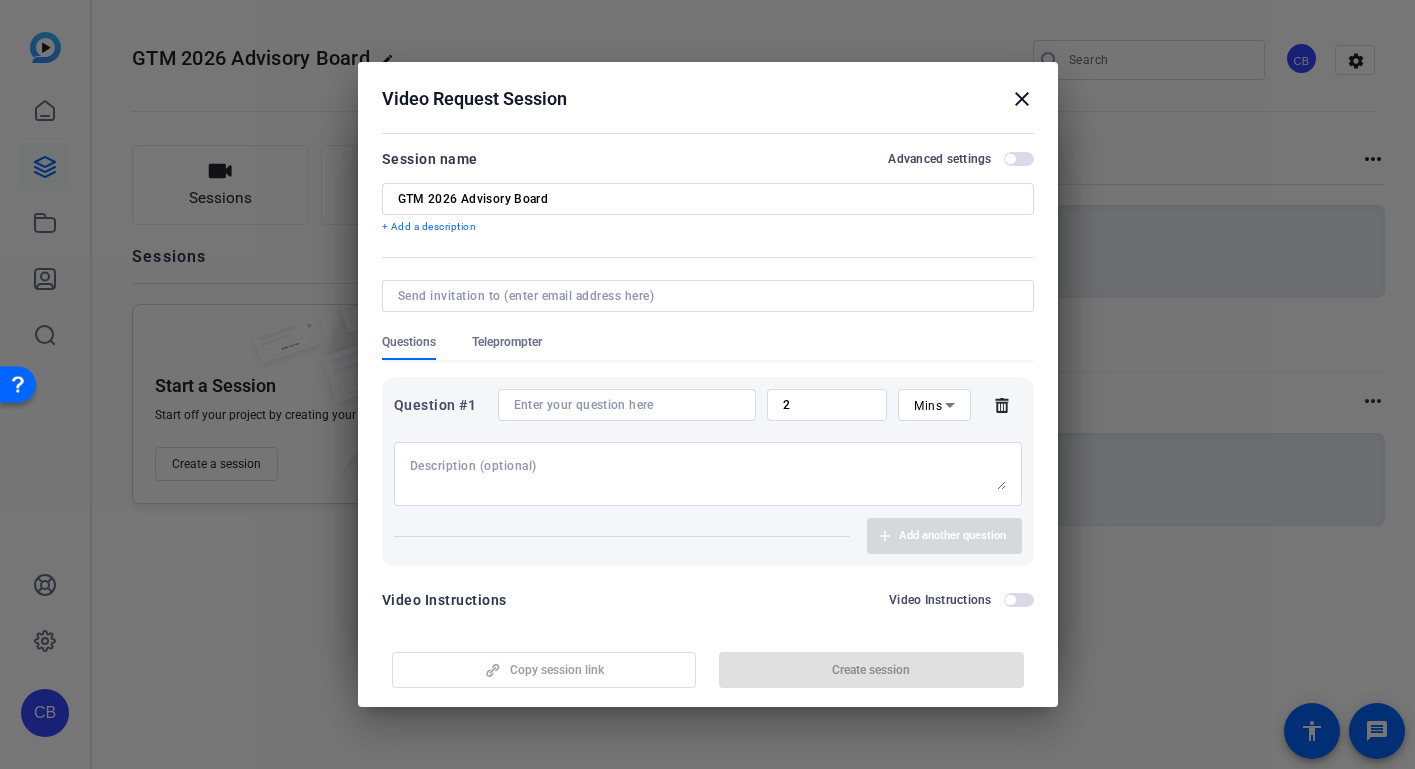 scroll, scrollTop: 0, scrollLeft: 0, axis: both 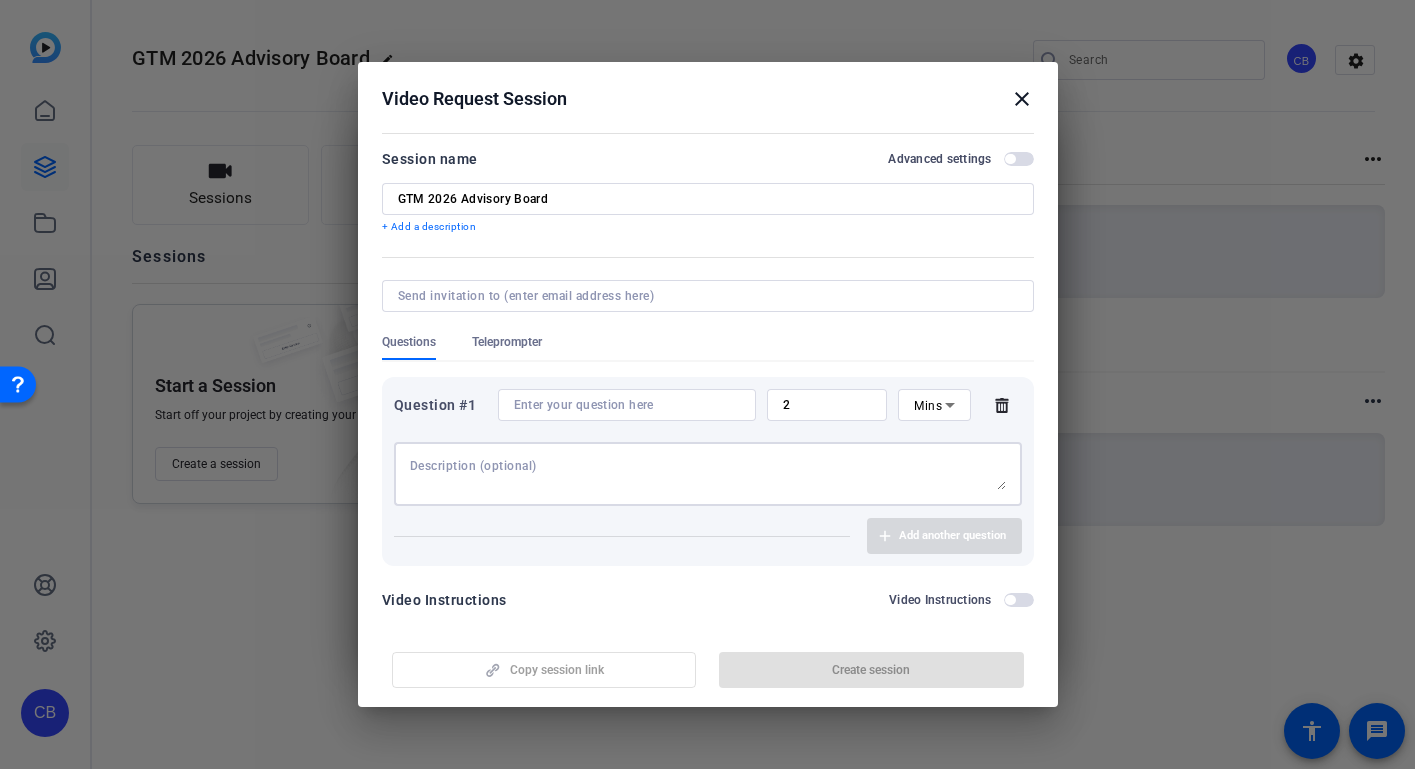 click on "Teleprompter" at bounding box center (507, 342) 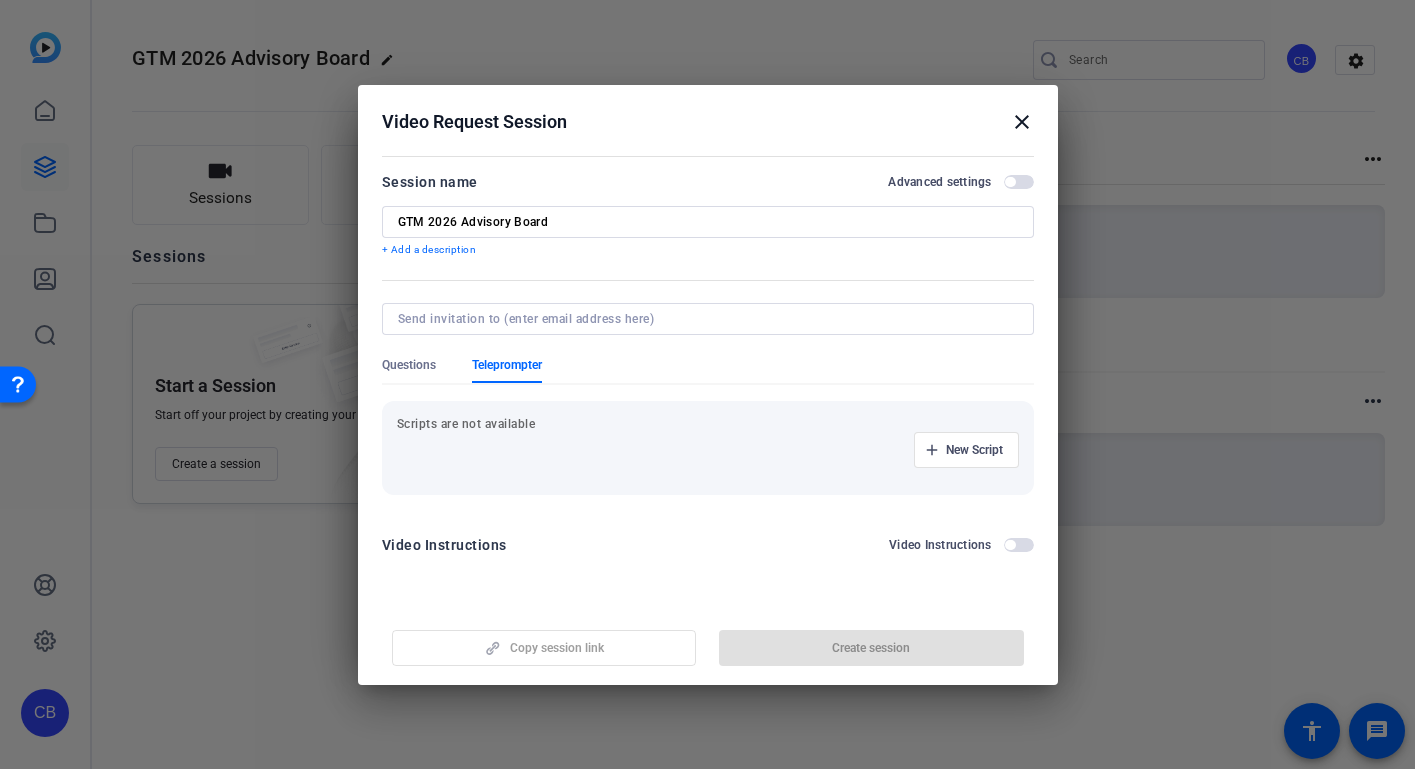 scroll, scrollTop: 0, scrollLeft: 0, axis: both 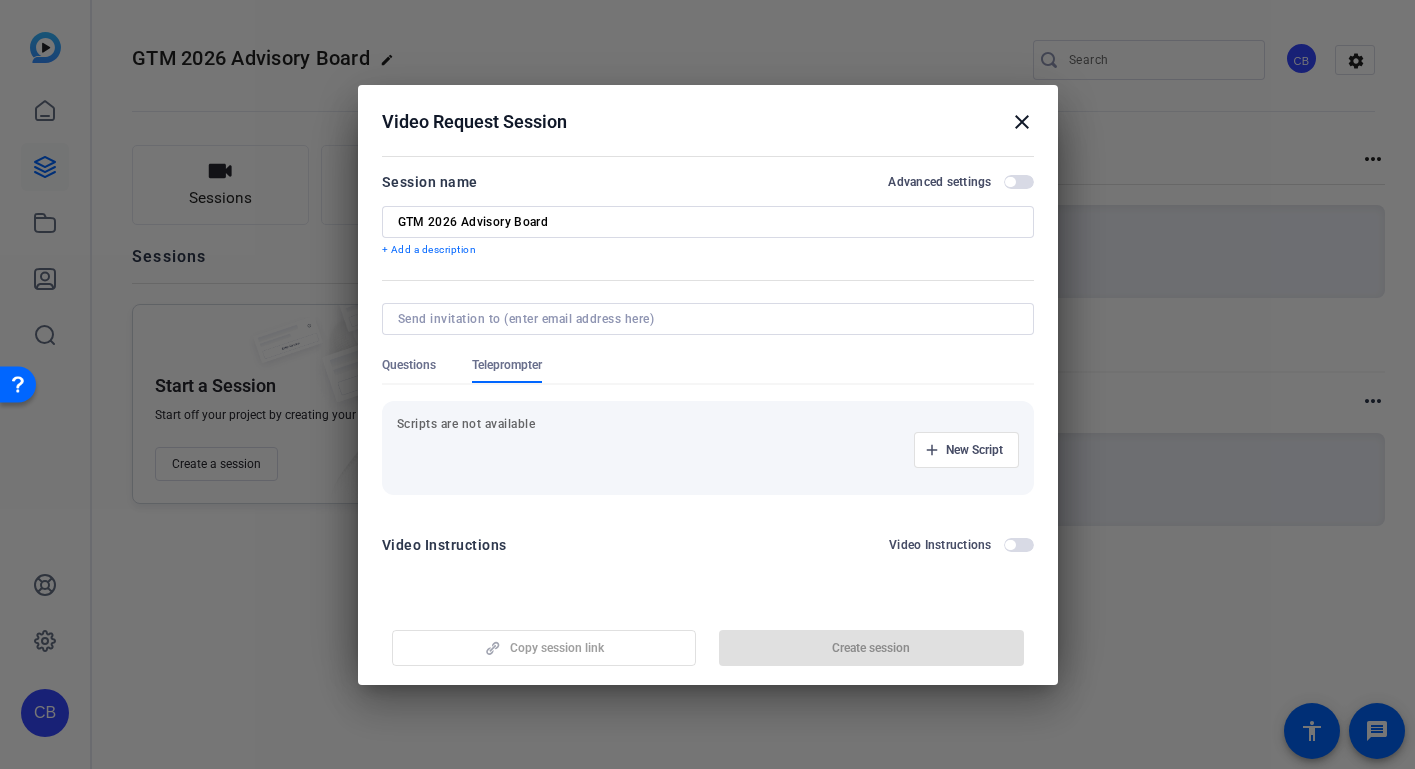 click on "Questions" at bounding box center [409, 365] 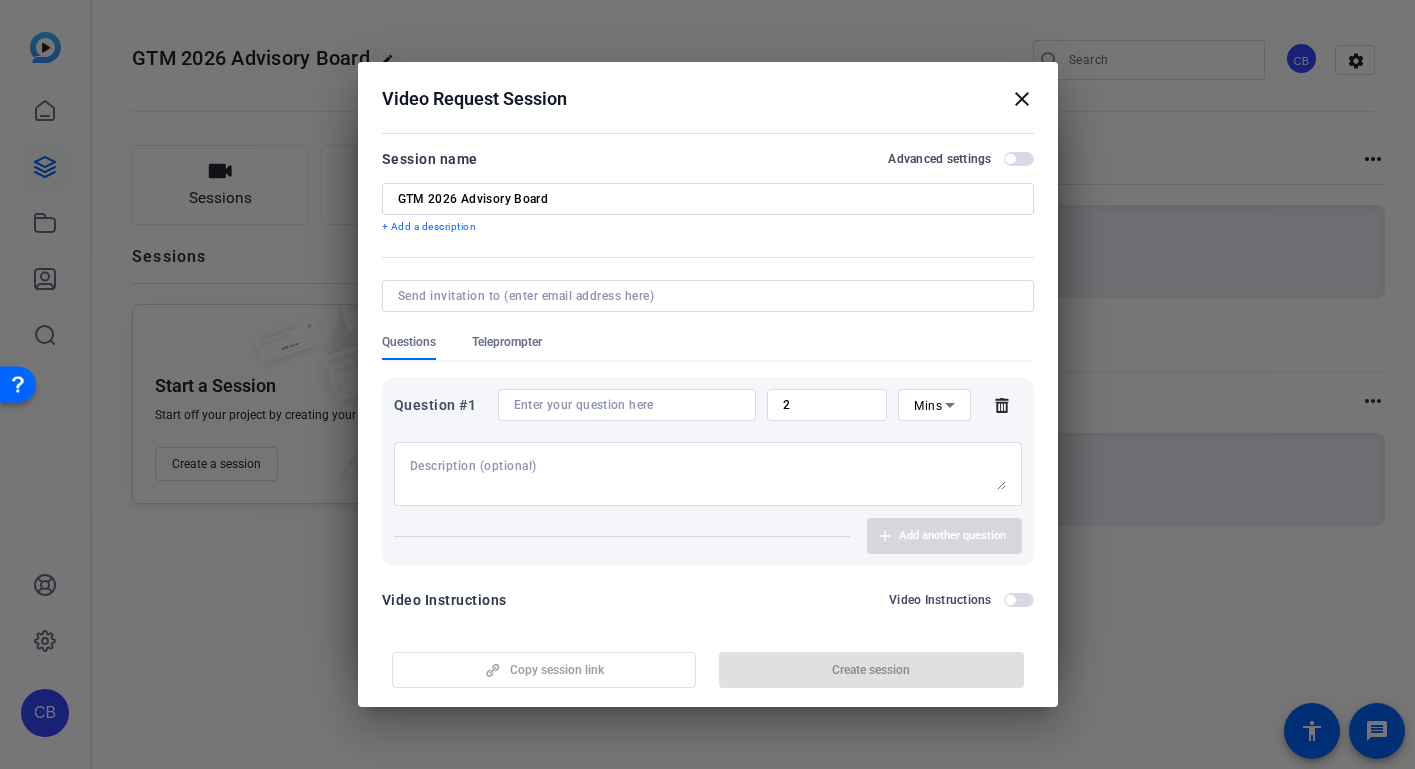 click at bounding box center (708, 474) 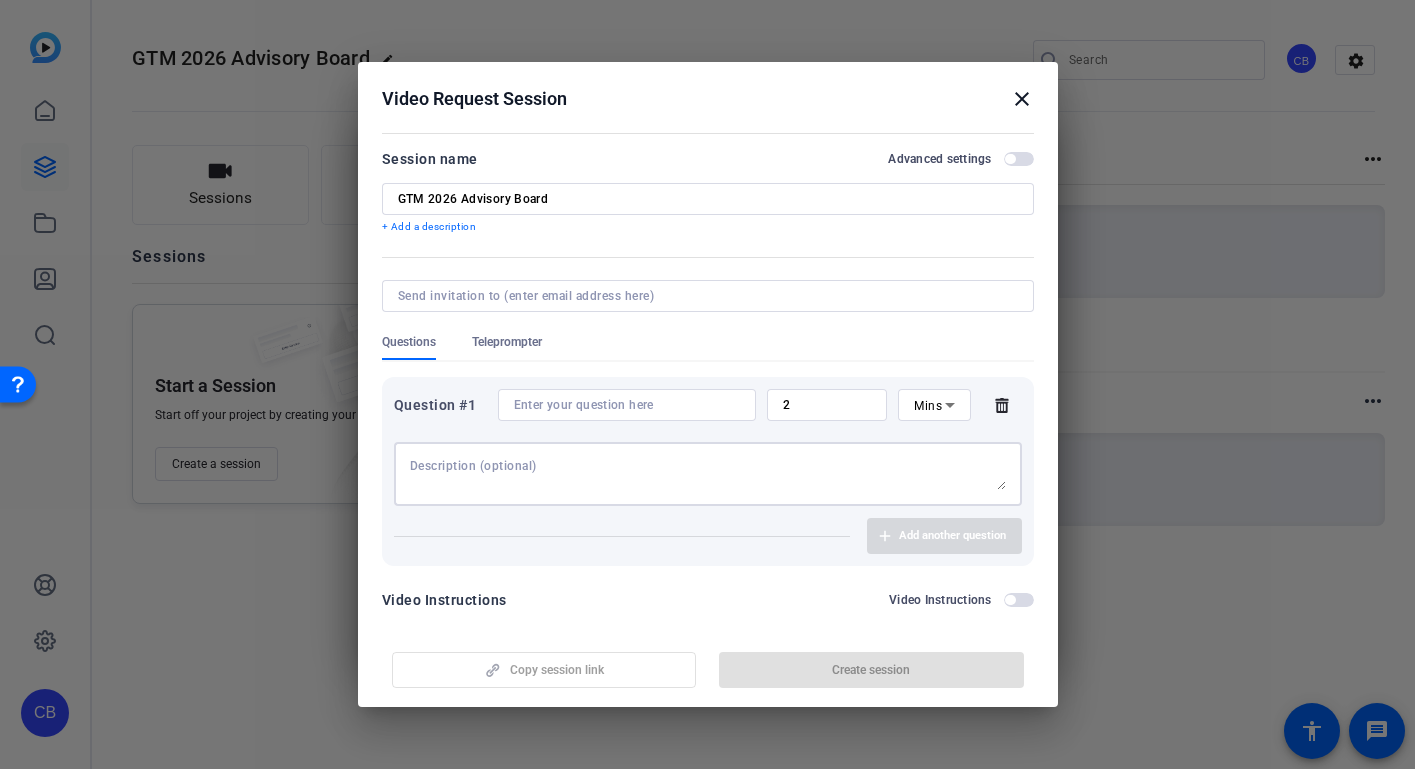 paste on "Why did you apply?
Why are you a good fit for the event?
What are your goals for the event?
What do you want to take away from the event?" 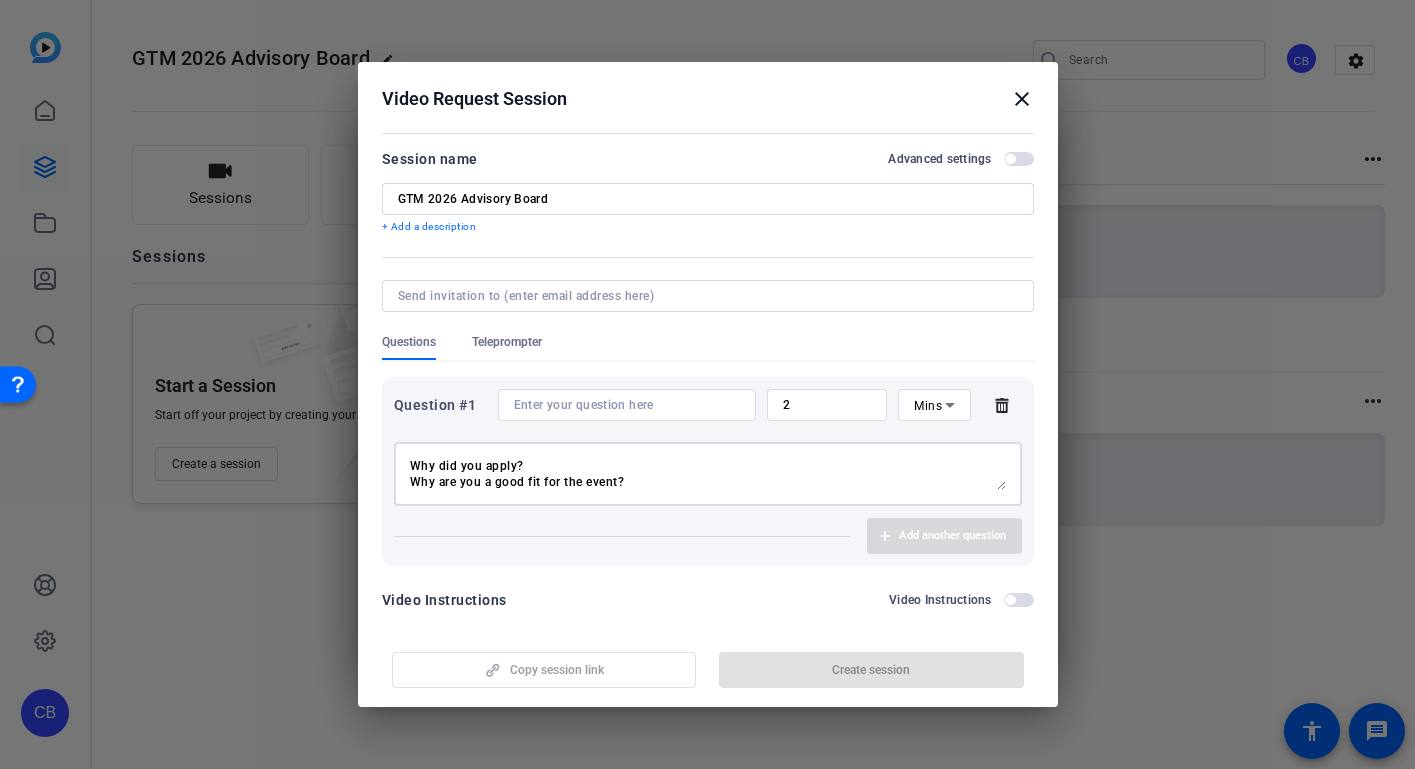 scroll, scrollTop: 48, scrollLeft: 0, axis: vertical 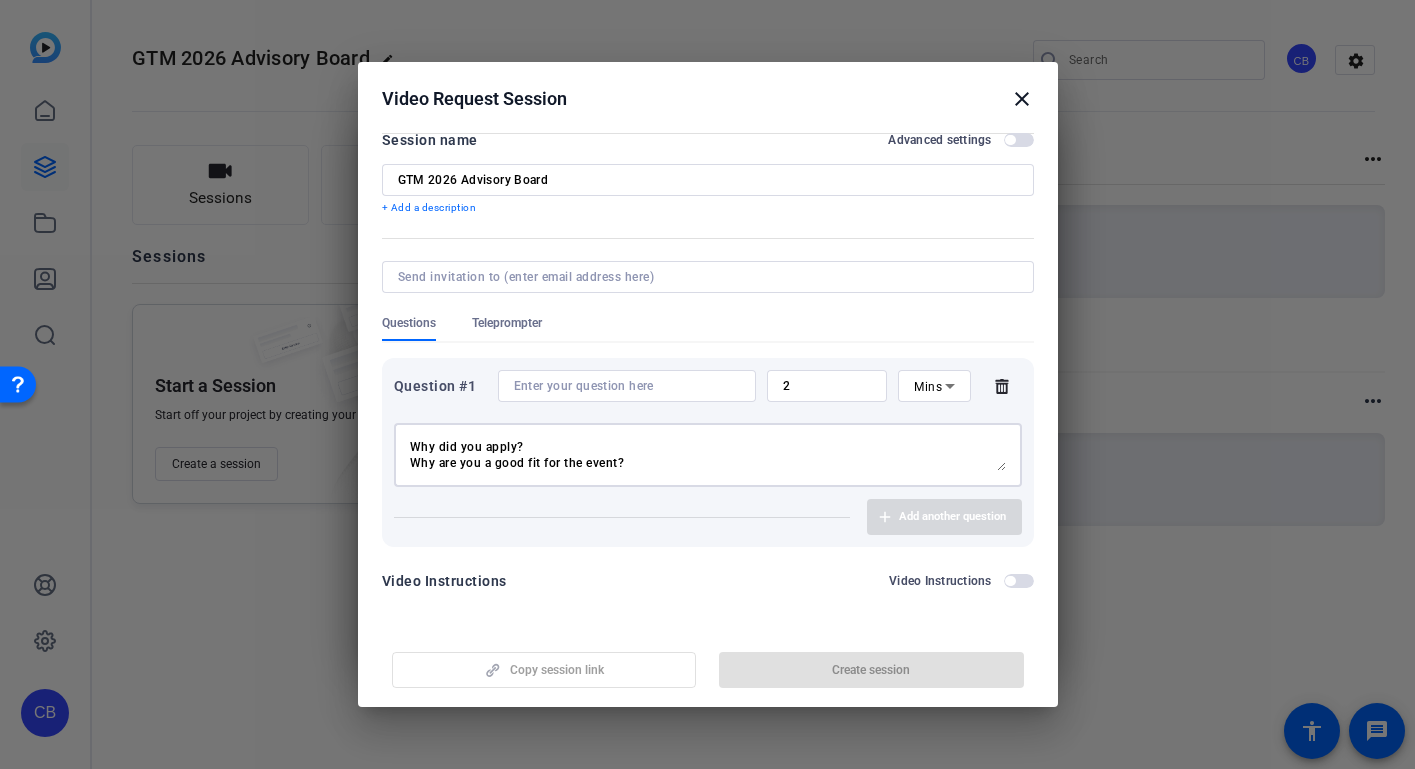 type on "Why did you apply?
Why are you a good fit for the event?
What are your goals for the event?
What do you want to take away from the event?" 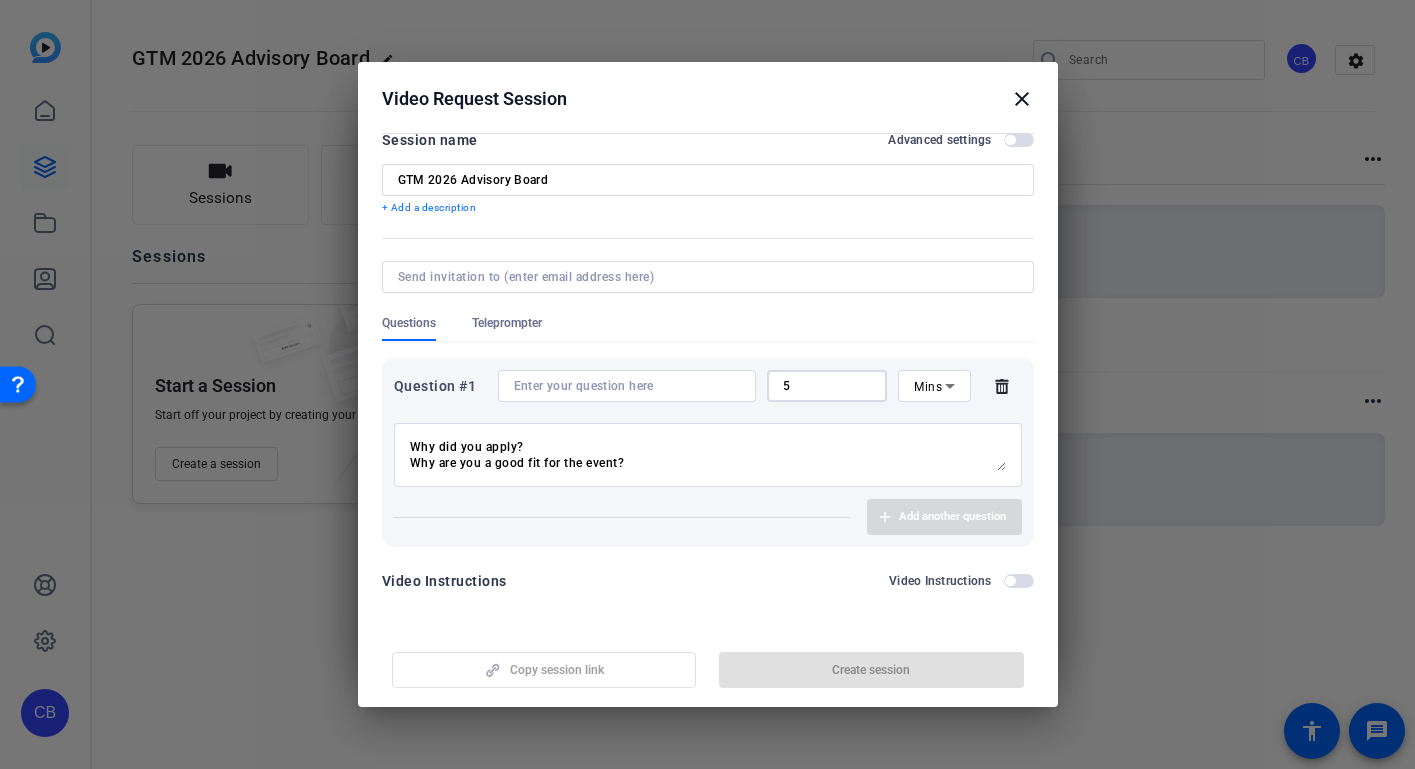 type on "5" 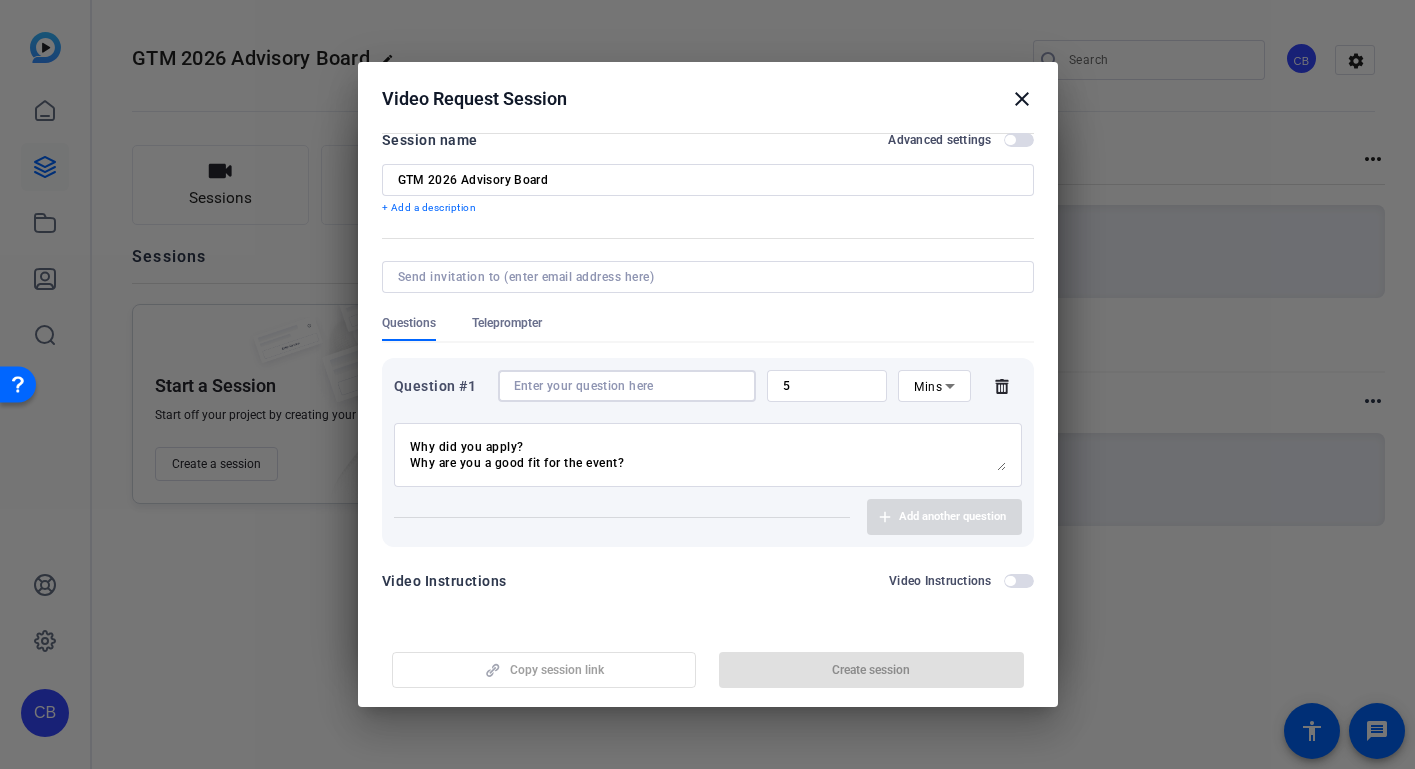 scroll, scrollTop: 0, scrollLeft: 0, axis: both 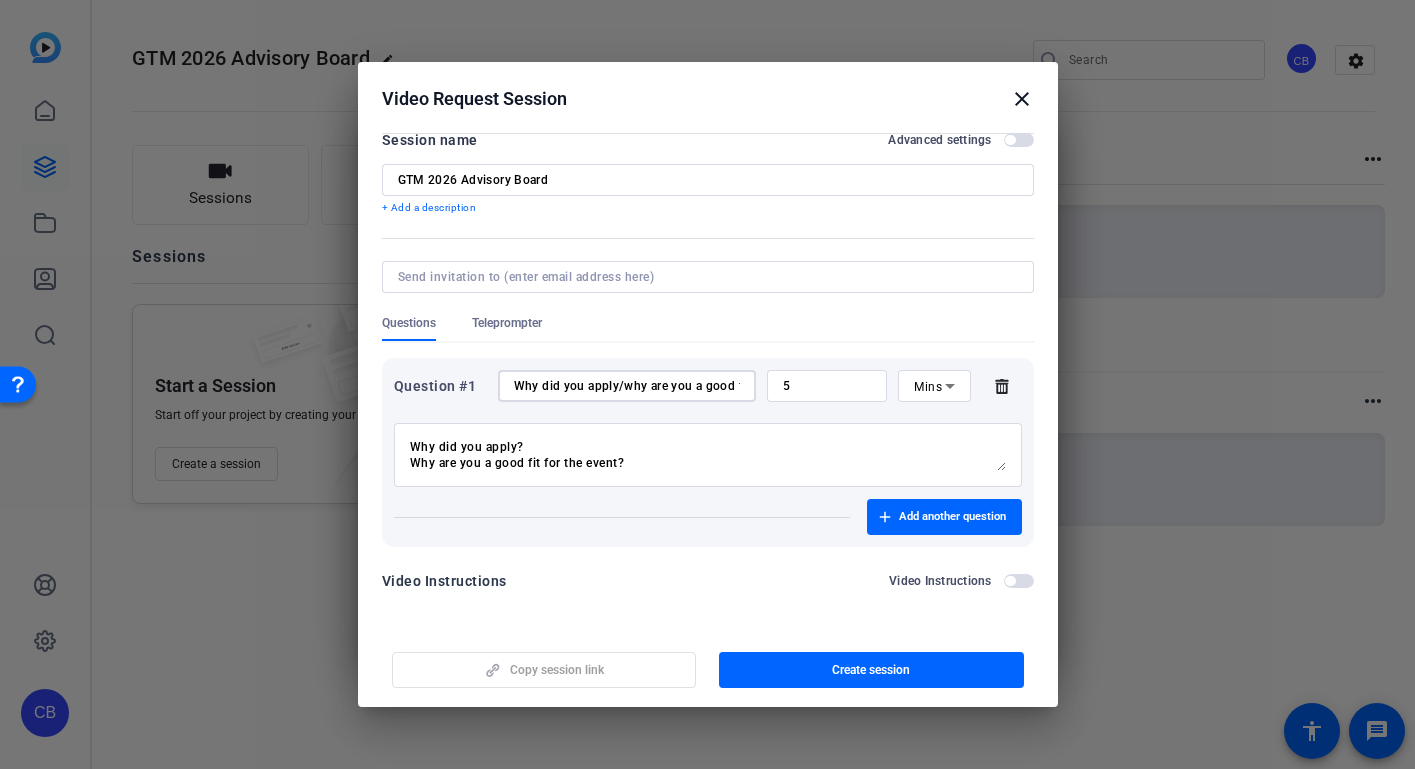 type on "Why did you apply/why are you a good fit for the event?" 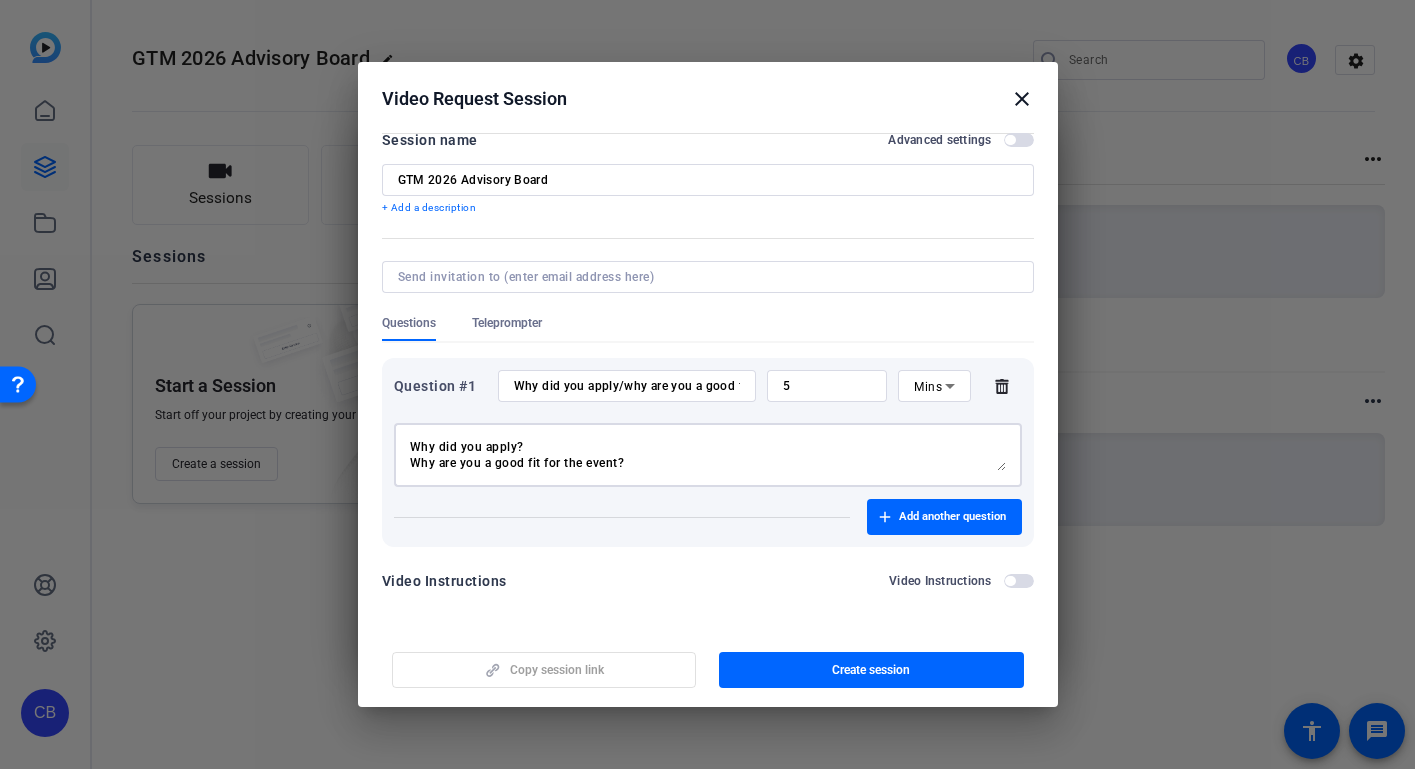 drag, startPoint x: 633, startPoint y: 459, endPoint x: 385, endPoint y: 435, distance: 249.15858 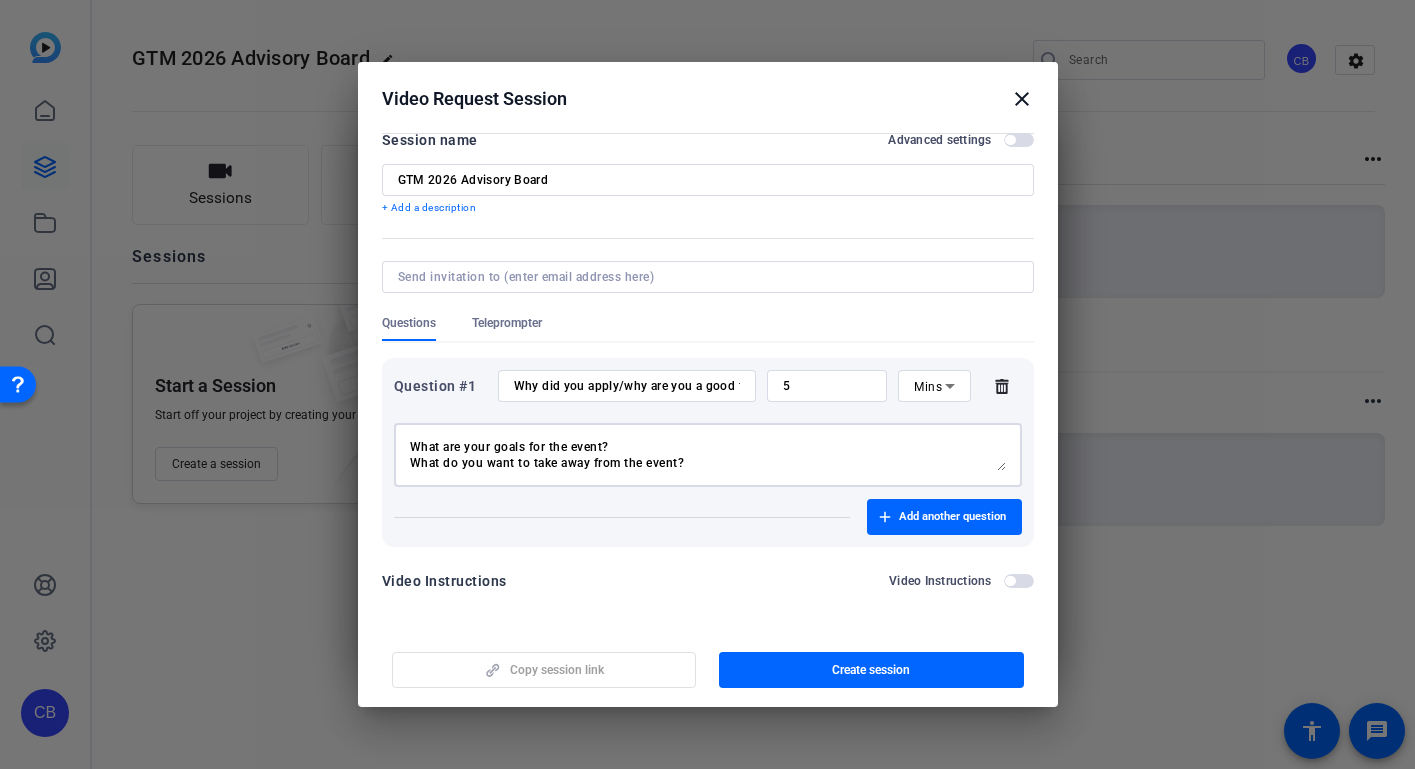 type on "What are your goals for the event?
What do you want to take away from the event?" 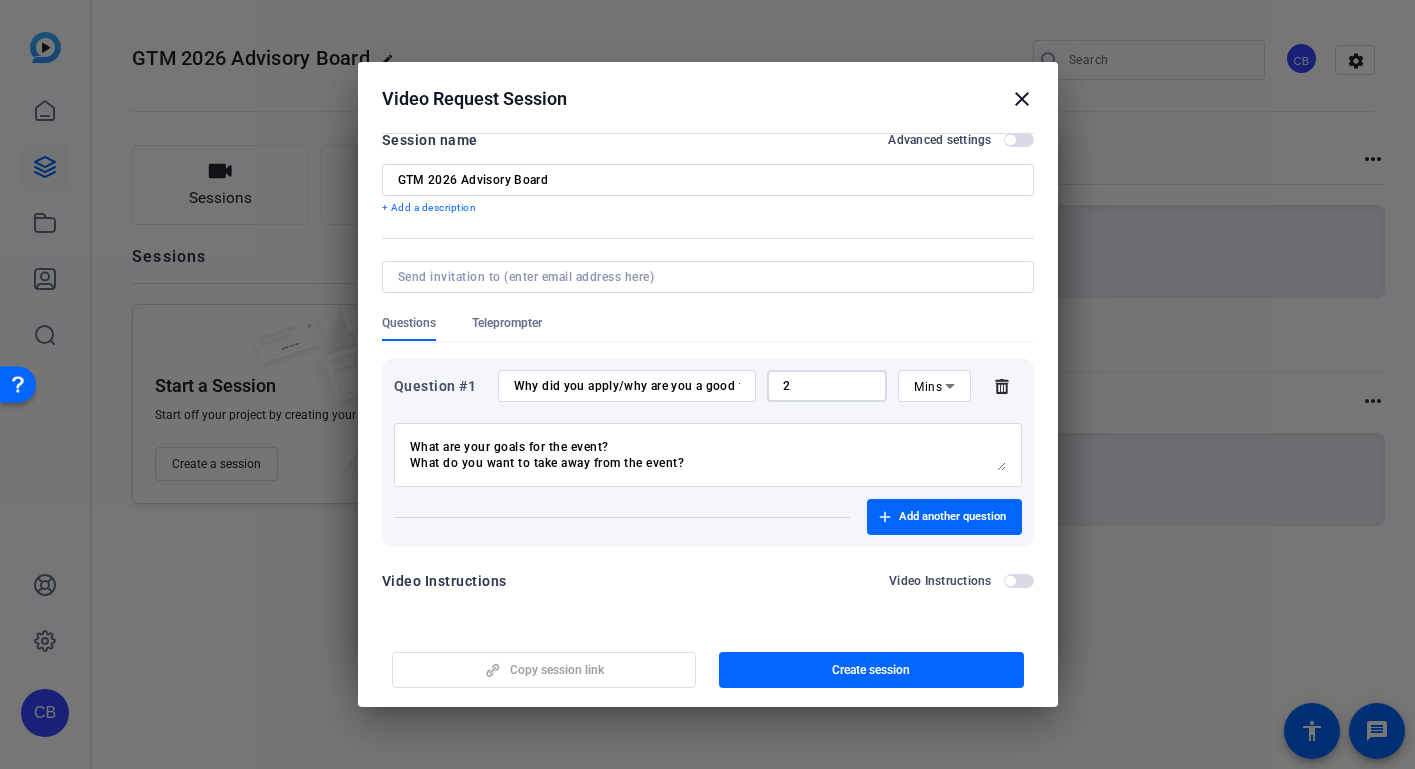 scroll, scrollTop: 21, scrollLeft: 0, axis: vertical 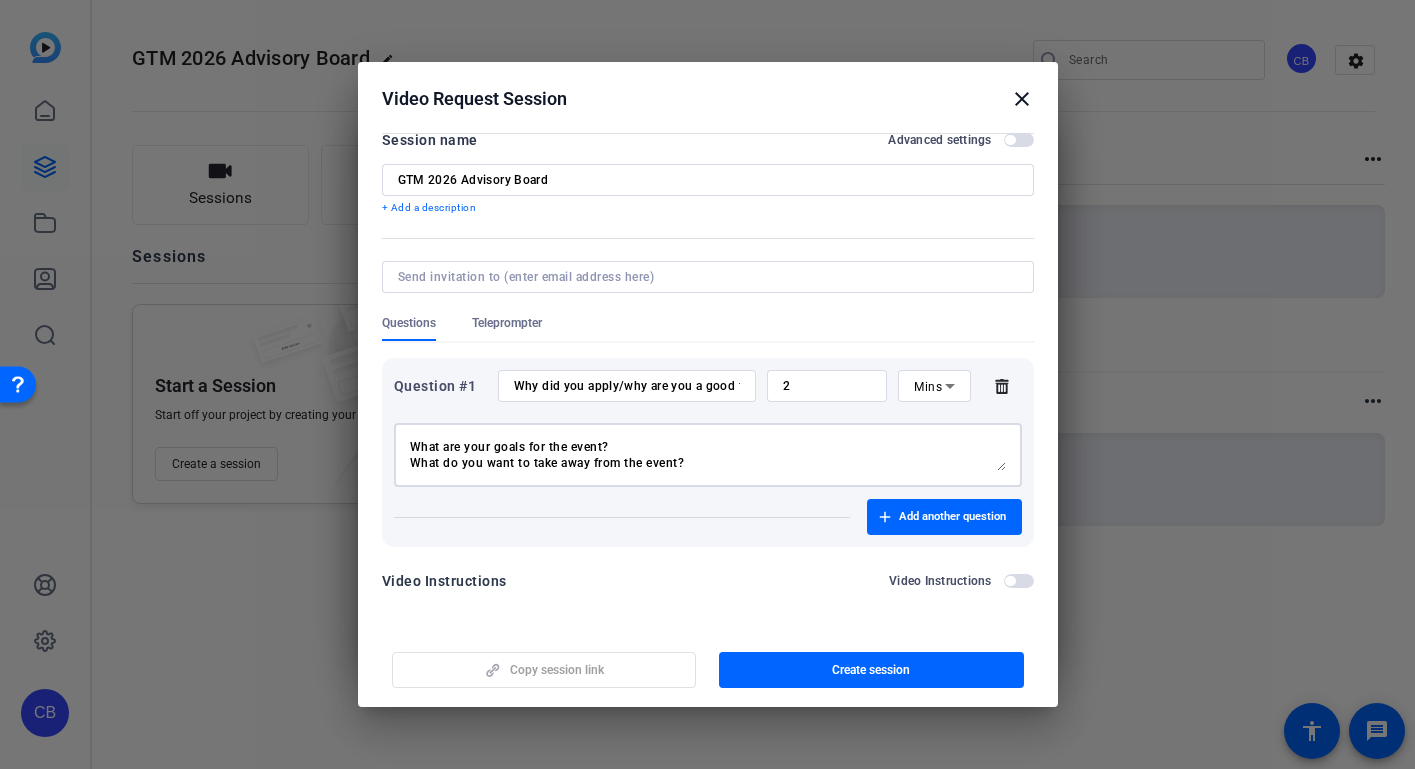 drag, startPoint x: 693, startPoint y: 462, endPoint x: 343, endPoint y: 440, distance: 350.69073 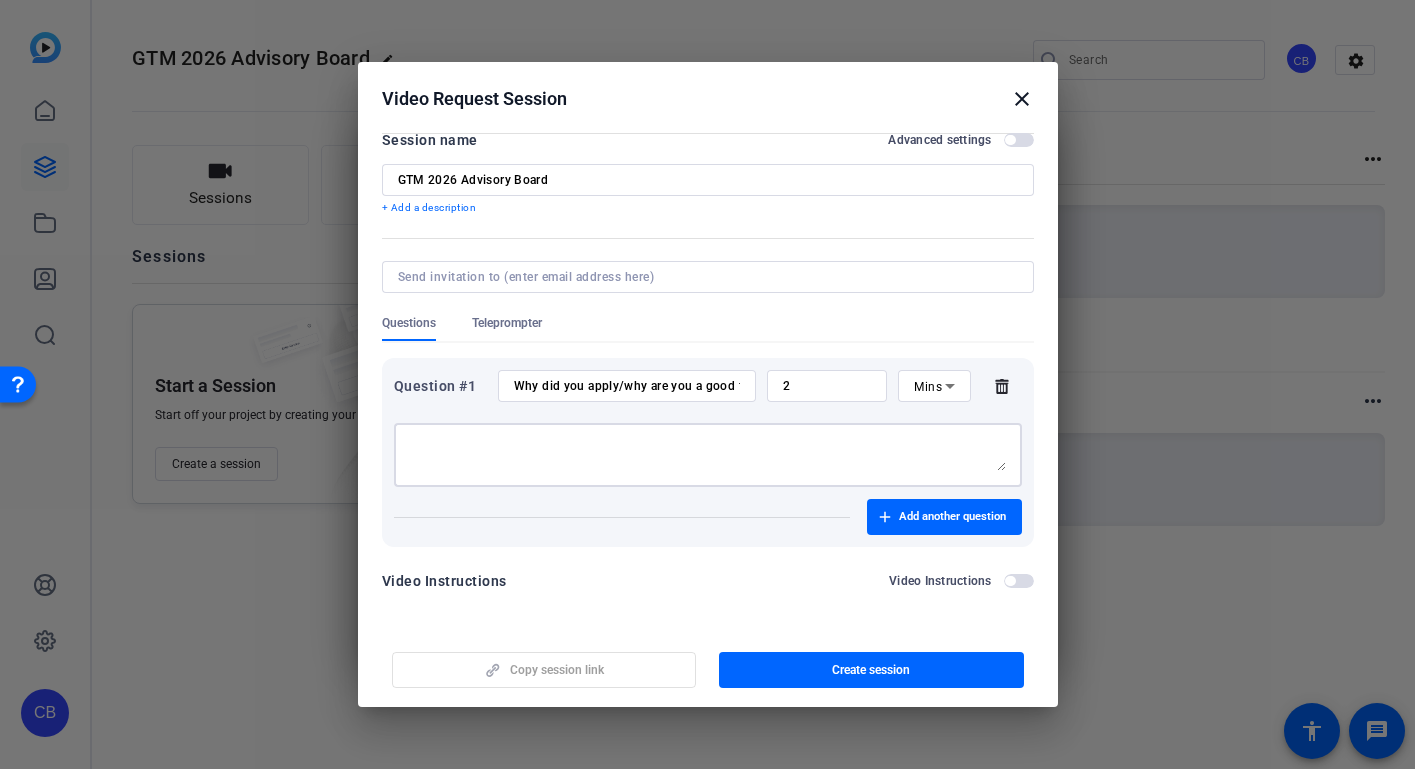 scroll, scrollTop: 15, scrollLeft: 0, axis: vertical 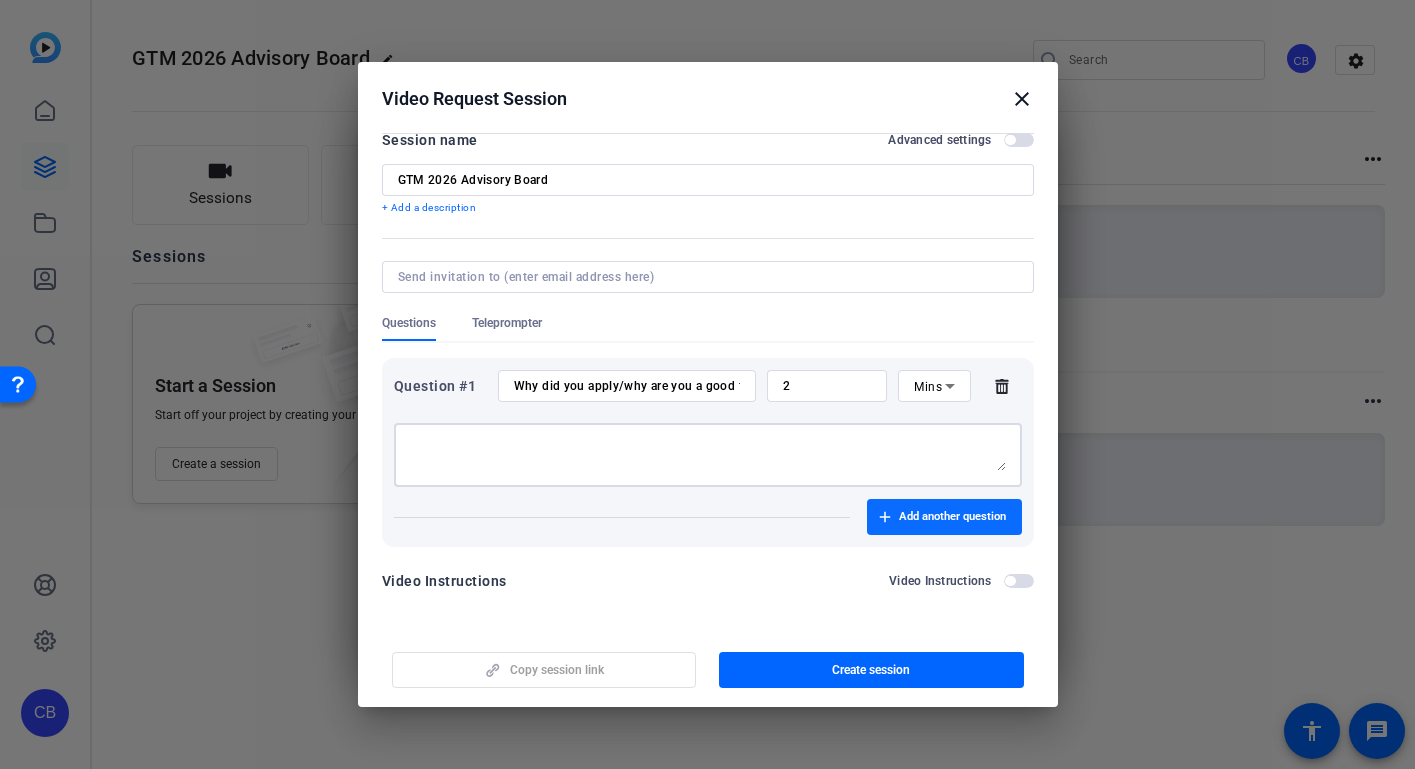 type 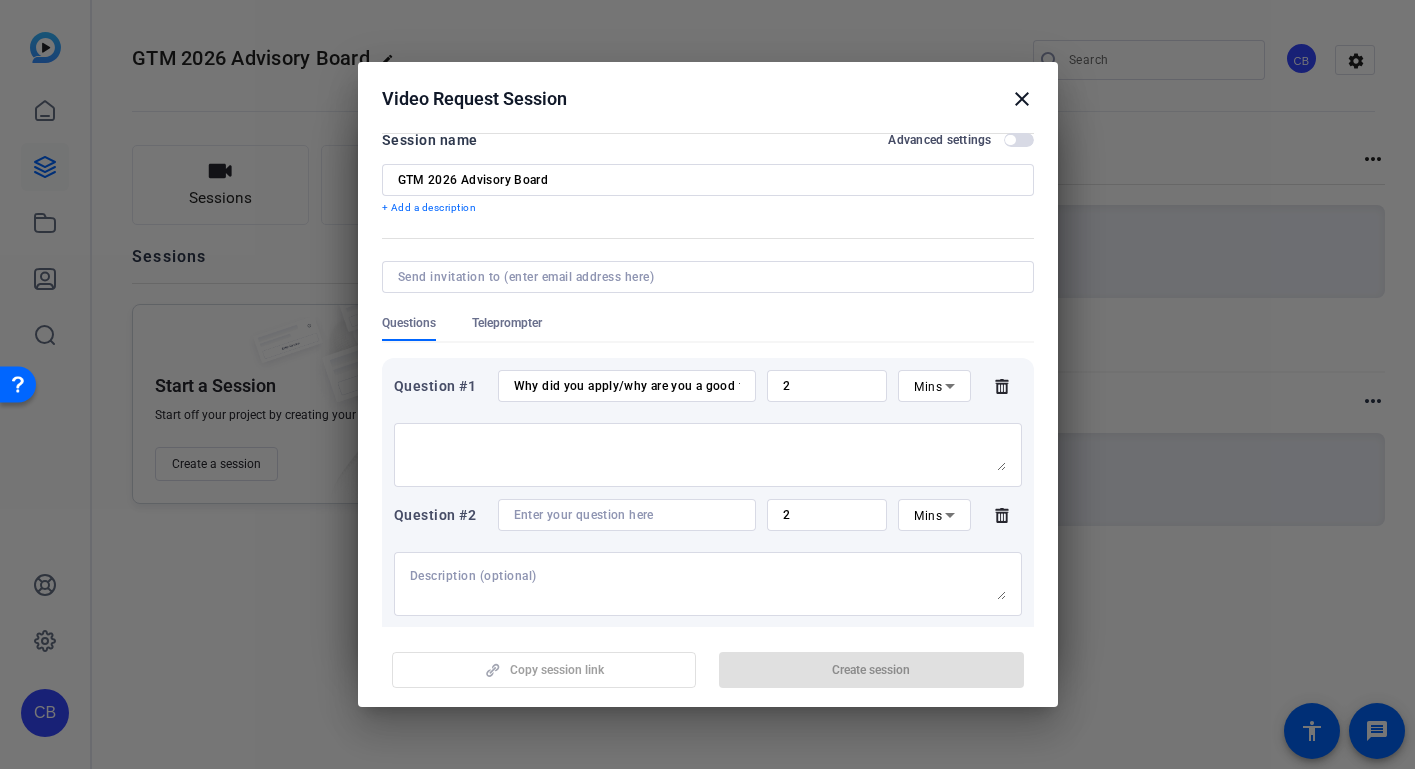 click at bounding box center (627, 515) 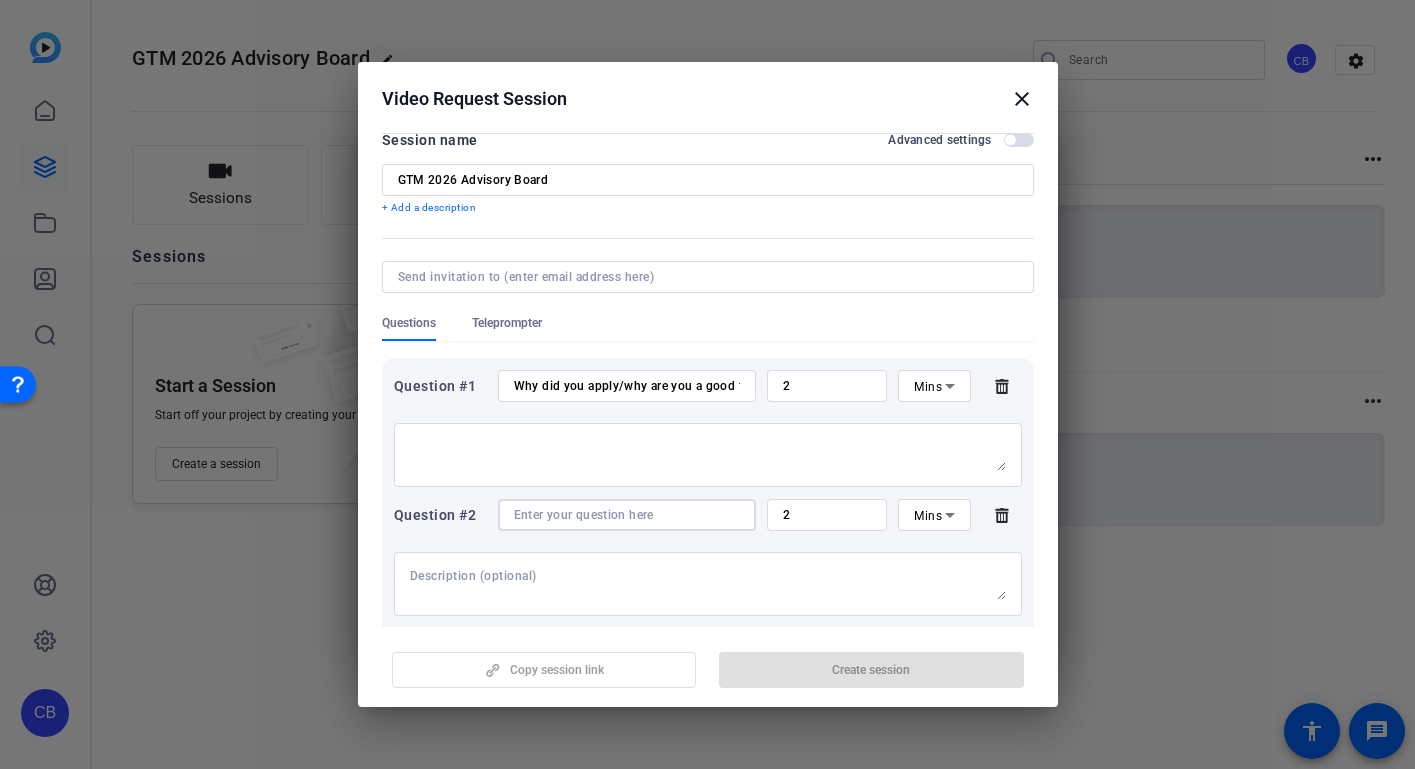 paste on "What are your goals for the event? What do you want to take away from the event?" 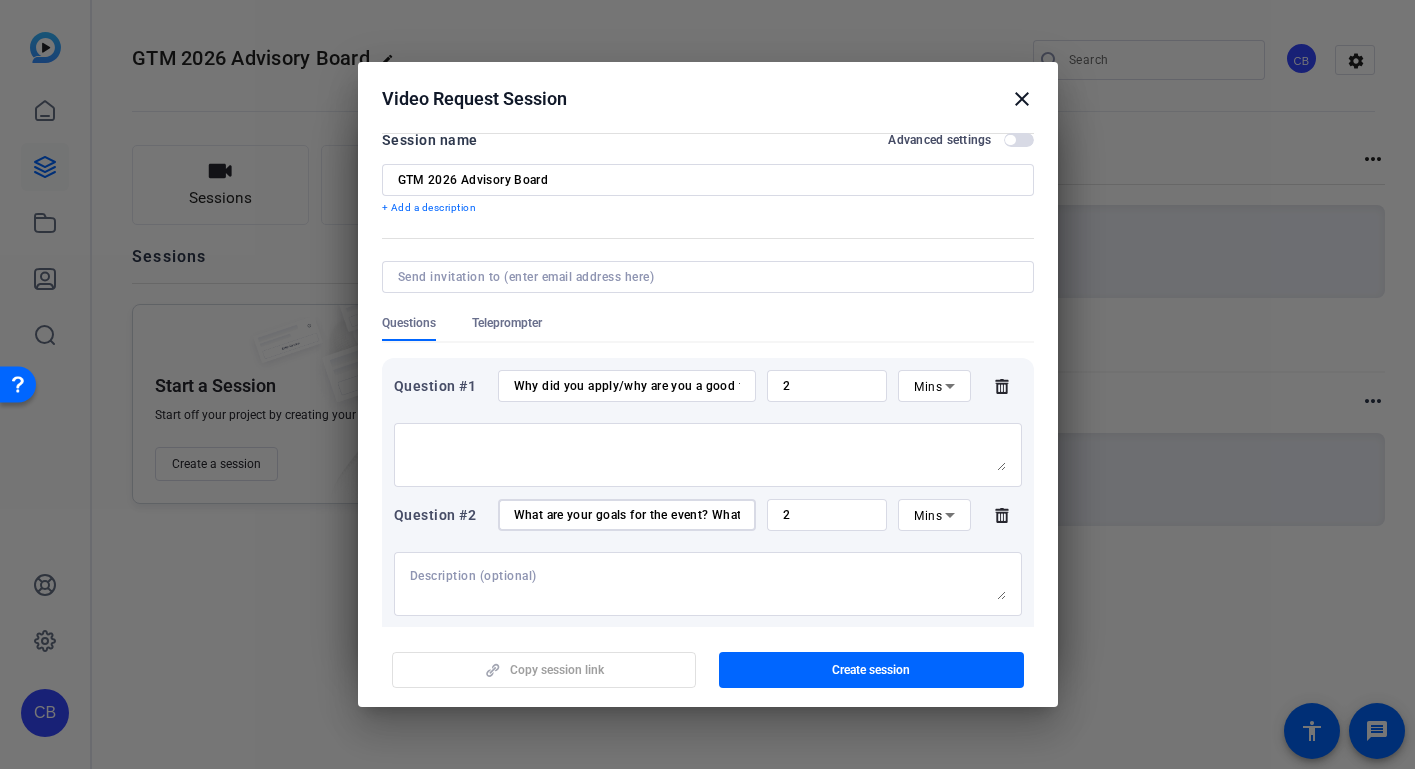 type on "What are your goals for the event? What do you want to take away from the event?" 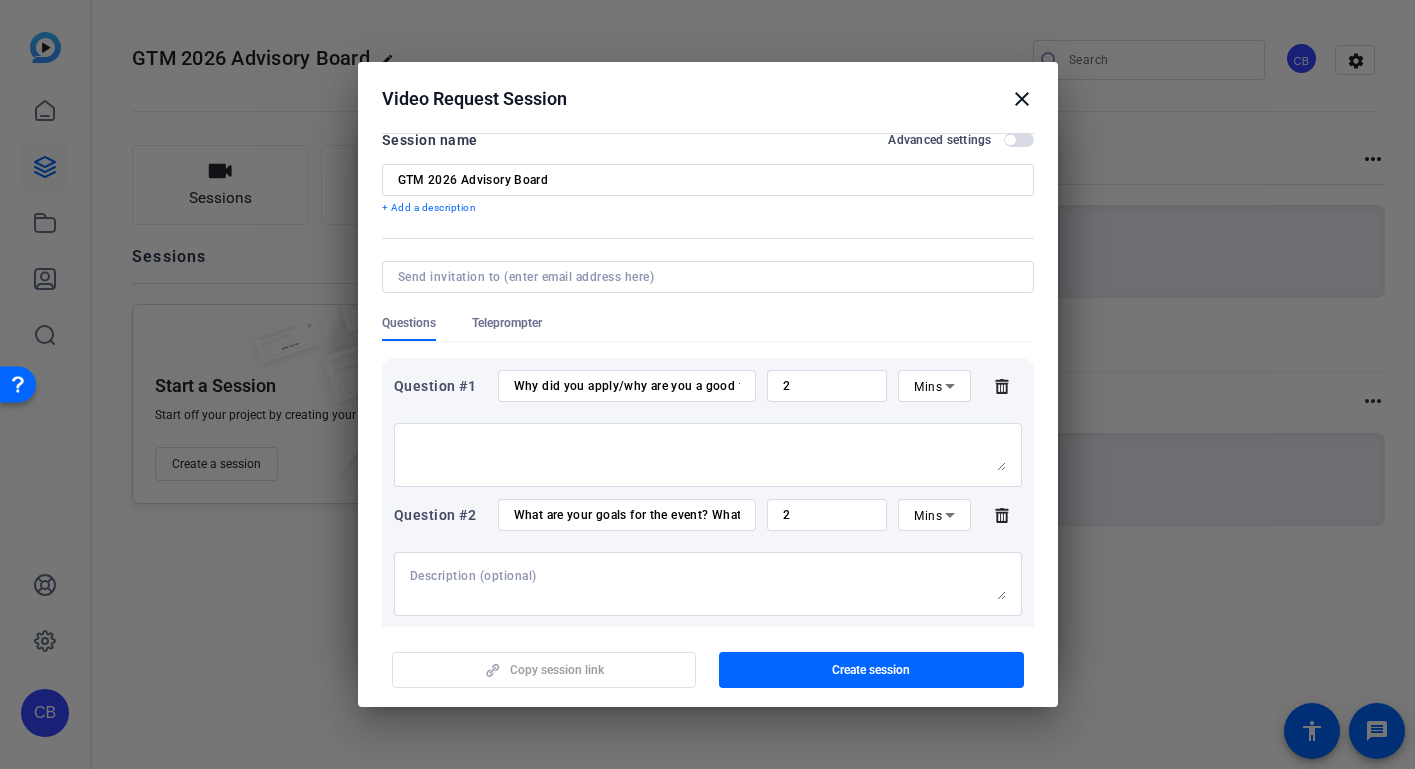 drag, startPoint x: 737, startPoint y: 518, endPoint x: 649, endPoint y: 518, distance: 88 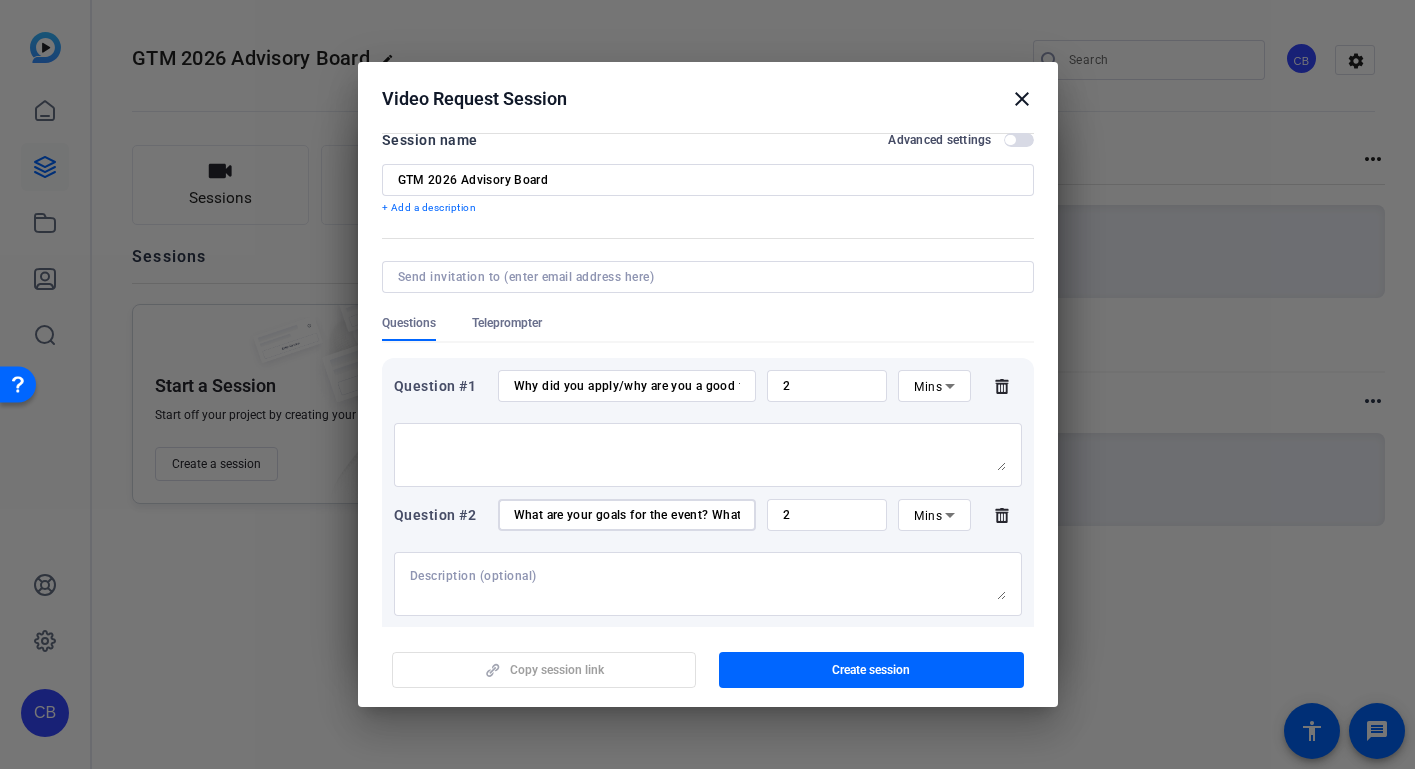 drag, startPoint x: 694, startPoint y: 513, endPoint x: 420, endPoint y: 518, distance: 274.04562 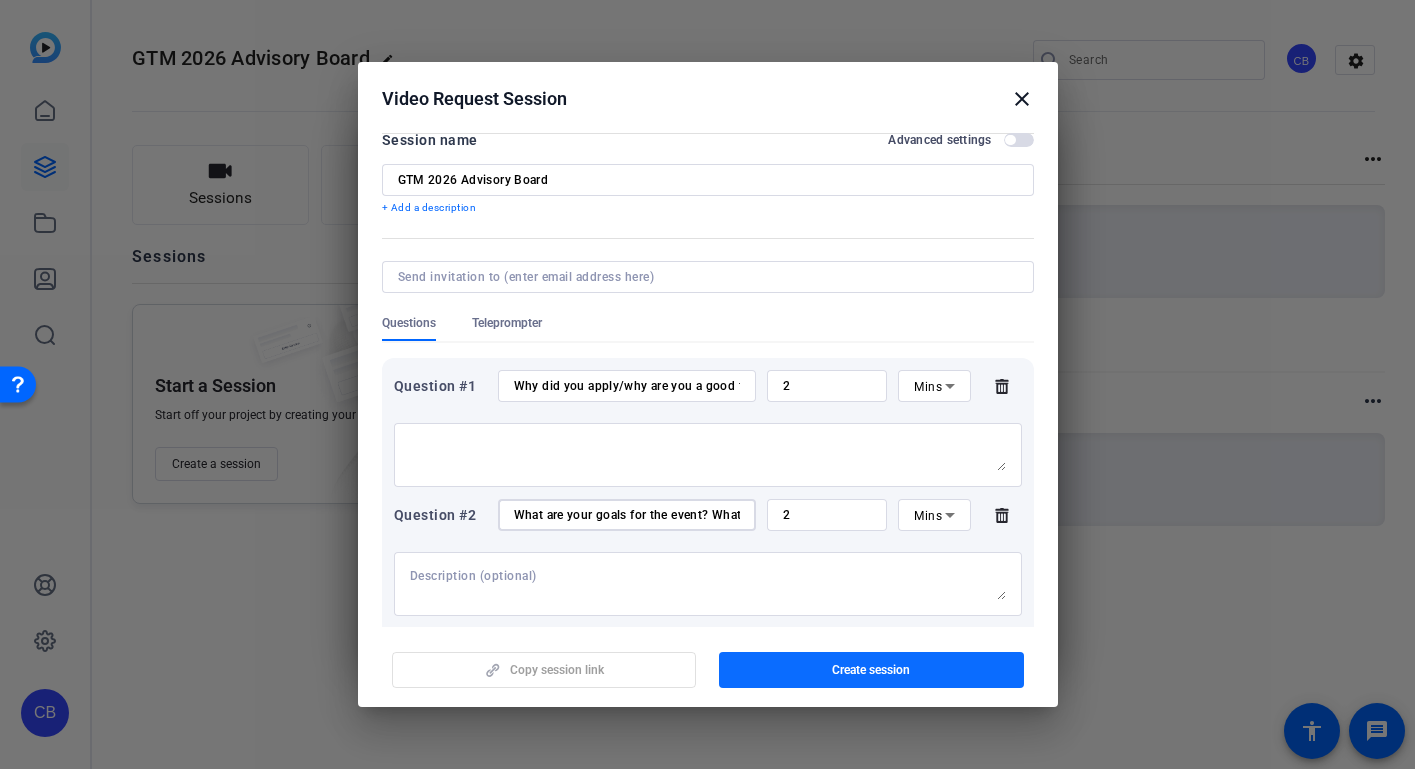 click on "Create session" at bounding box center (871, 670) 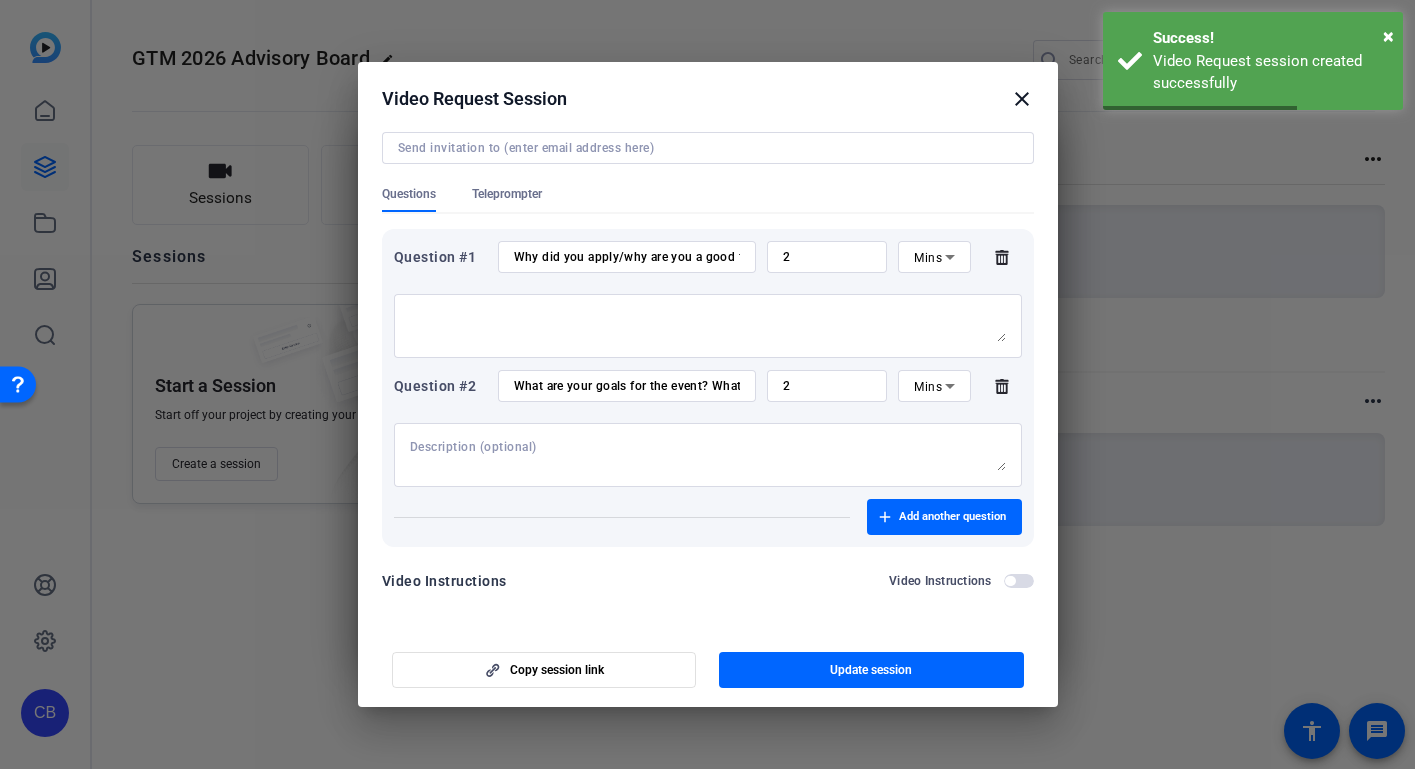 scroll, scrollTop: 148, scrollLeft: 0, axis: vertical 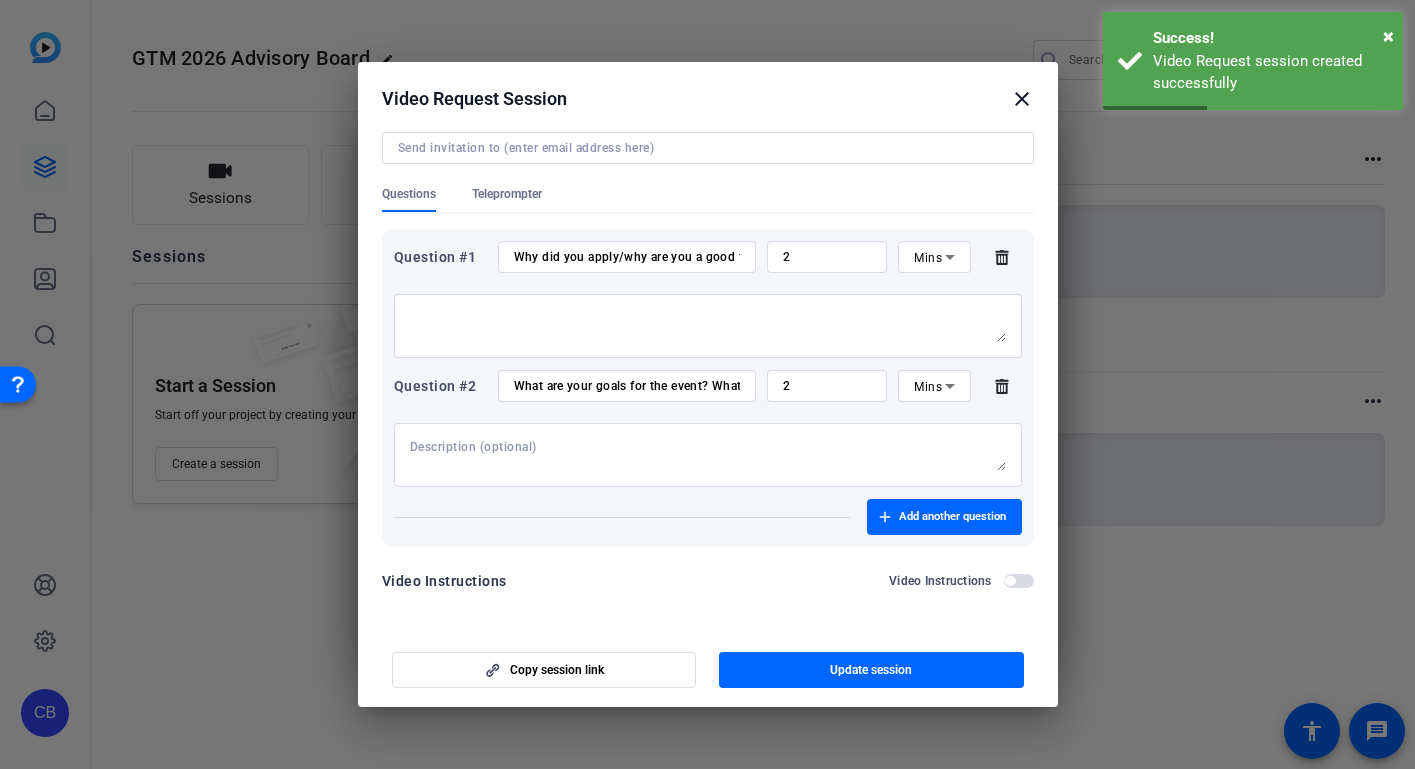 click at bounding box center [1010, 581] 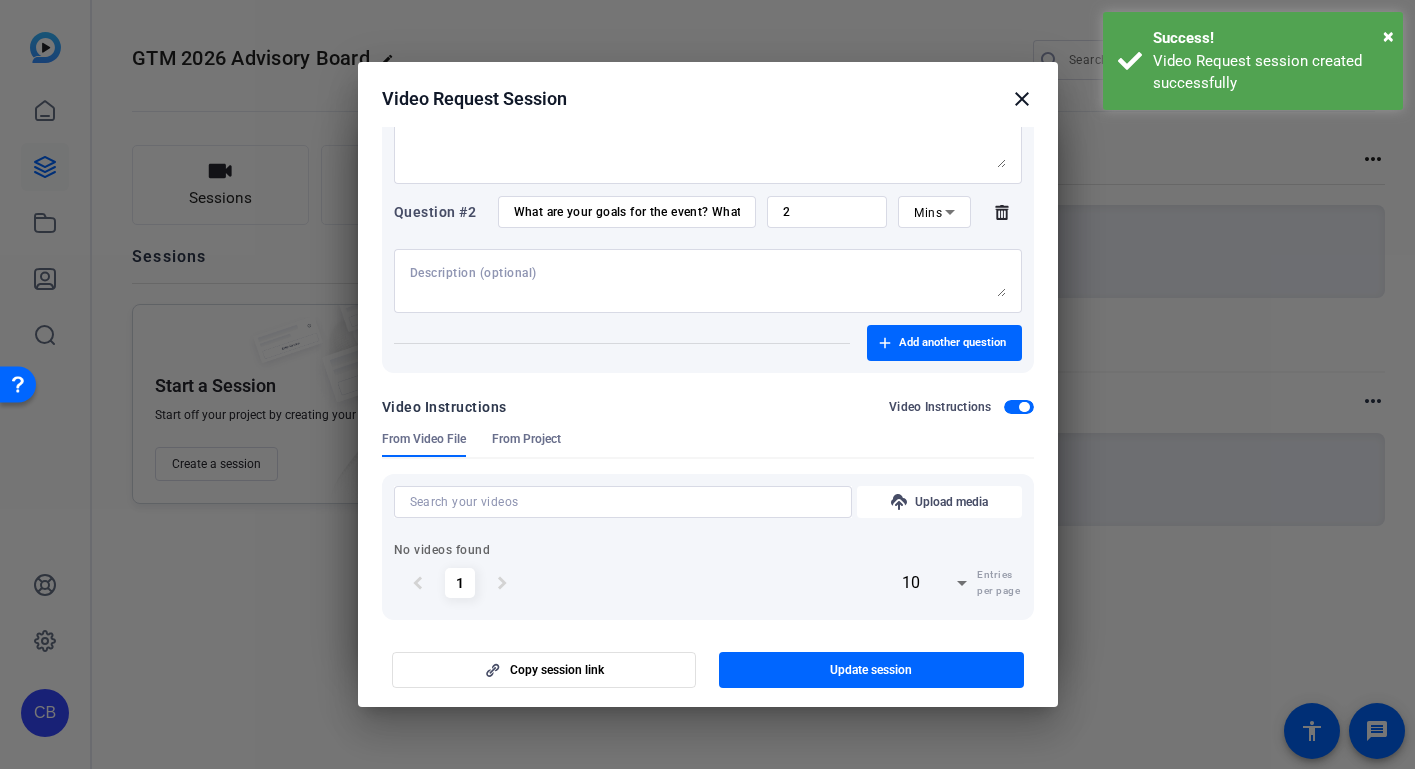 scroll, scrollTop: 327, scrollLeft: 0, axis: vertical 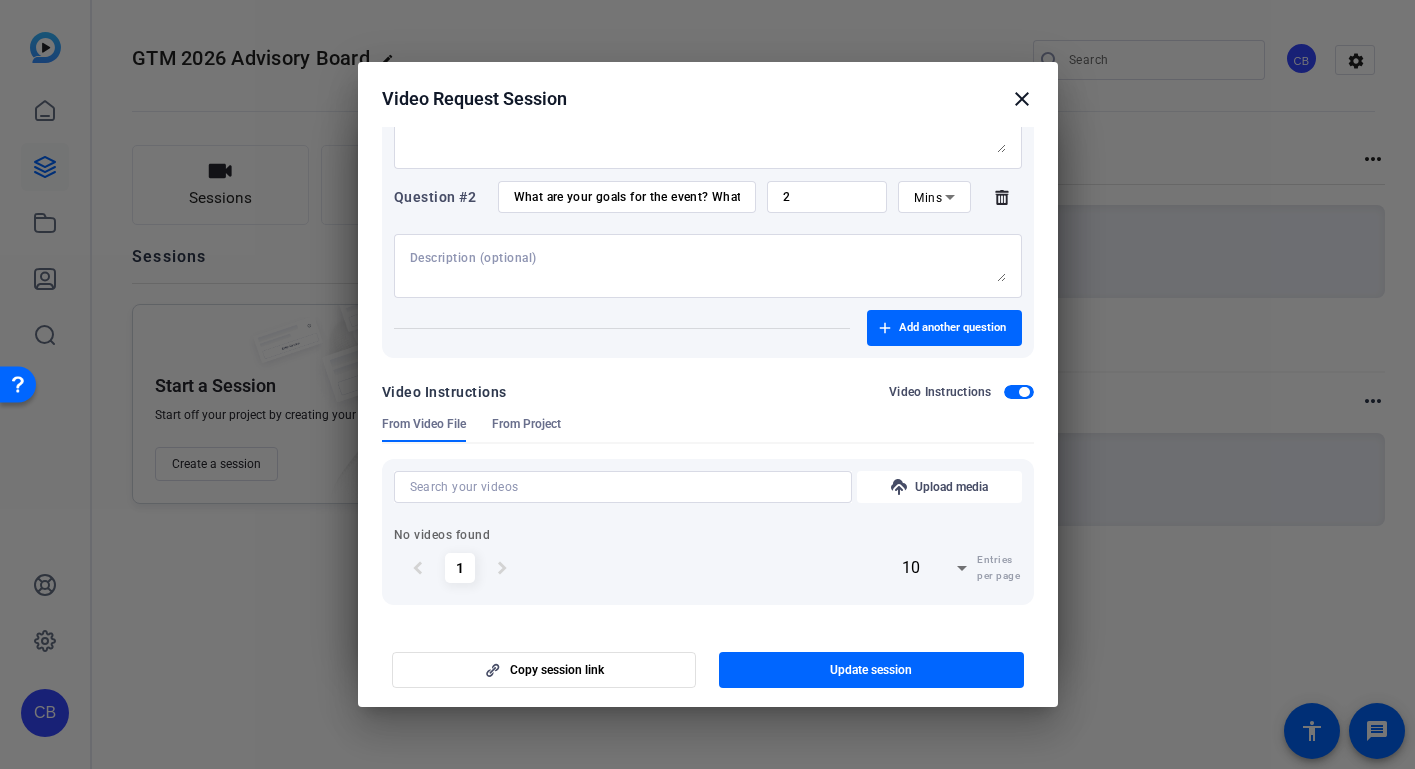 click at bounding box center [1024, 392] 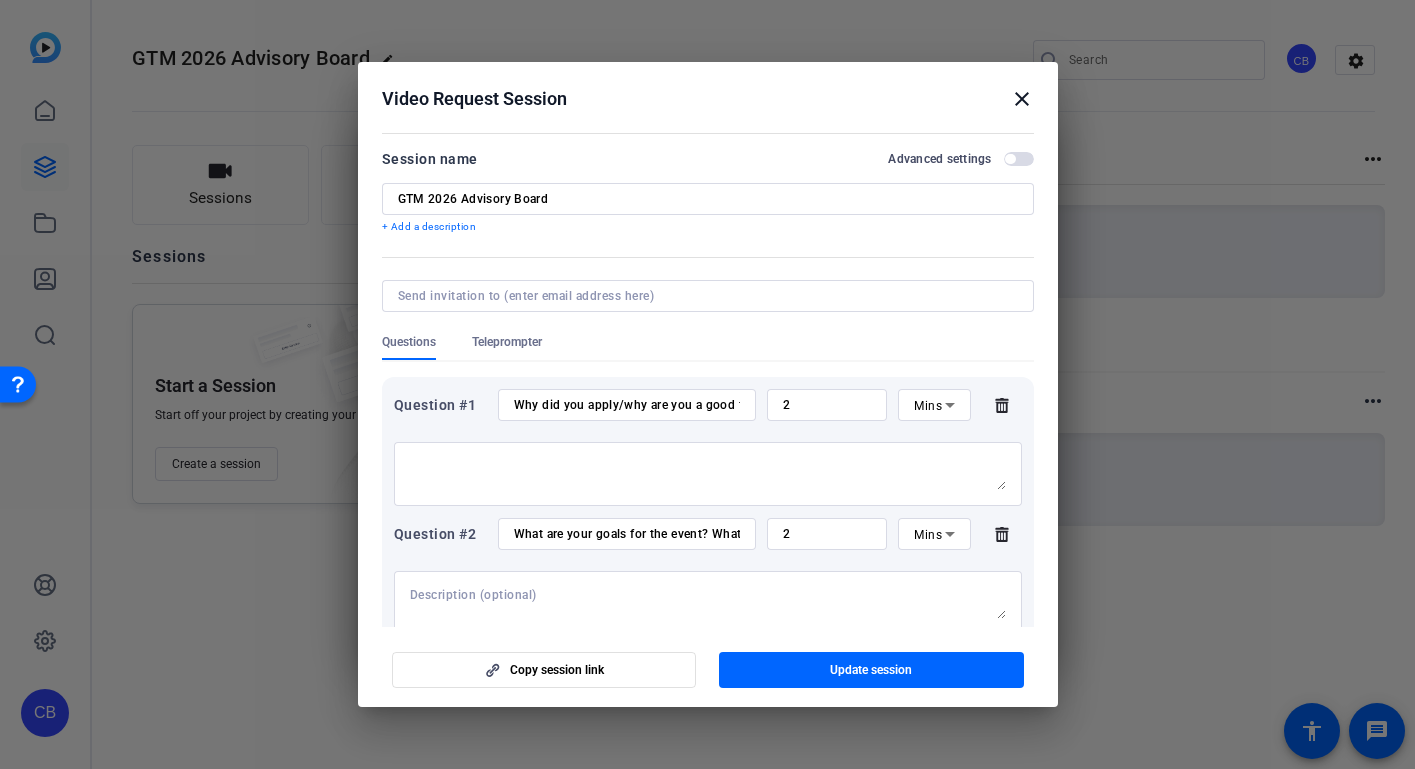 scroll, scrollTop: 0, scrollLeft: 0, axis: both 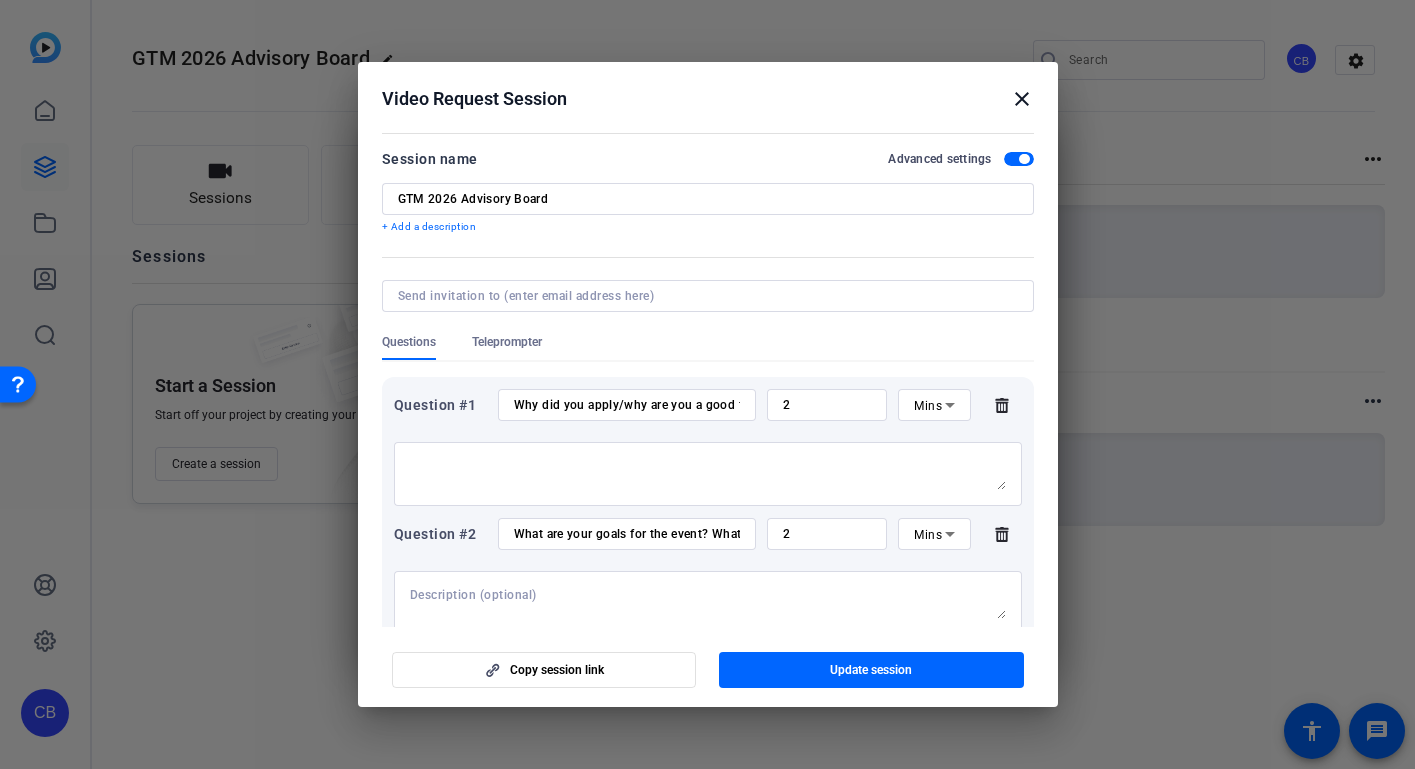 click at bounding box center (1024, 159) 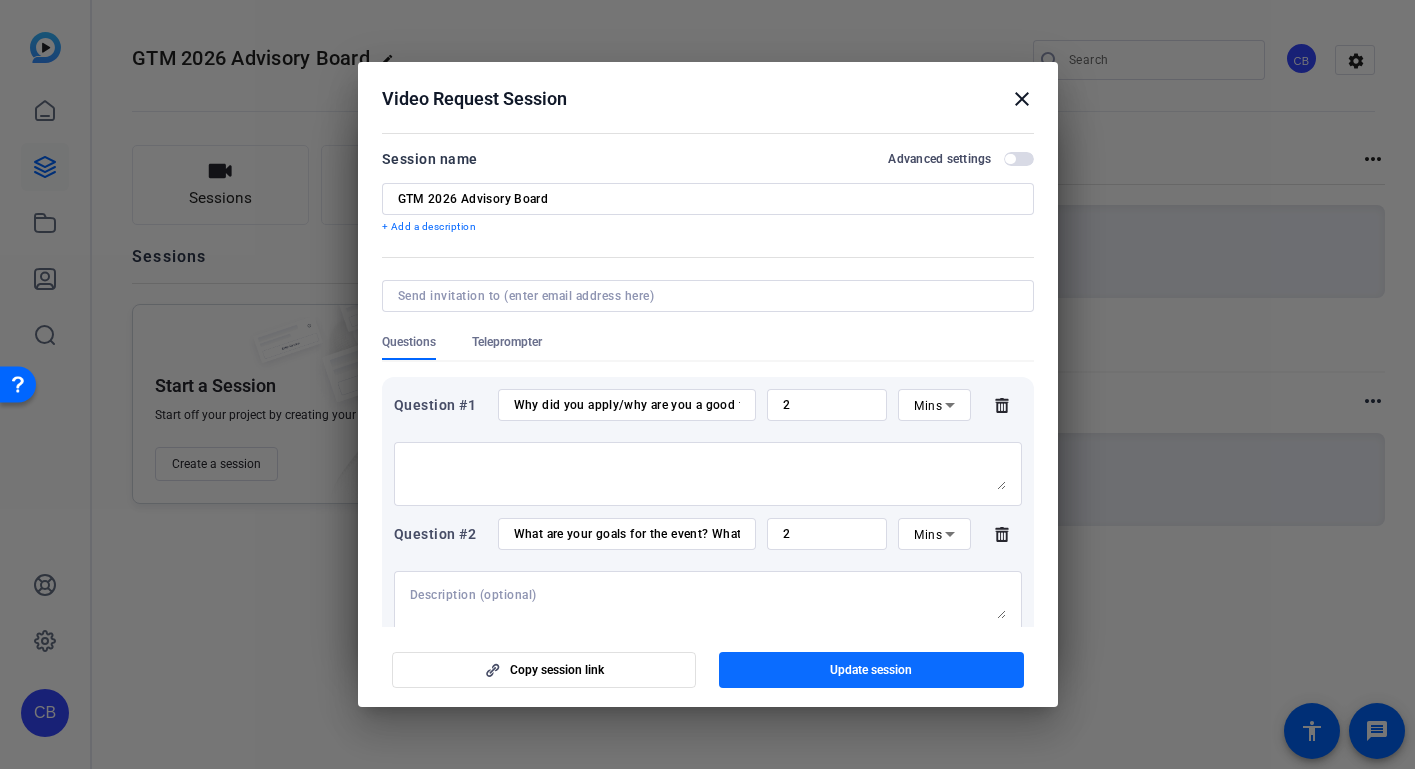 scroll, scrollTop: 16, scrollLeft: 0, axis: vertical 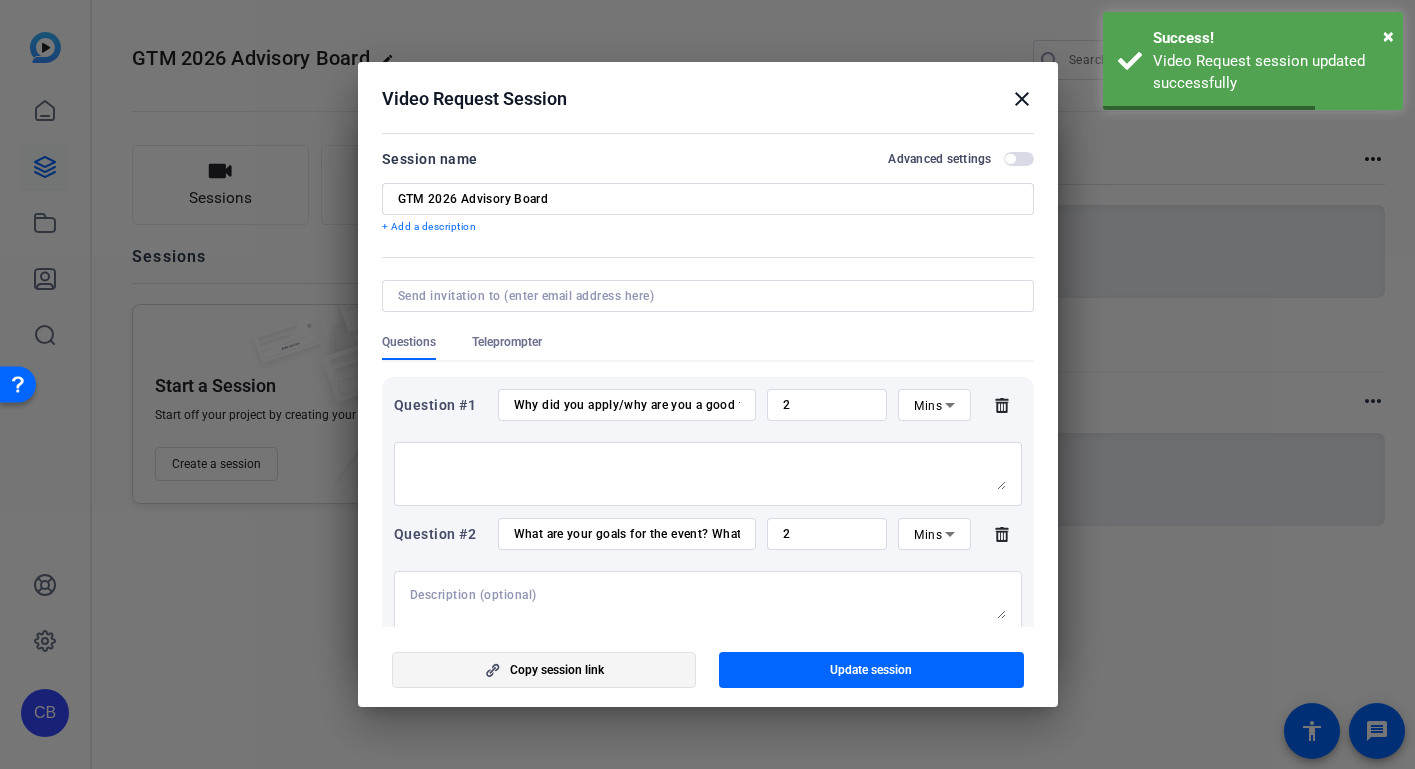 click on "Copy session link" at bounding box center [557, 670] 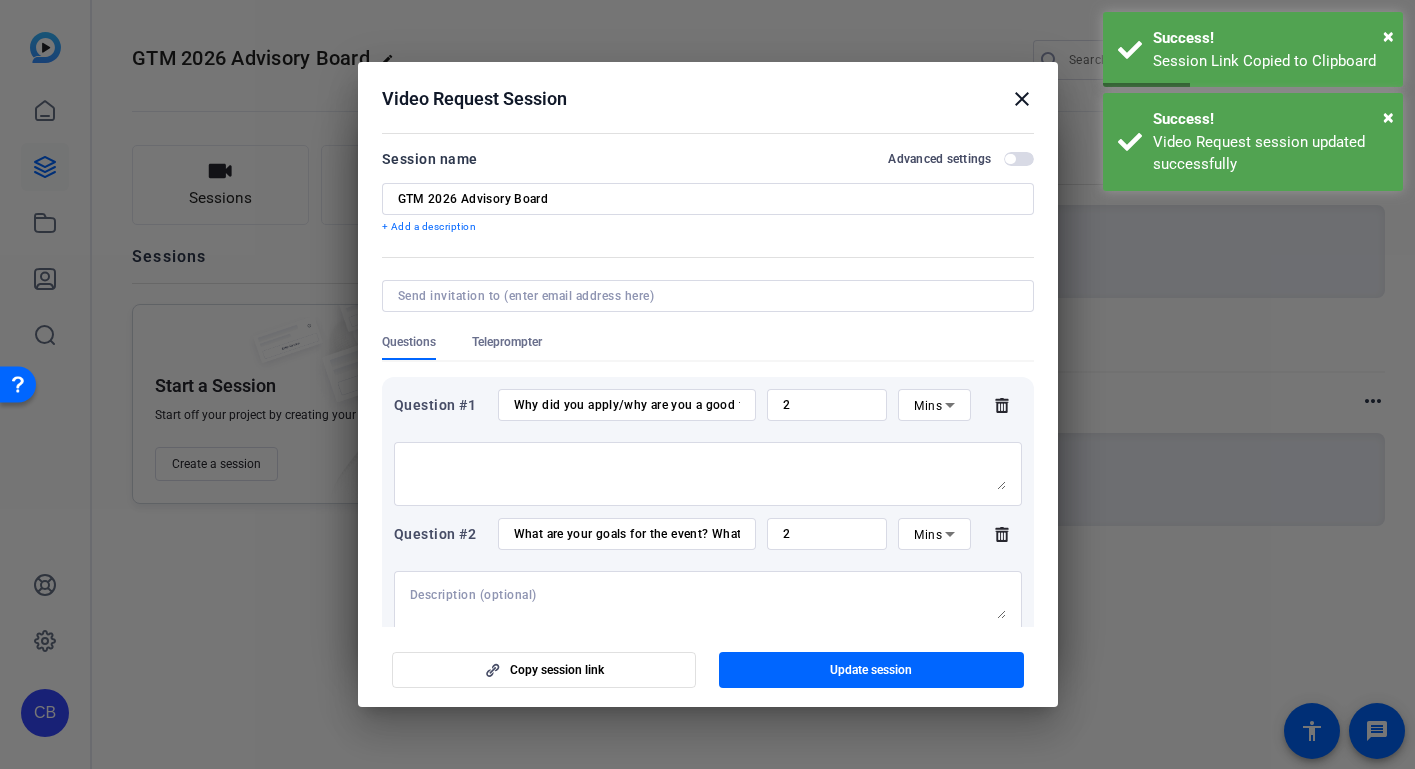 click on "close" at bounding box center [1022, 99] 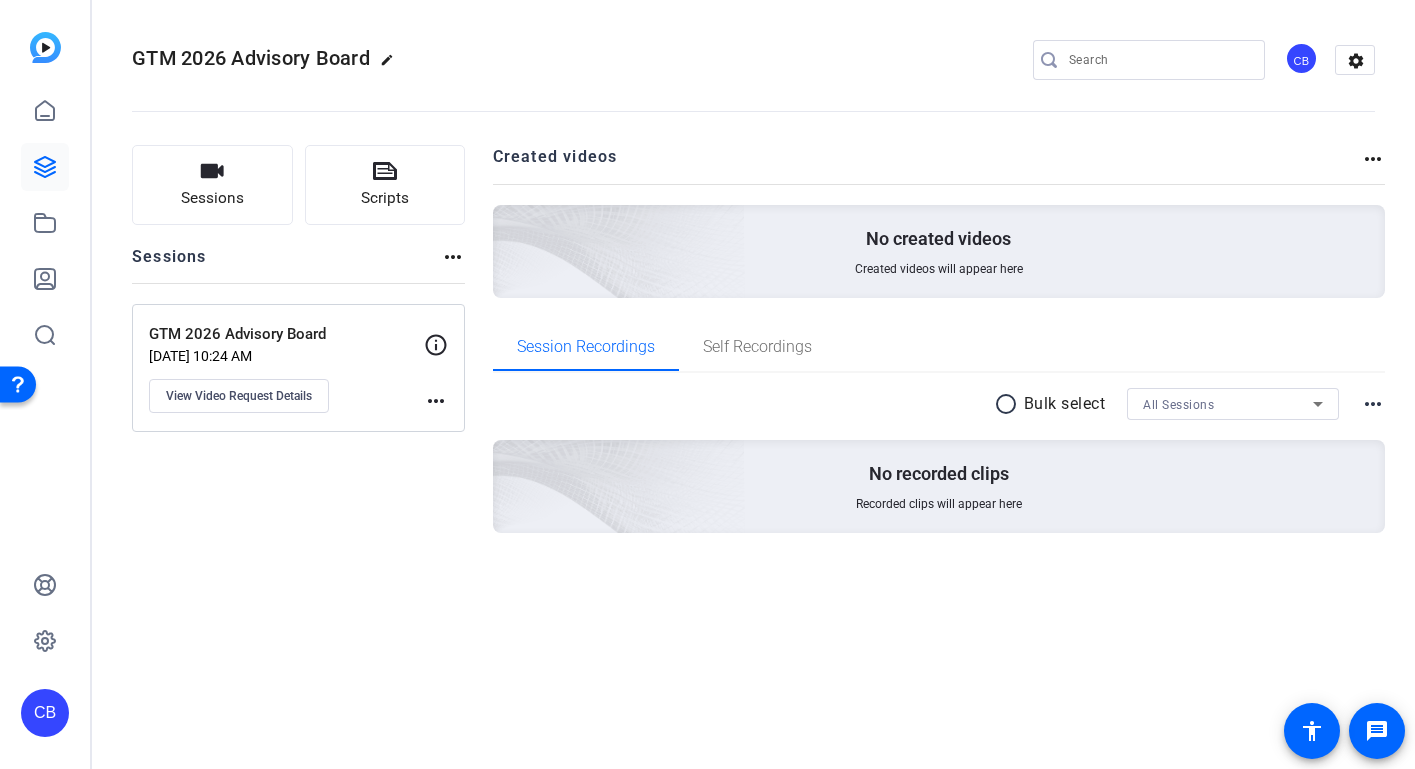 click on "more_horiz" 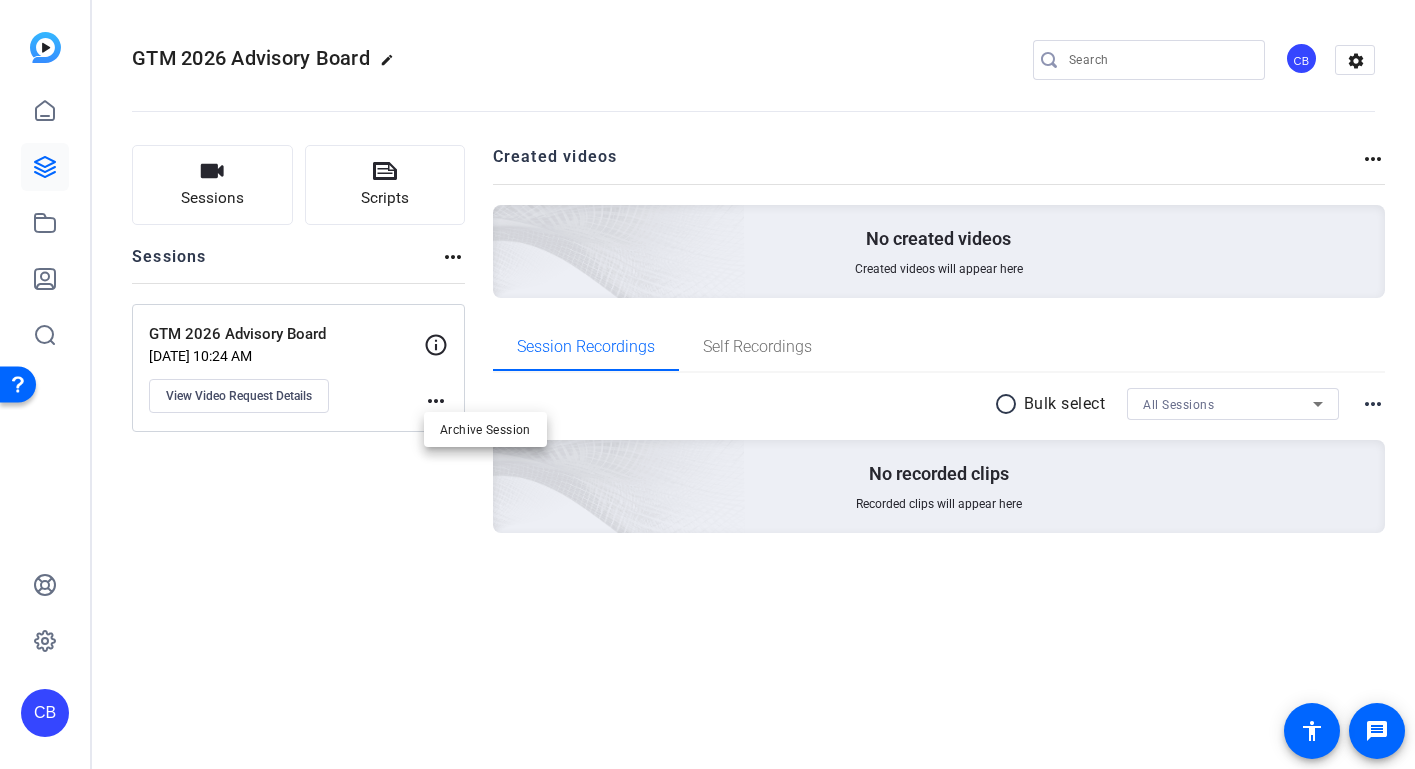 click at bounding box center [707, 384] 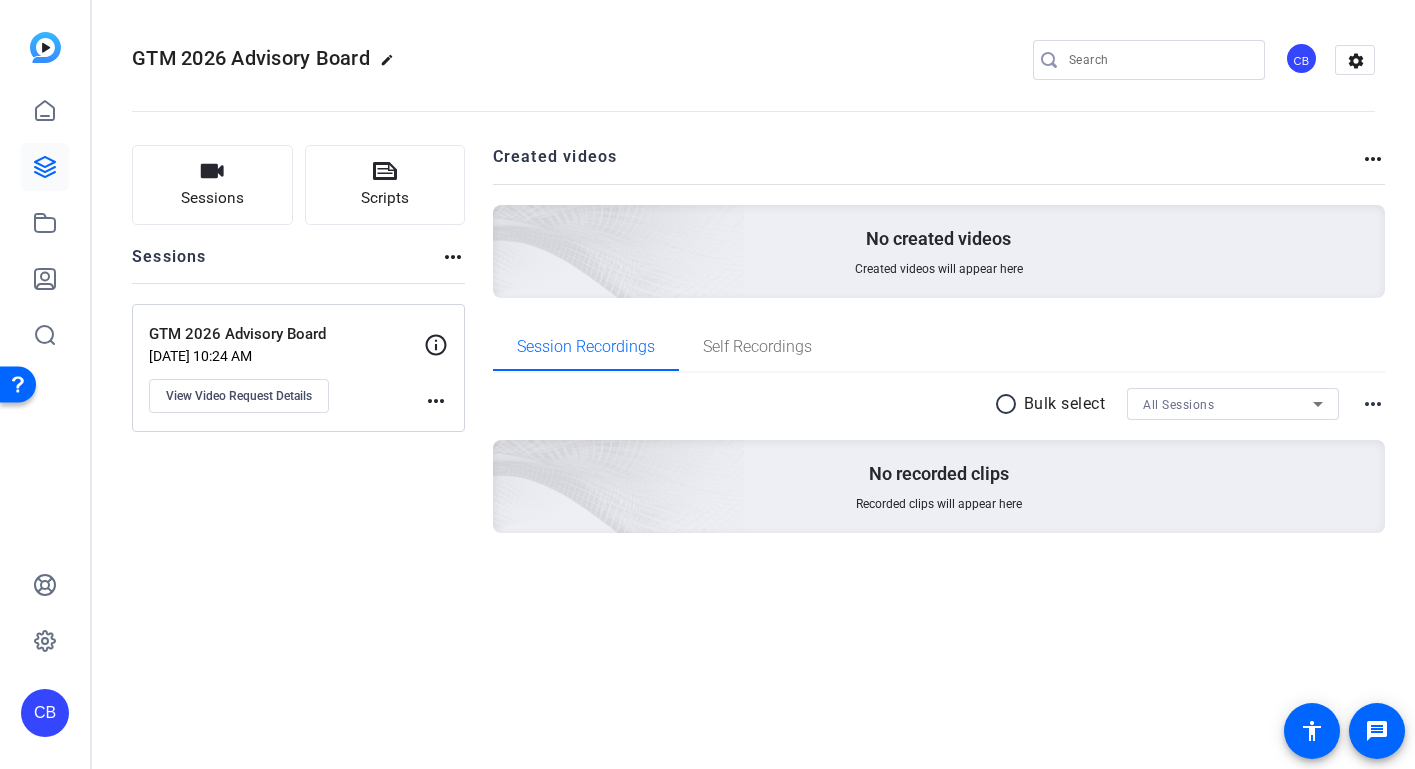 click on "GTM 2026 Advisory Board" 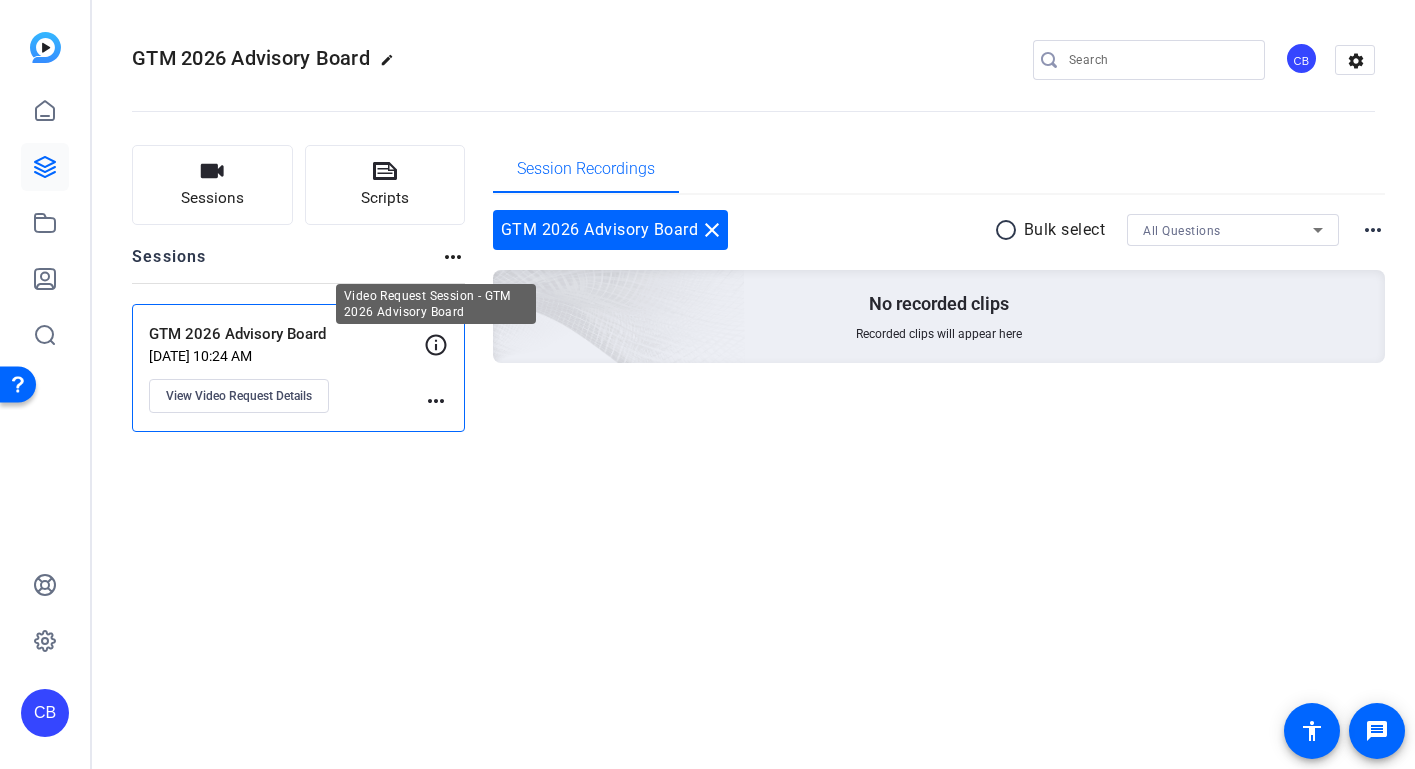 click 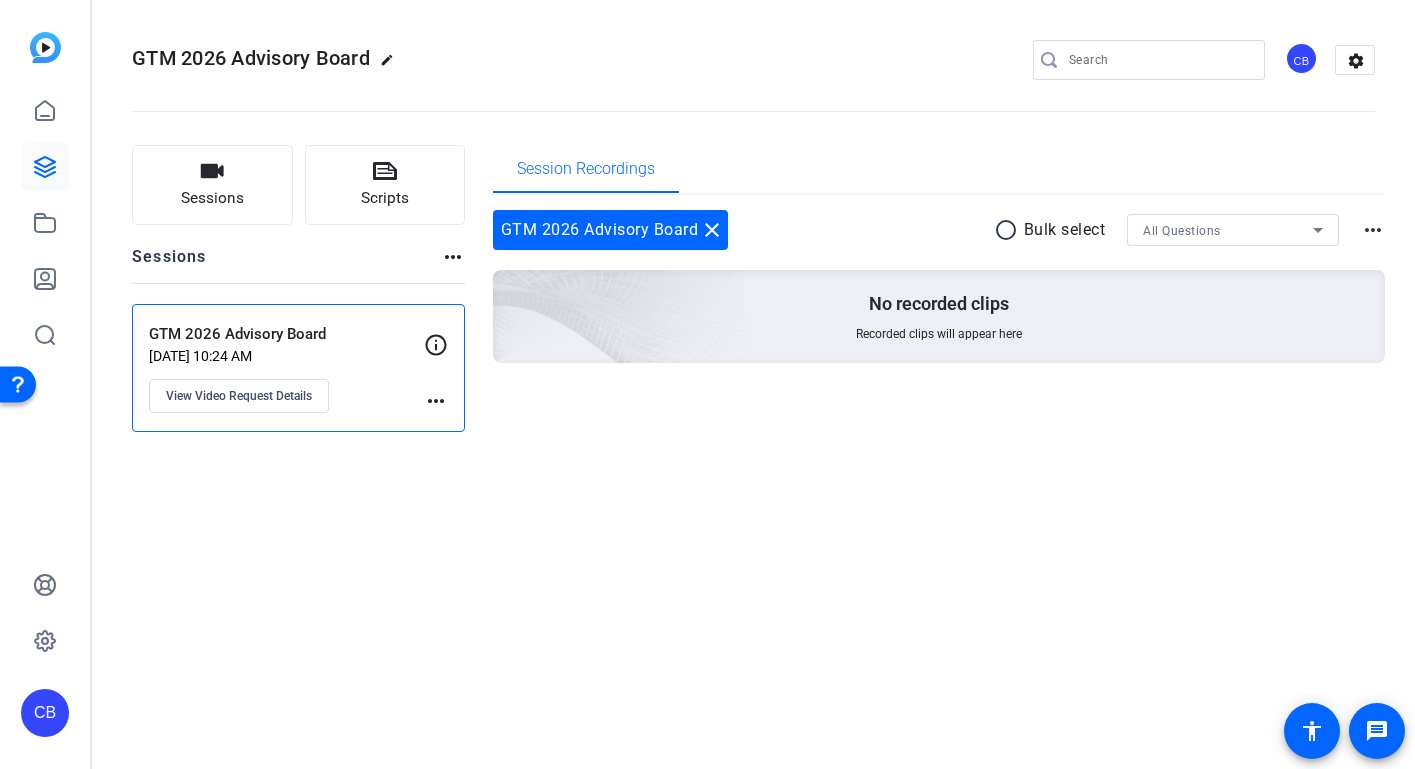 click on "GTM 2026 Advisory Board   Jul 03, 2025 @ 10:24 AM  View Video Request Details" 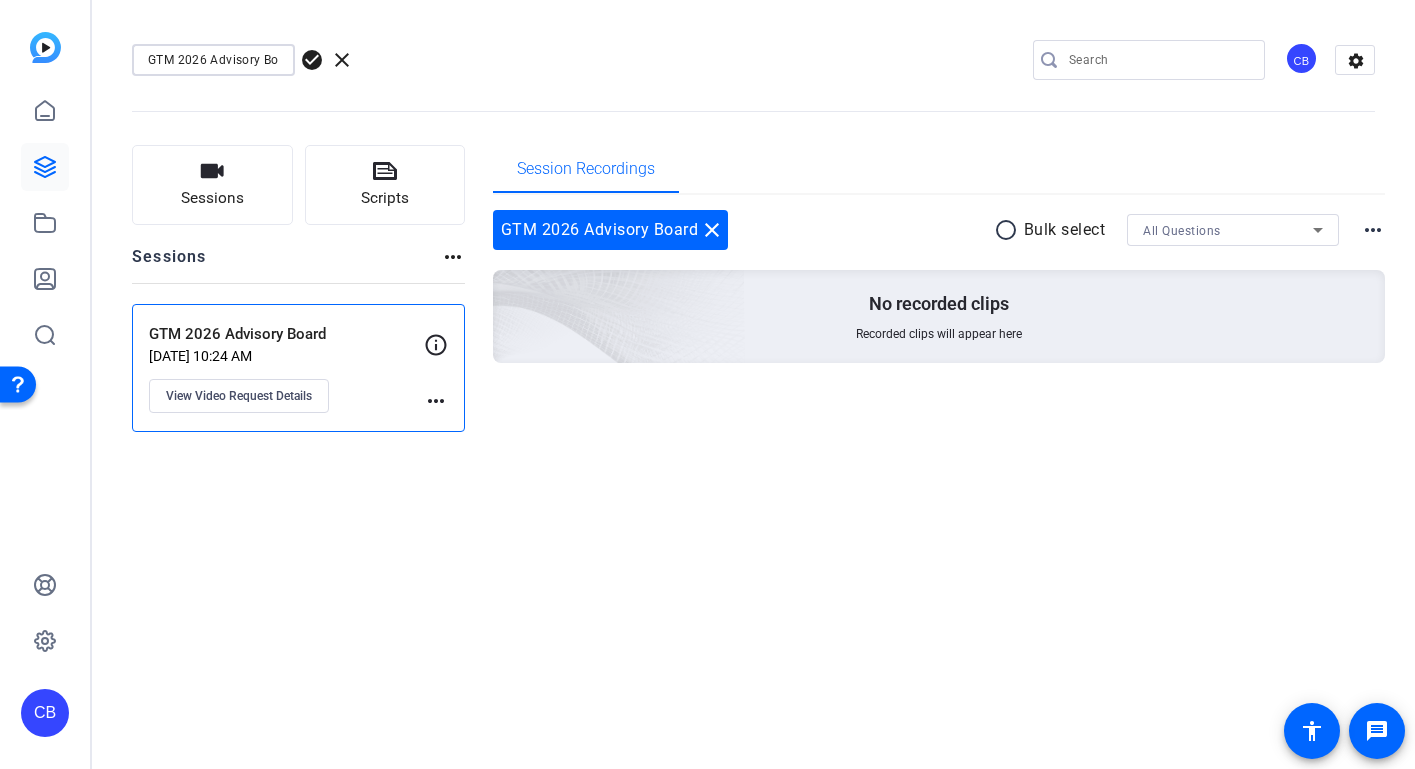 click on "GTM 2026 Advisory Board" at bounding box center [213, 60] 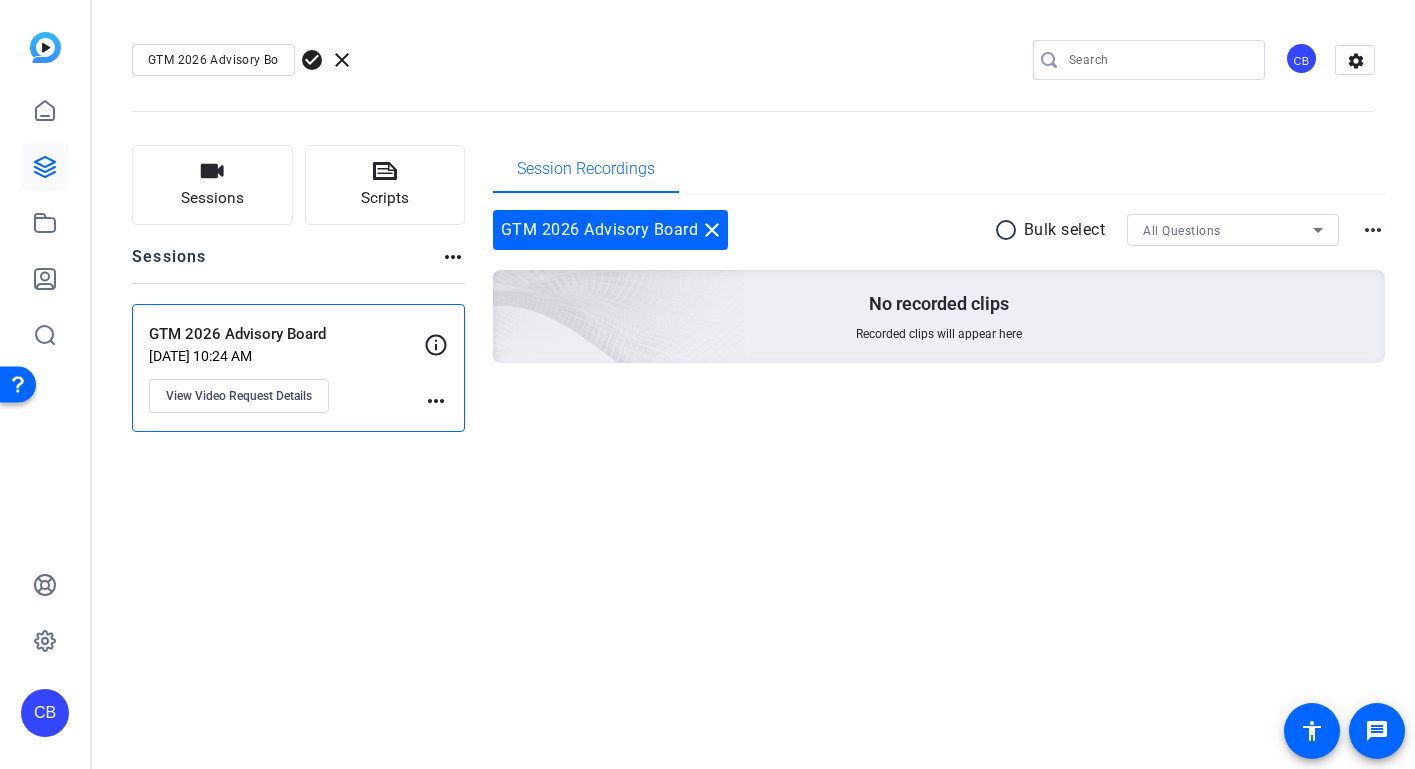 click on "check_circle" 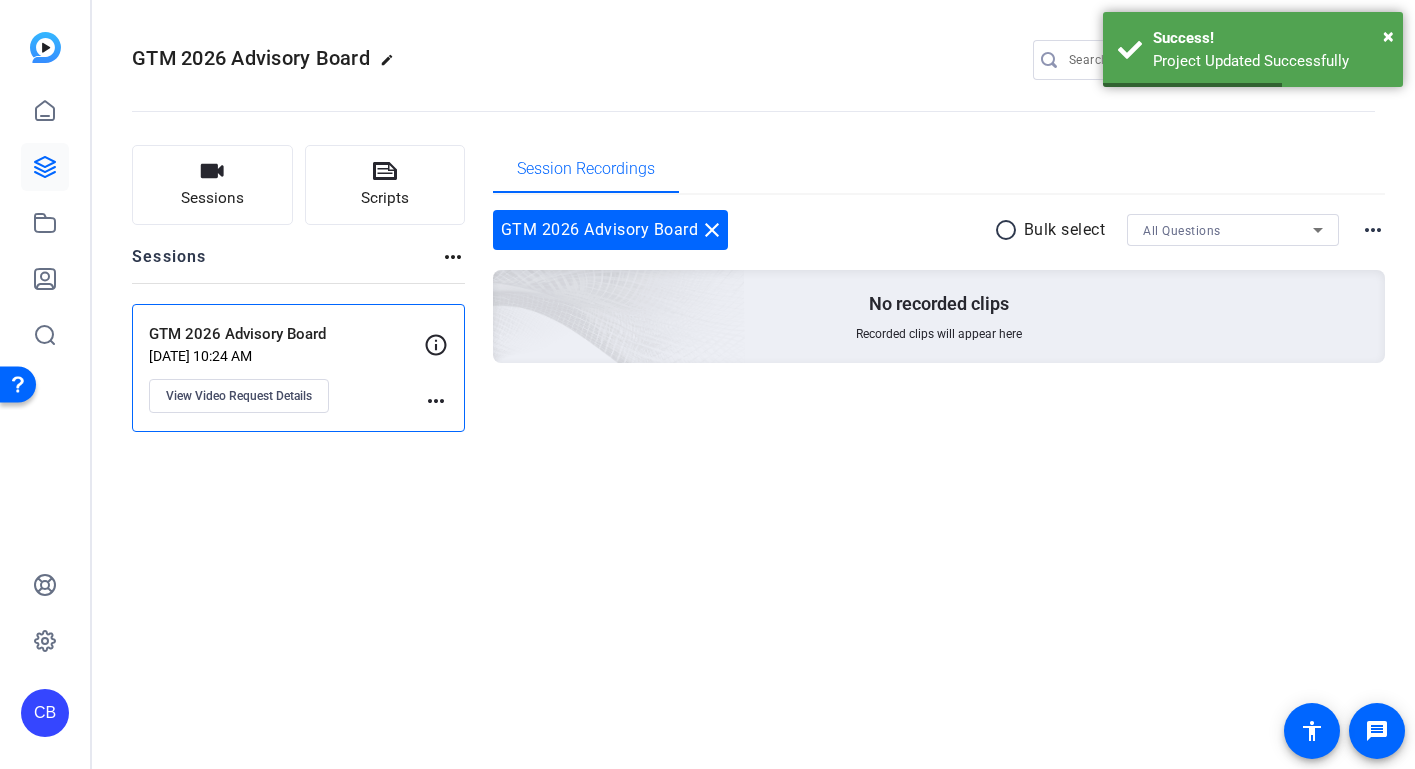 click on "more_horiz" 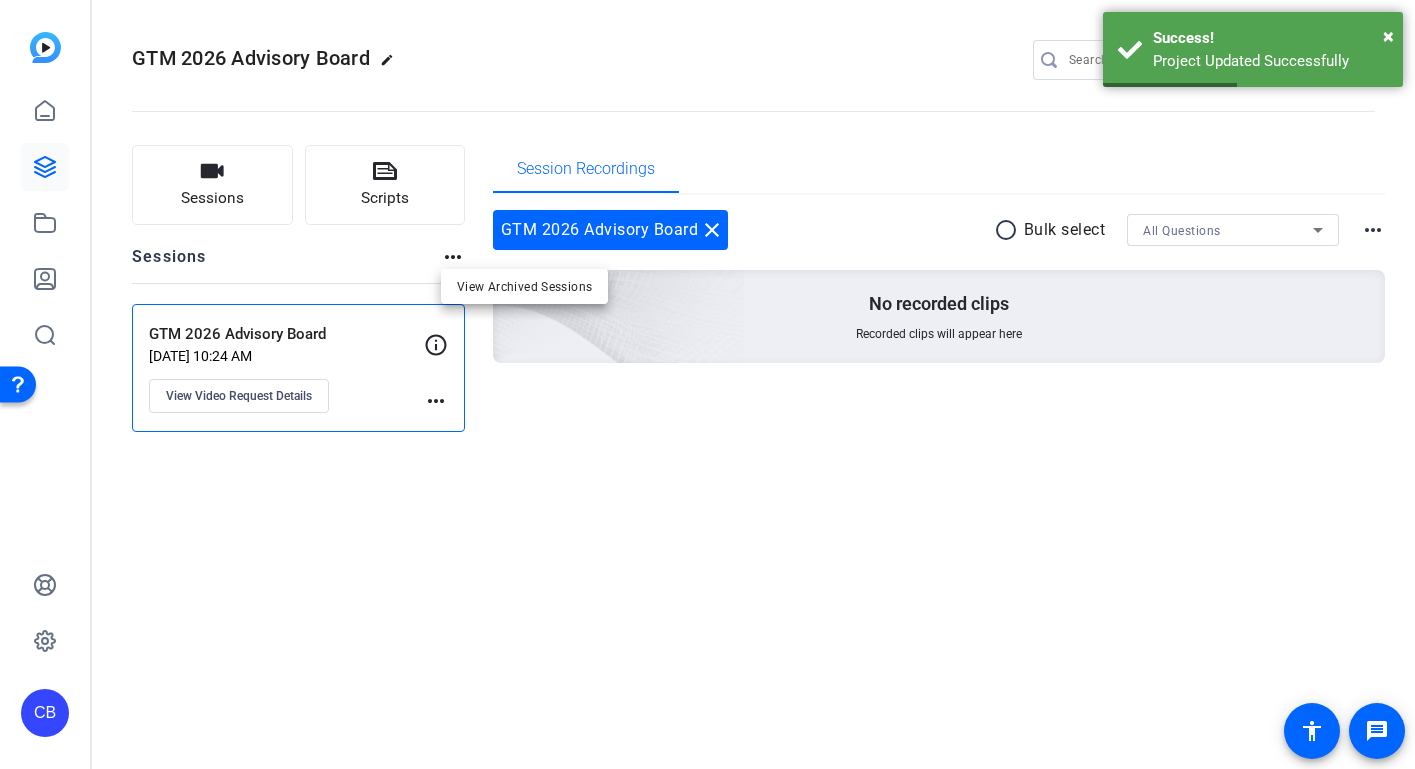 click at bounding box center (707, 384) 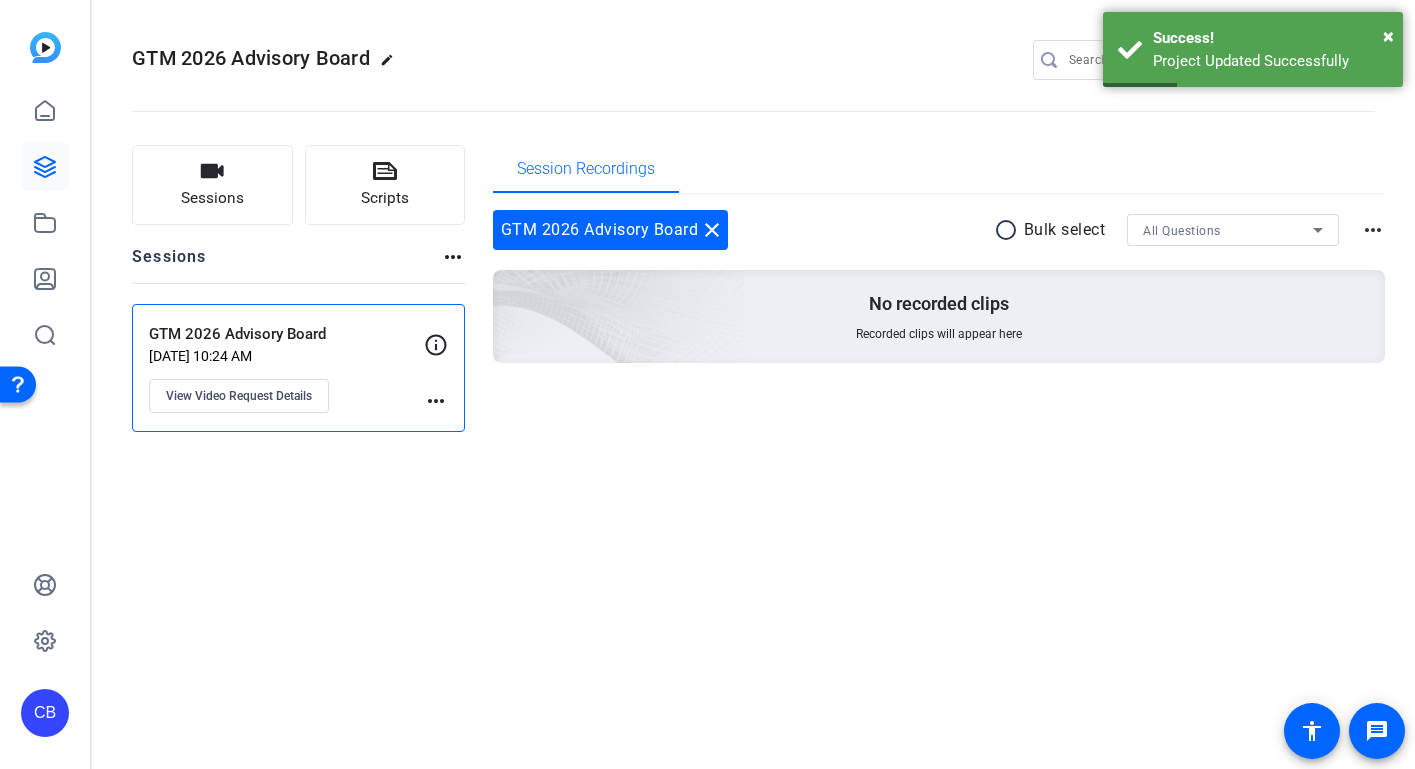 click on "more_horiz" 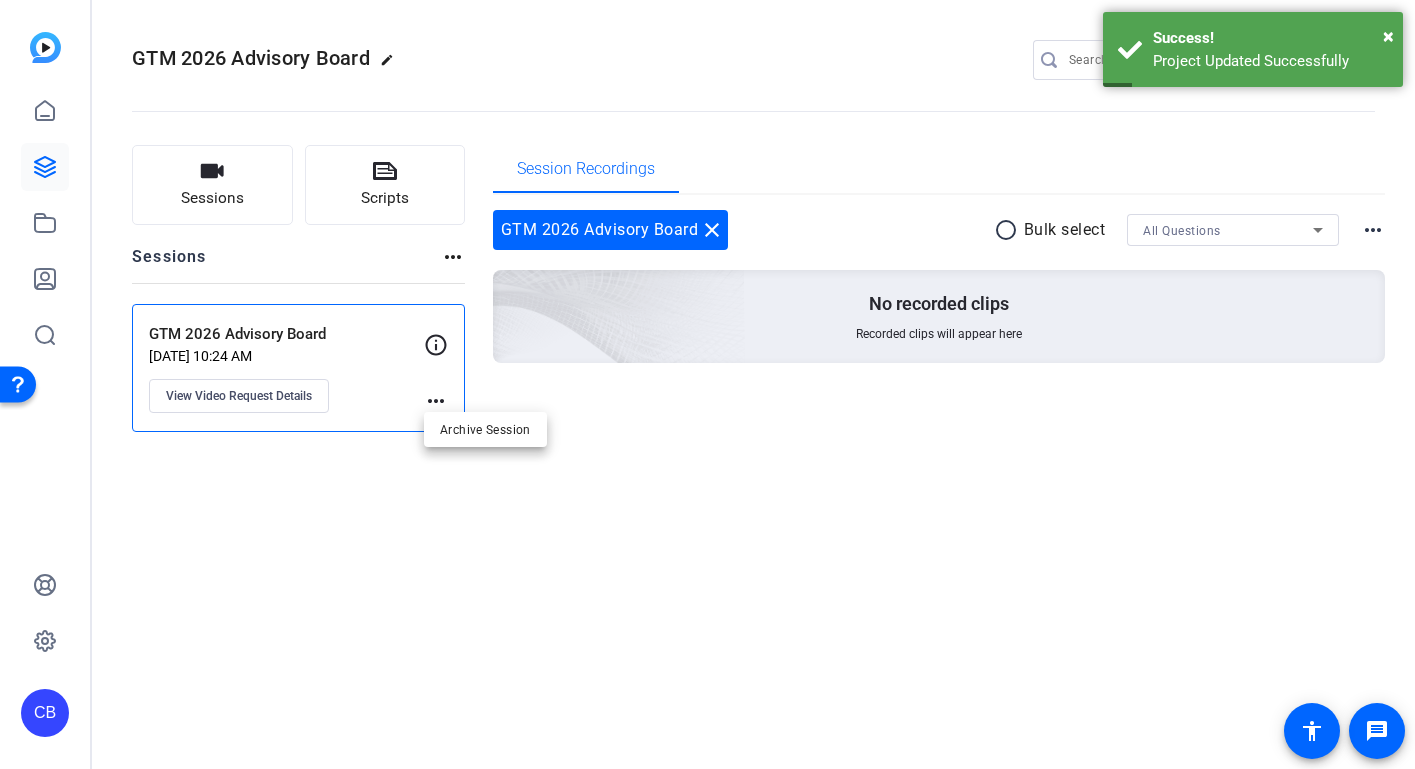click at bounding box center (707, 384) 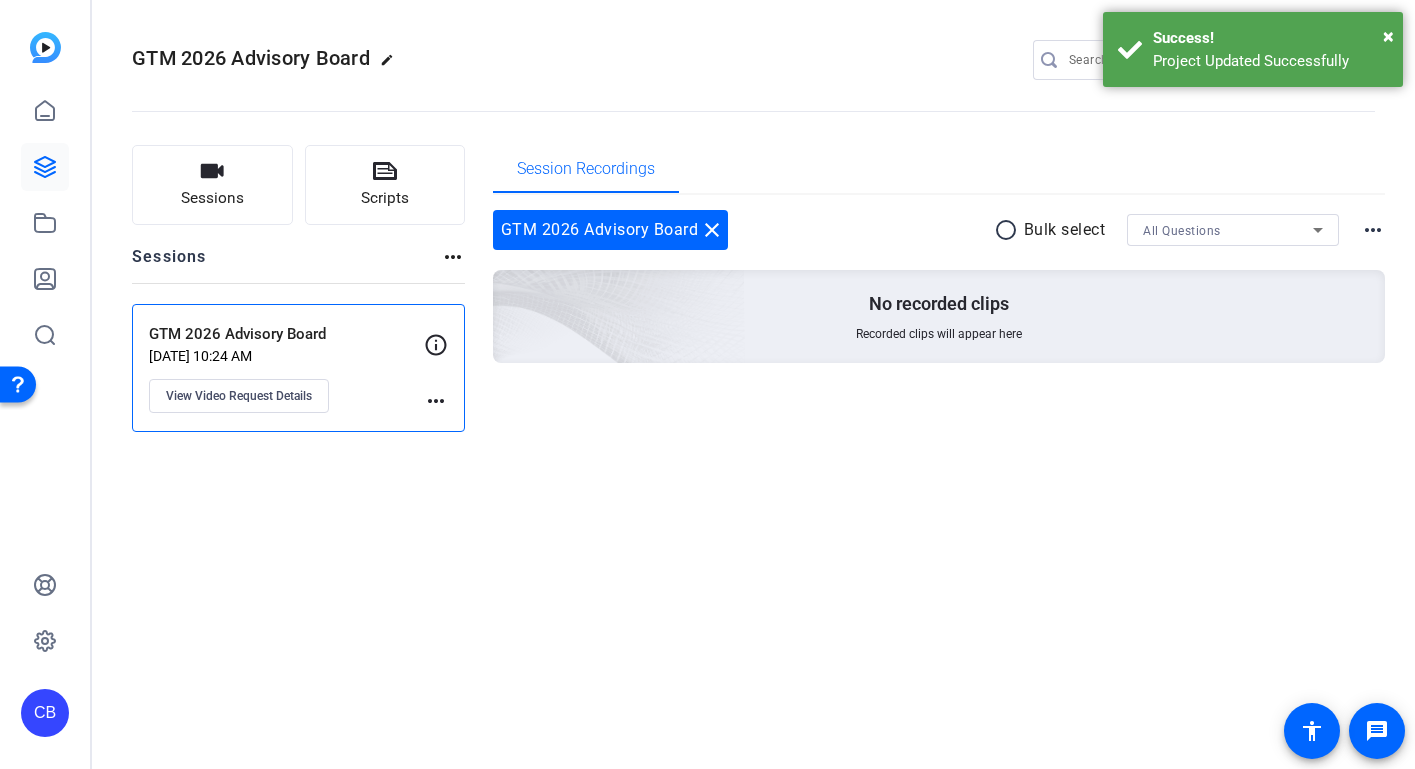 click on "Jul 03, 2025 @ 10:24 AM" 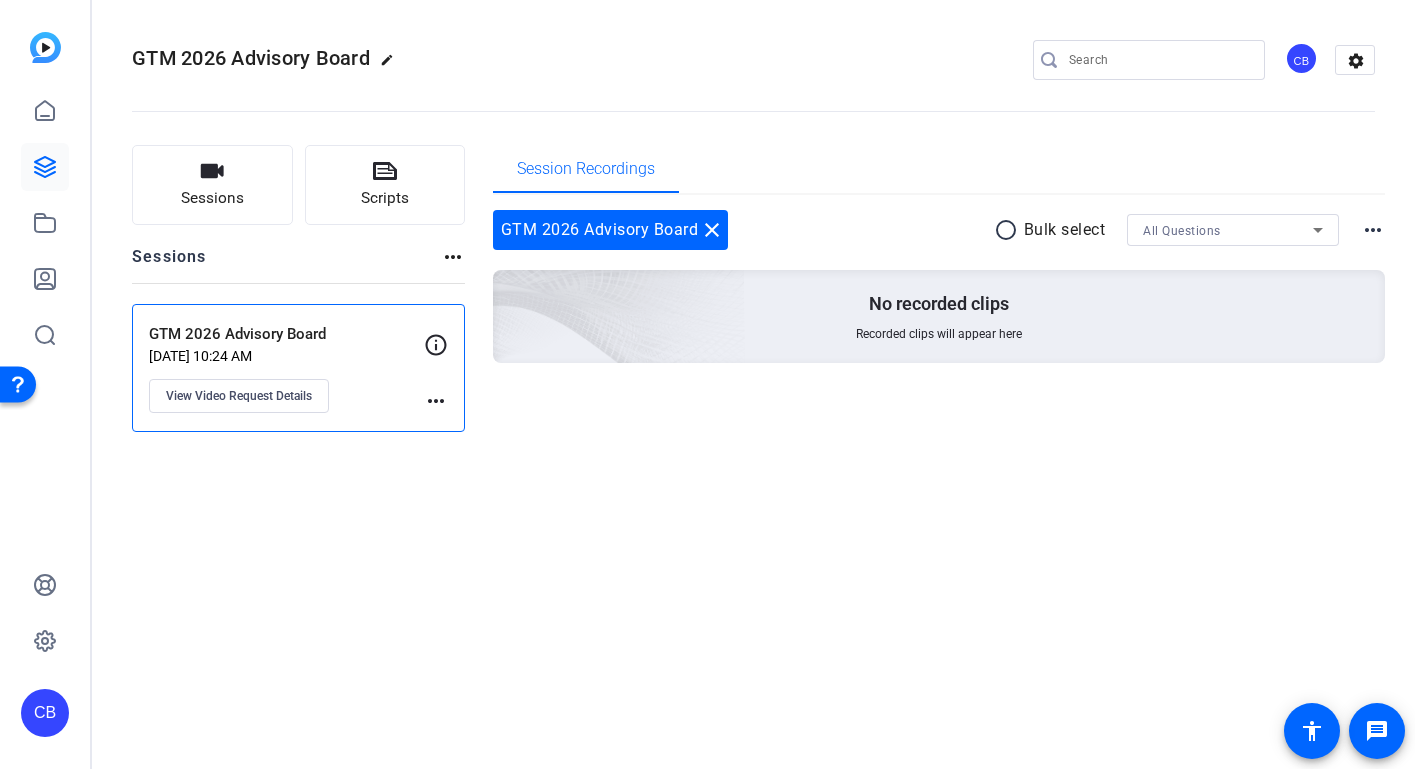 click on "more_horiz" at bounding box center [1373, 230] 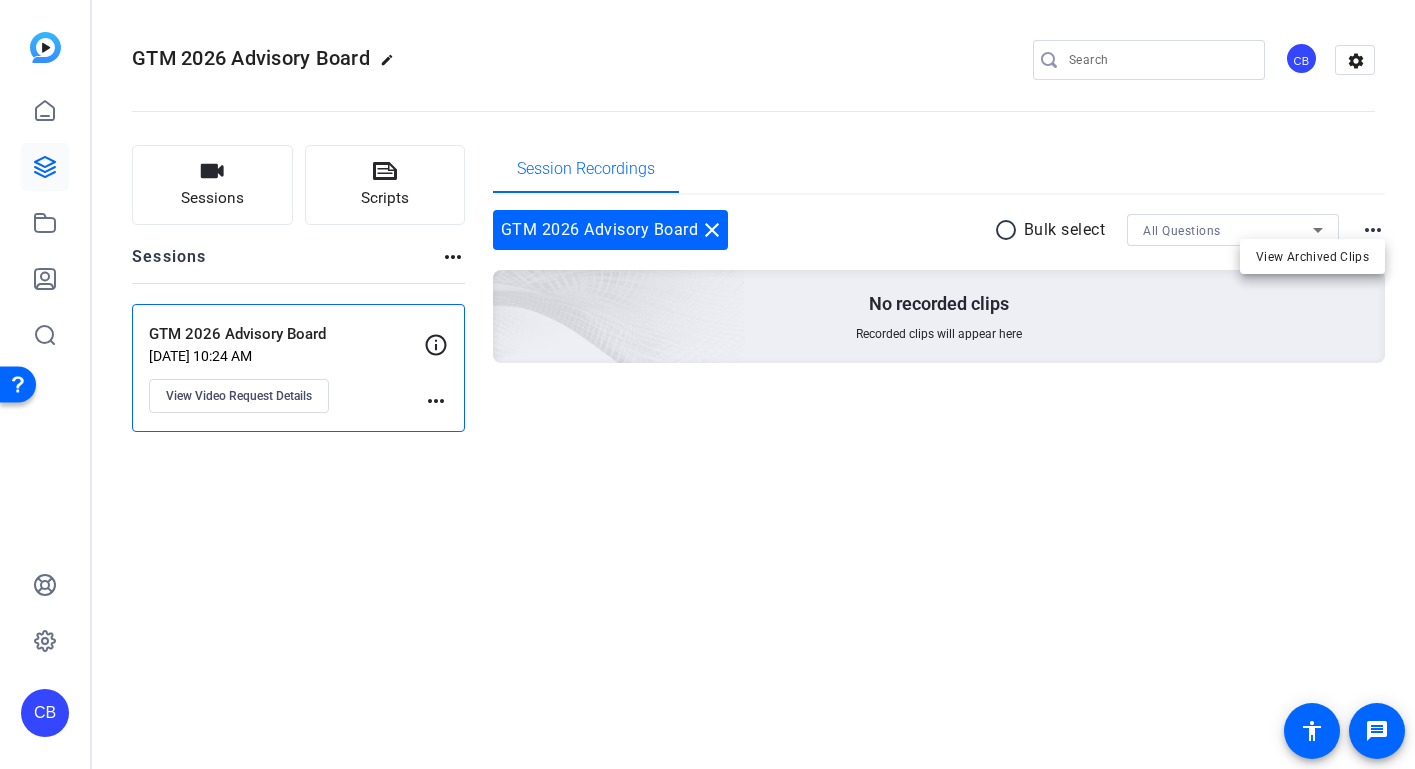 click at bounding box center [707, 384] 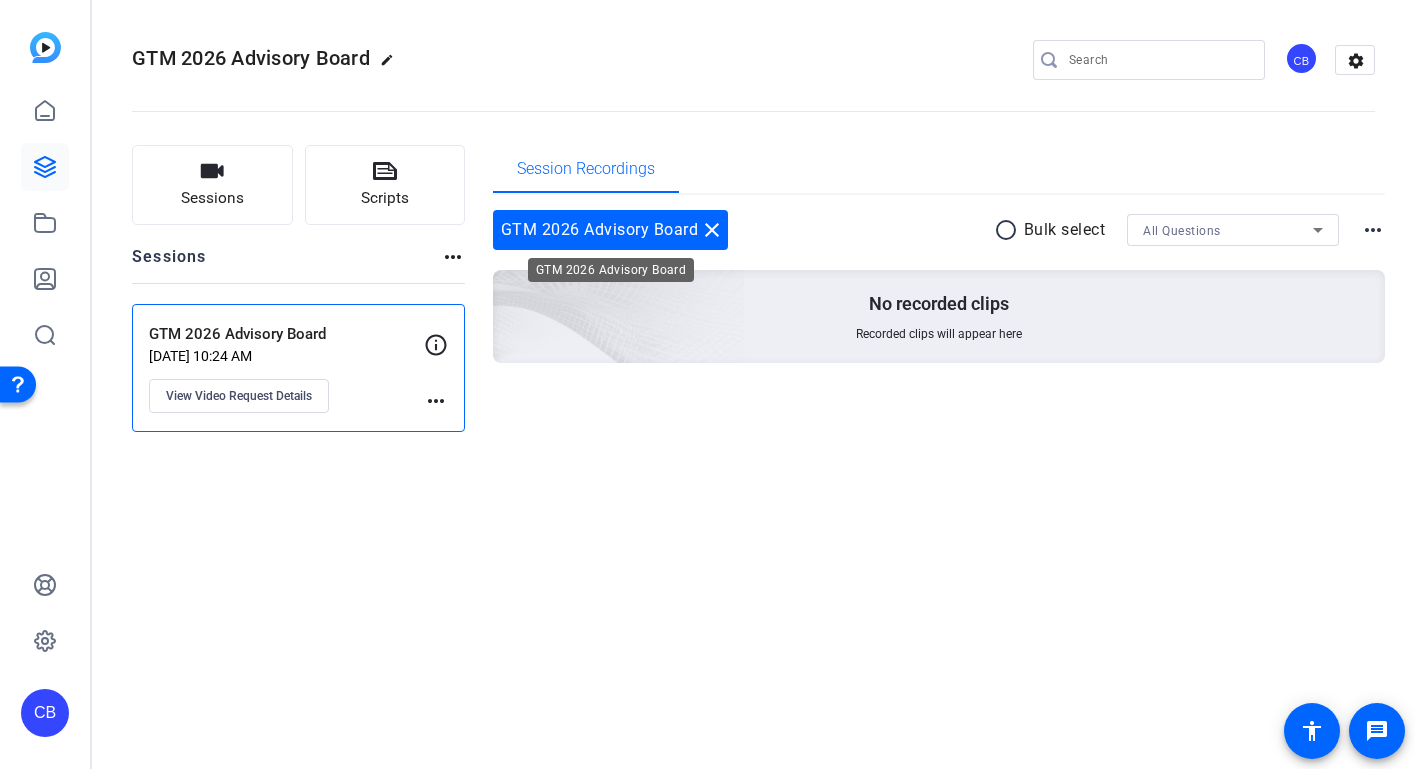 click on "GTM 2026 Advisory Board  close" at bounding box center [611, 230] 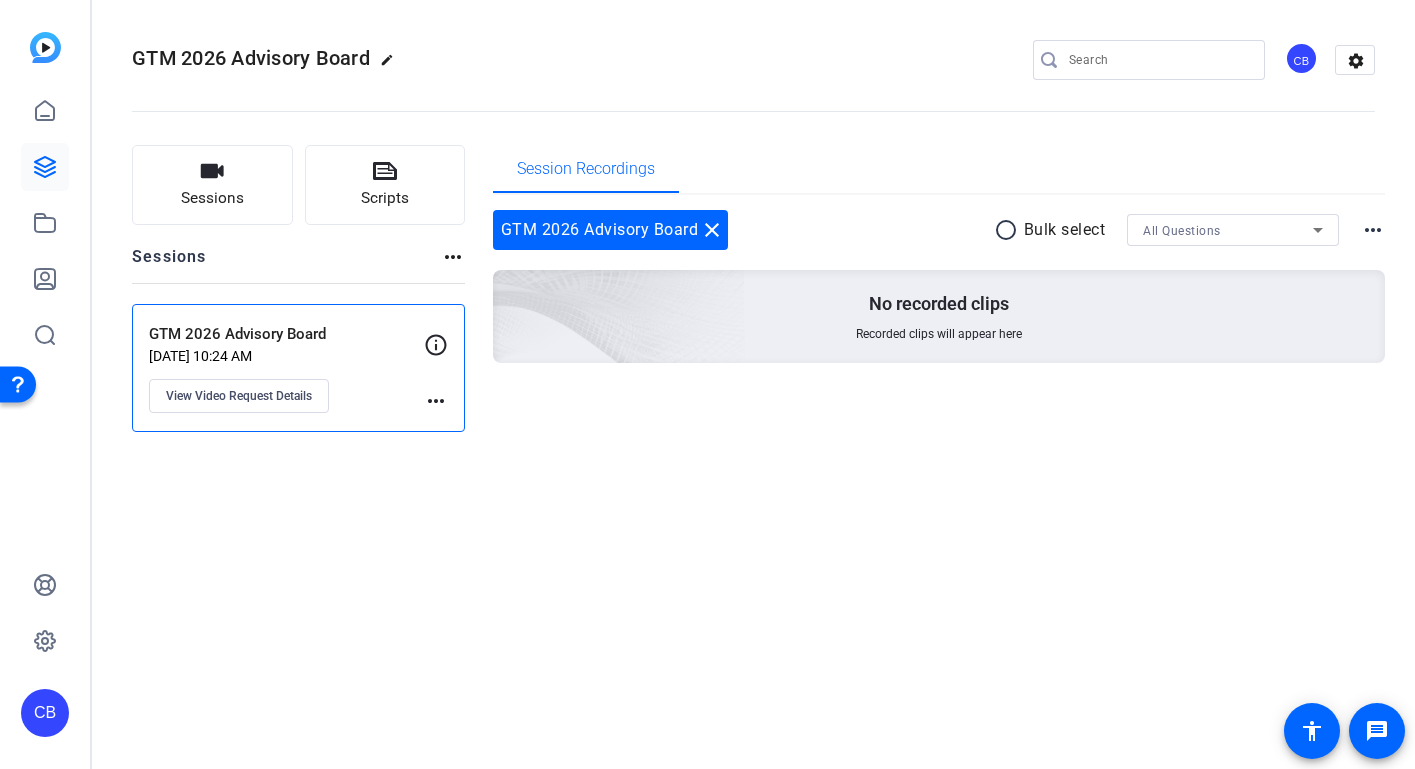 scroll, scrollTop: 0, scrollLeft: 0, axis: both 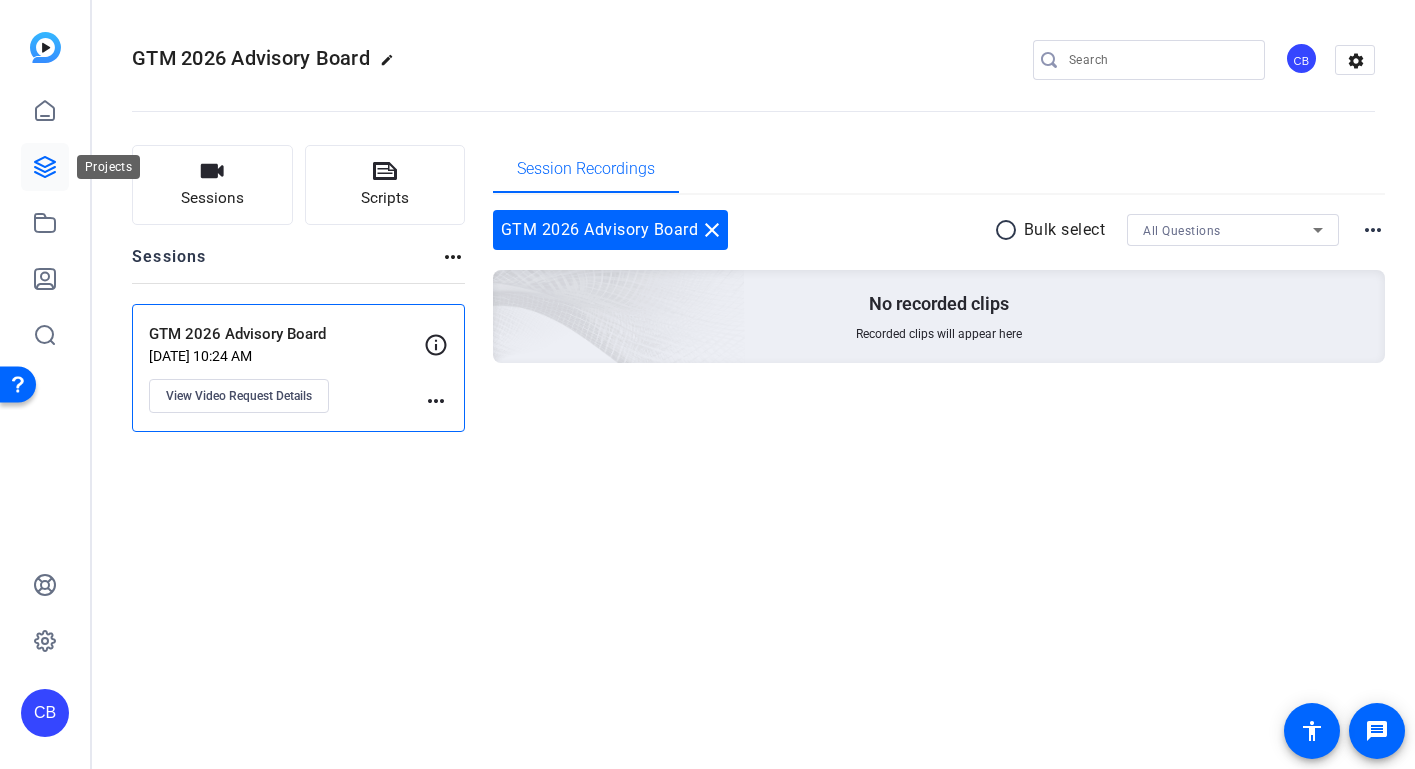 click 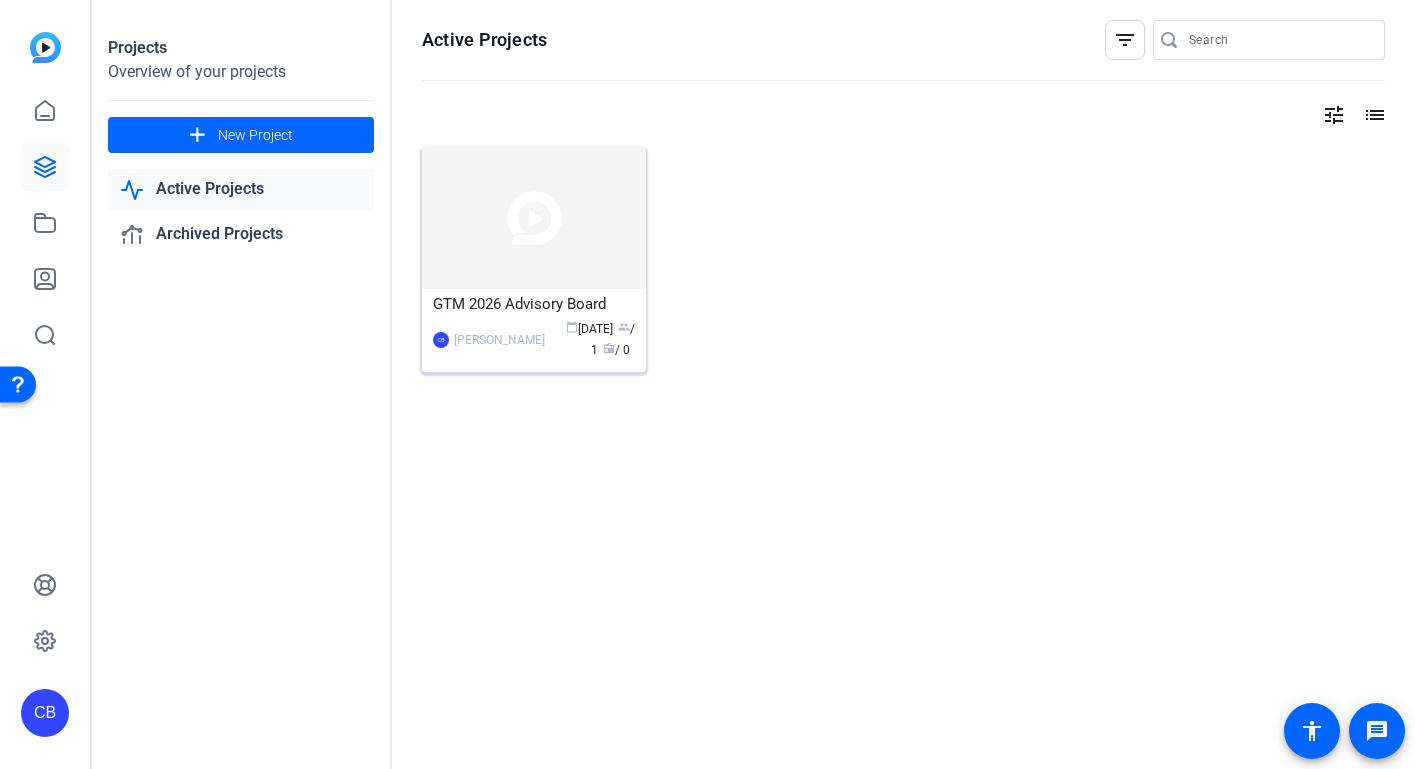 click on "calendar_today  Jul 03  group  / 1  radio  / 0" 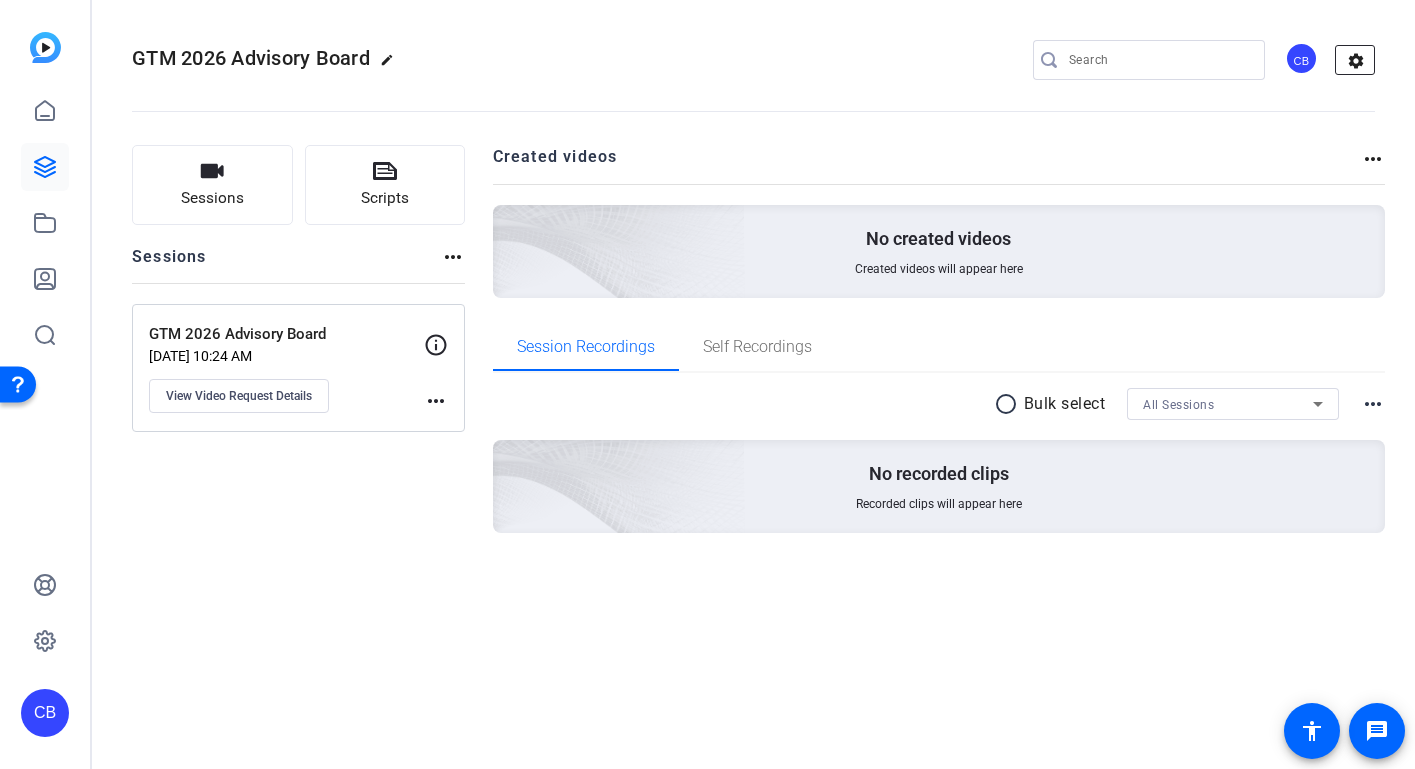 click on "settings" 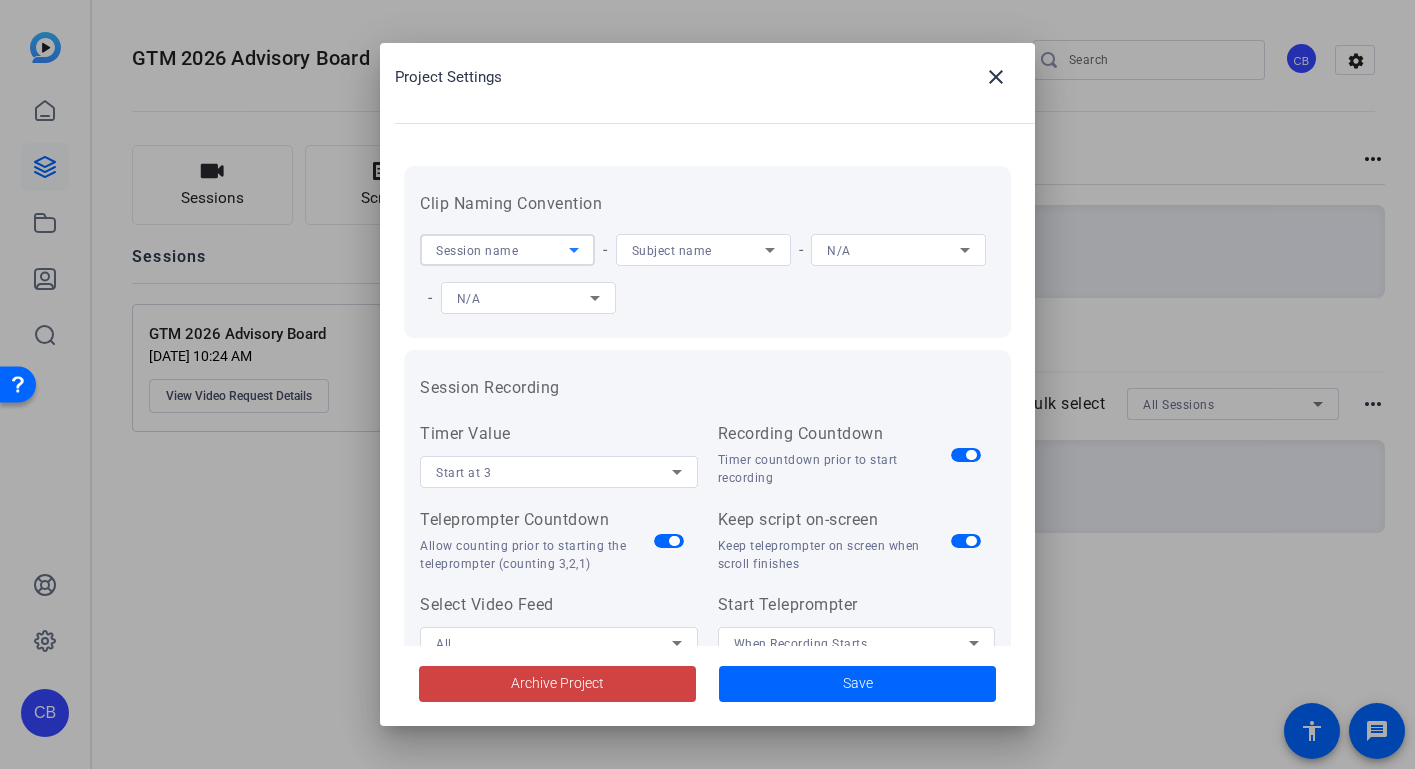 click 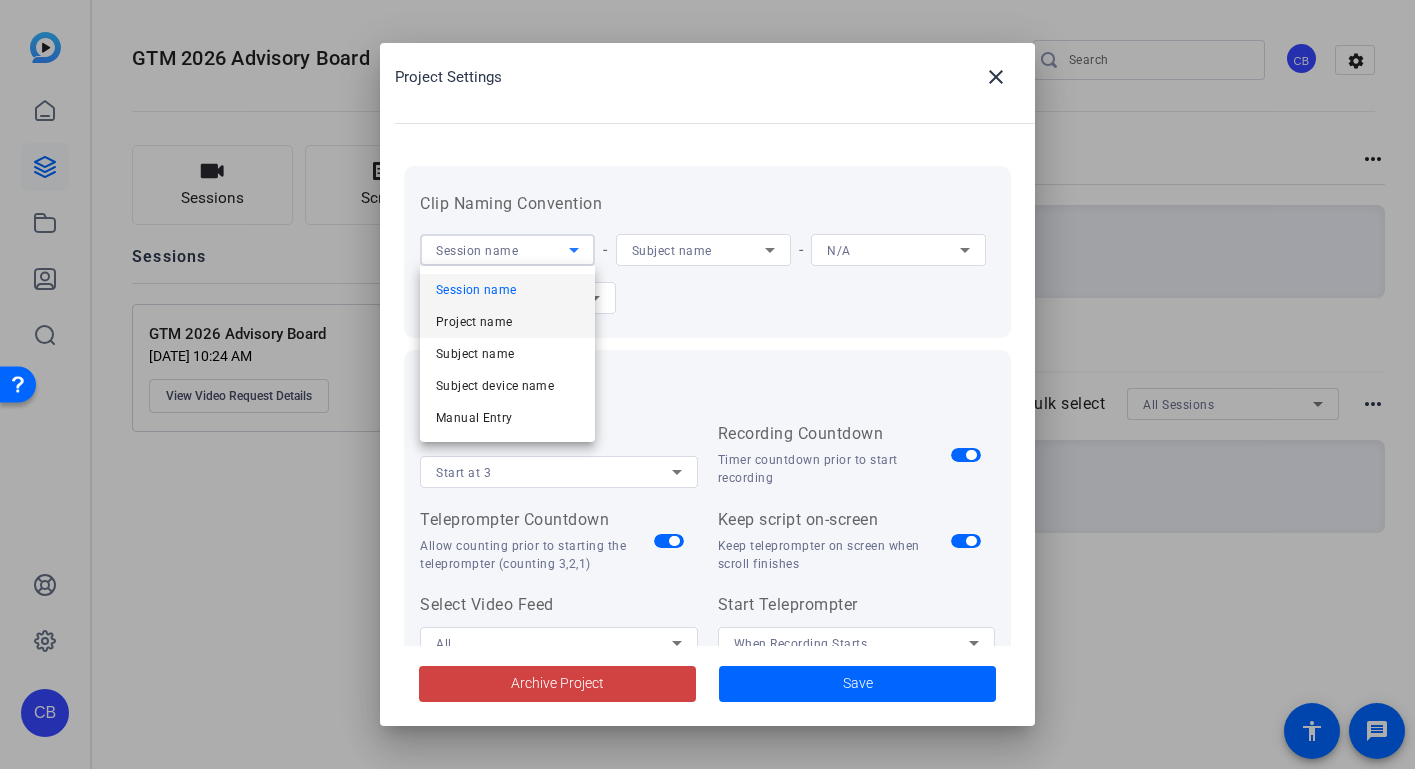 scroll, scrollTop: 0, scrollLeft: 0, axis: both 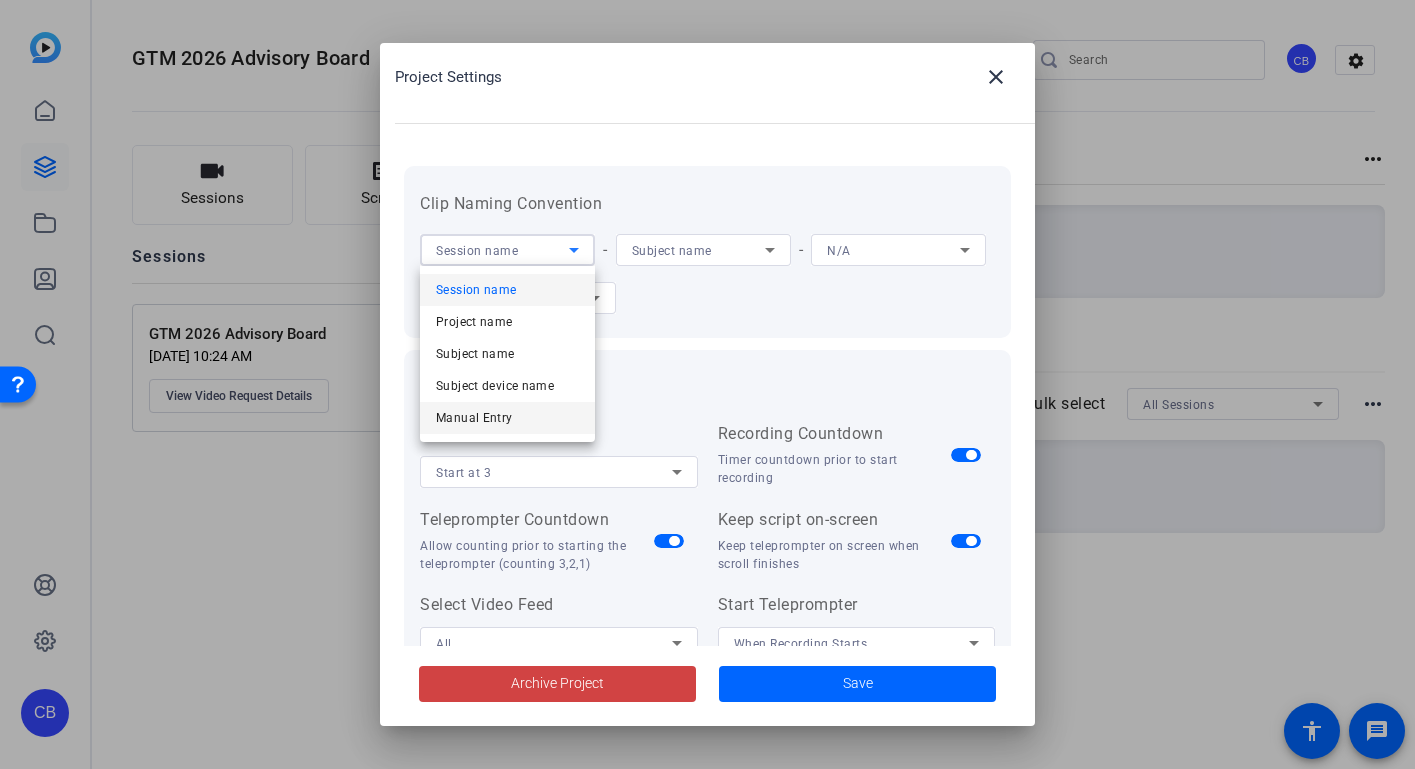 click on "Manual Entry" at bounding box center (474, 418) 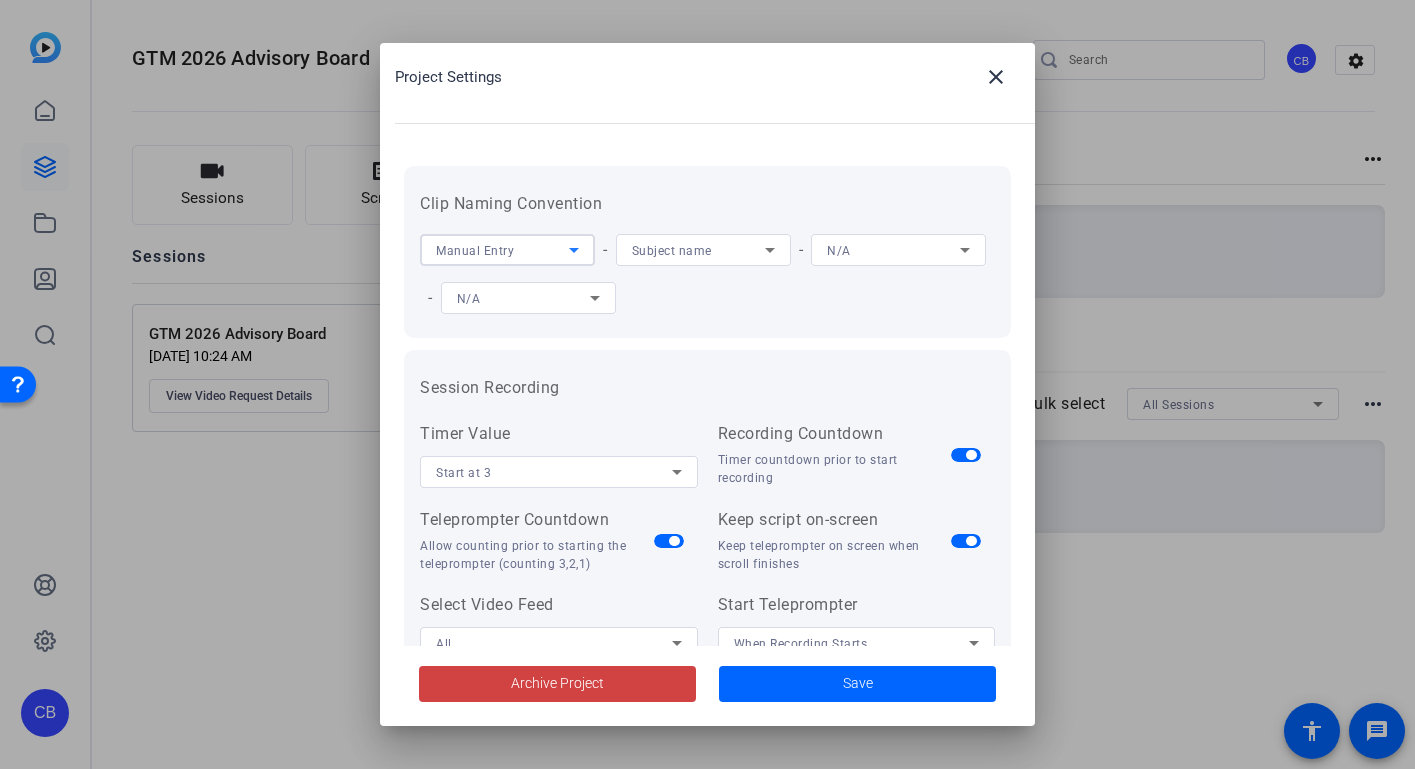 click on "N/A" at bounding box center [523, 298] 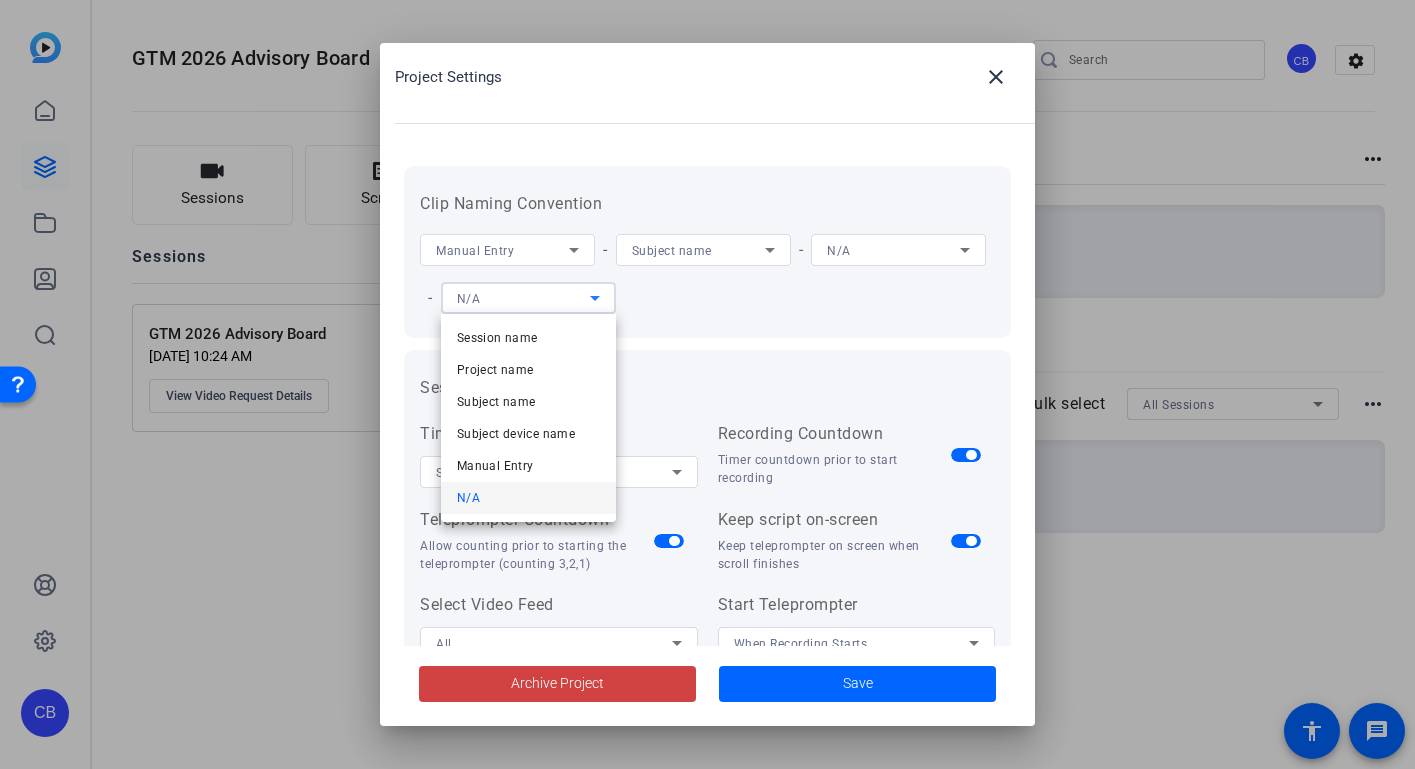 click at bounding box center [707, 384] 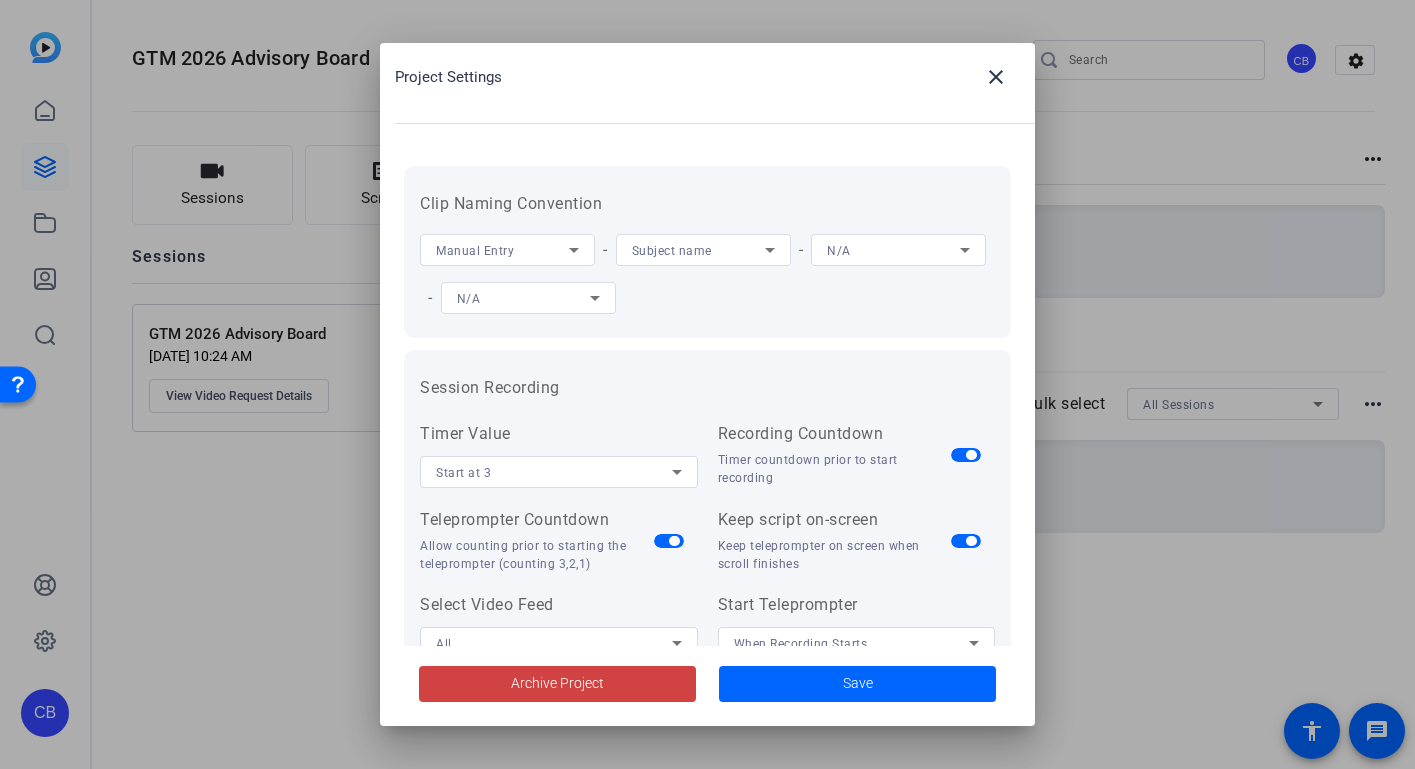 click 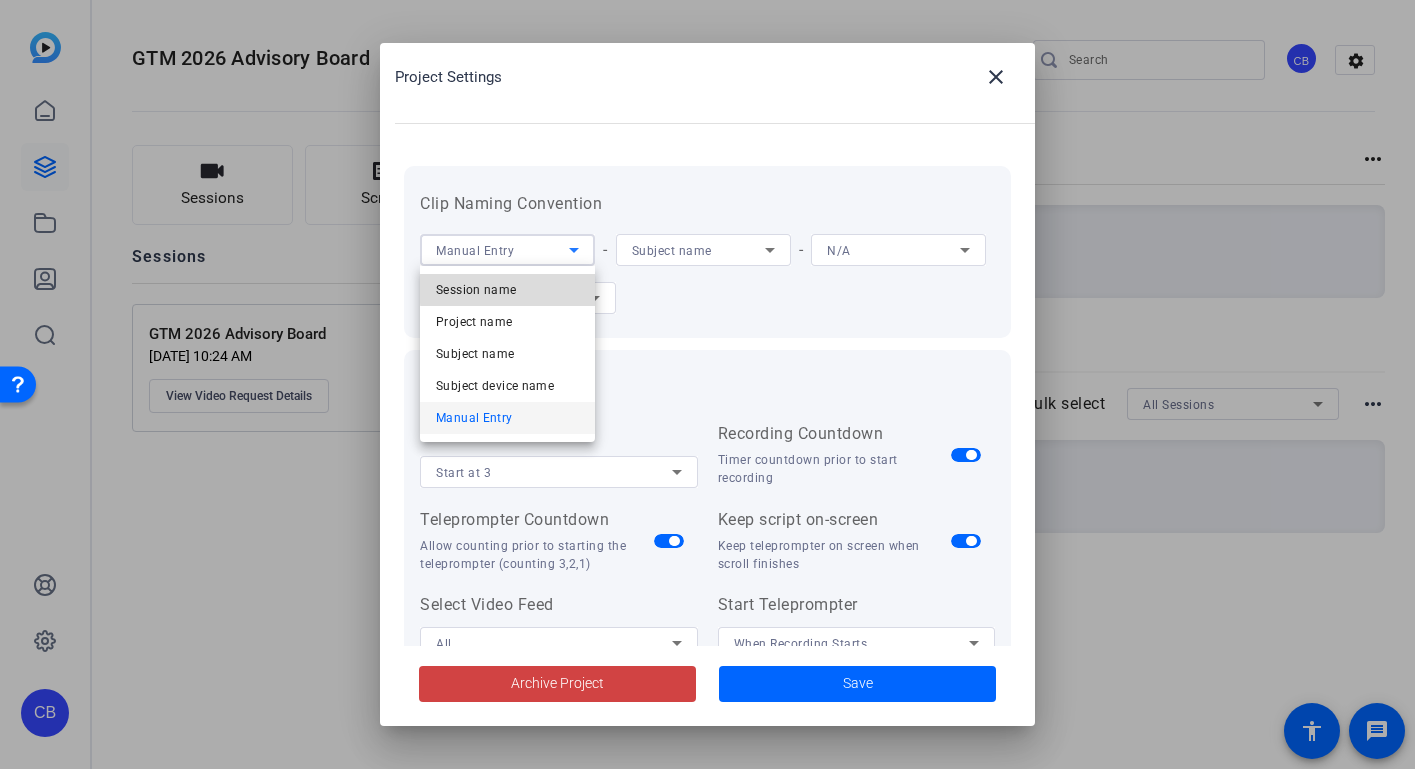 click on "Session name" at bounding box center (507, 290) 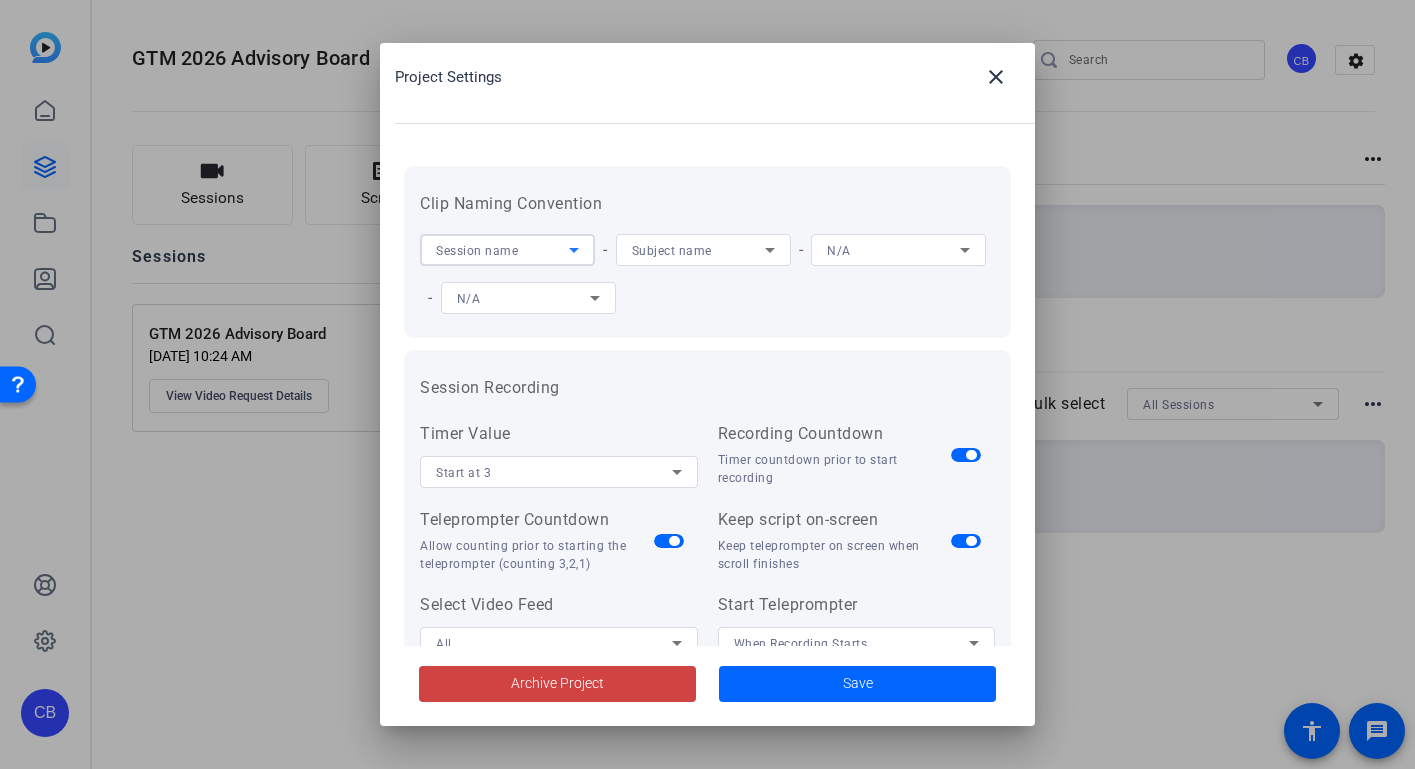 click on "N/A" at bounding box center [893, 250] 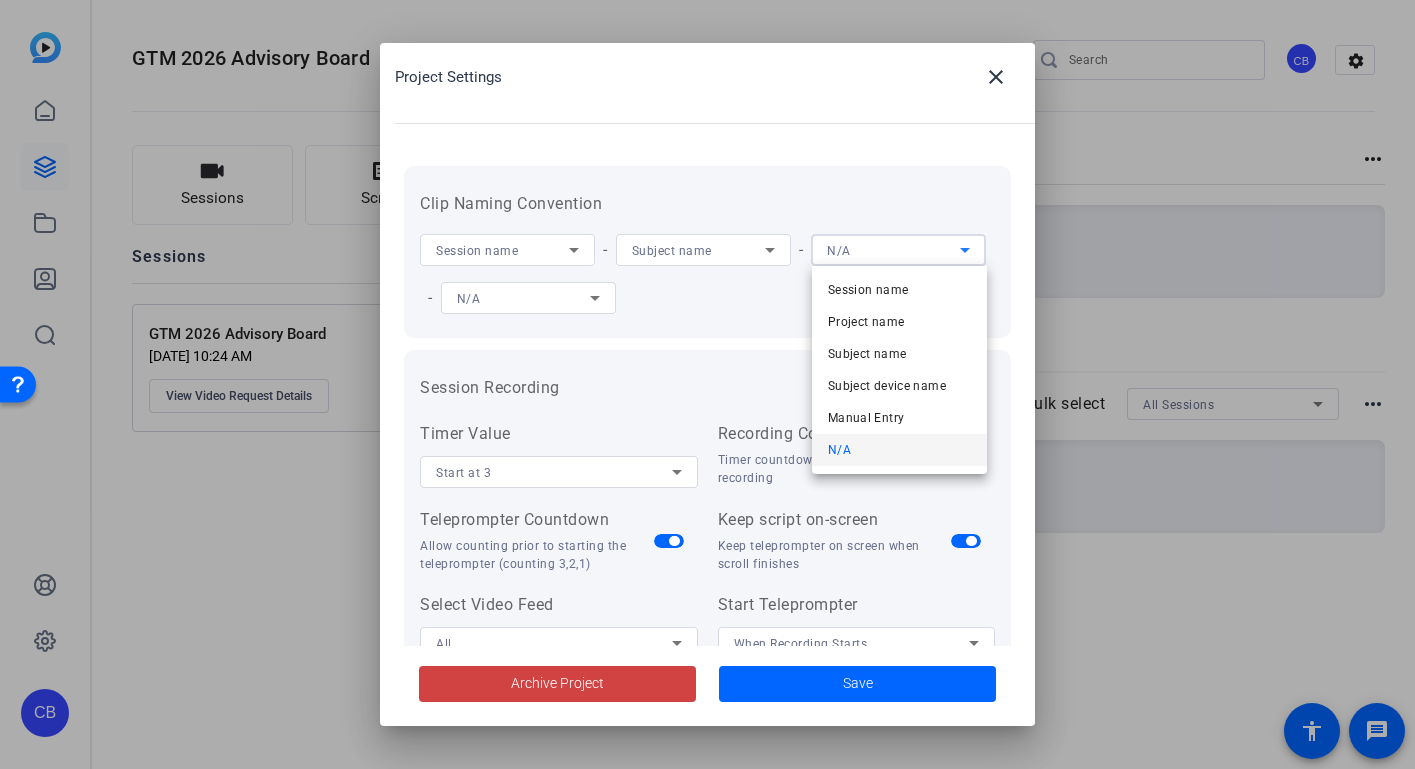 click at bounding box center [707, 384] 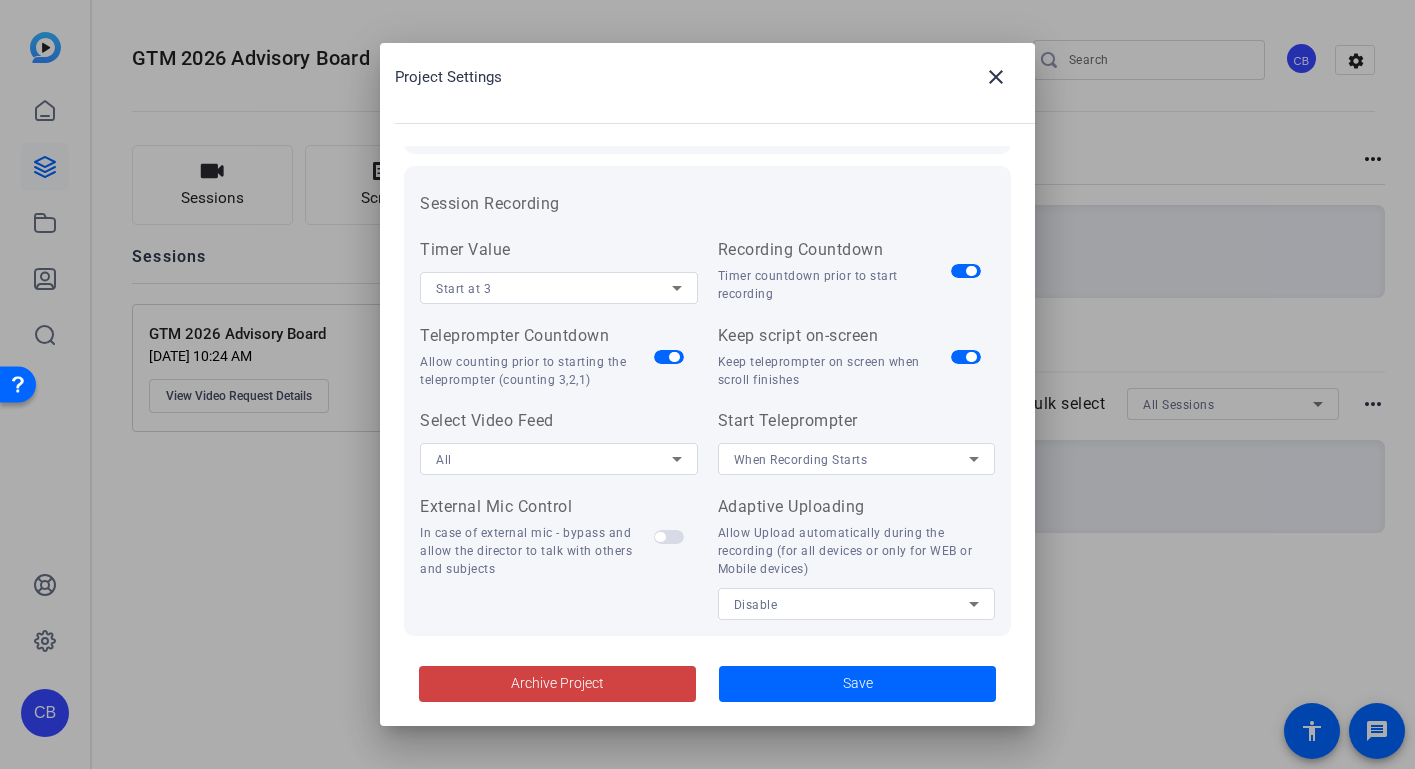 scroll, scrollTop: 186, scrollLeft: 0, axis: vertical 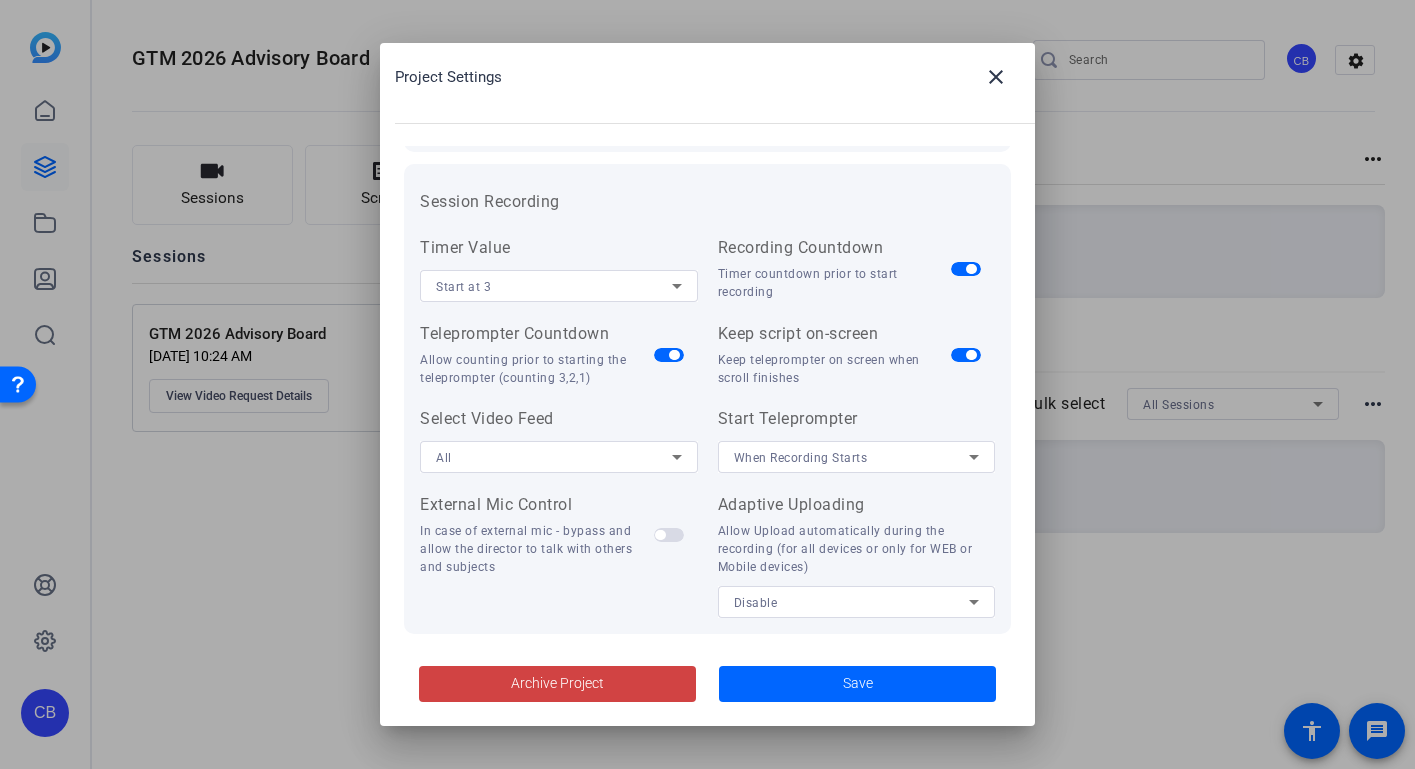 click 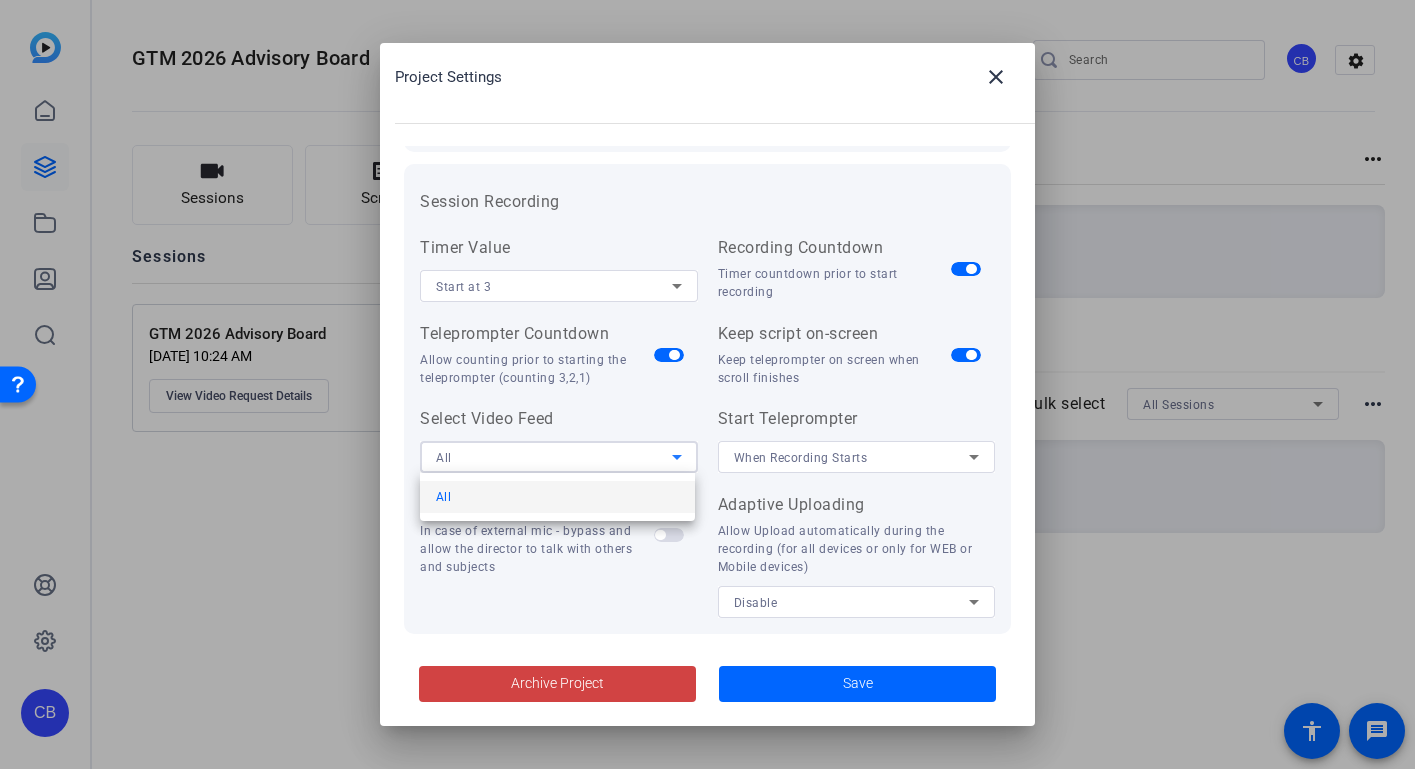 click at bounding box center (707, 384) 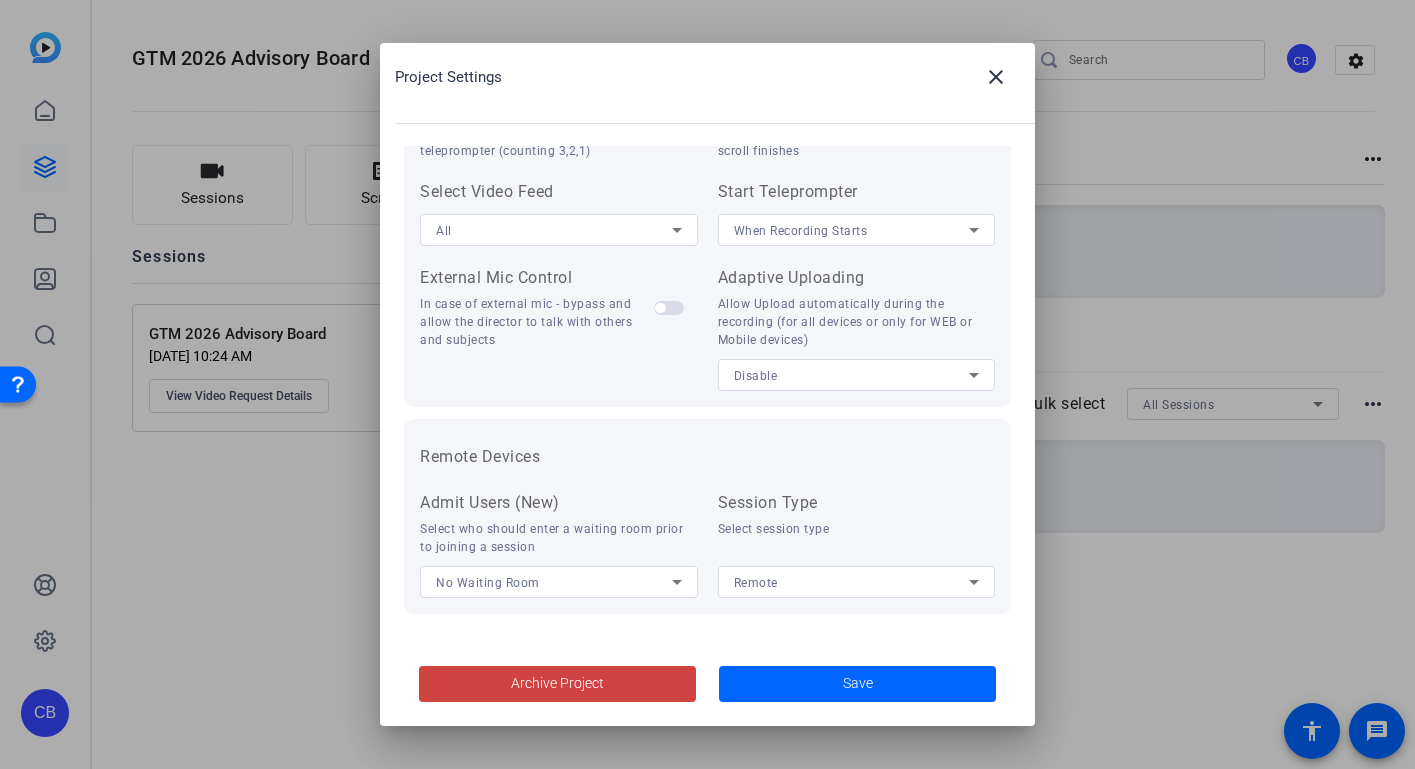 scroll, scrollTop: 413, scrollLeft: 0, axis: vertical 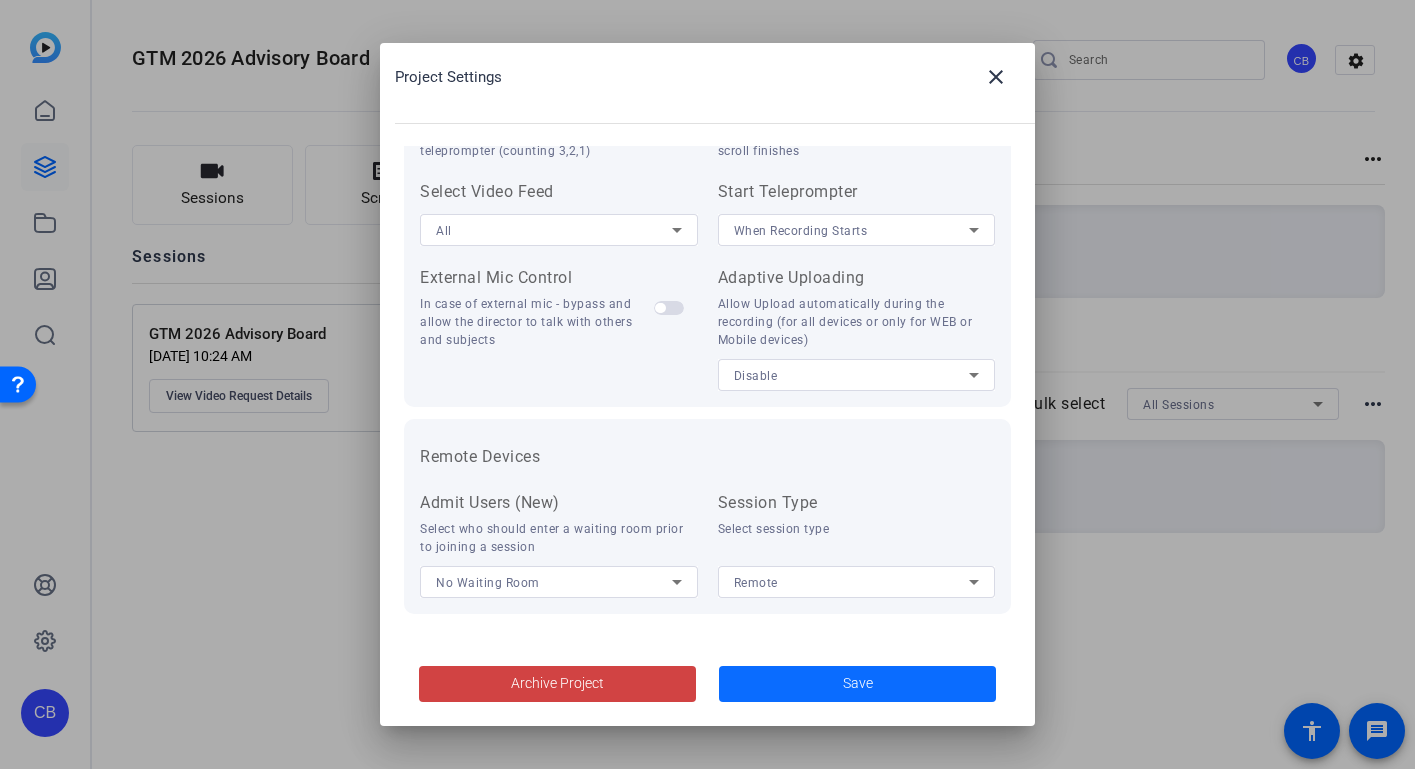 click 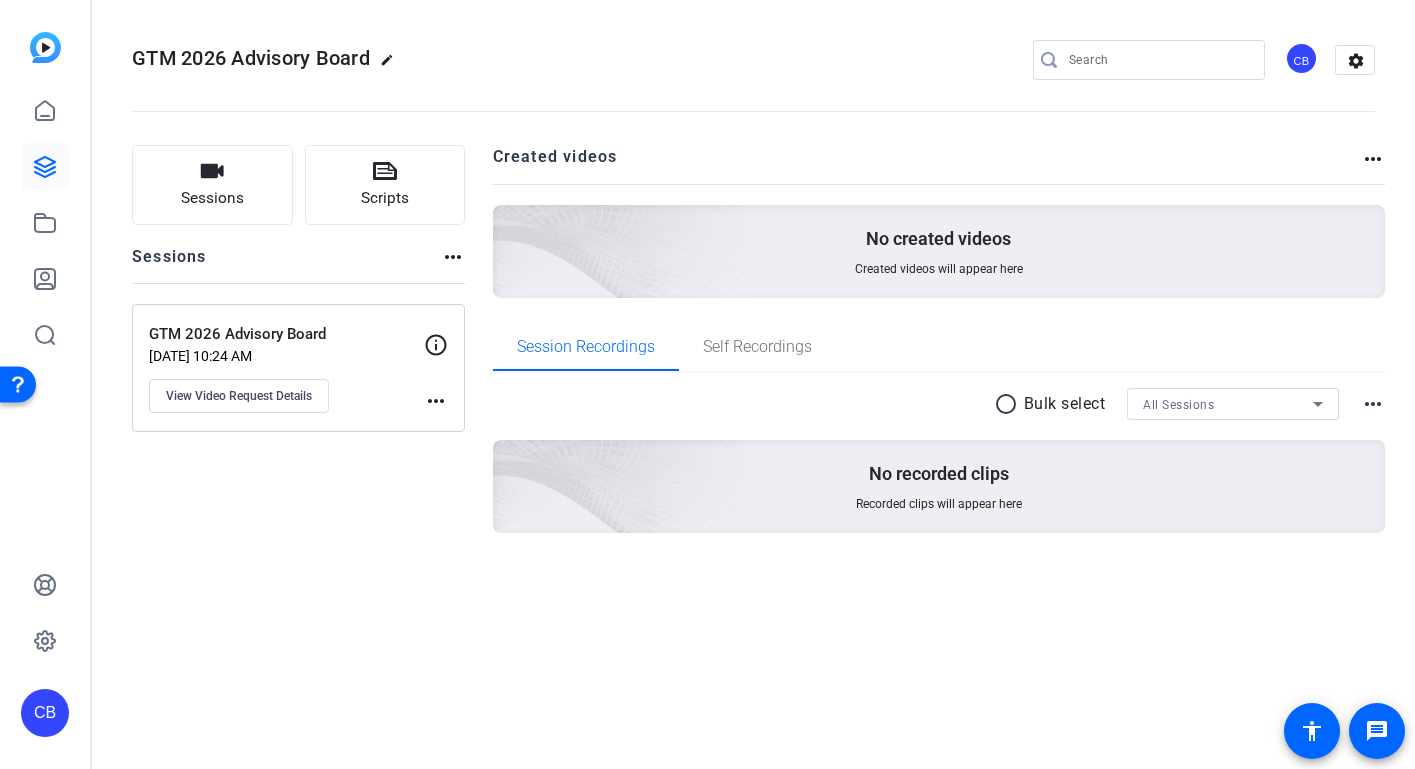 click on "more_horiz" 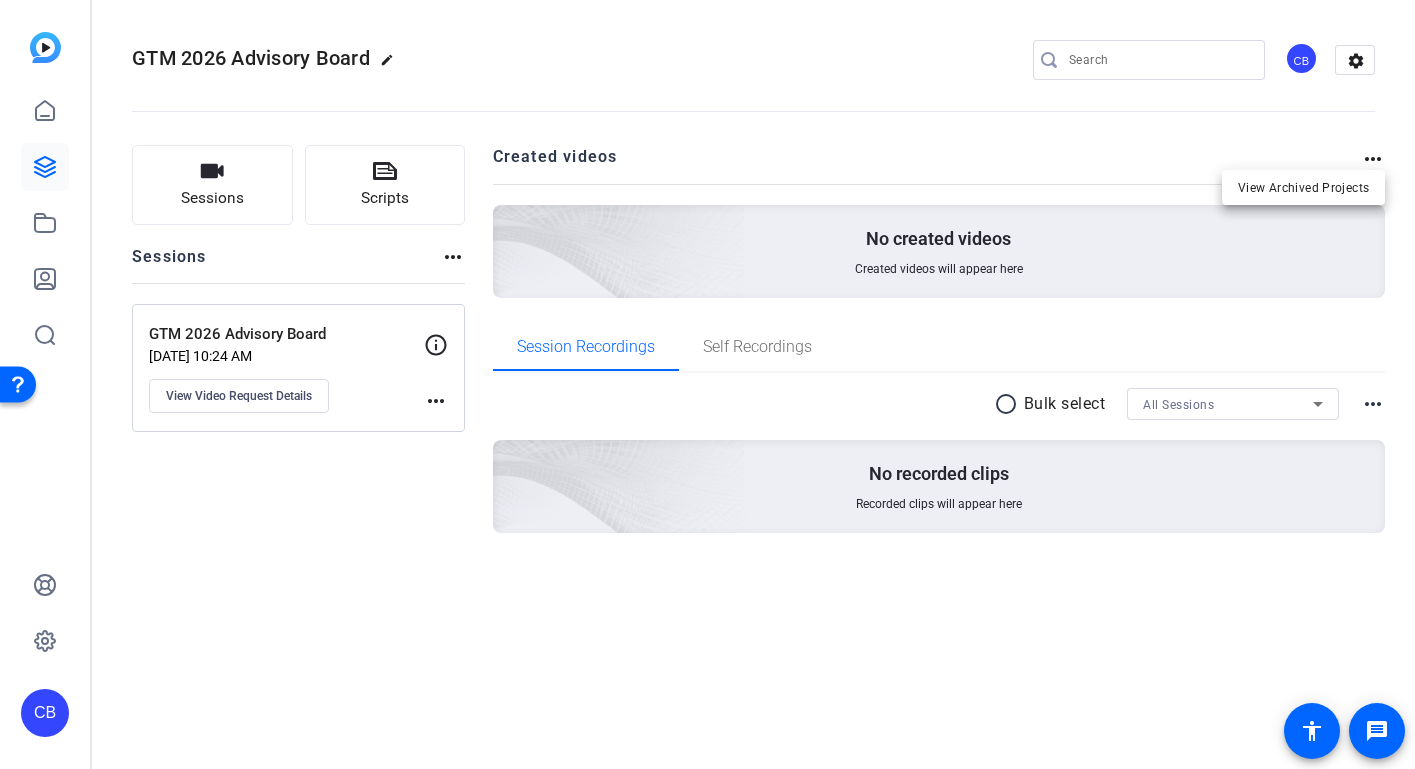 click at bounding box center (707, 384) 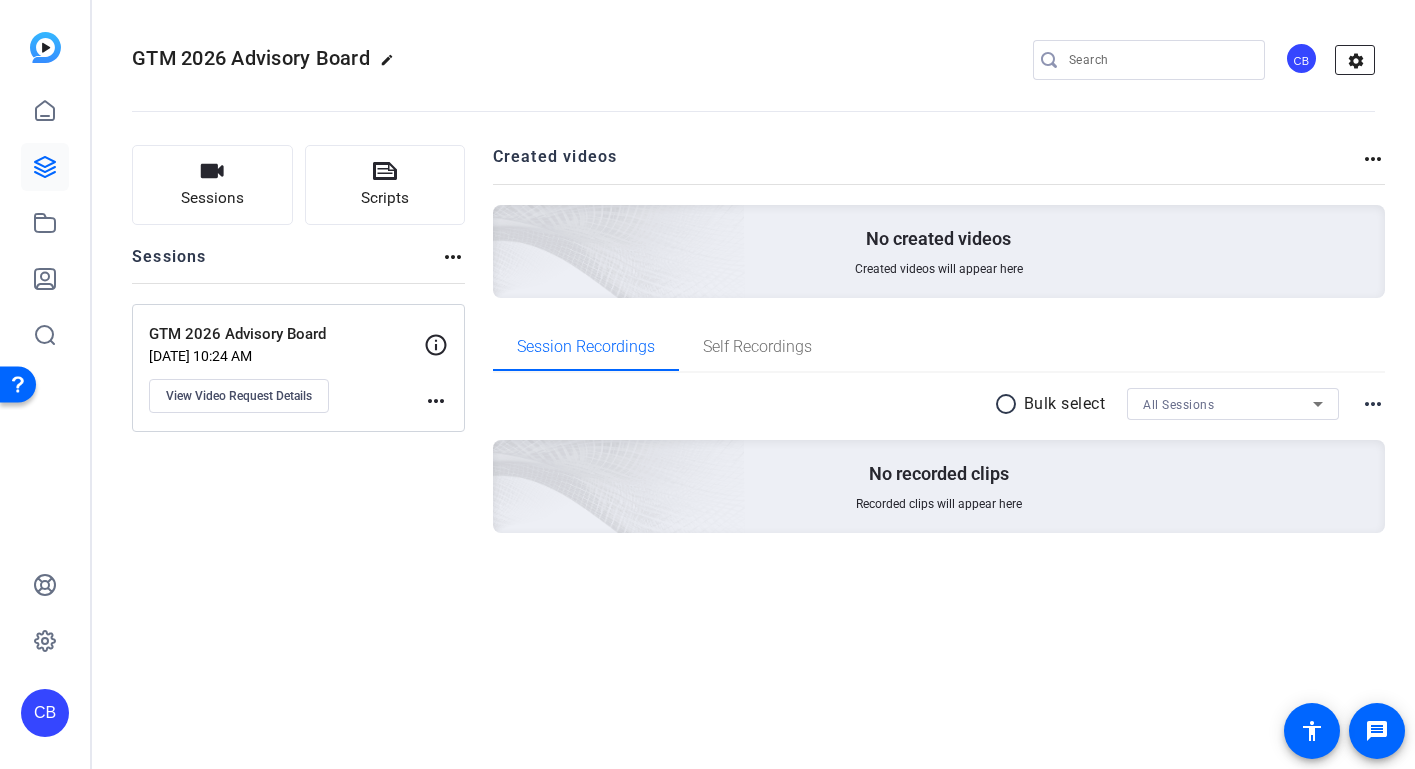 click on "settings" 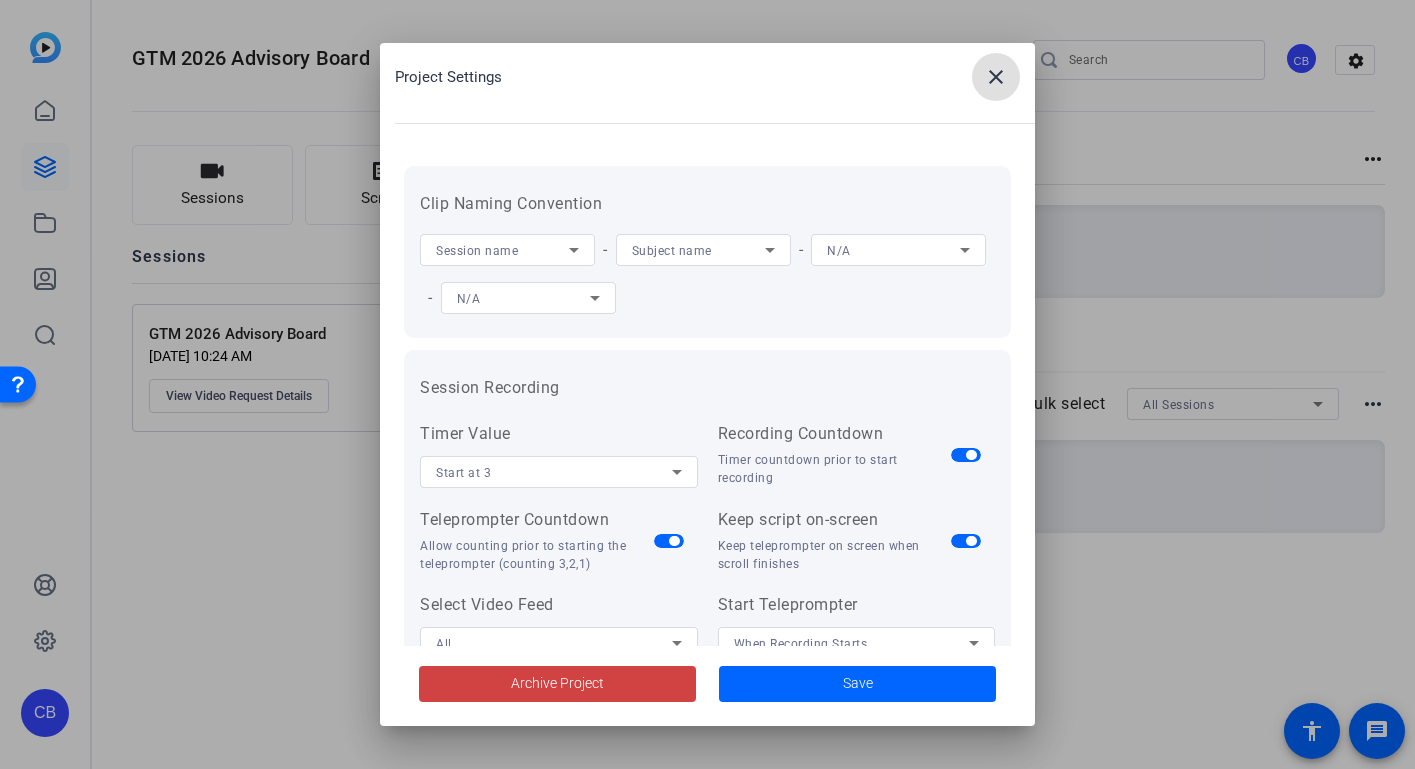 scroll, scrollTop: 0, scrollLeft: 0, axis: both 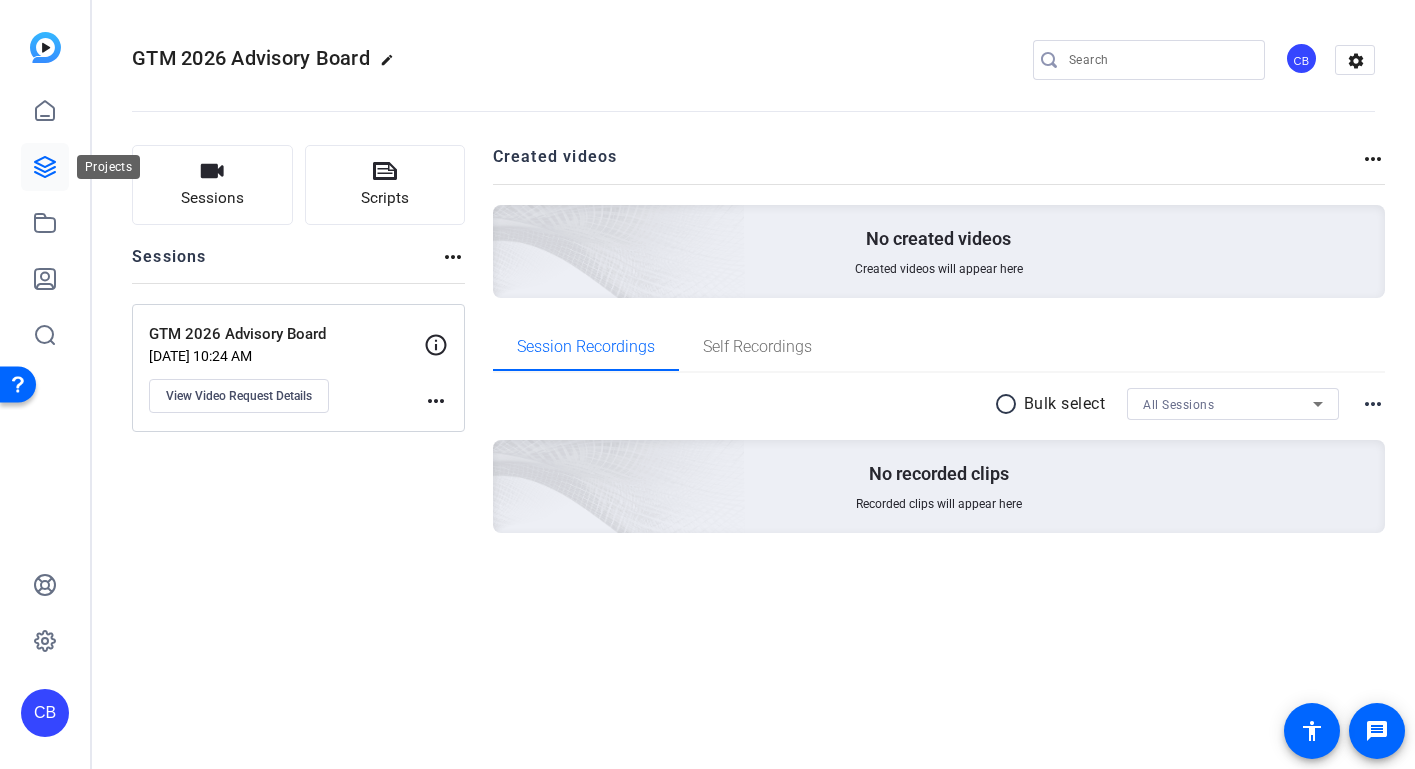click 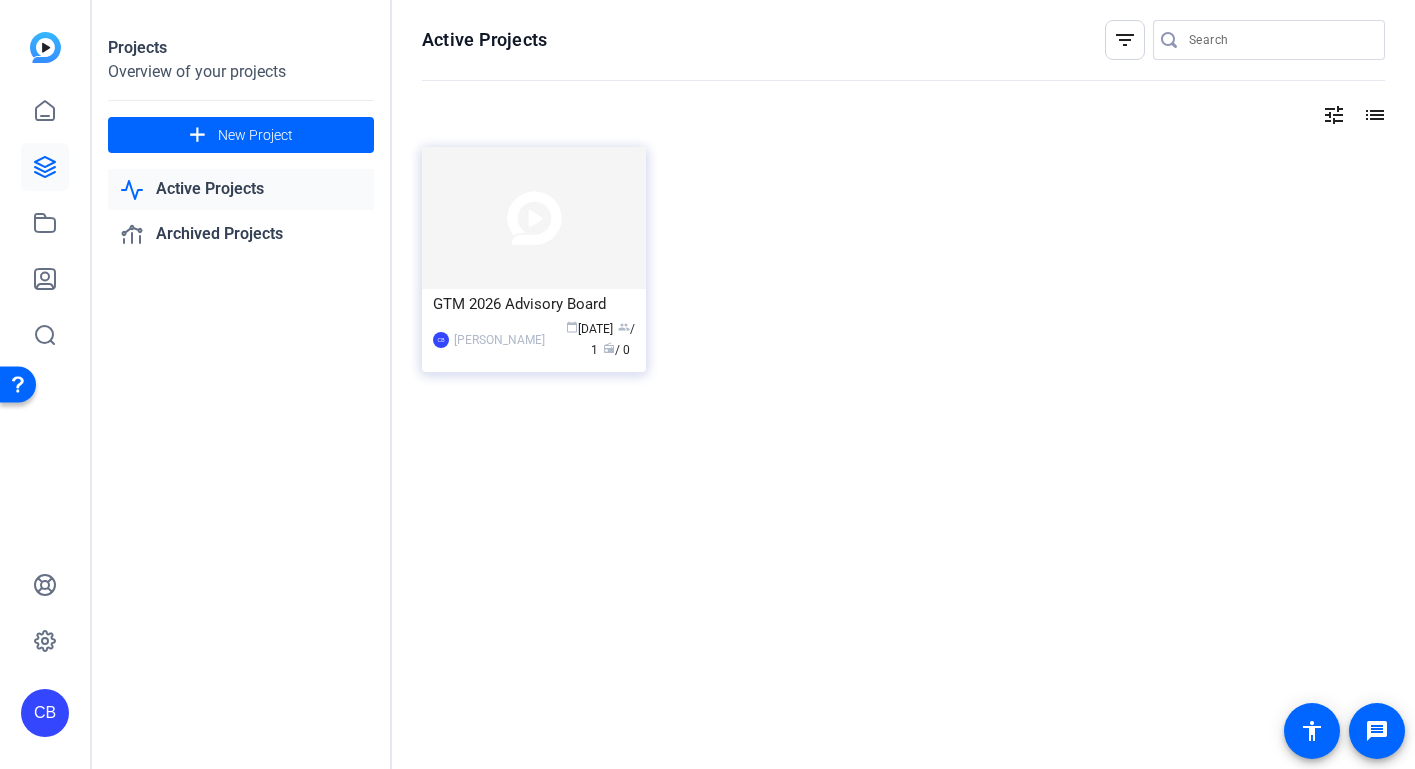 click on "list" 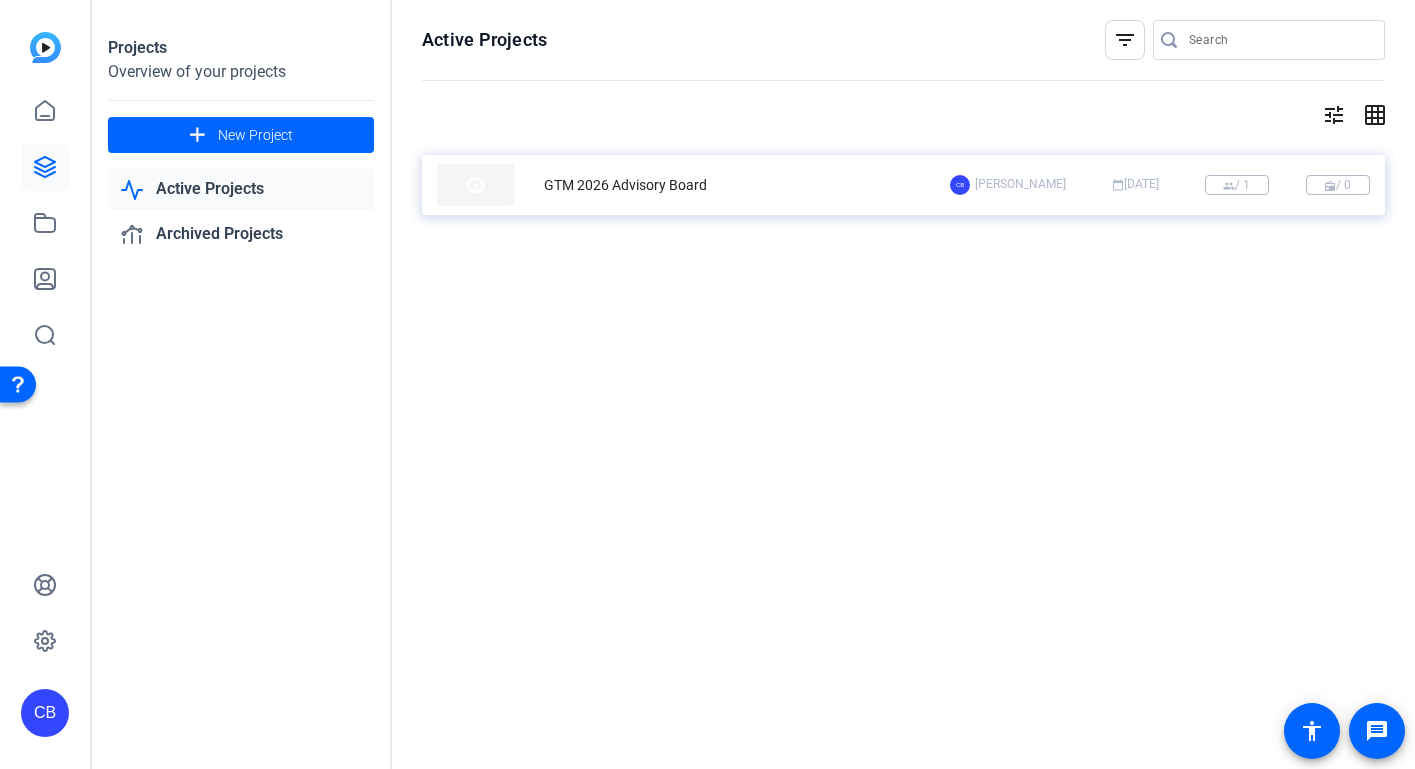 click on "group" 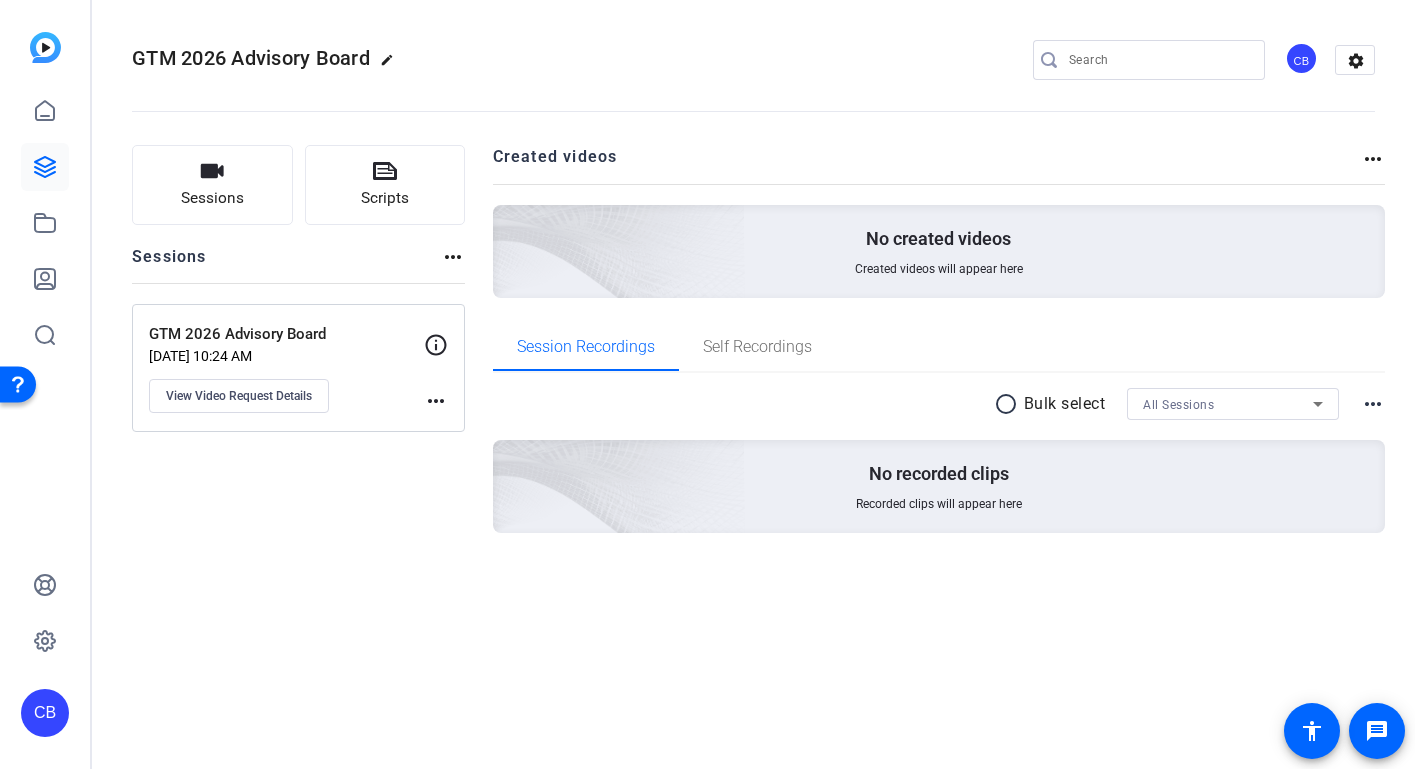 click on "more_horiz" 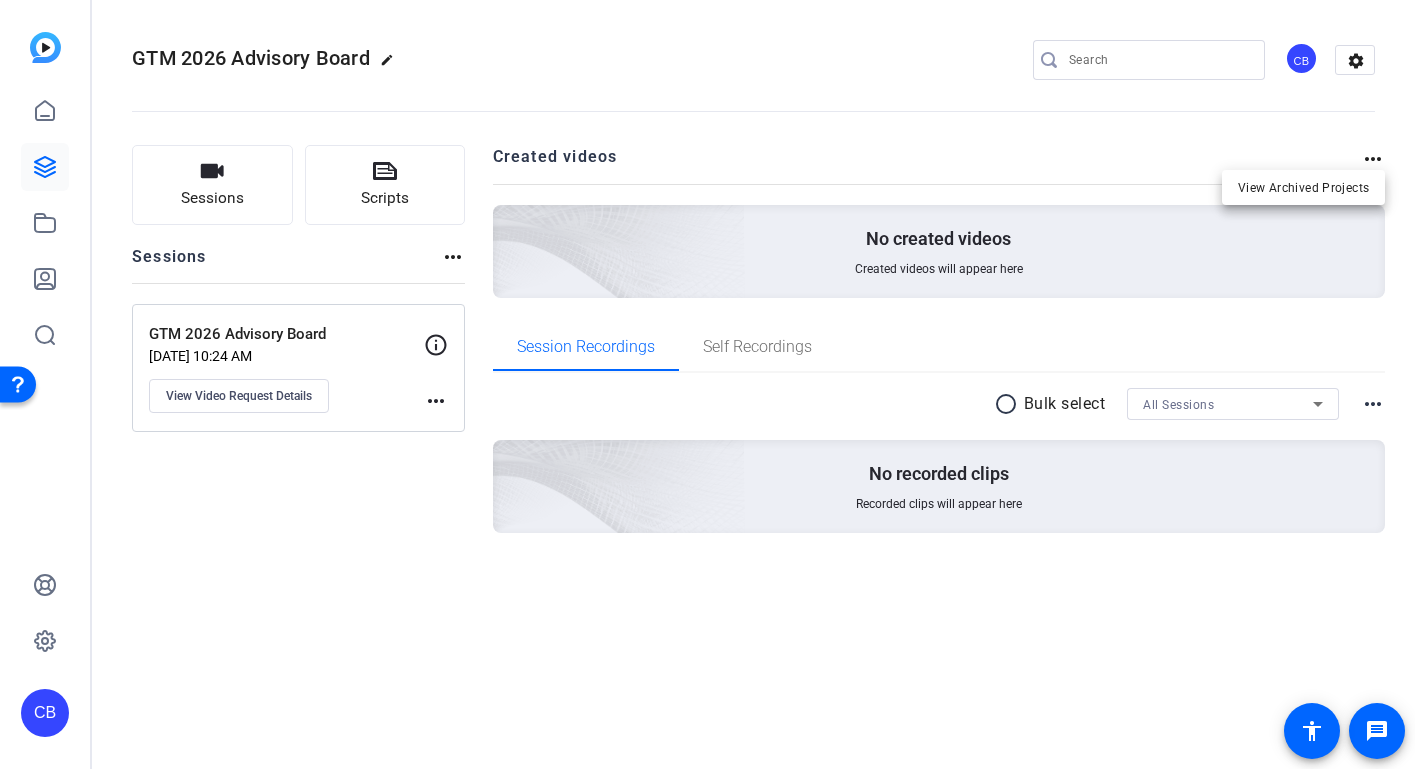 click at bounding box center [707, 384] 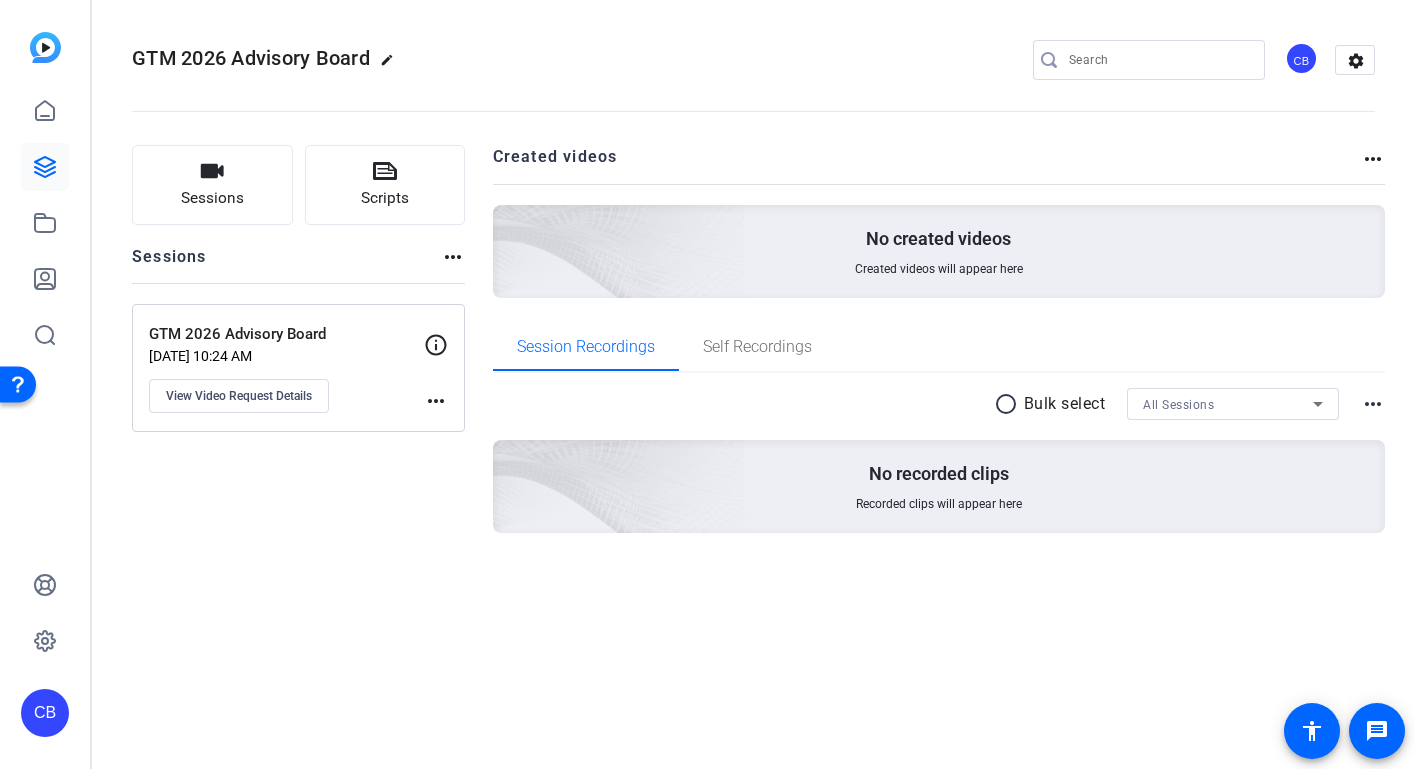 click 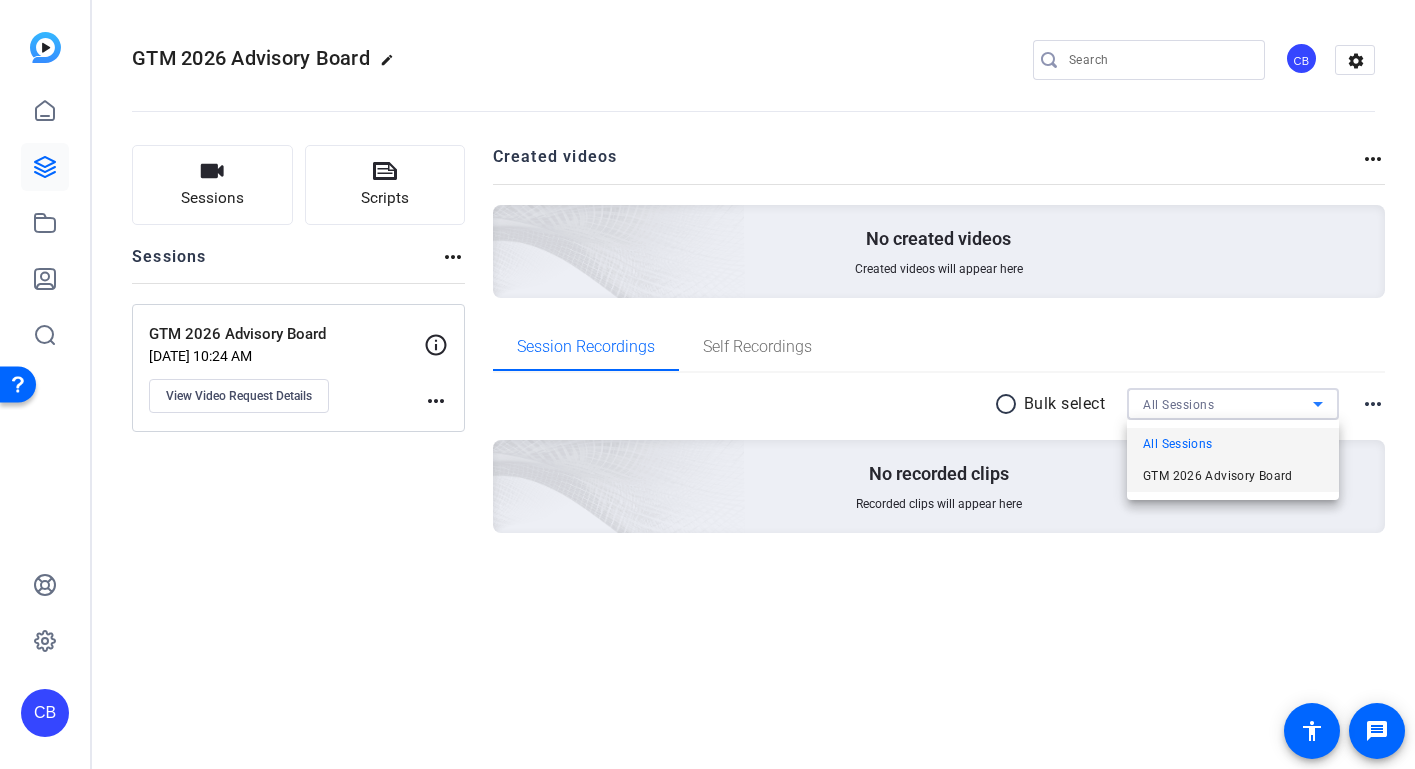 click on "GTM 2026 Advisory Board" at bounding box center [1233, 476] 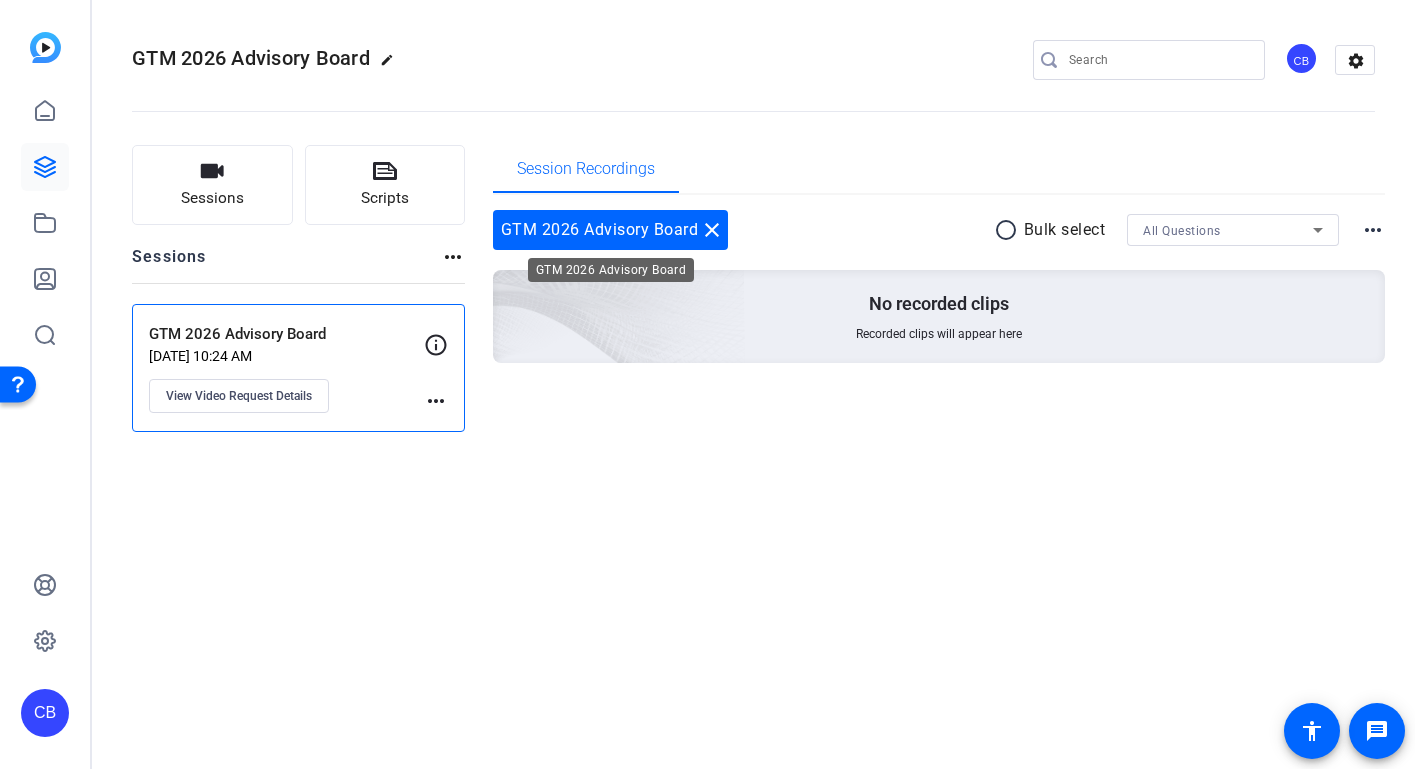click on "GTM 2026 Advisory Board  close" at bounding box center [611, 230] 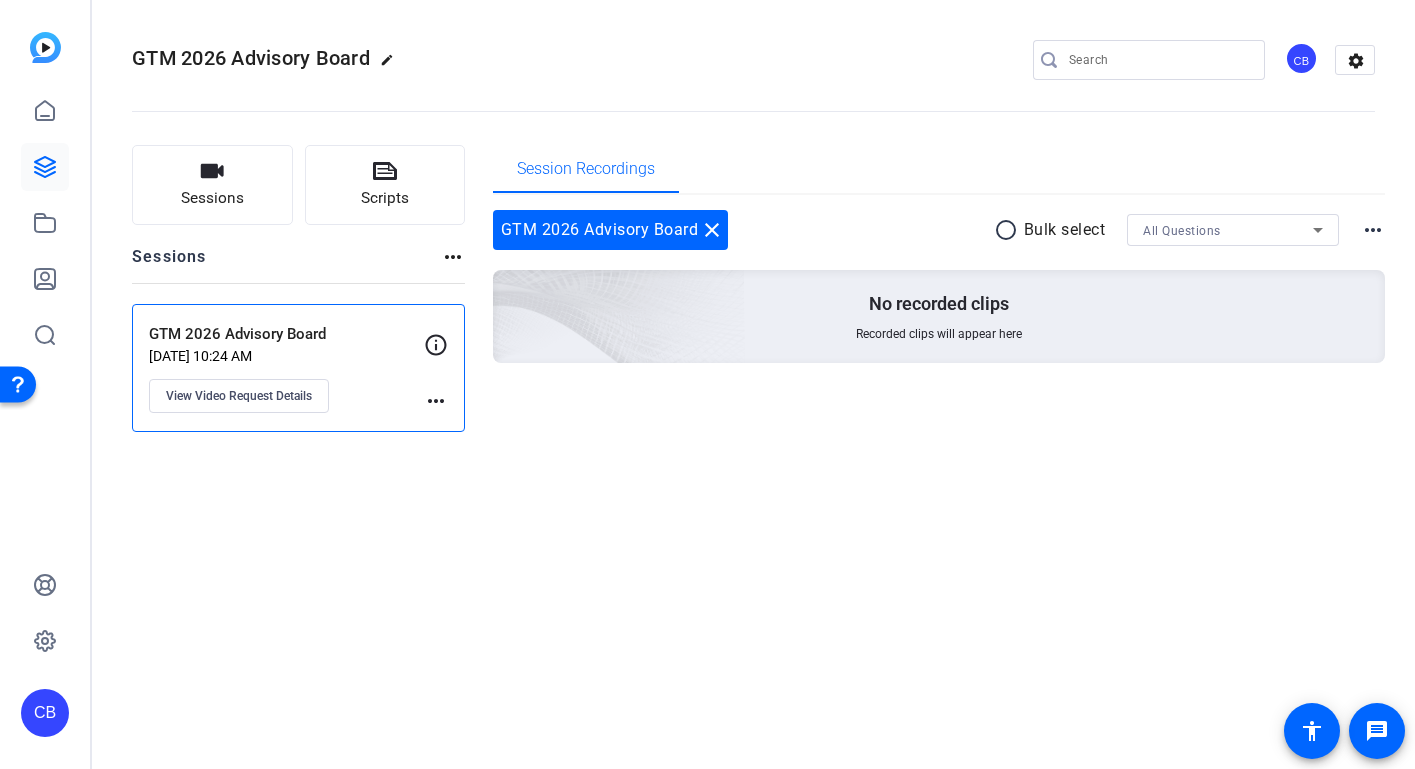 click on "more_horiz" 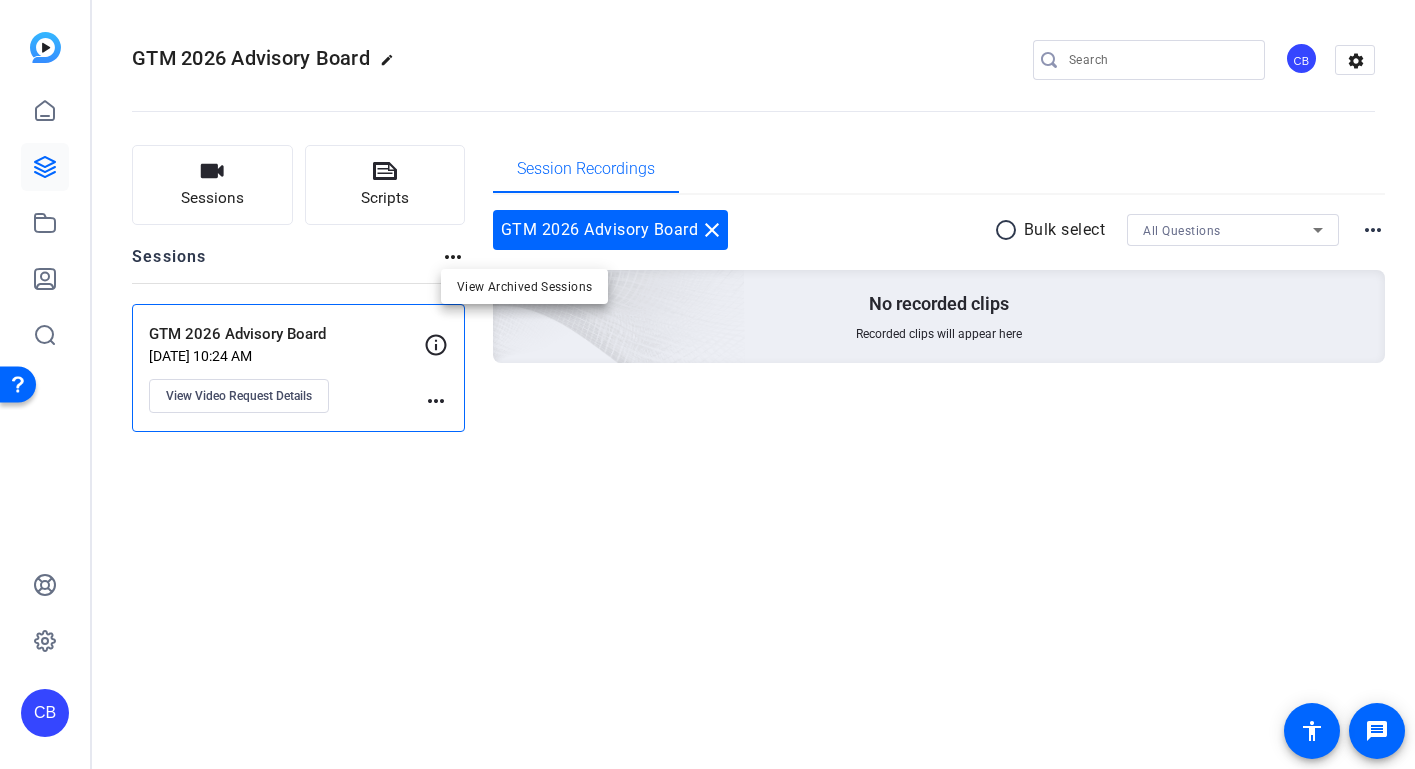 click at bounding box center [707, 384] 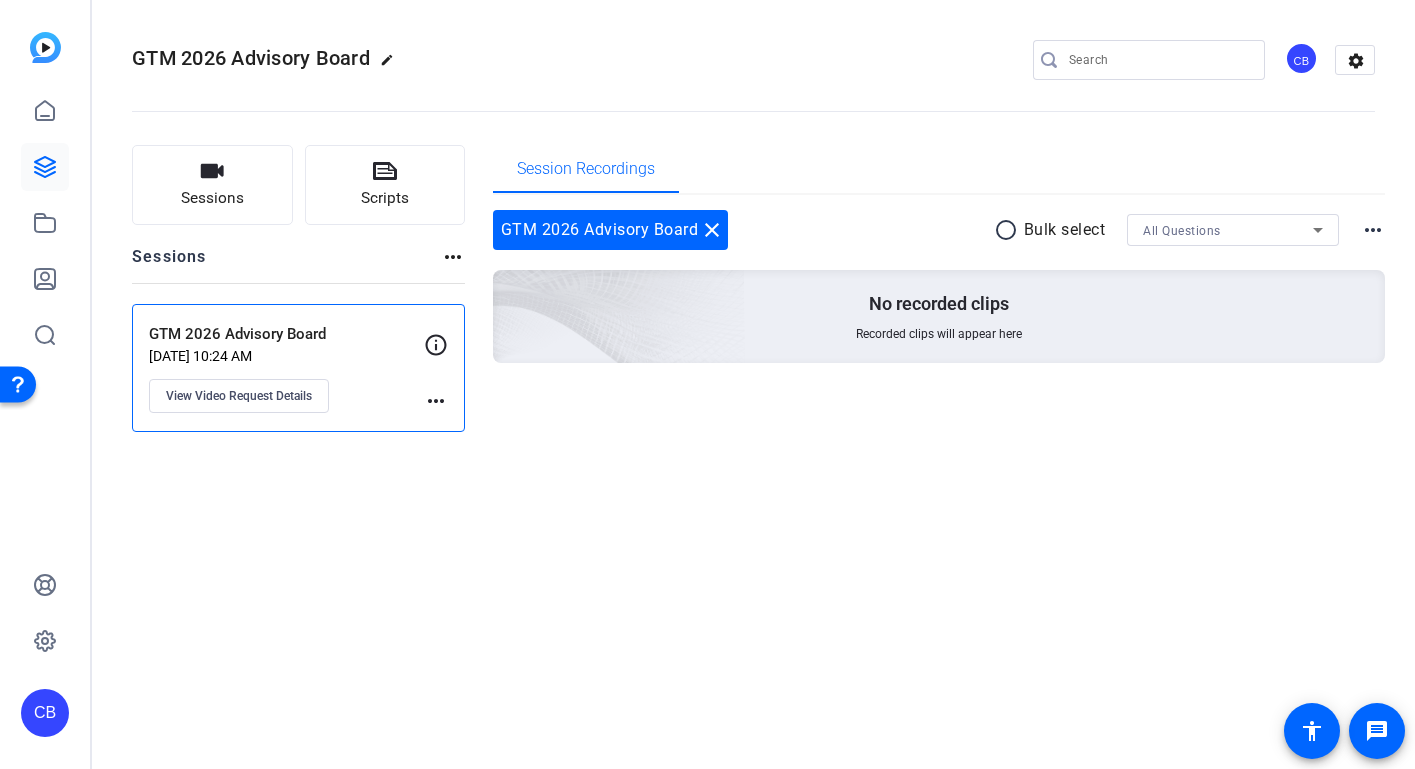 click on "more_horiz" 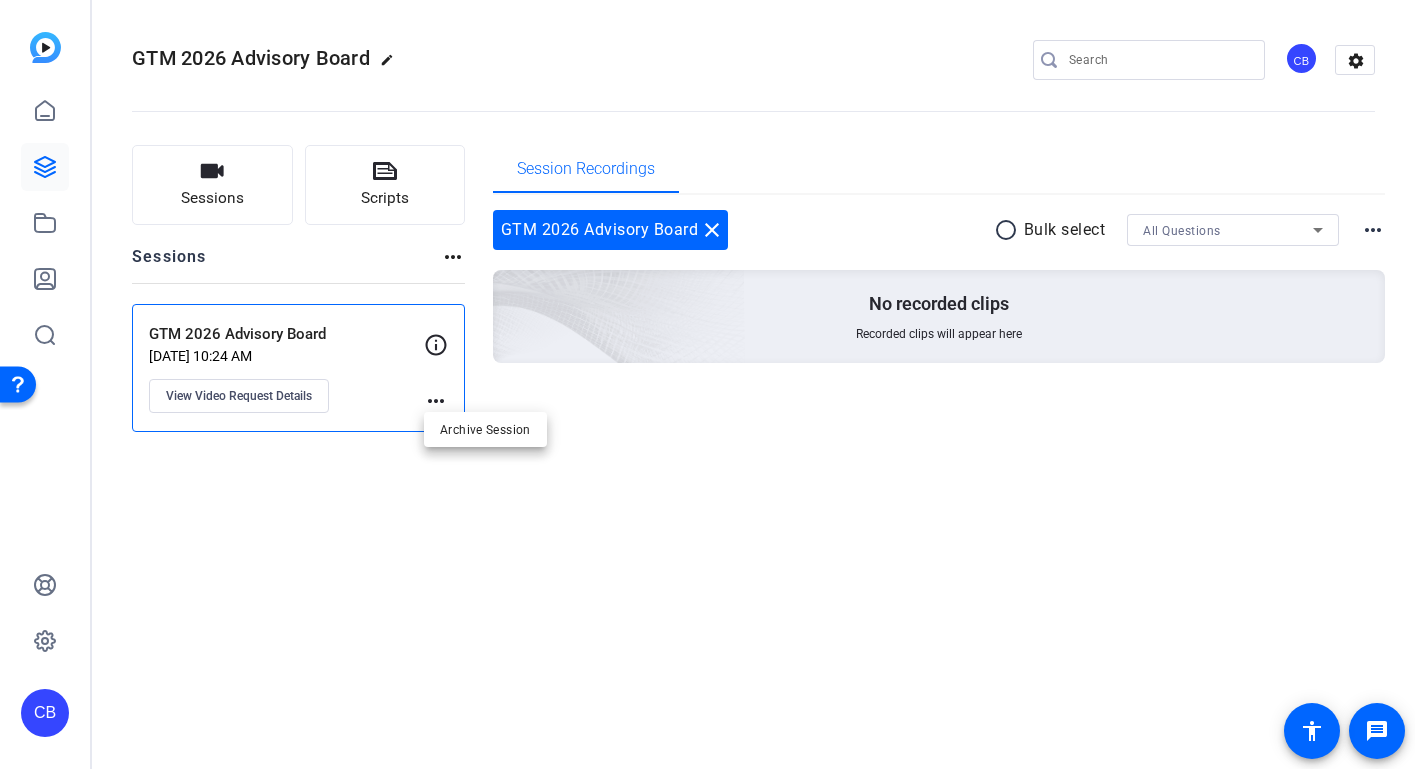 click at bounding box center (707, 384) 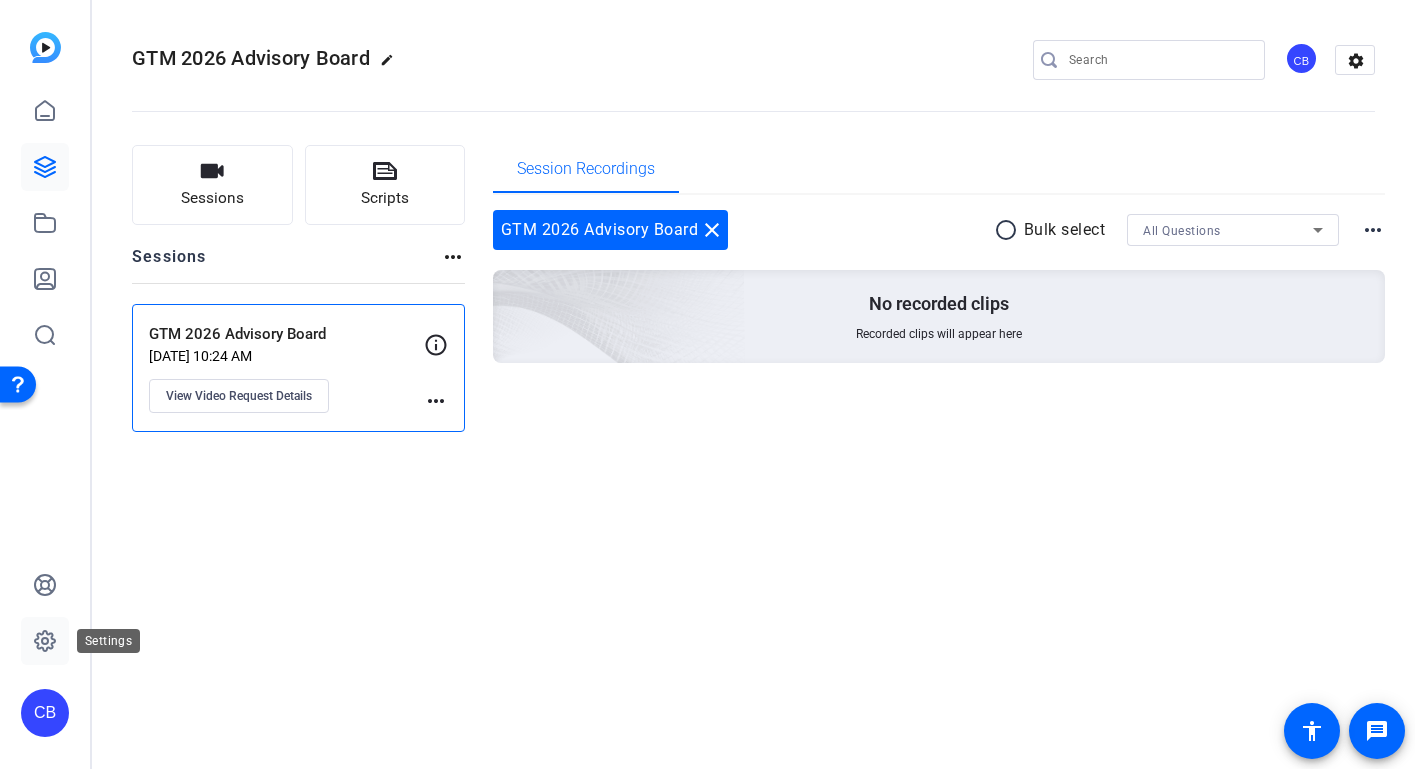 click 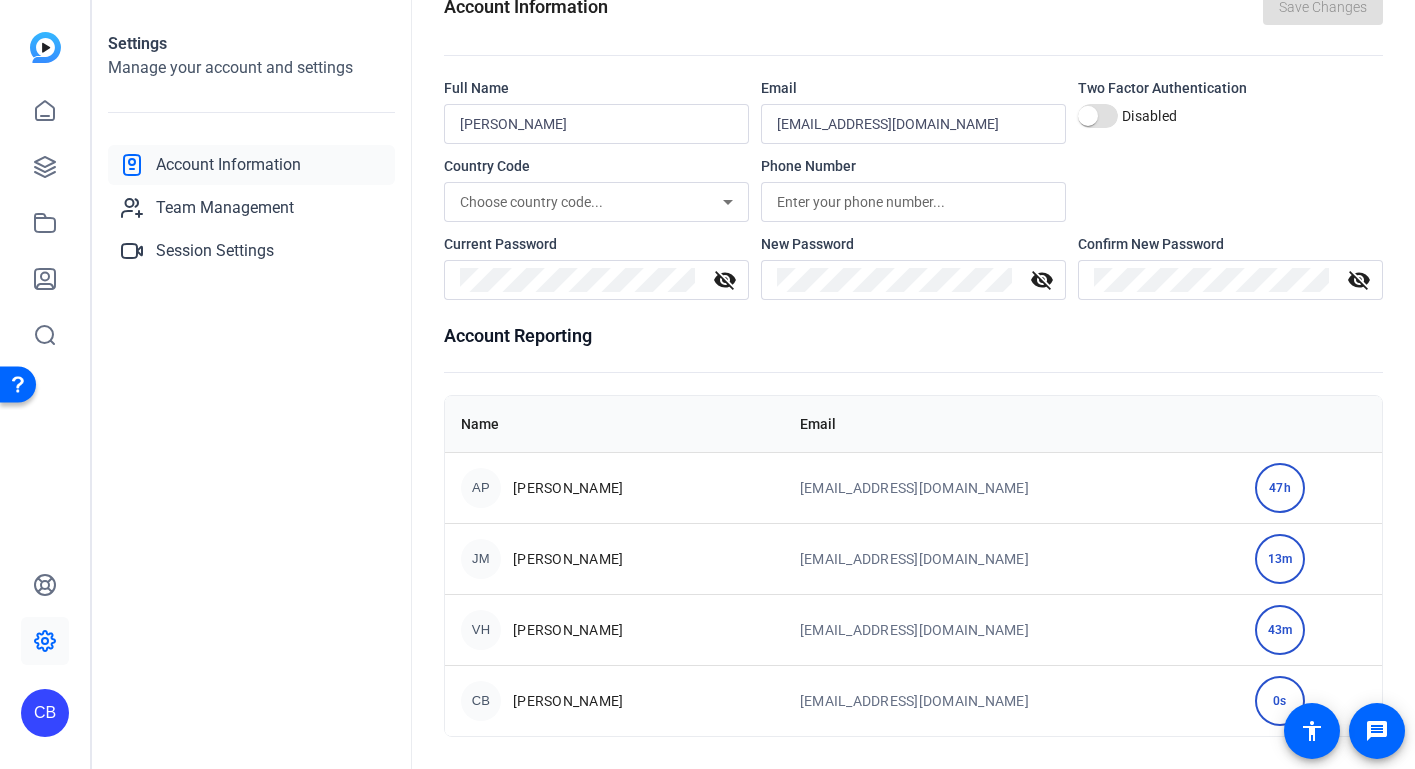 scroll, scrollTop: 43, scrollLeft: 0, axis: vertical 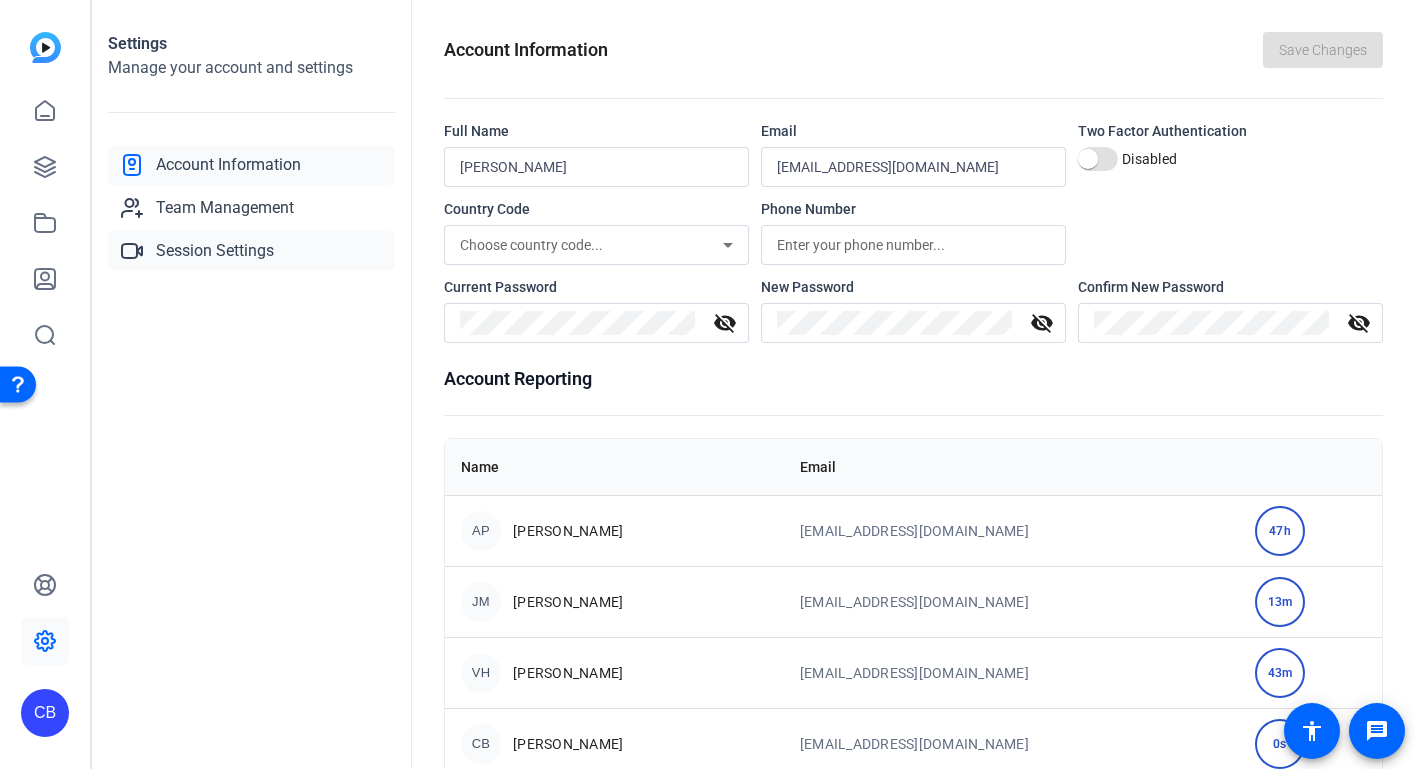 click on "Session Settings" 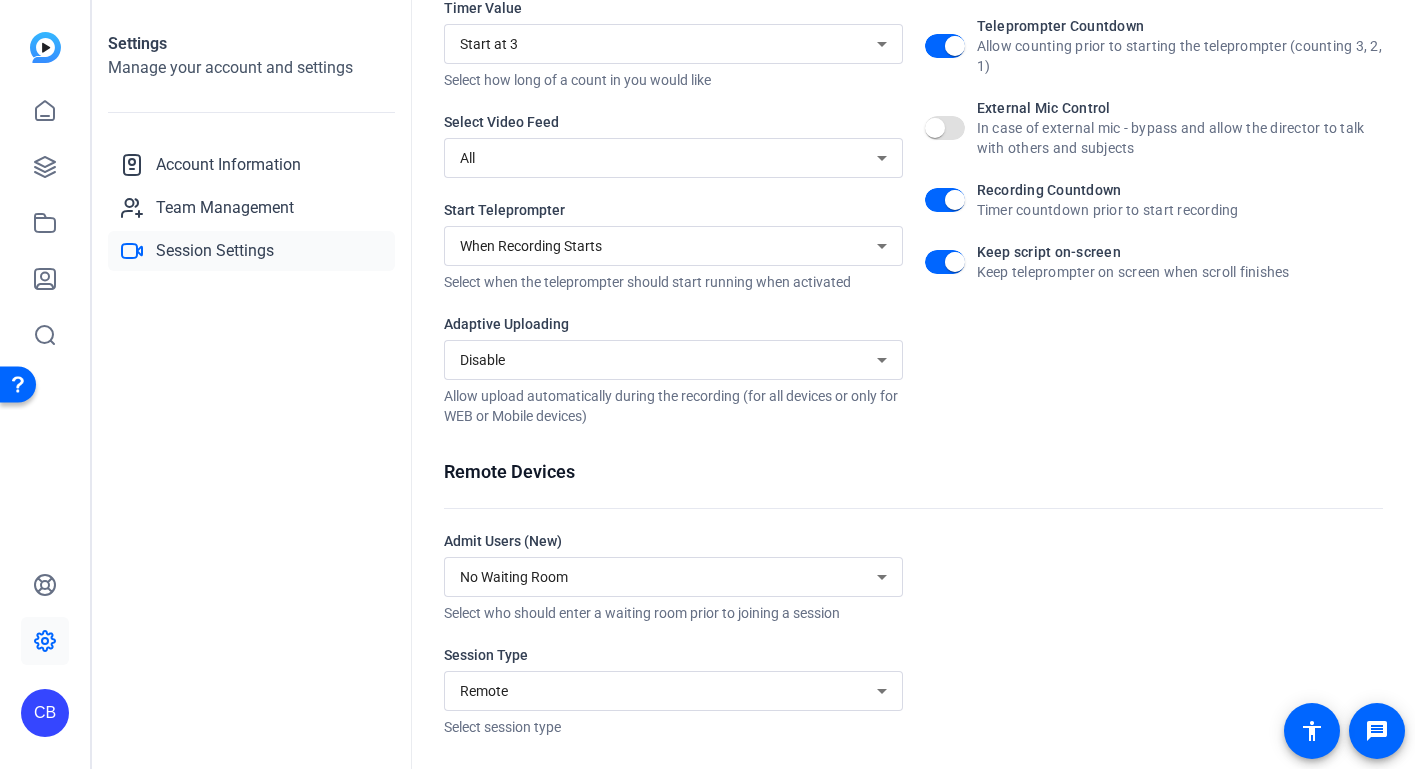 scroll, scrollTop: 357, scrollLeft: 0, axis: vertical 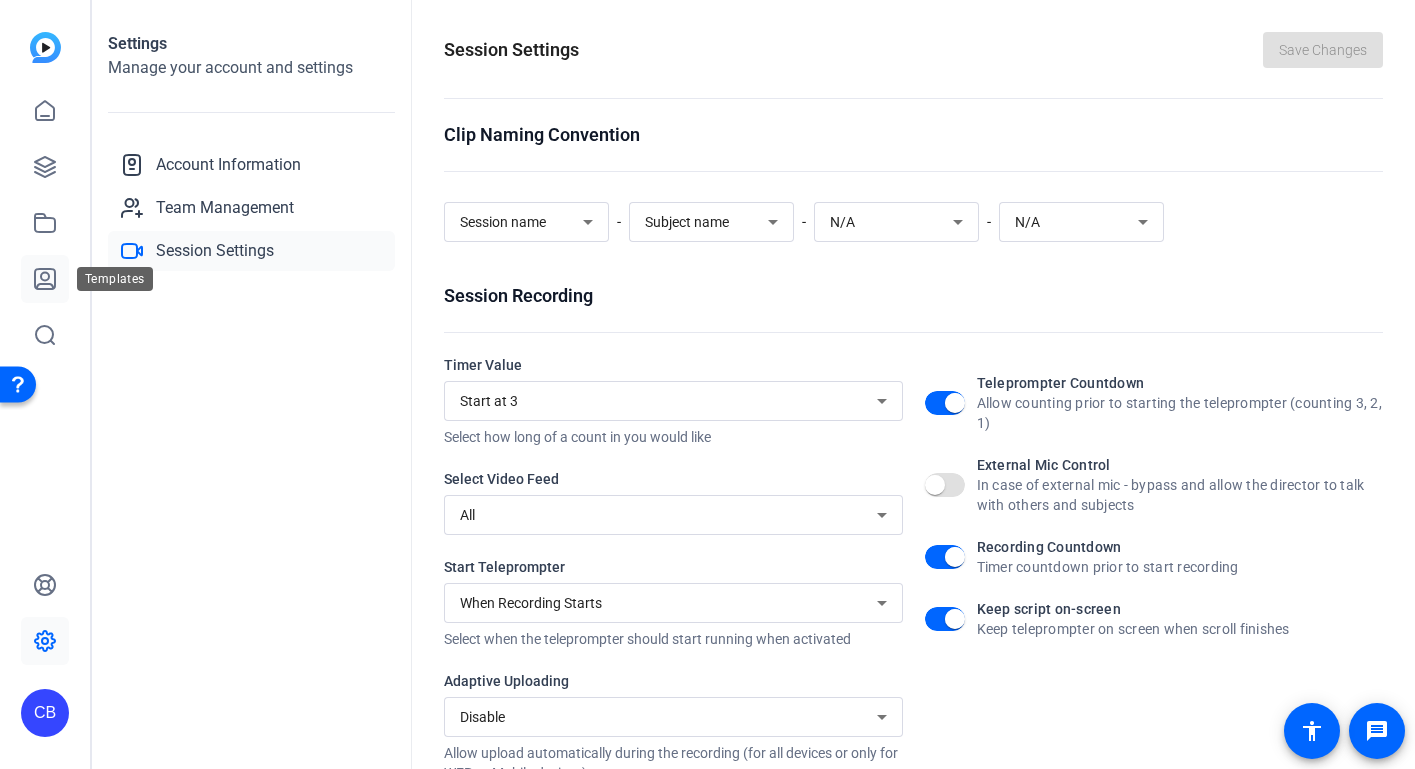 click 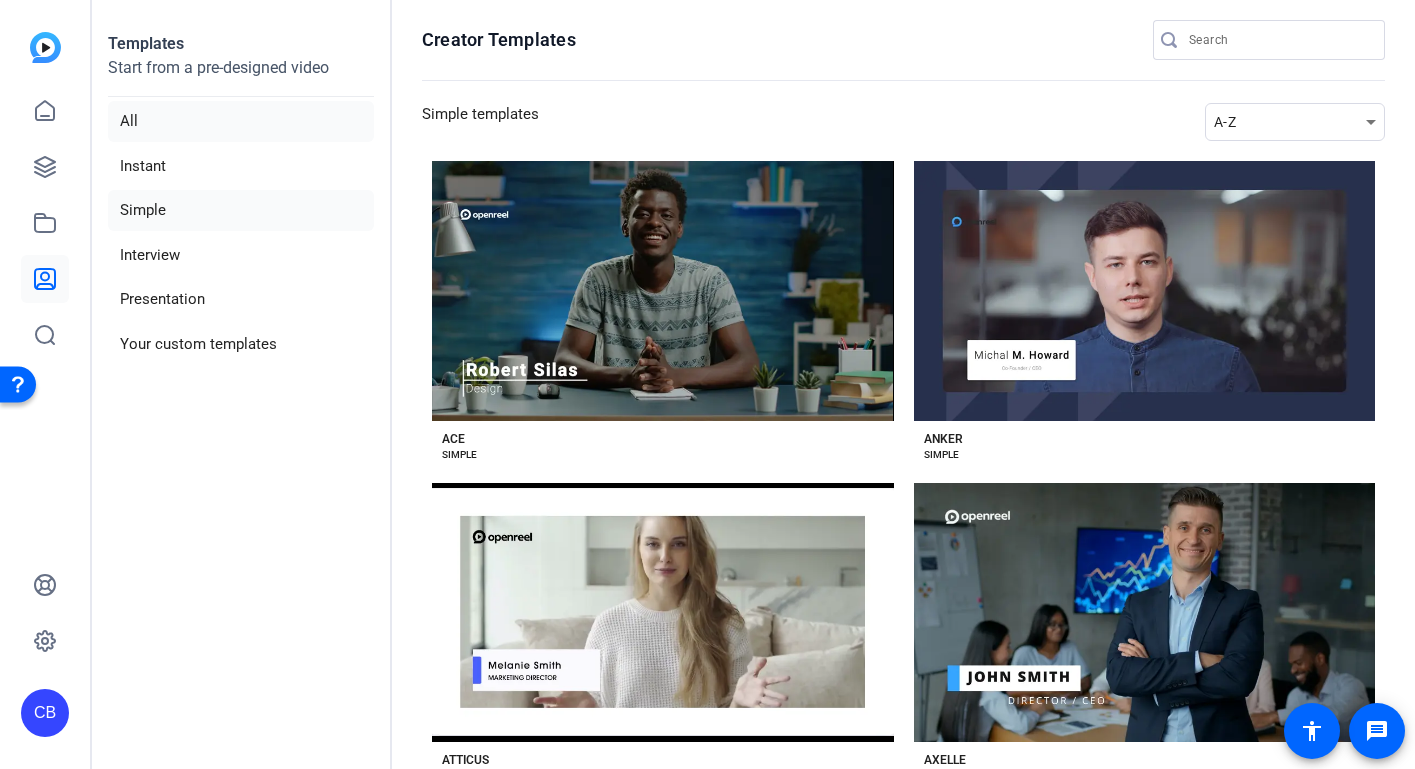click on "All" 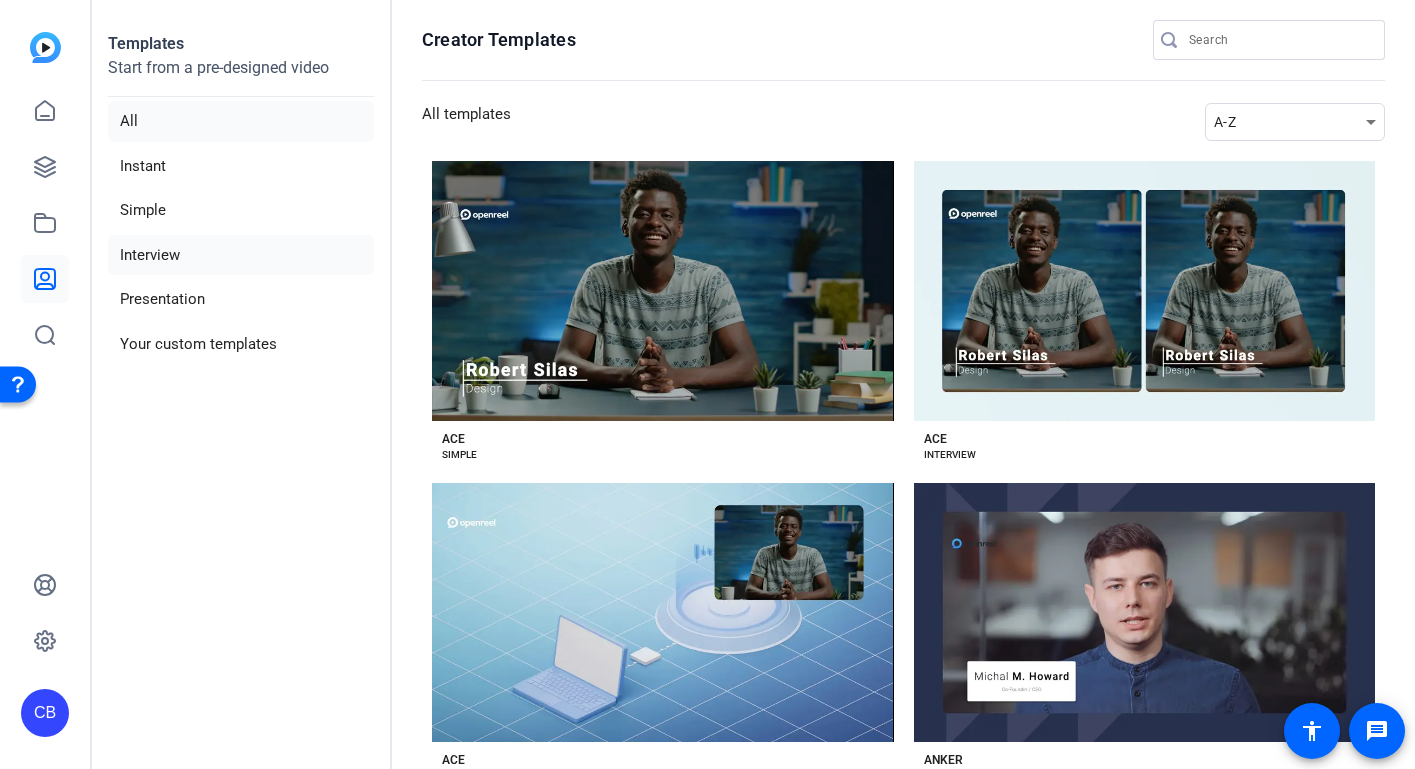 click on "Interview" 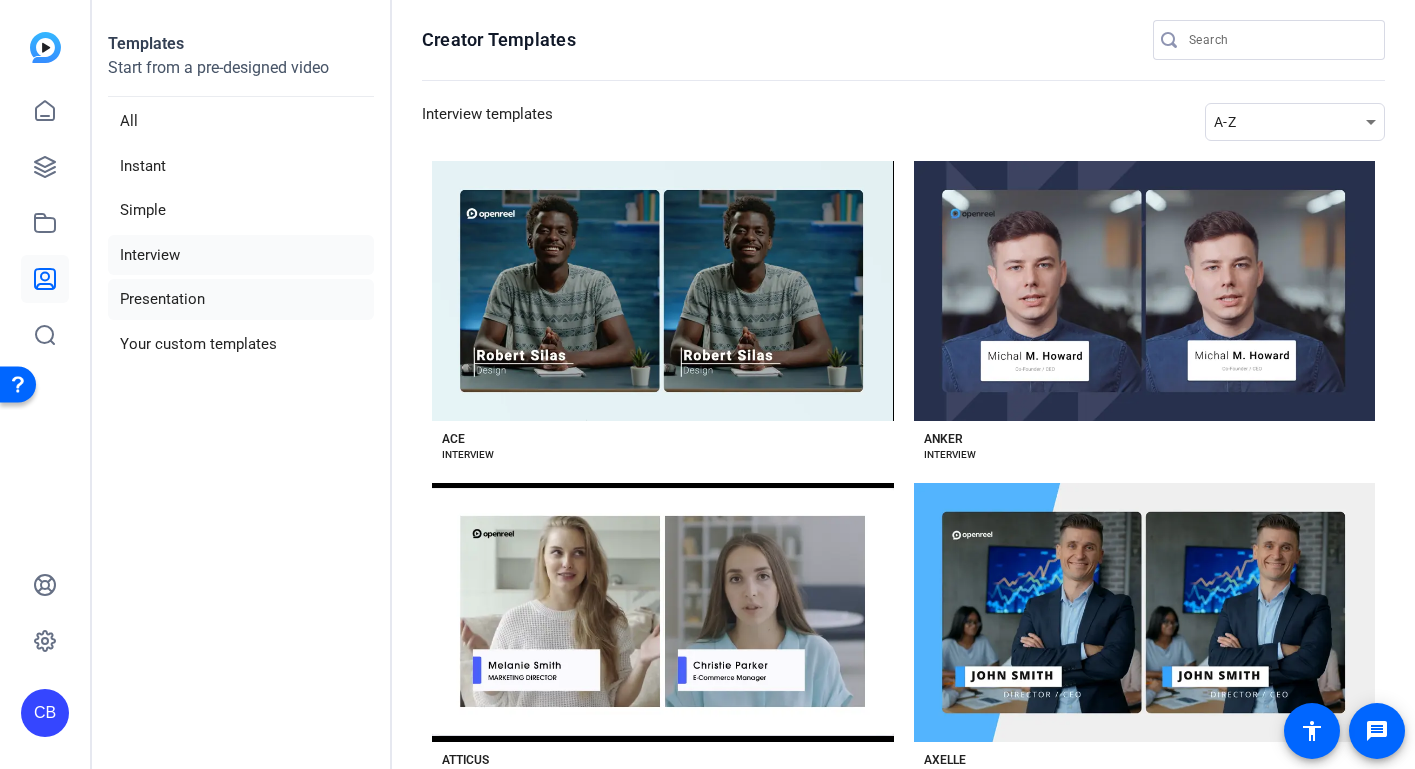 click on "Presentation" 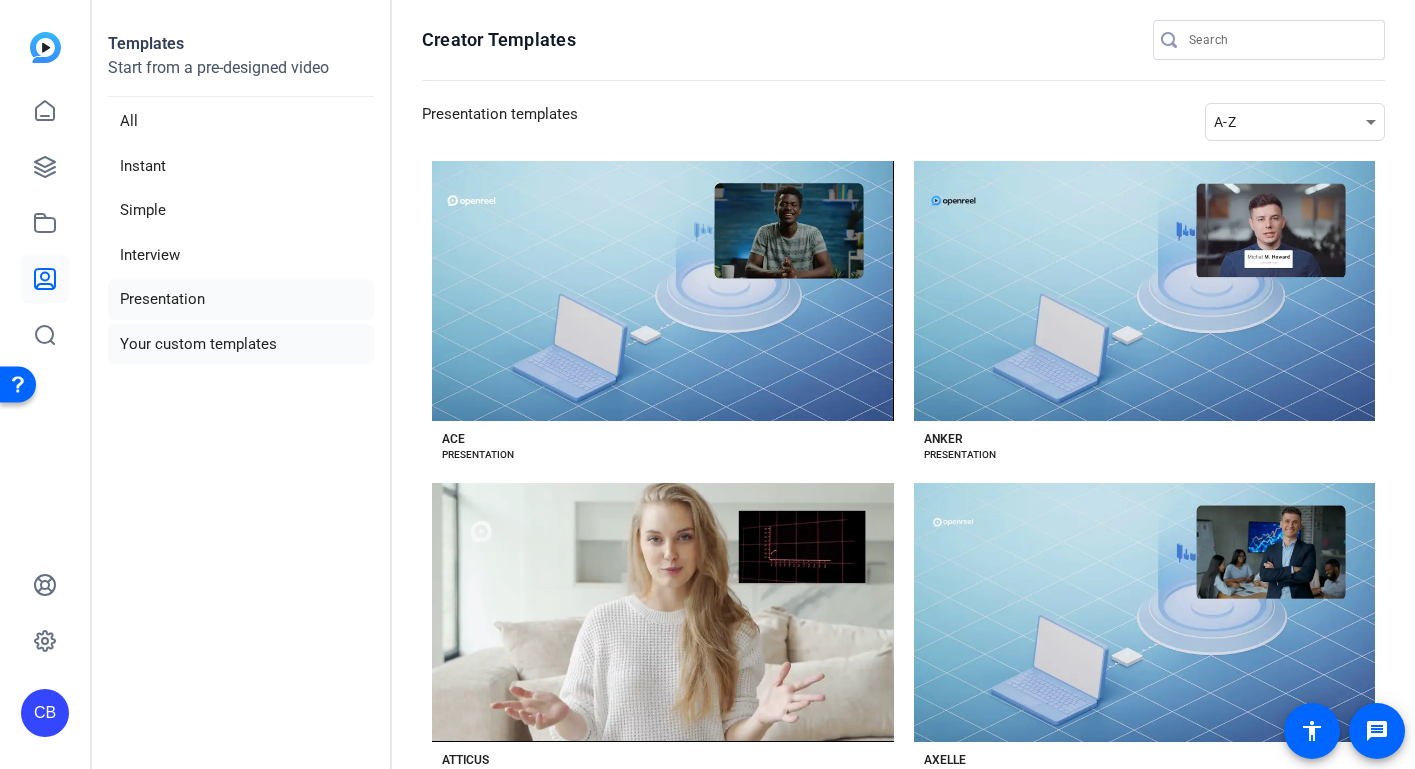 click on "Your custom templates" 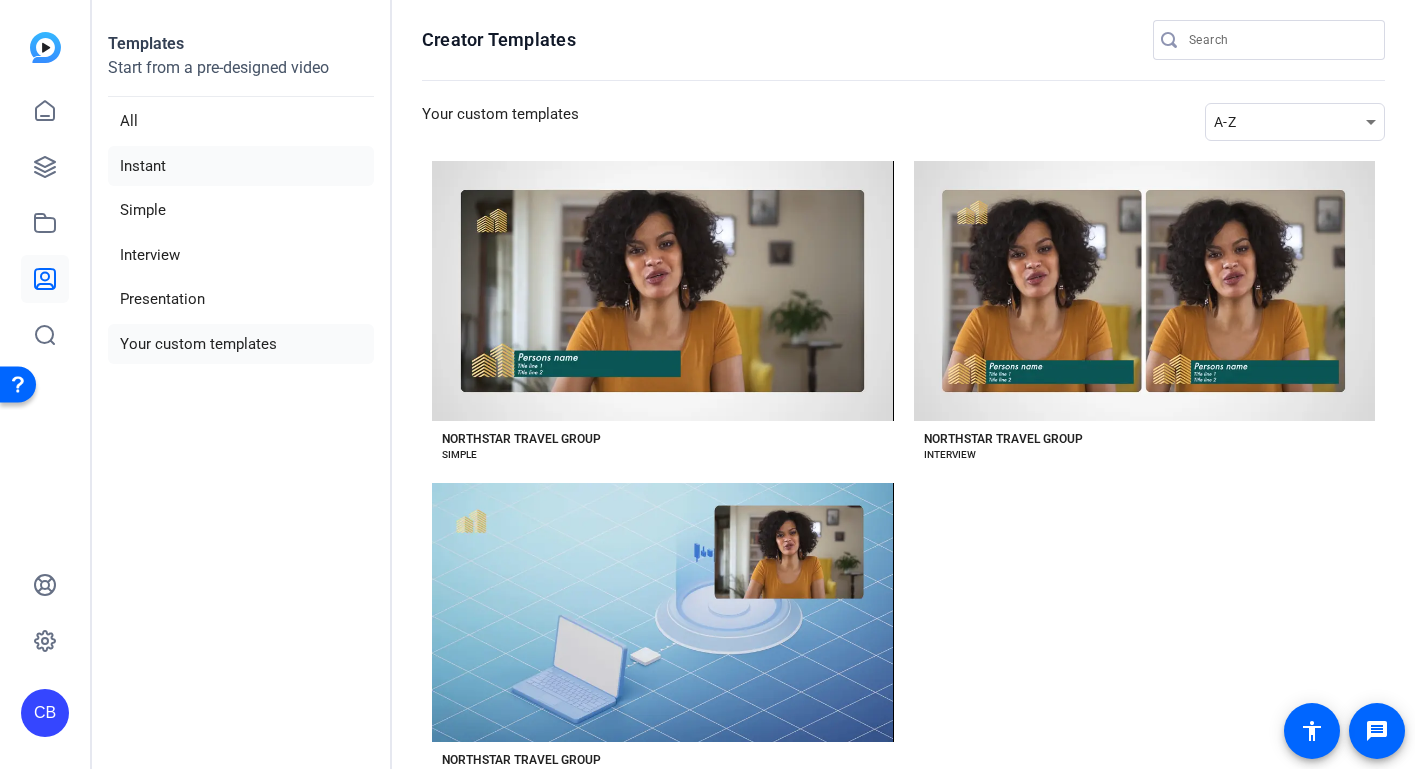 scroll, scrollTop: 0, scrollLeft: 0, axis: both 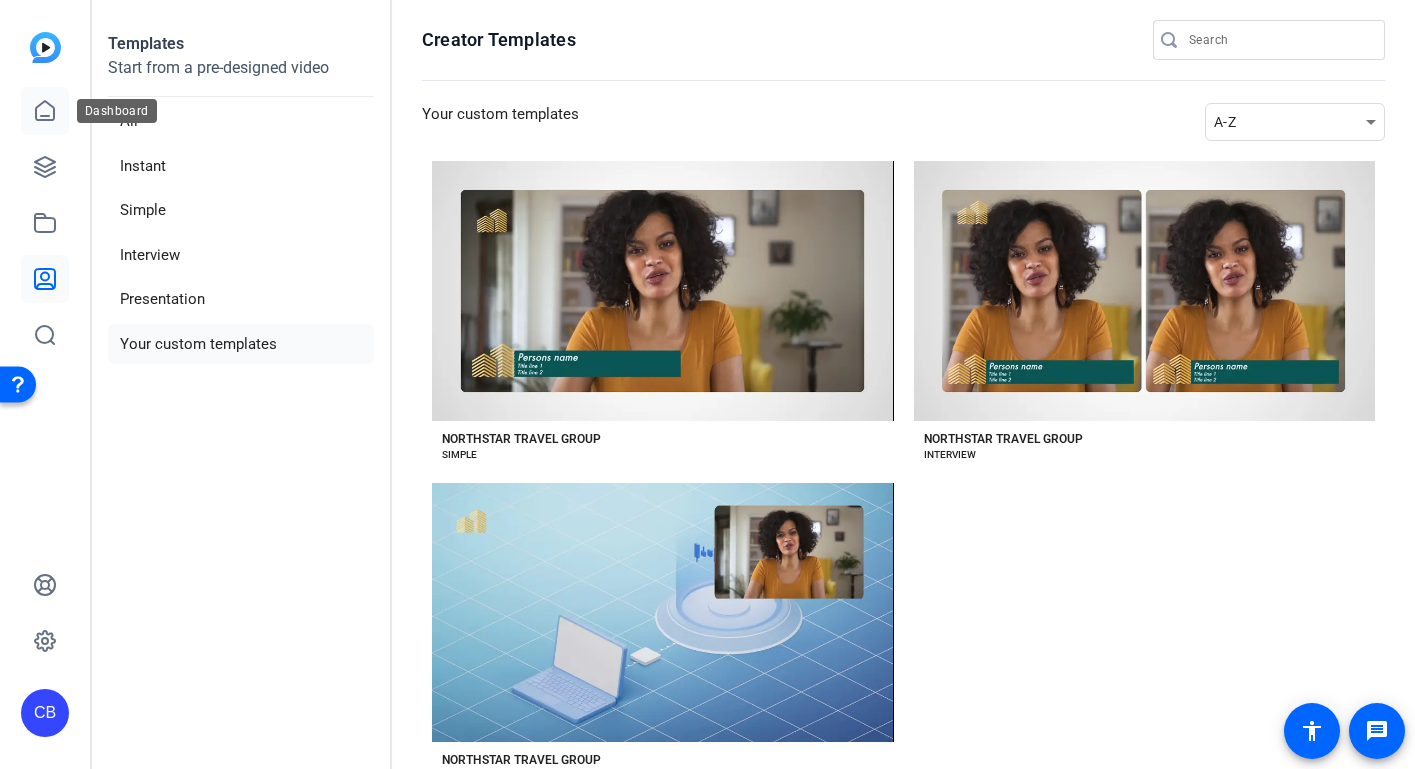 click 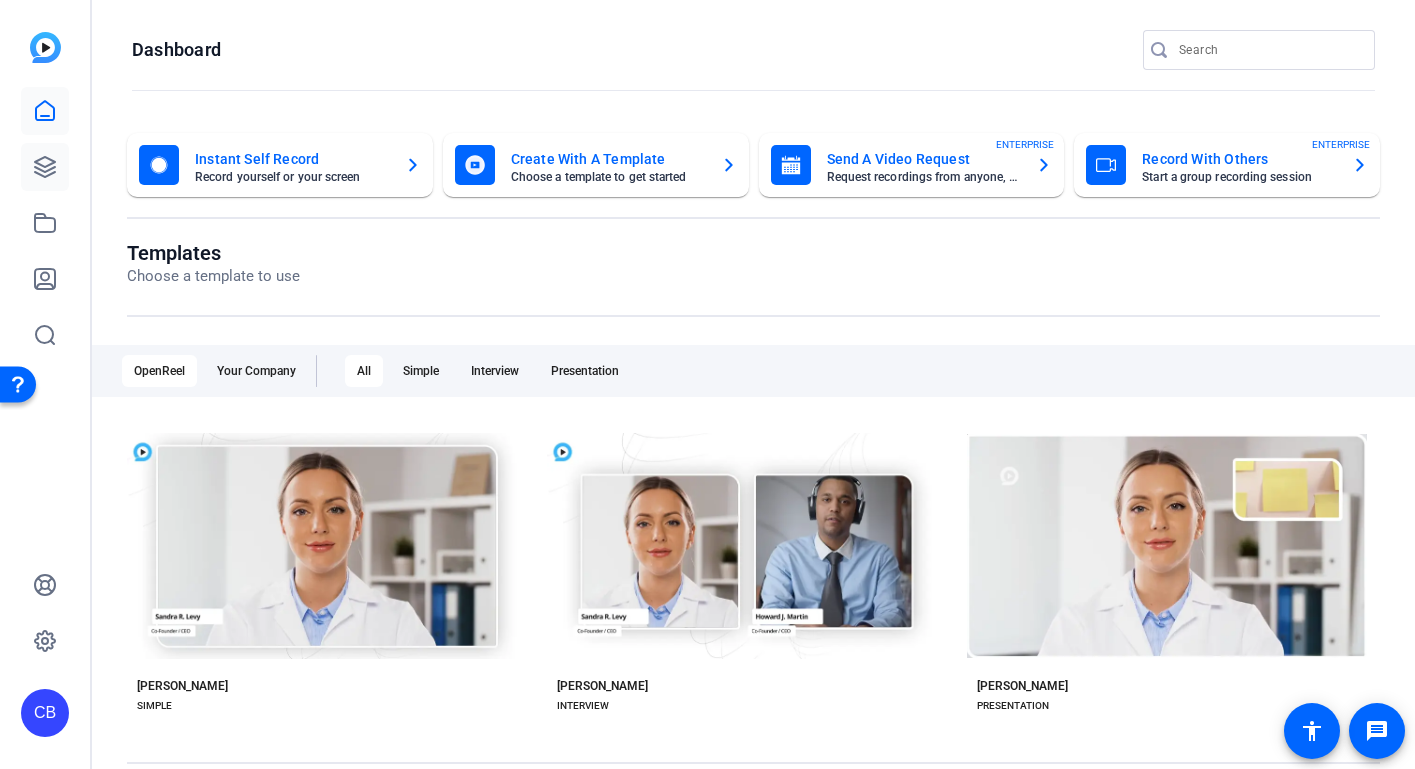 scroll, scrollTop: 0, scrollLeft: 0, axis: both 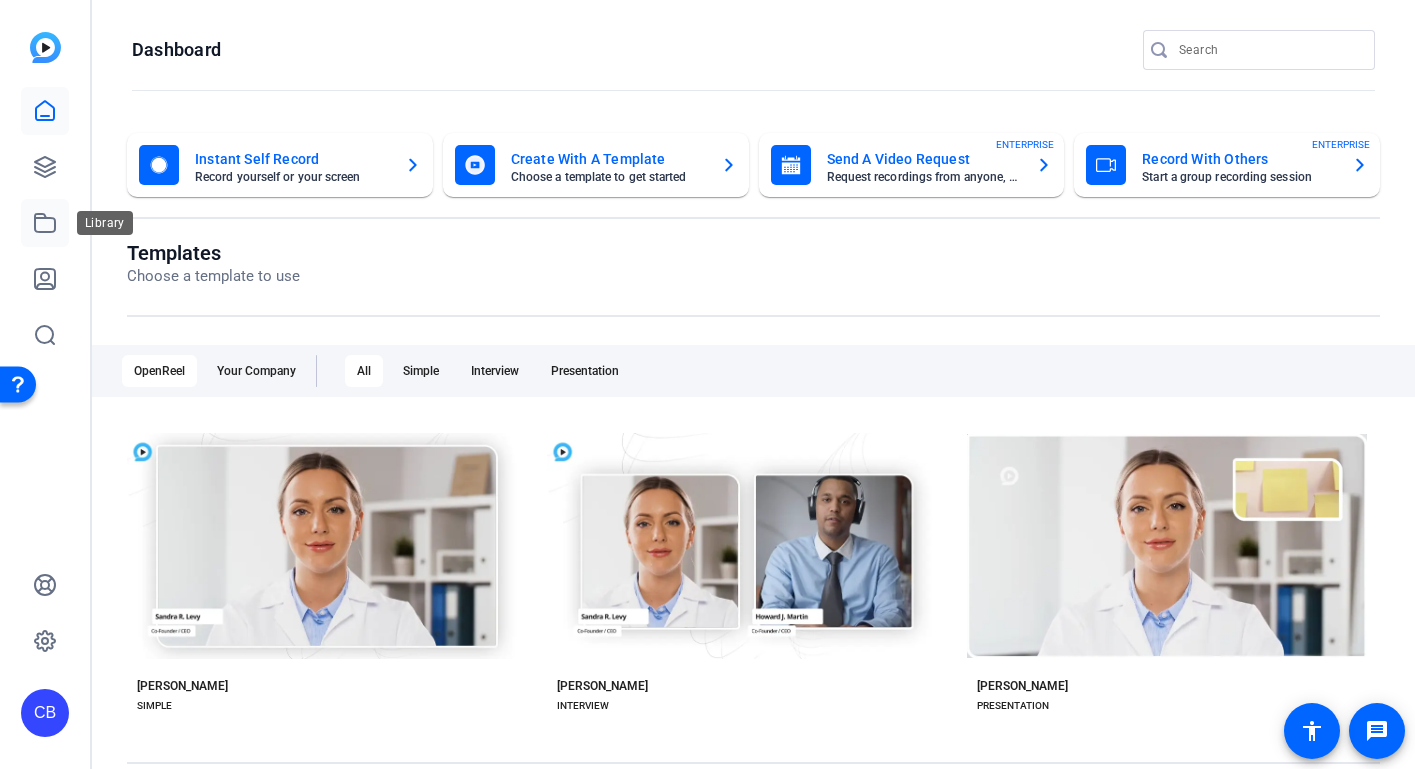 click 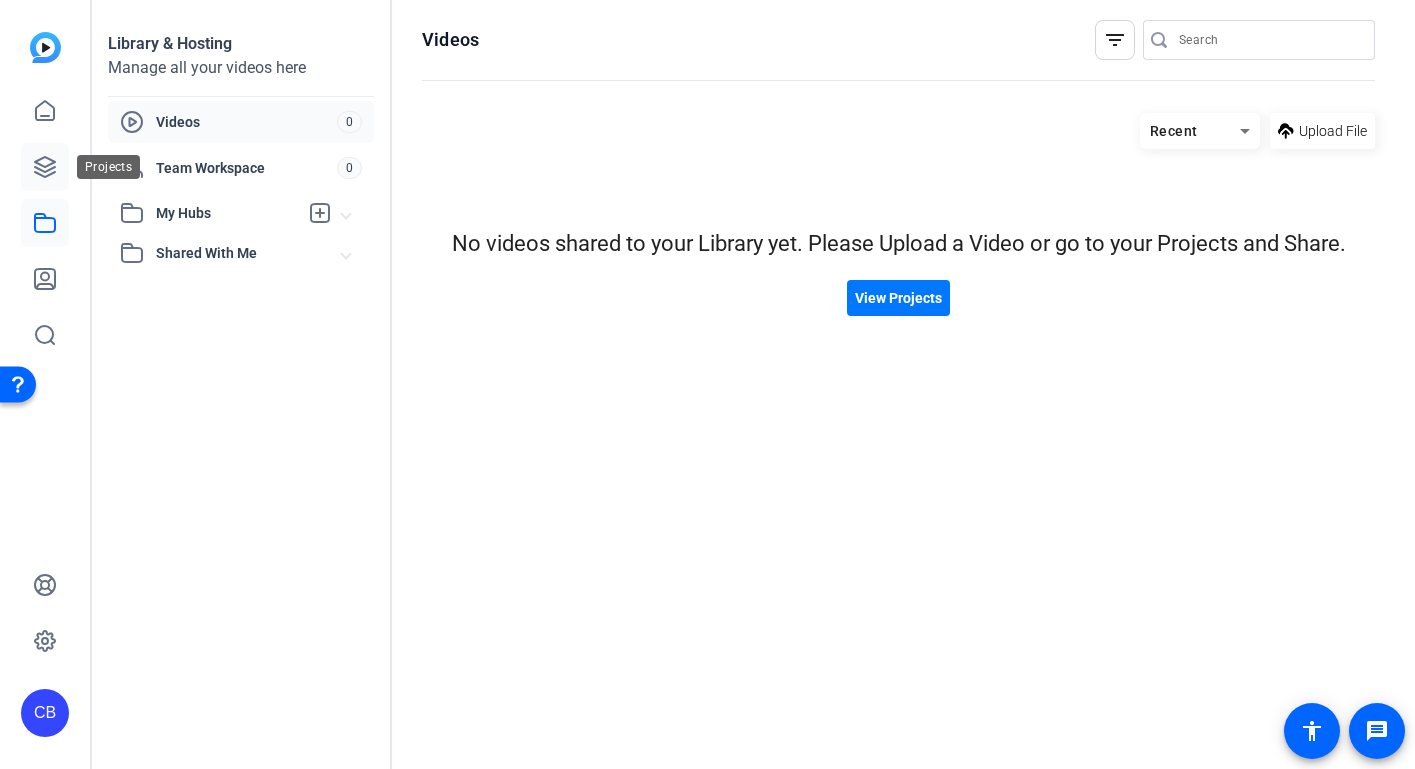 click 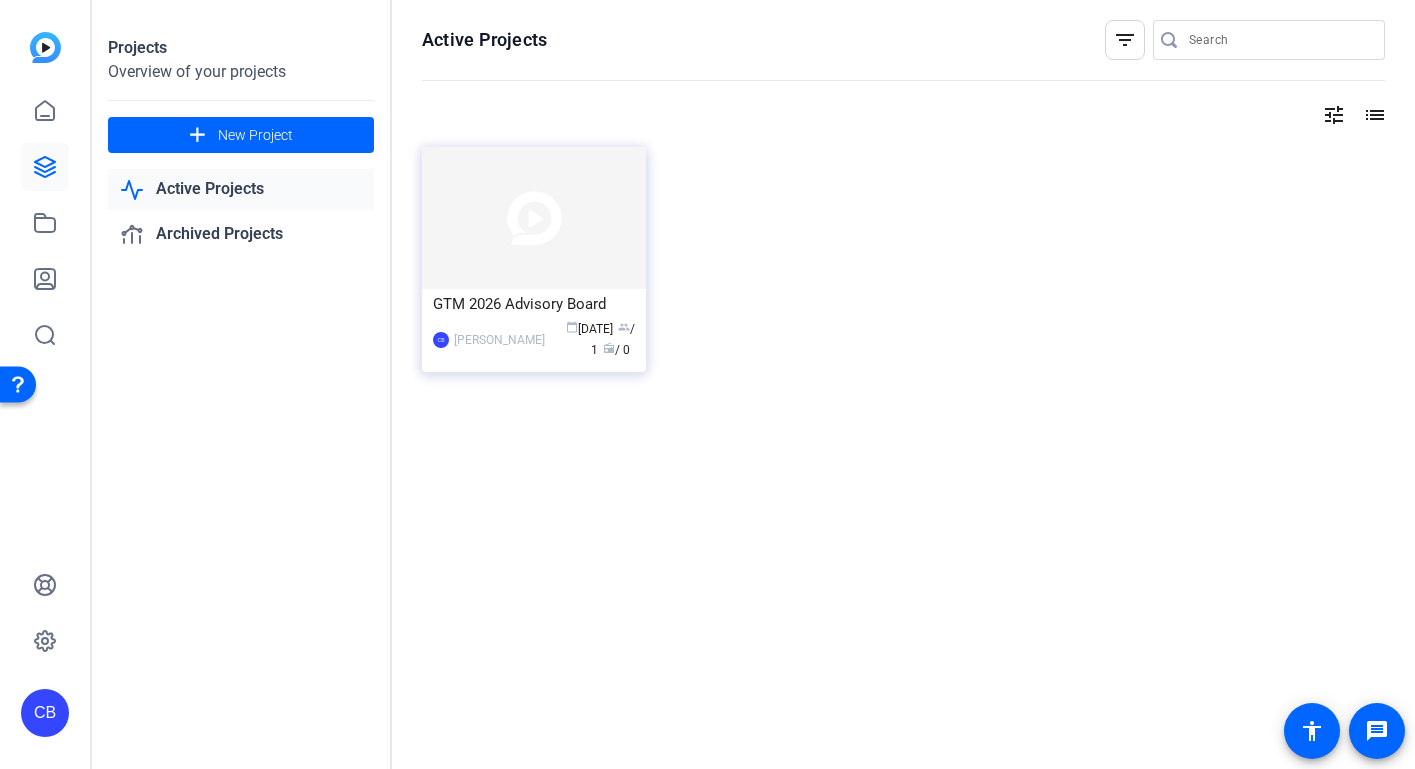 click on "Active Projects" 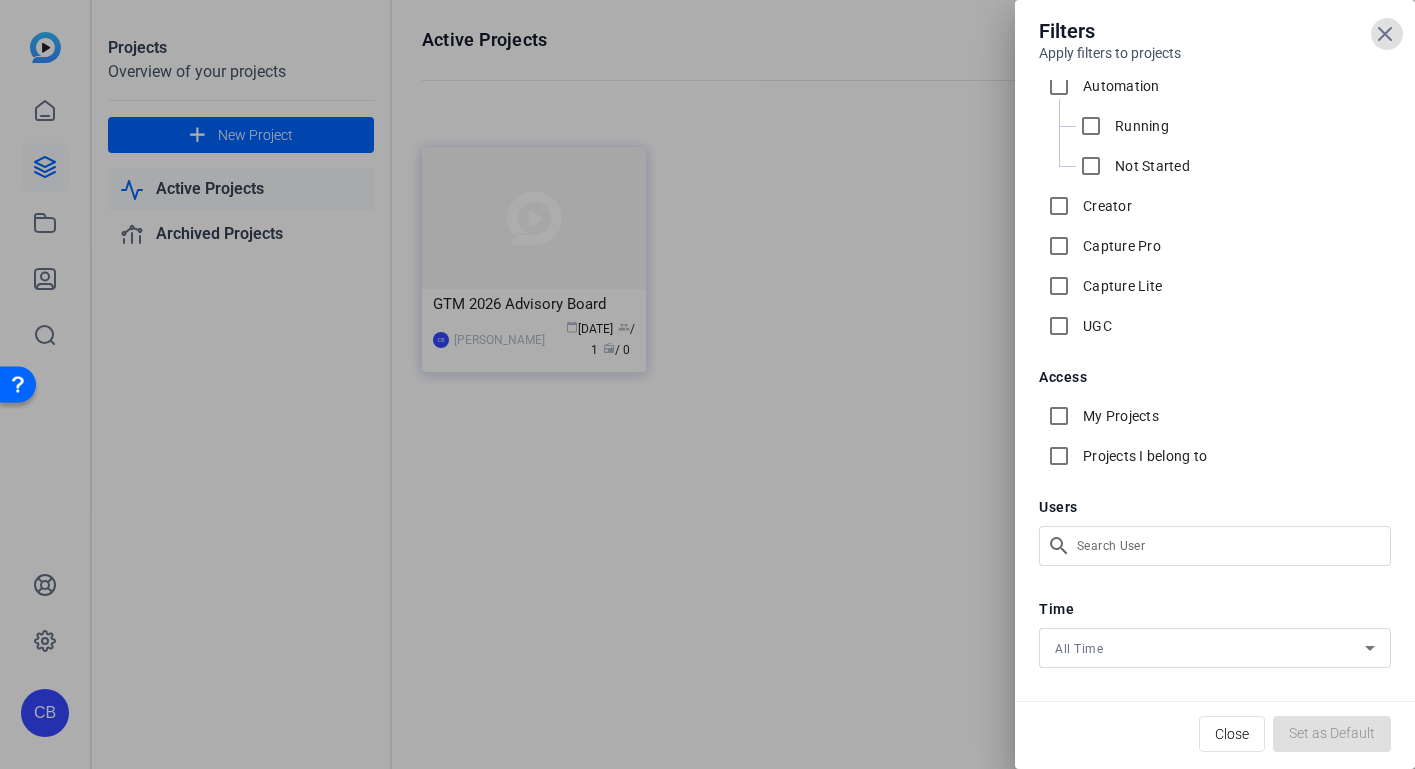 scroll, scrollTop: 59, scrollLeft: 0, axis: vertical 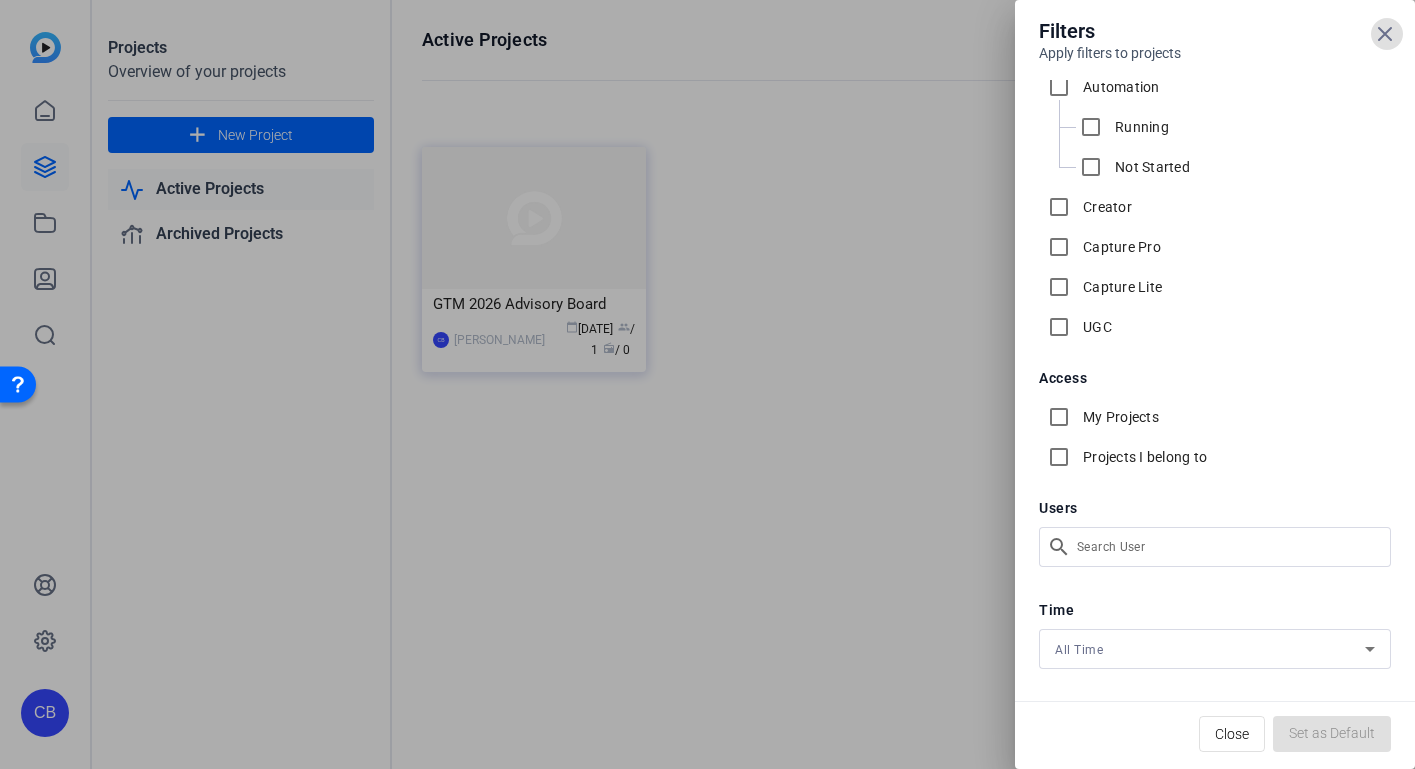 click 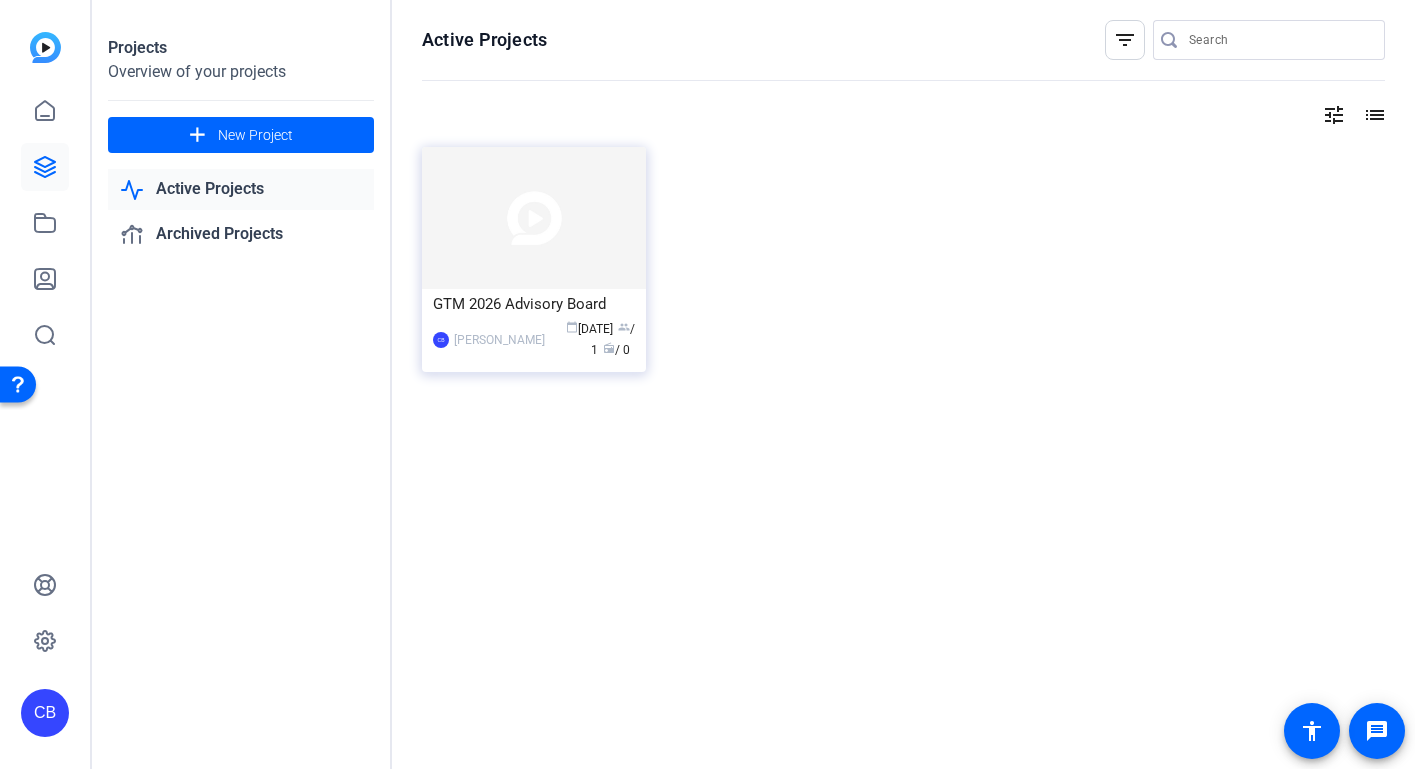 click on "tune" 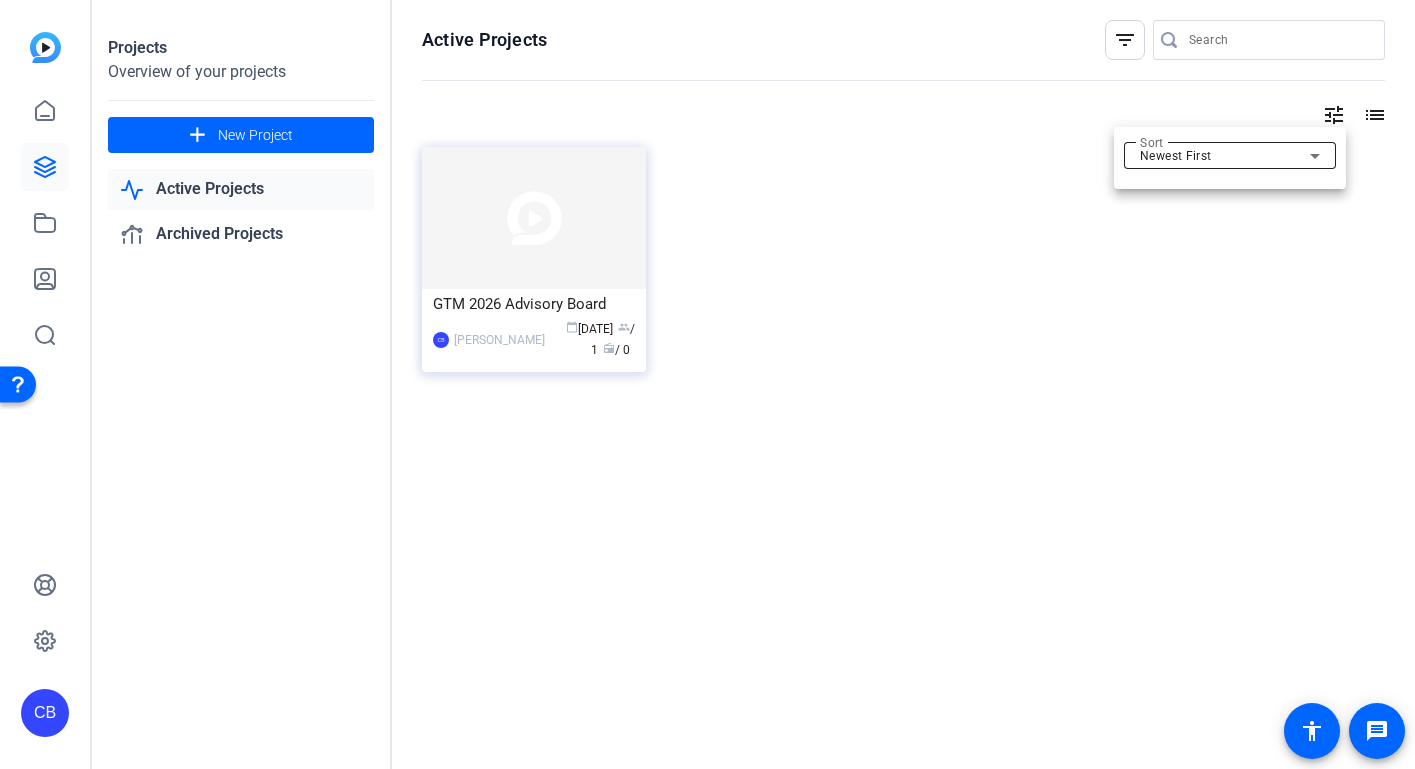 click 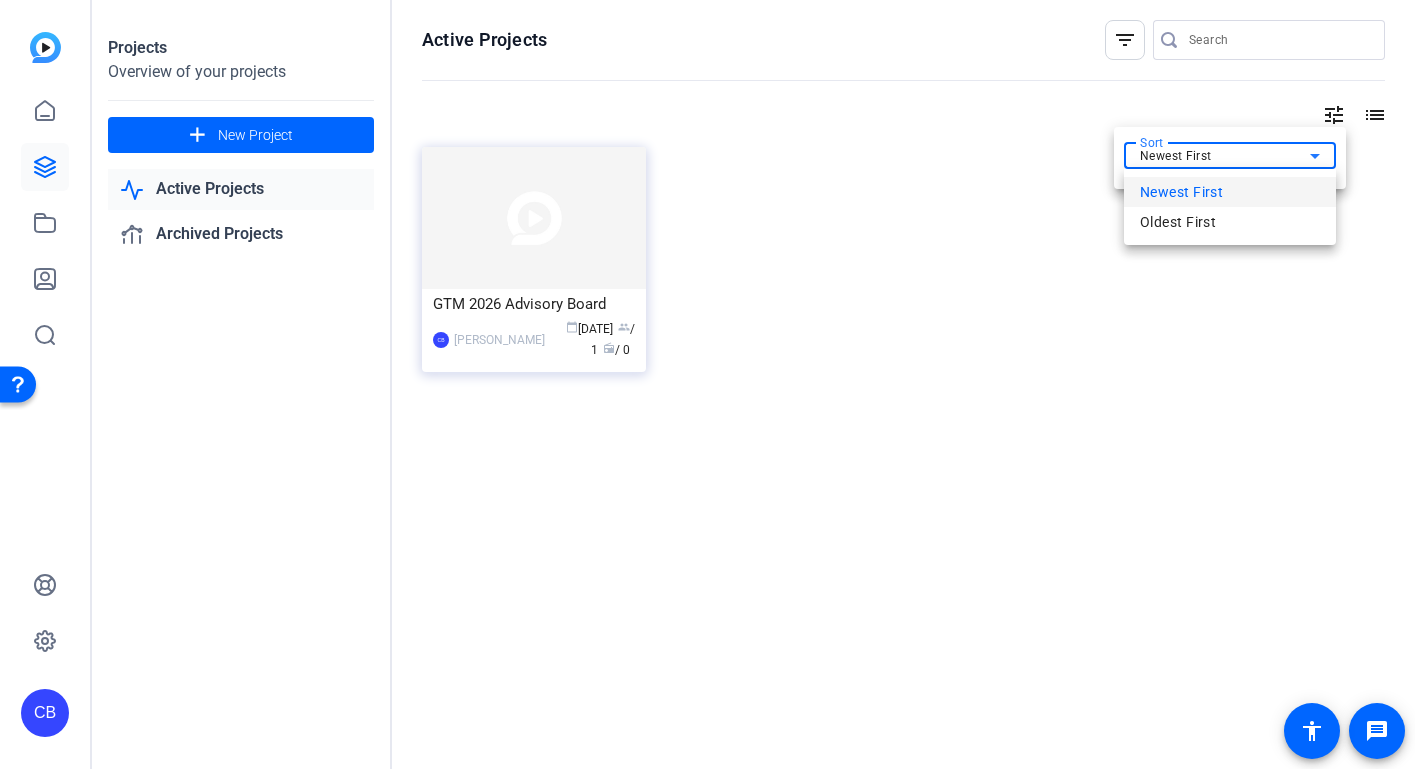 click at bounding box center (707, 384) 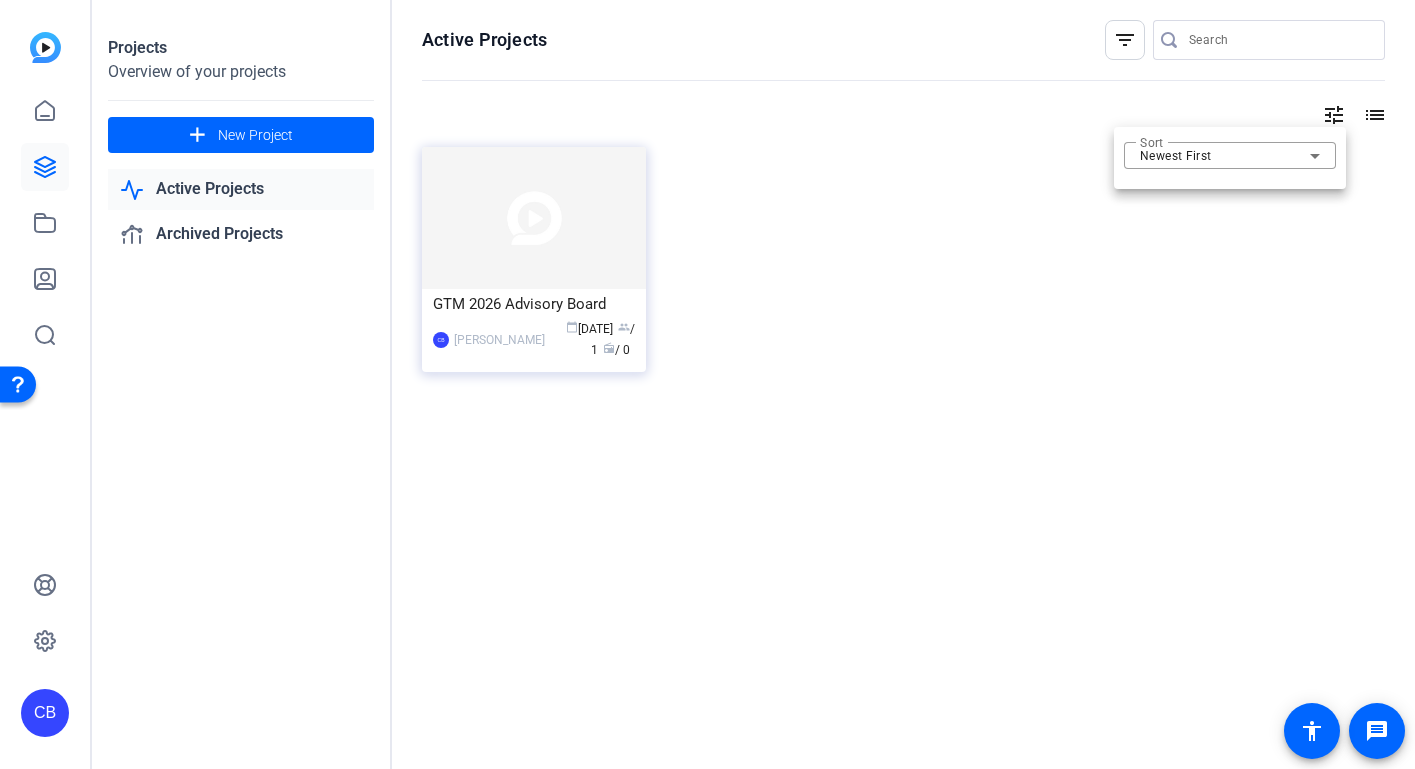 click at bounding box center [707, 384] 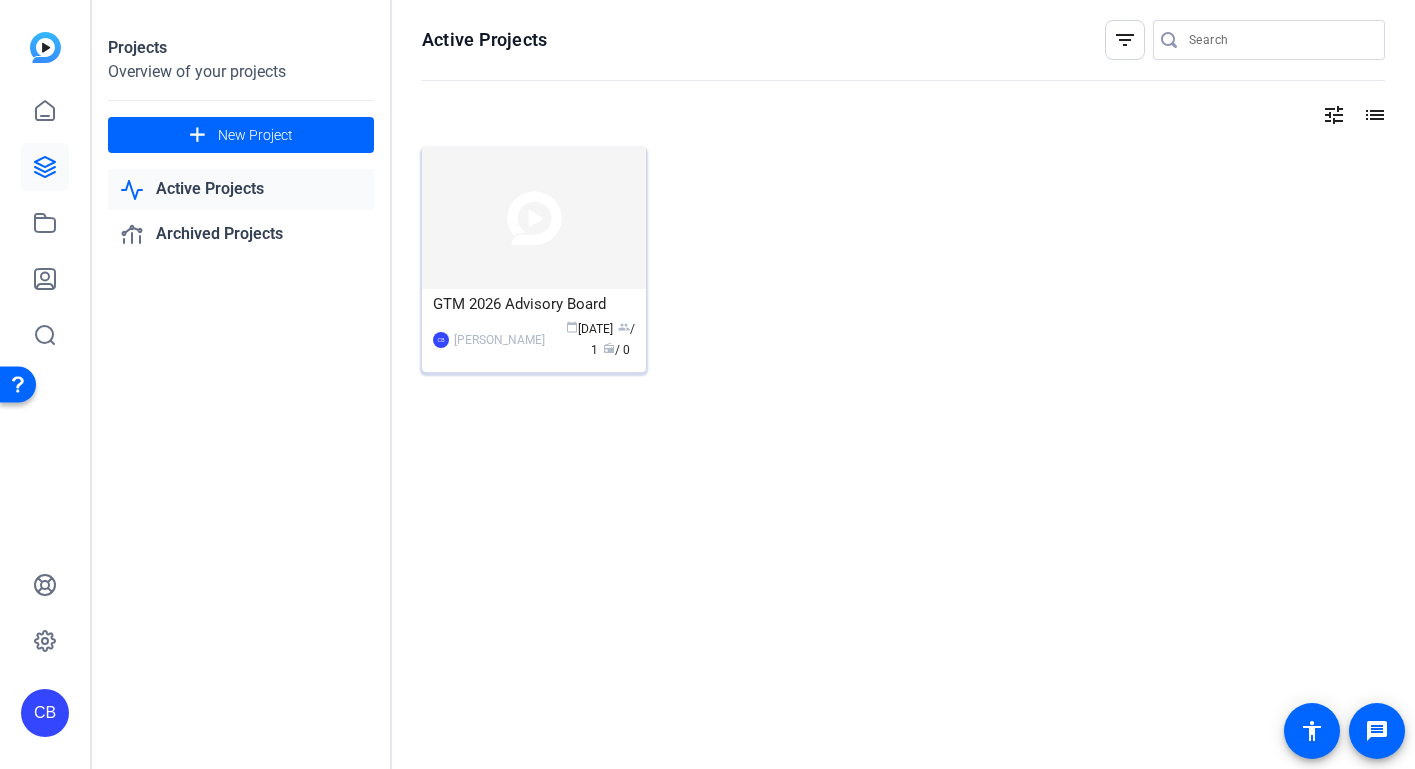 click 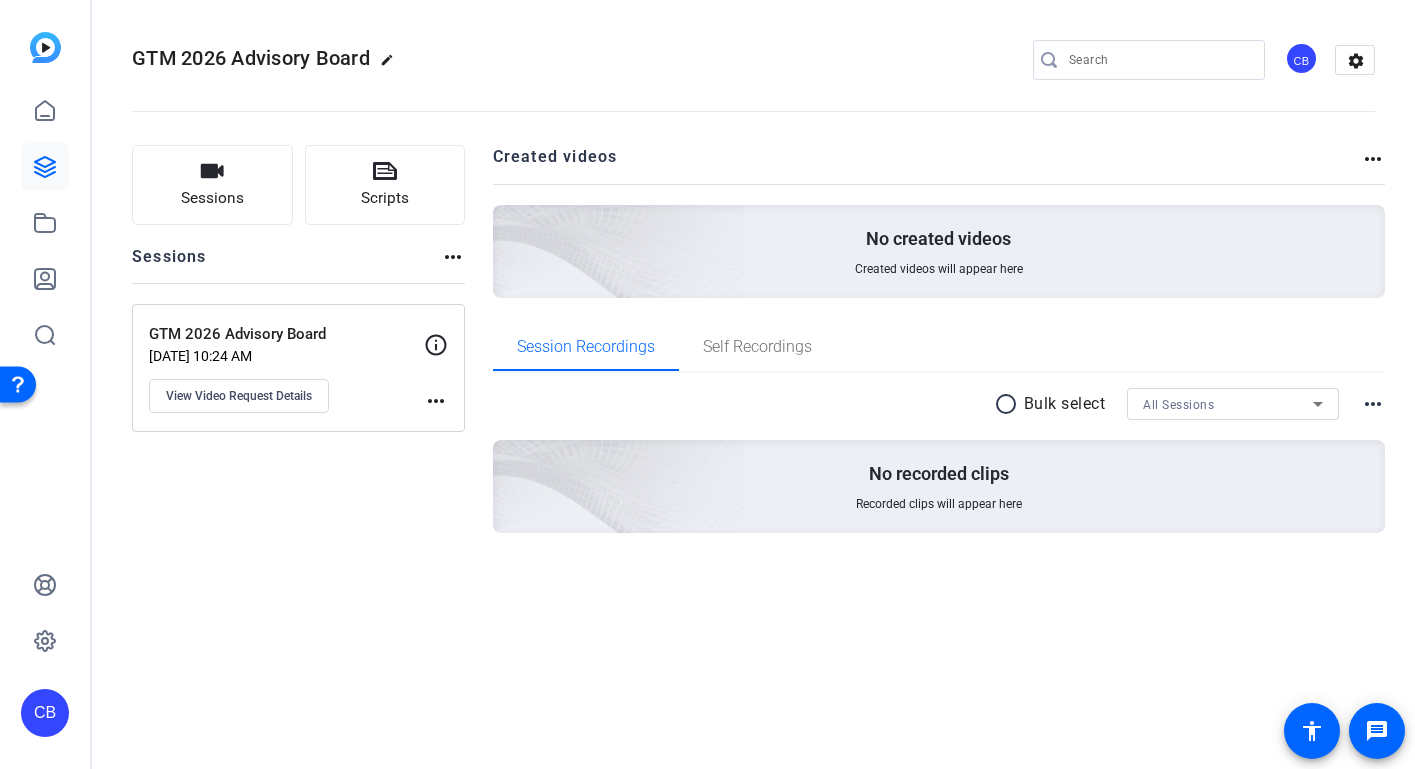 click on "GTM 2026 Advisory Board" 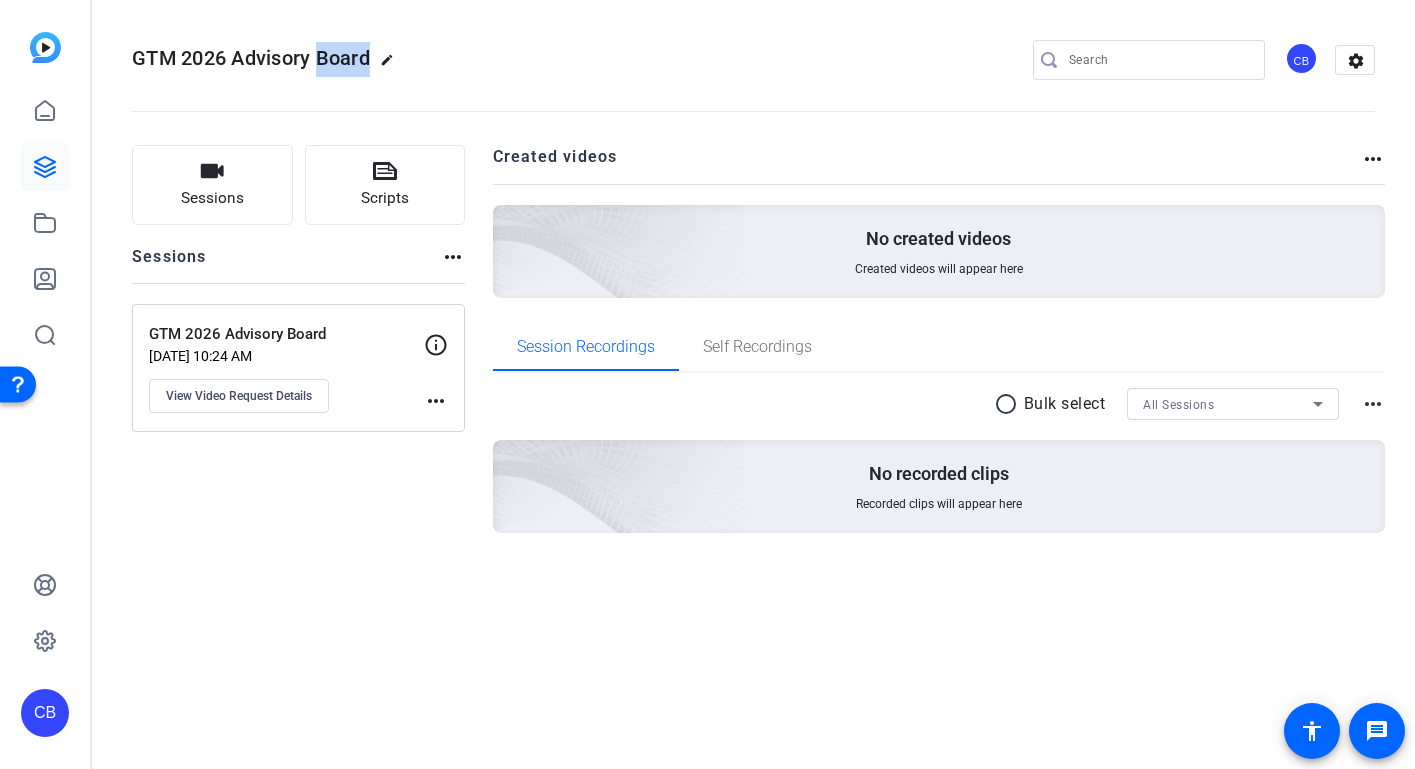 click on "GTM 2026 Advisory Board" 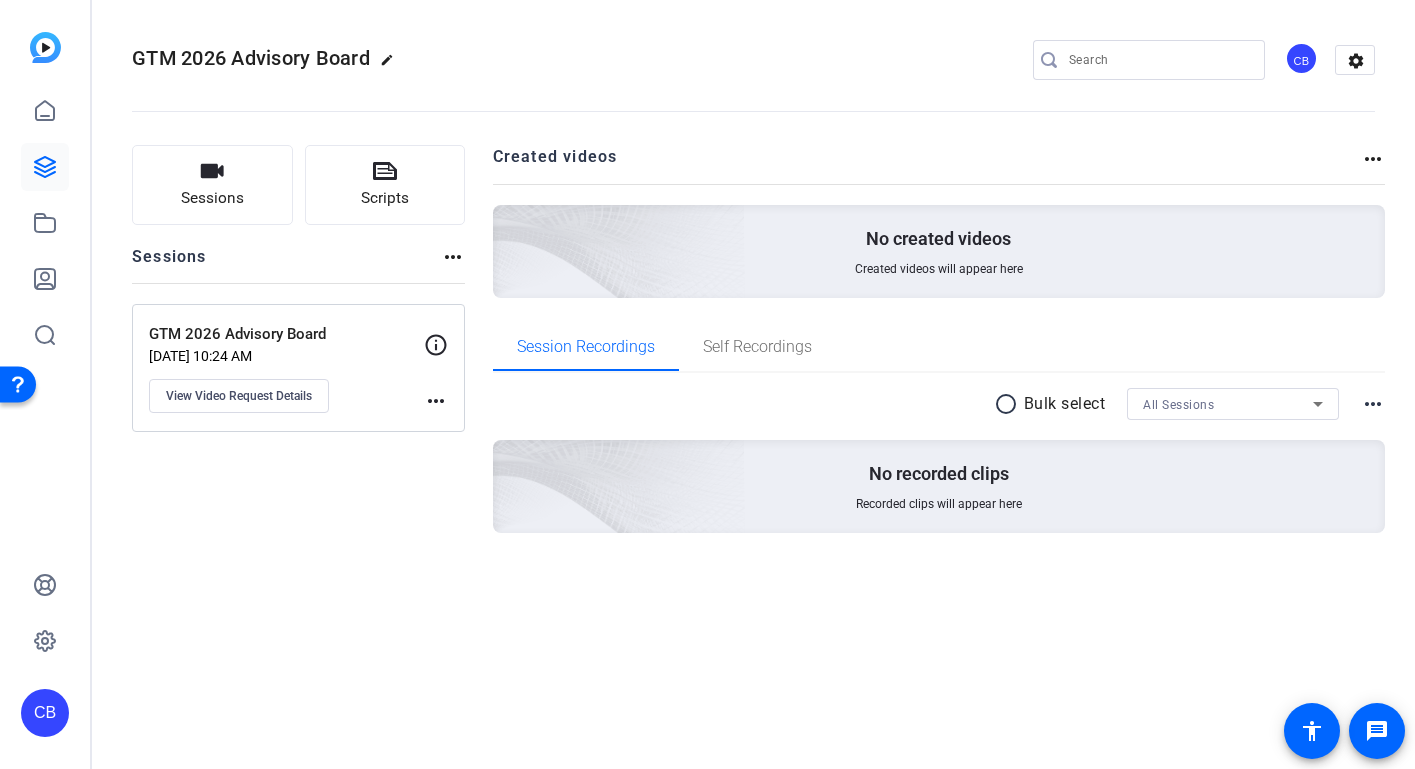 click on "edit" 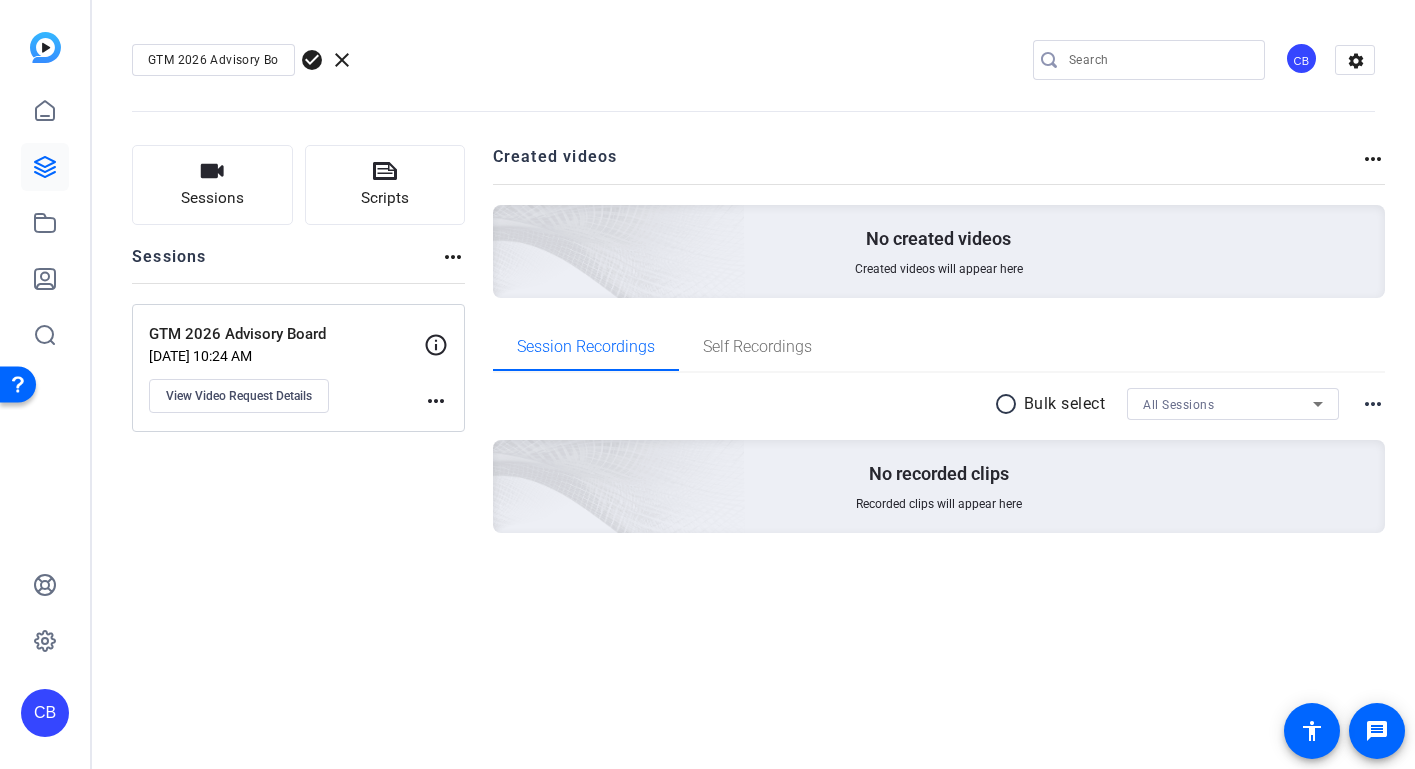 click on "GTM 2026 Advisory Board" at bounding box center (213, 60) 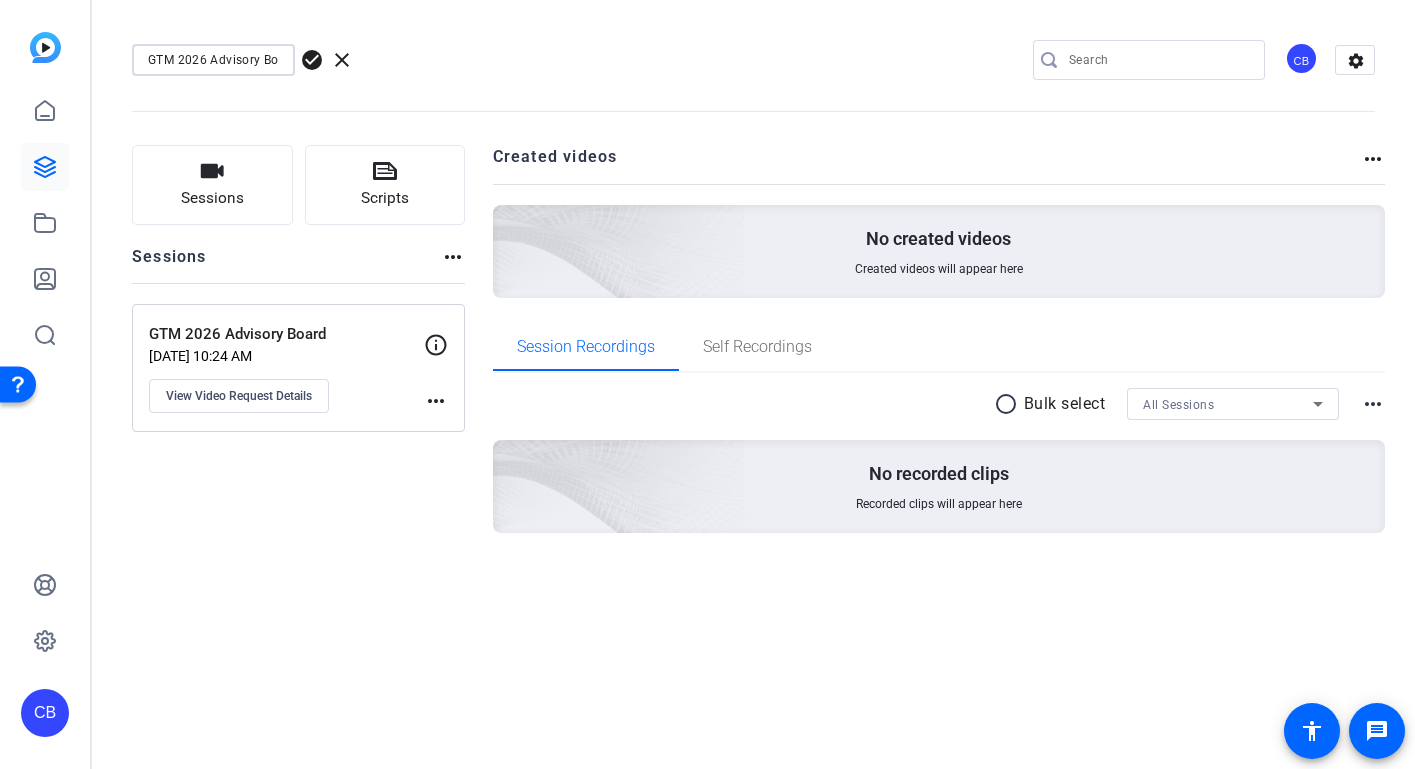 click on "GTM 2026 Advisory Board  check_circle  clear
CB  settings" 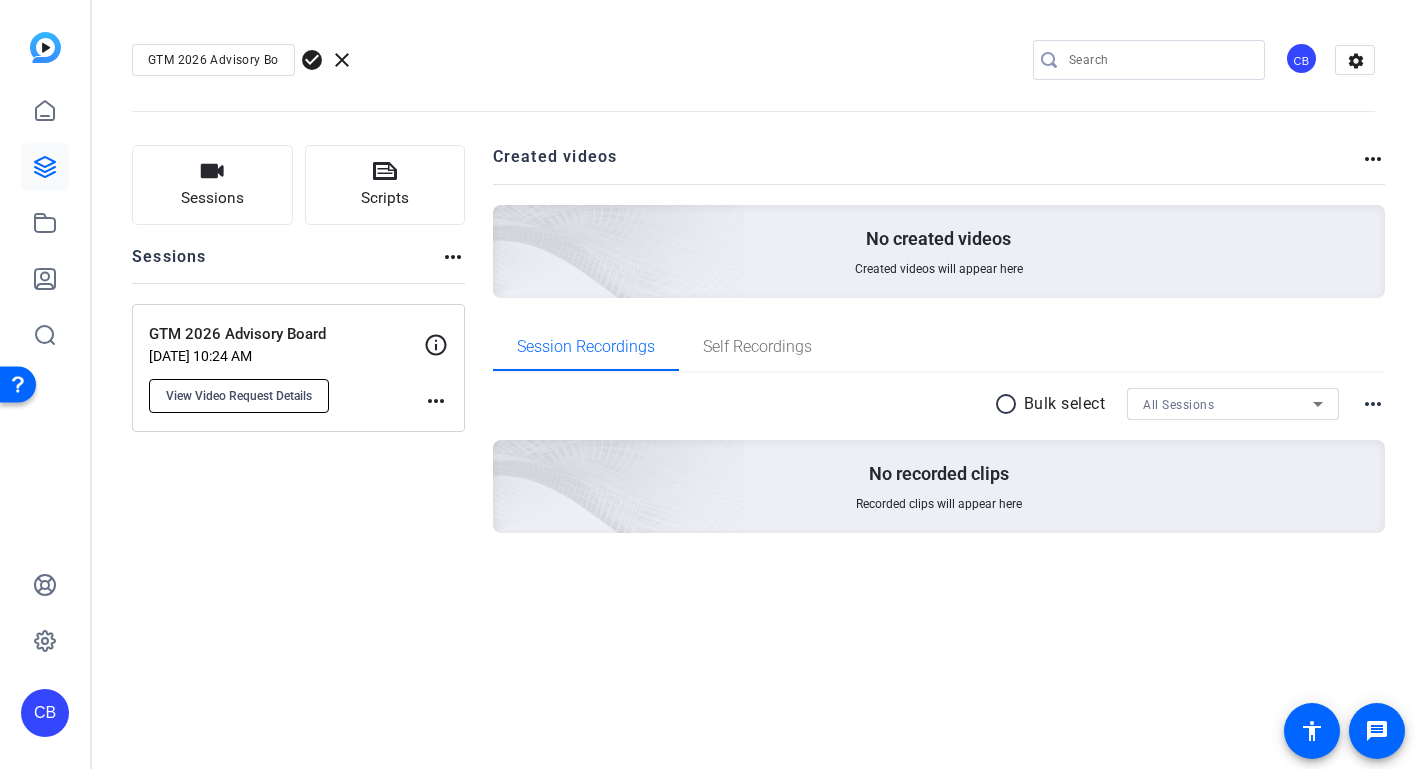 click on "View Video Request Details" 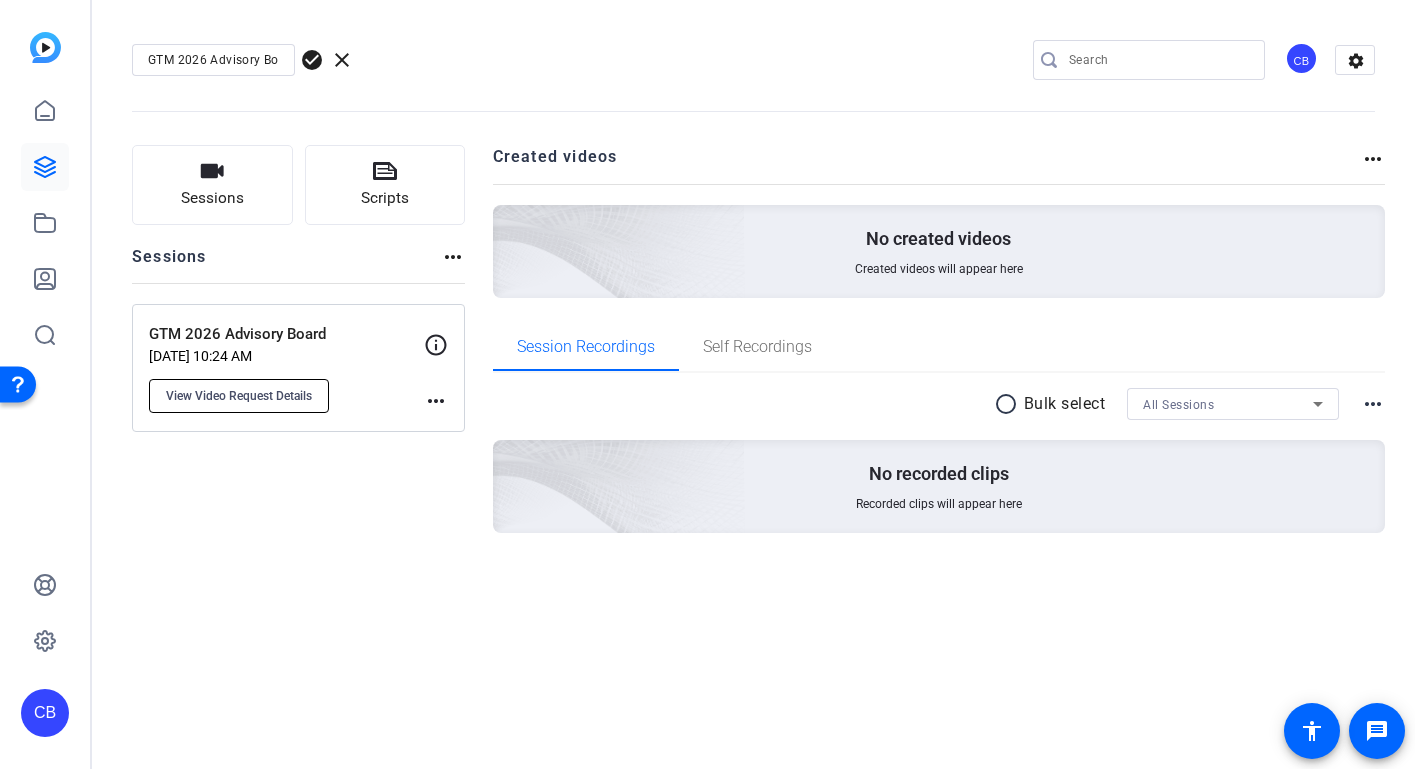 type on "GTM 2026 Advisory Board" 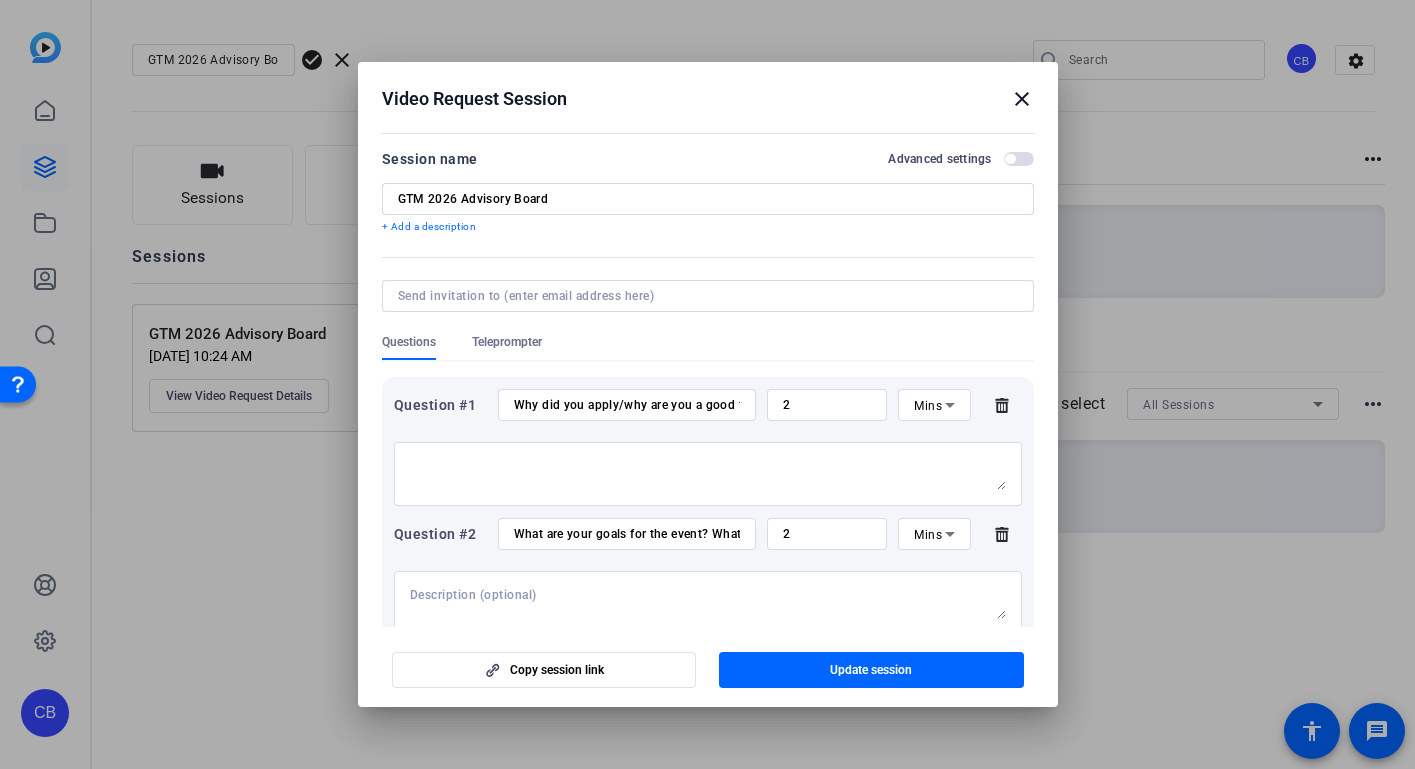 scroll, scrollTop: 0, scrollLeft: 0, axis: both 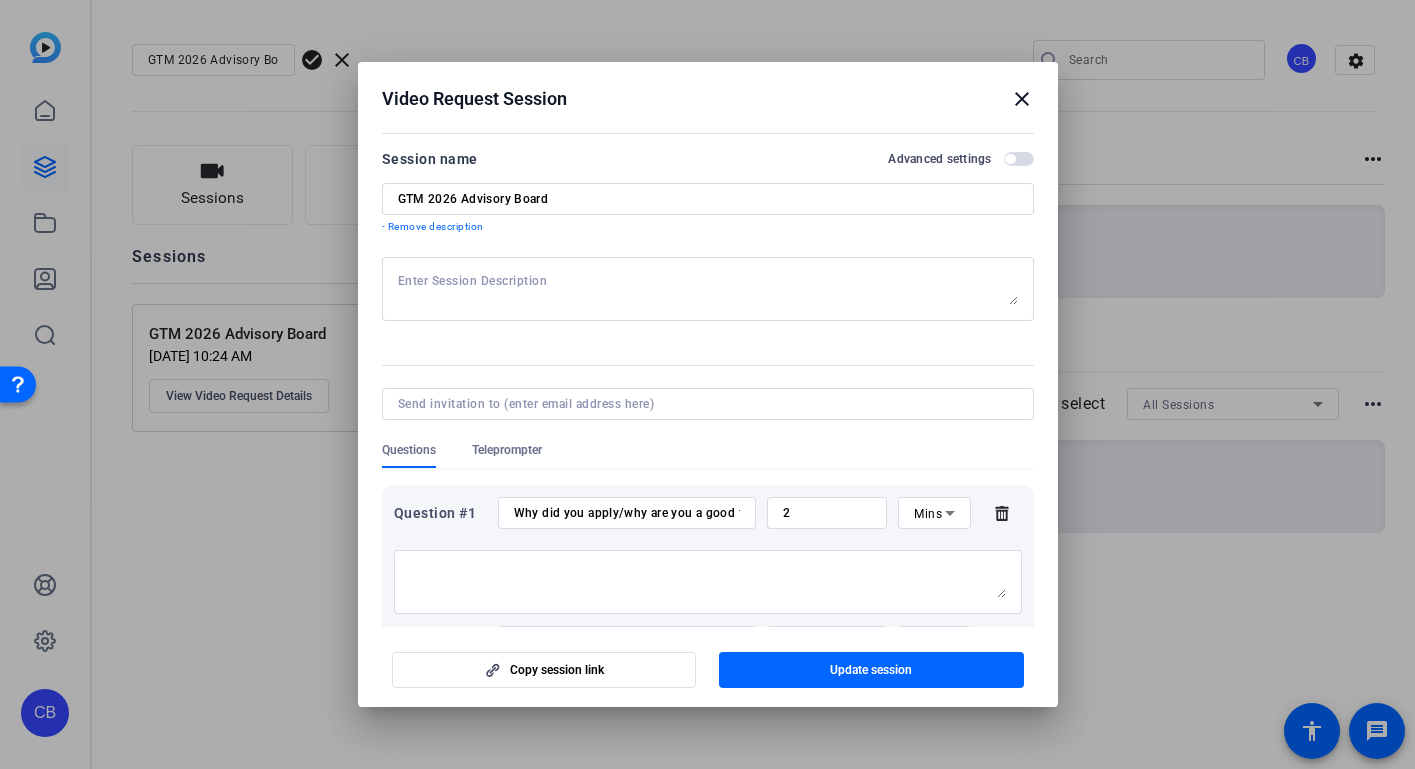 click at bounding box center [708, 289] 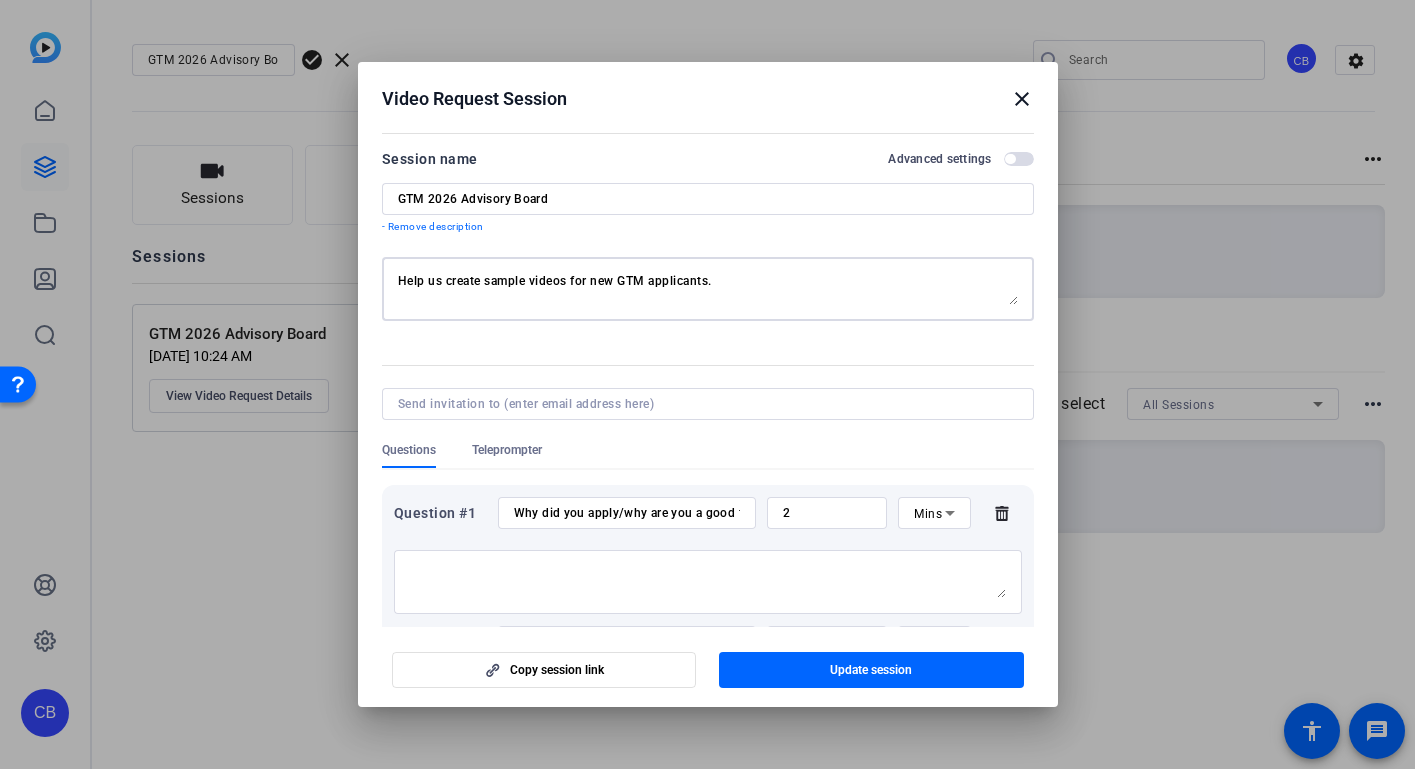 click on "Help us create sample videos for new GTM applicants." at bounding box center [708, 289] 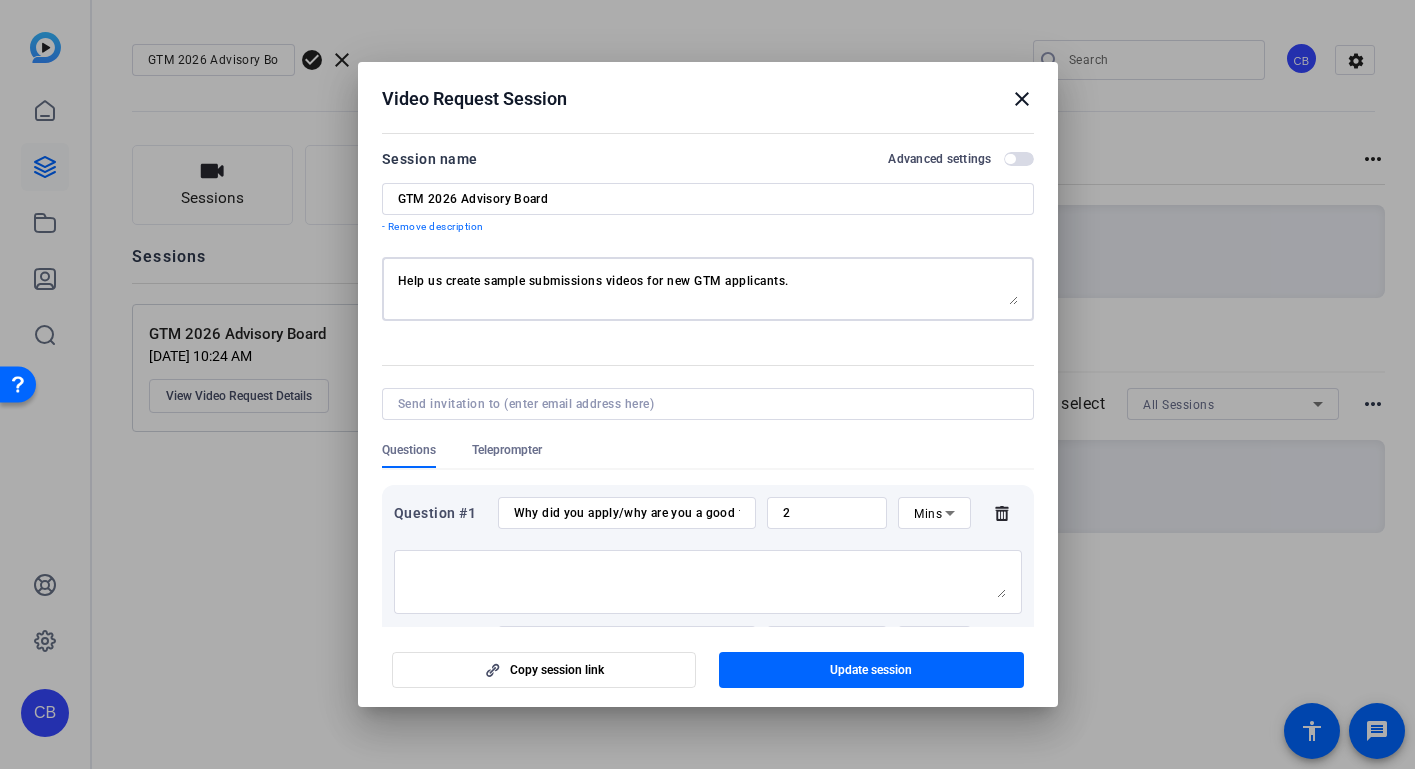 type on "Help us create sample submissions videos for new GTM applicants." 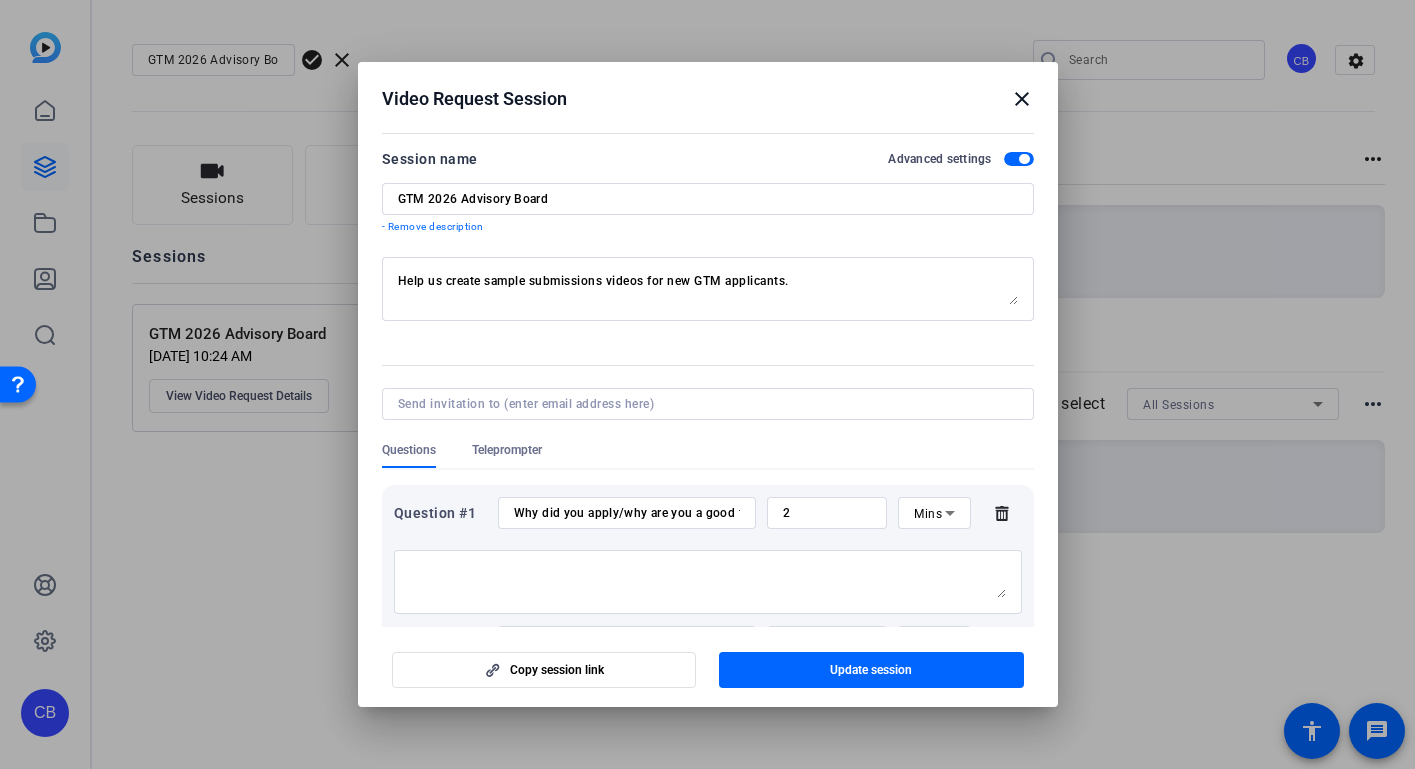 scroll, scrollTop: 0, scrollLeft: 0, axis: both 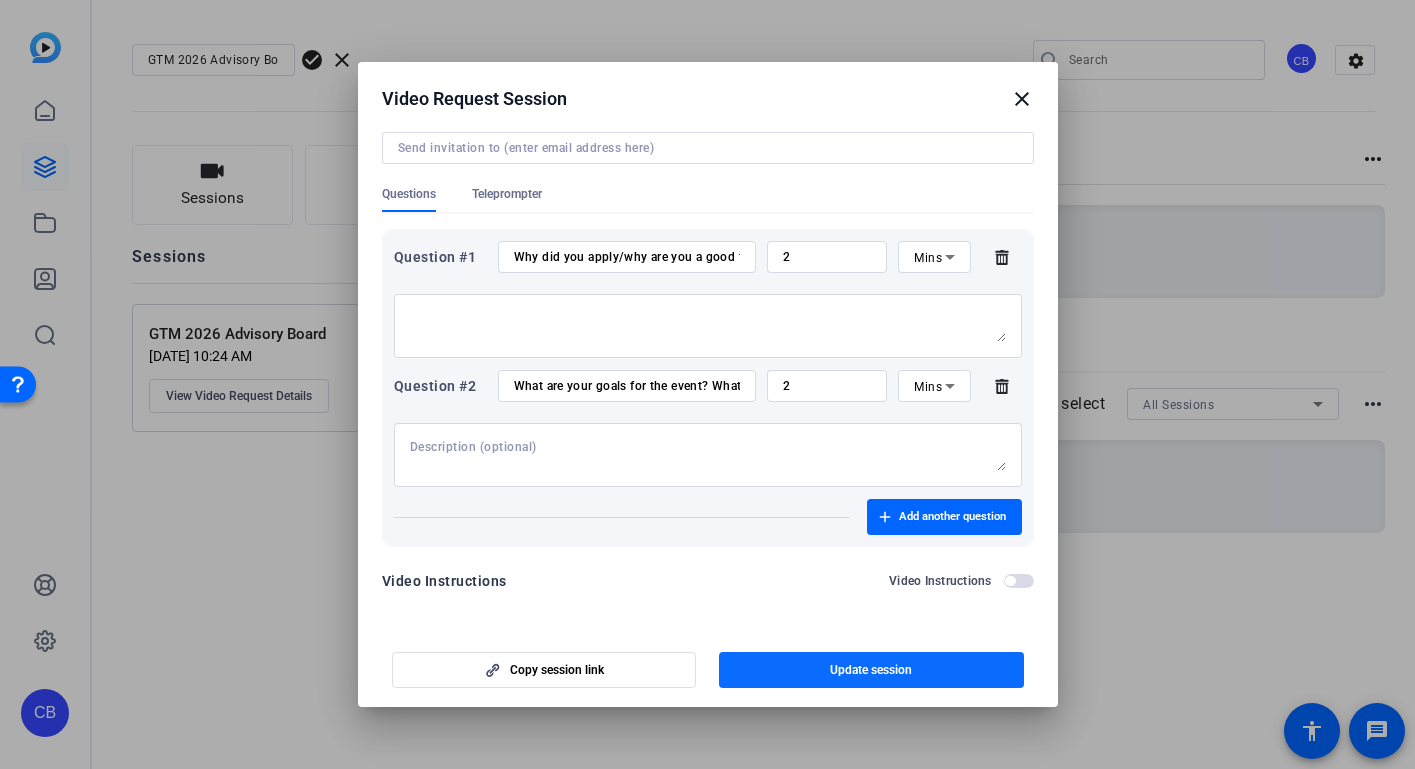 click at bounding box center (871, 670) 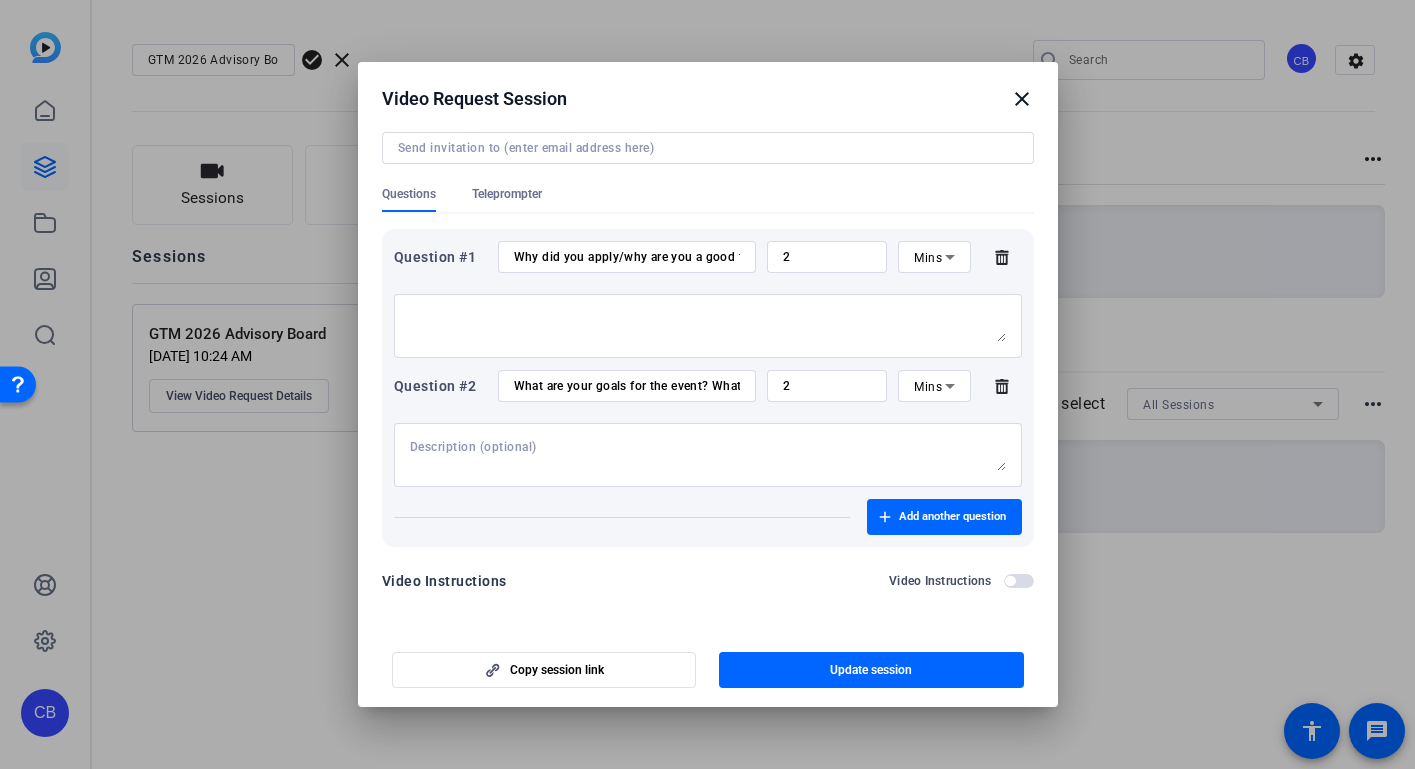 click on "close" at bounding box center [1022, 99] 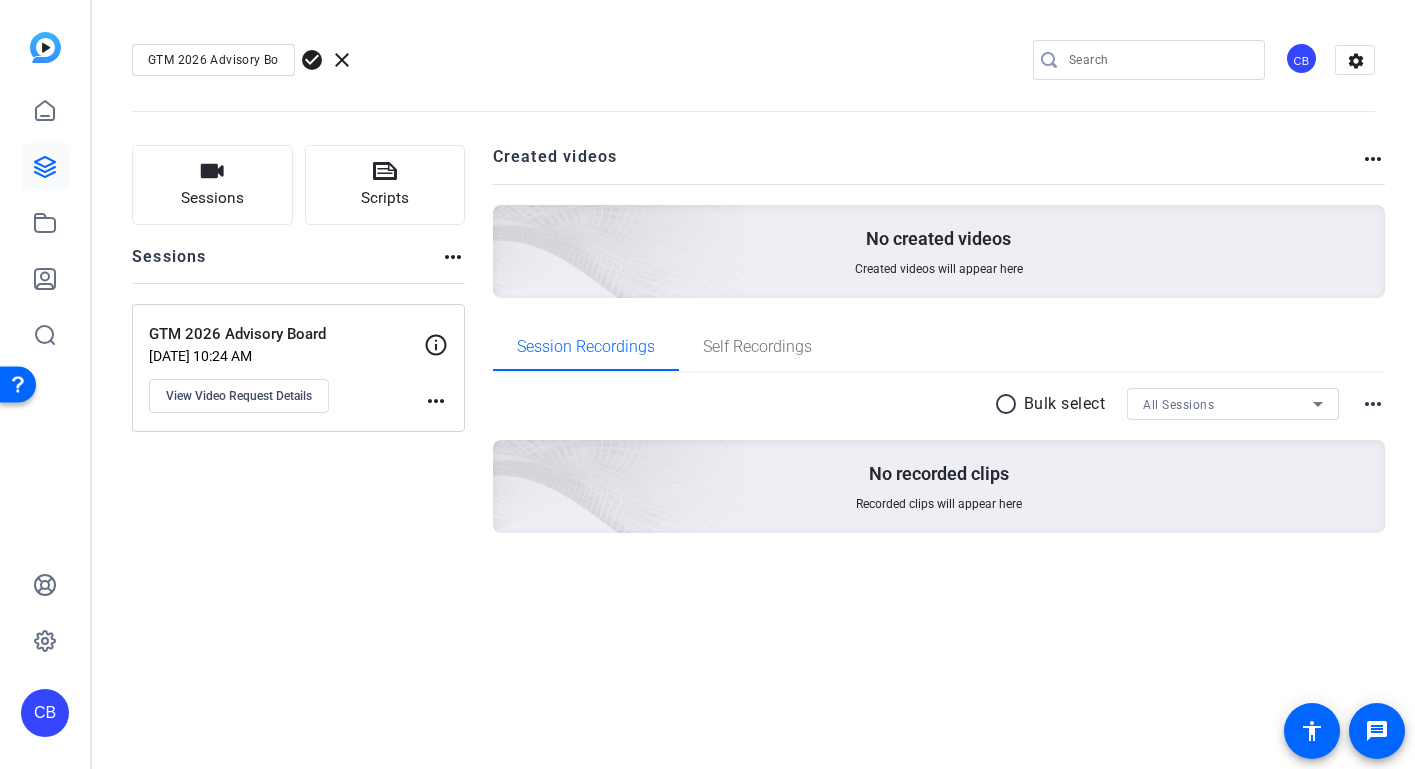 click on "more_horiz" 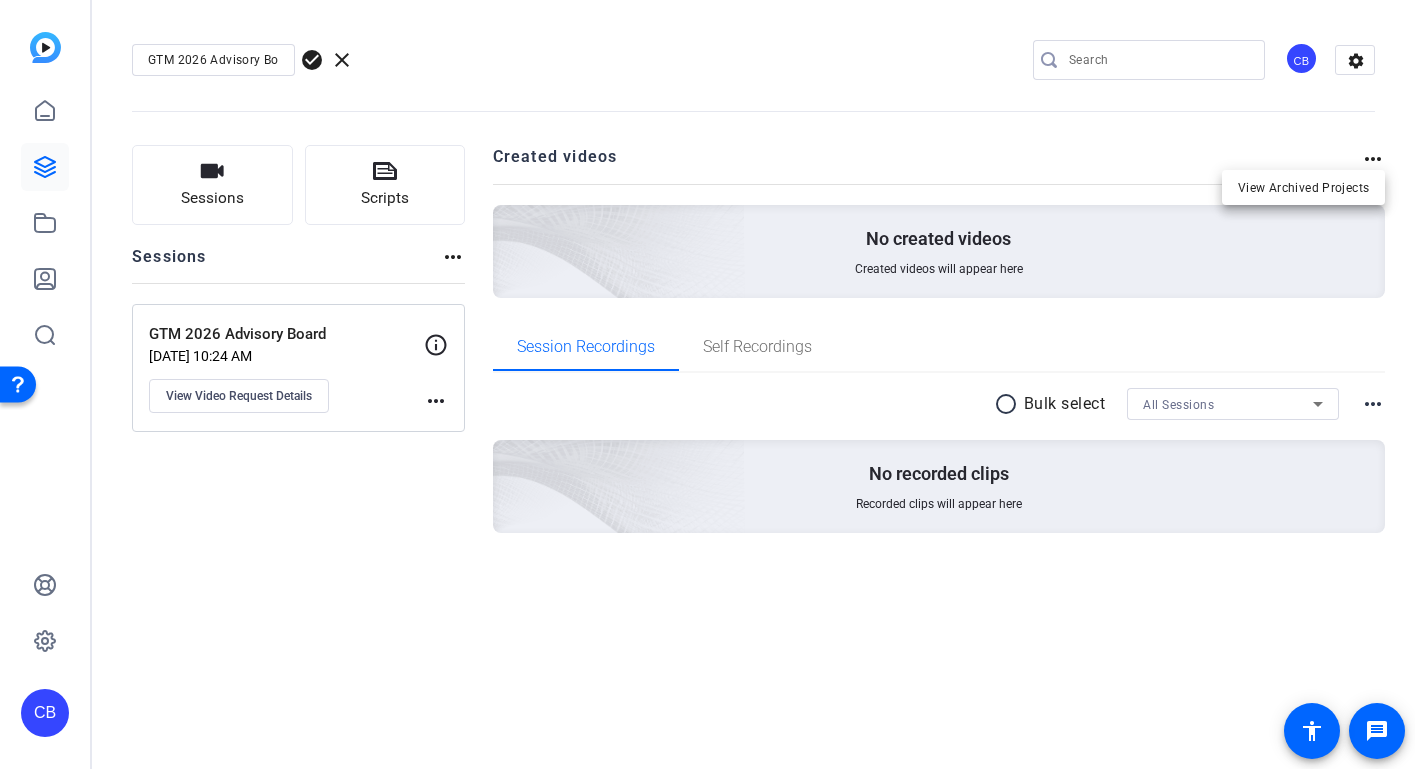 click at bounding box center (707, 384) 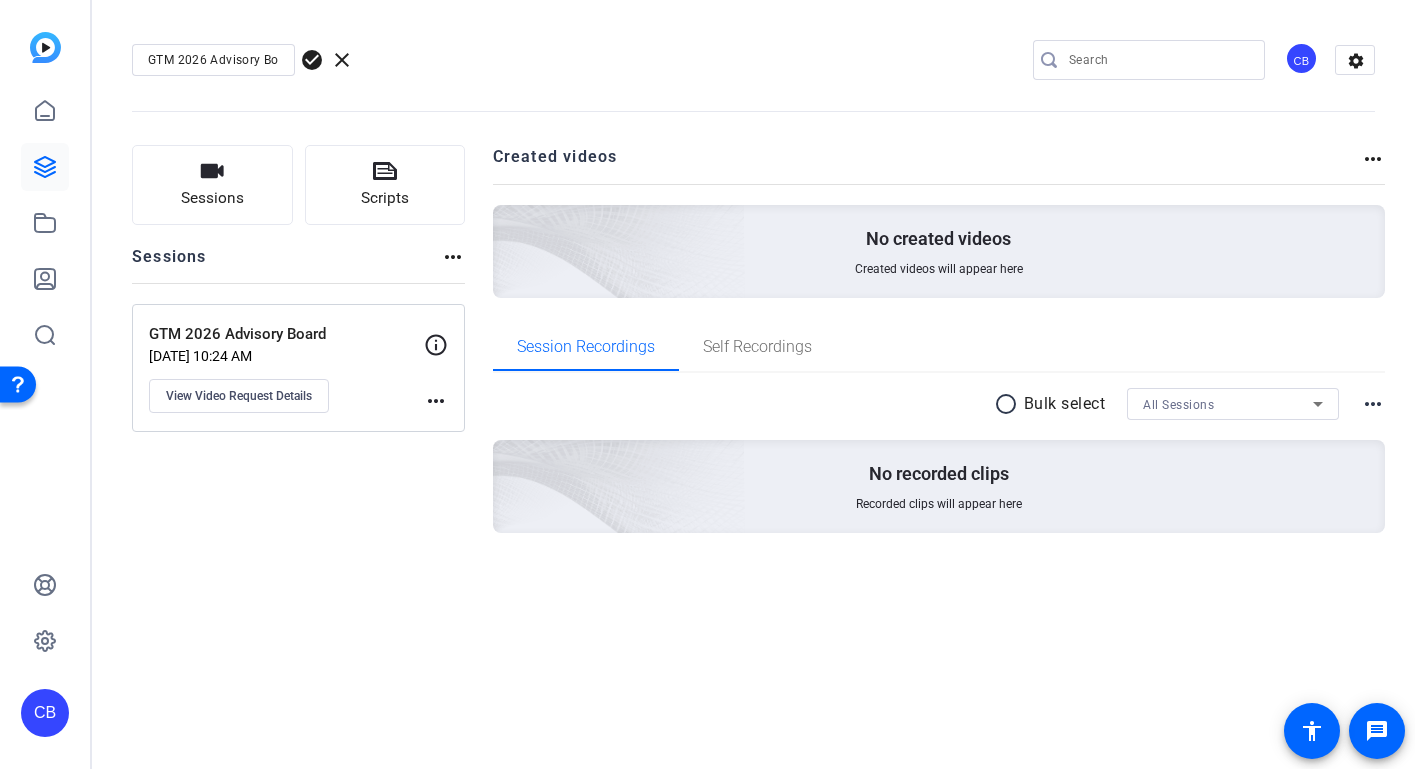 click on "No created videos Created videos will appear here" 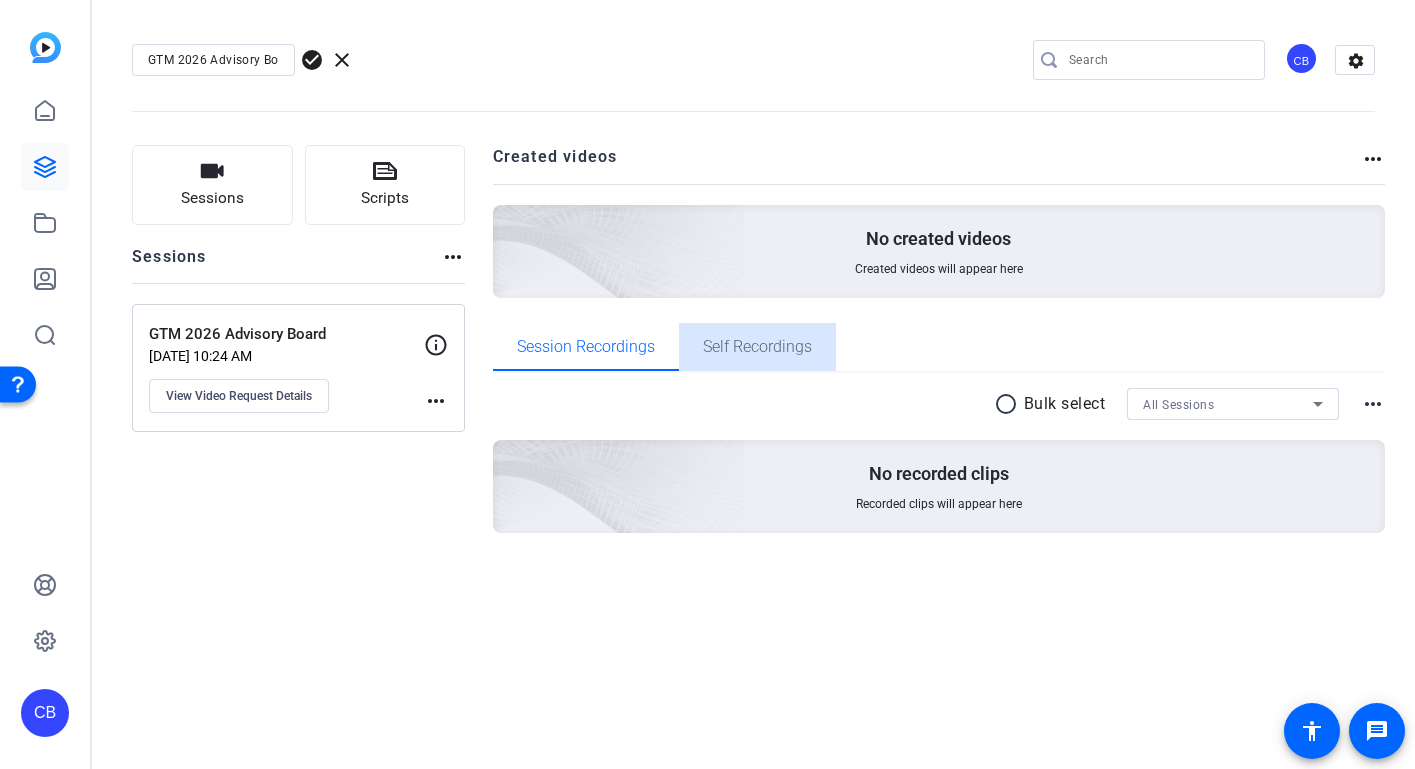 click on "Self Recordings" at bounding box center [757, 347] 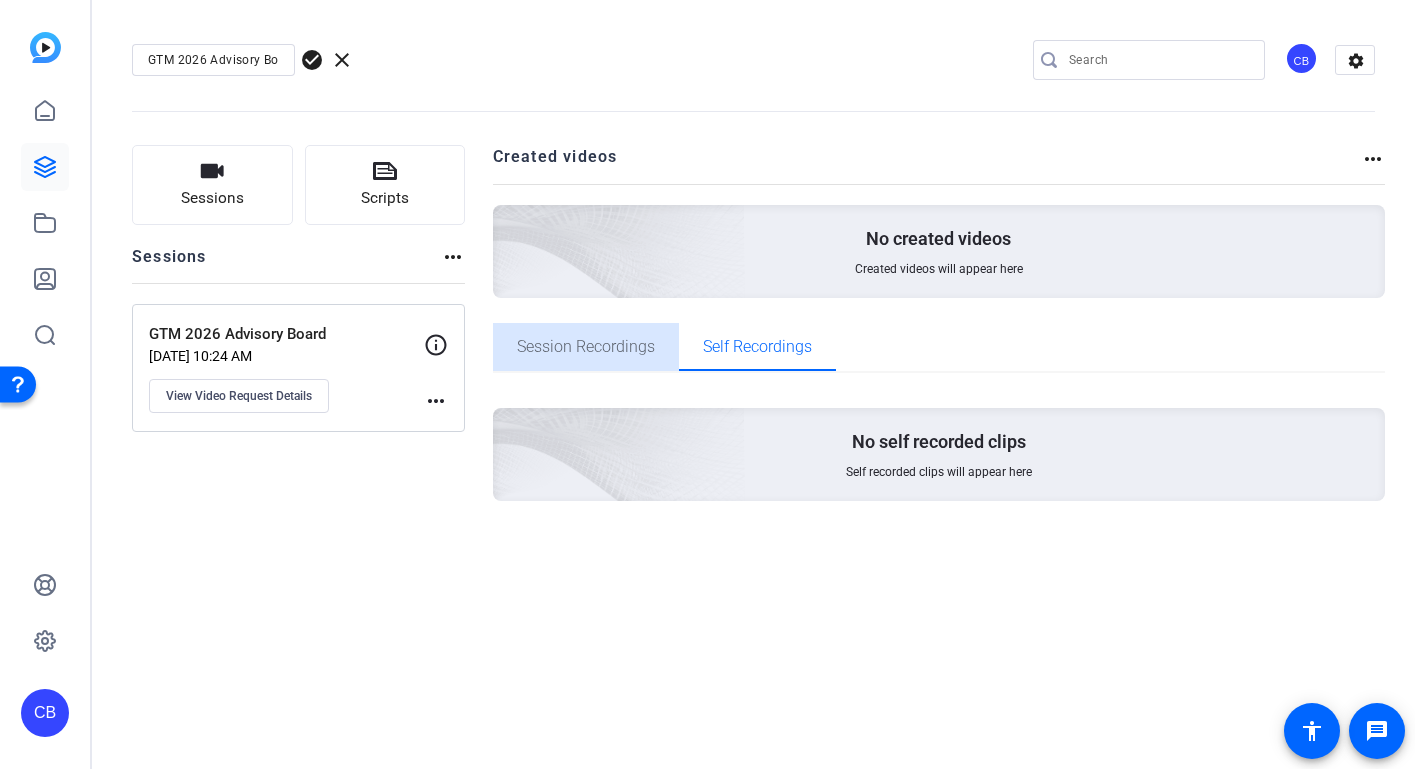 click on "Session Recordings" at bounding box center (586, 347) 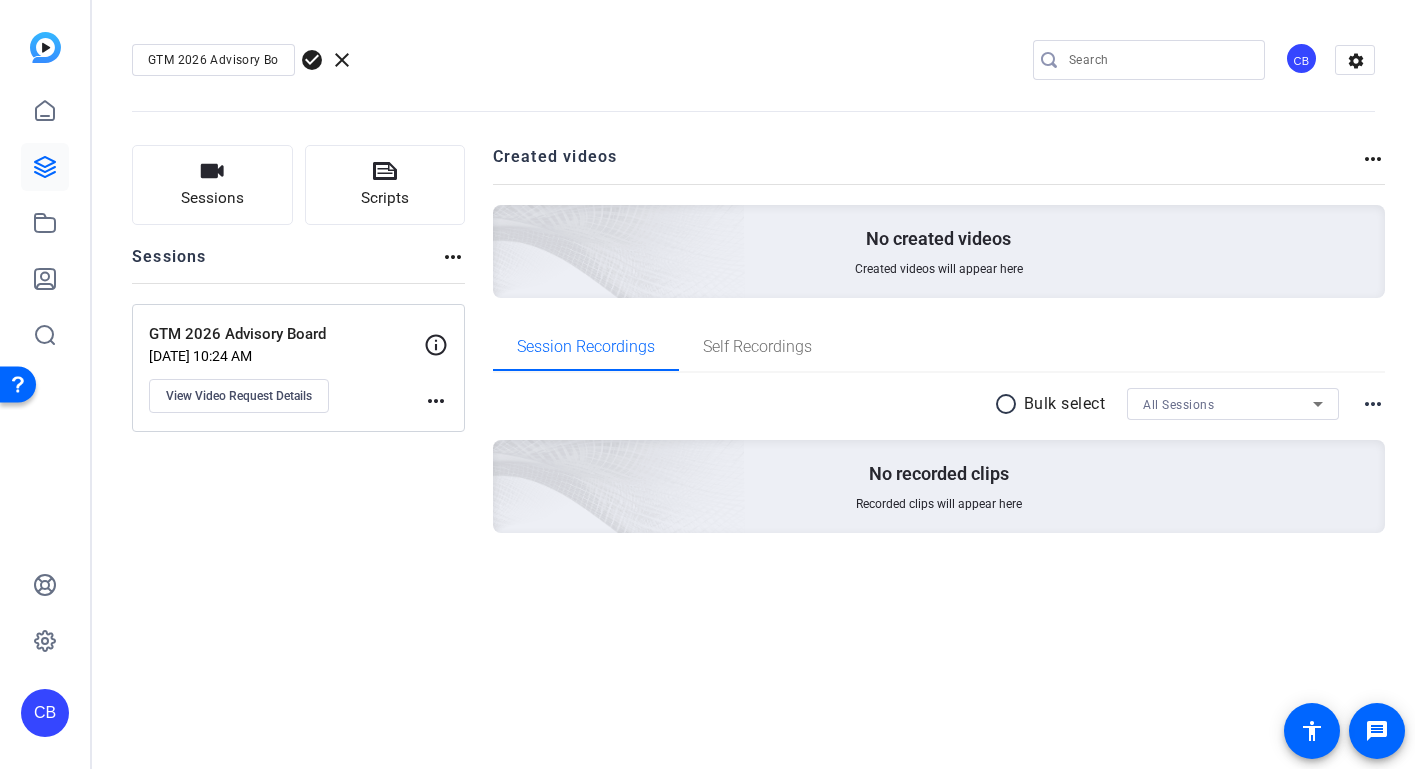 click on "more_horiz" 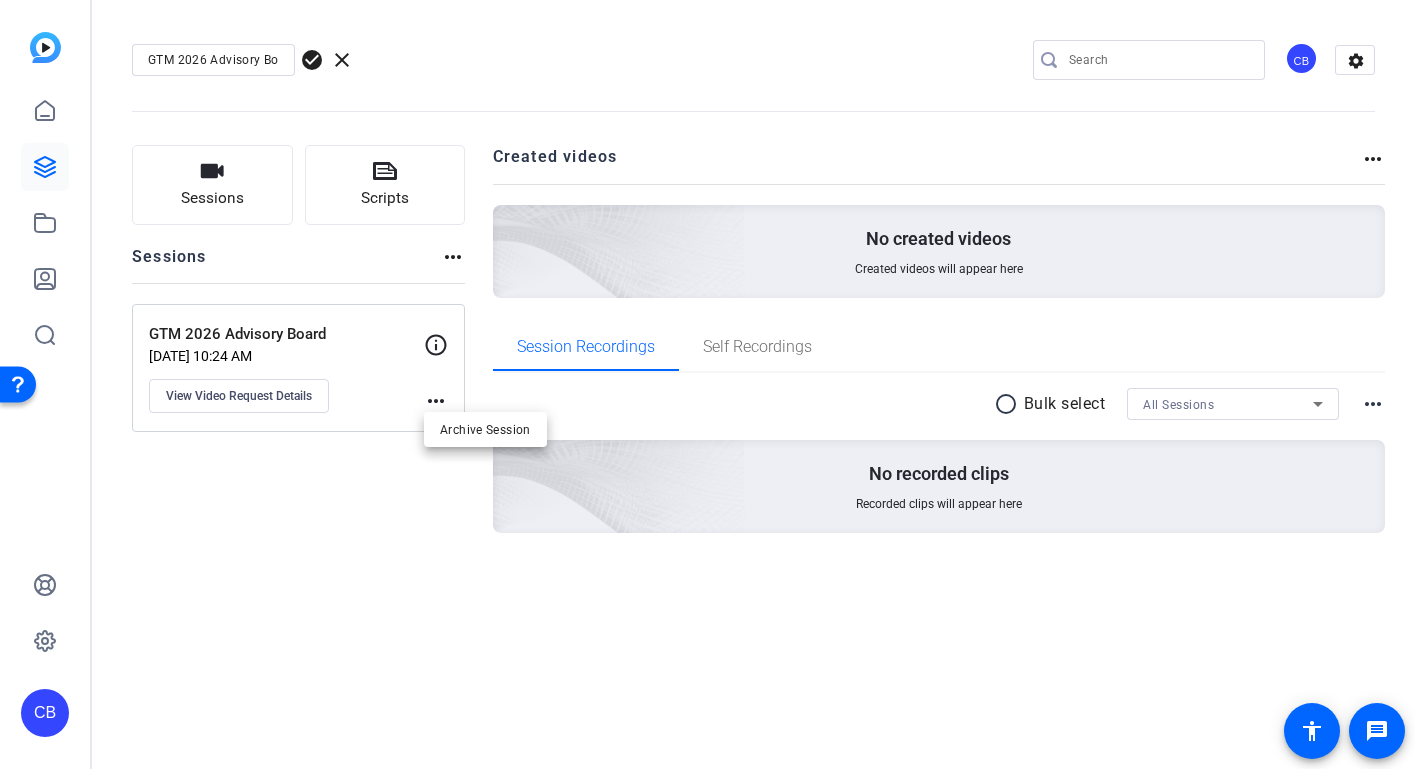 click at bounding box center [707, 384] 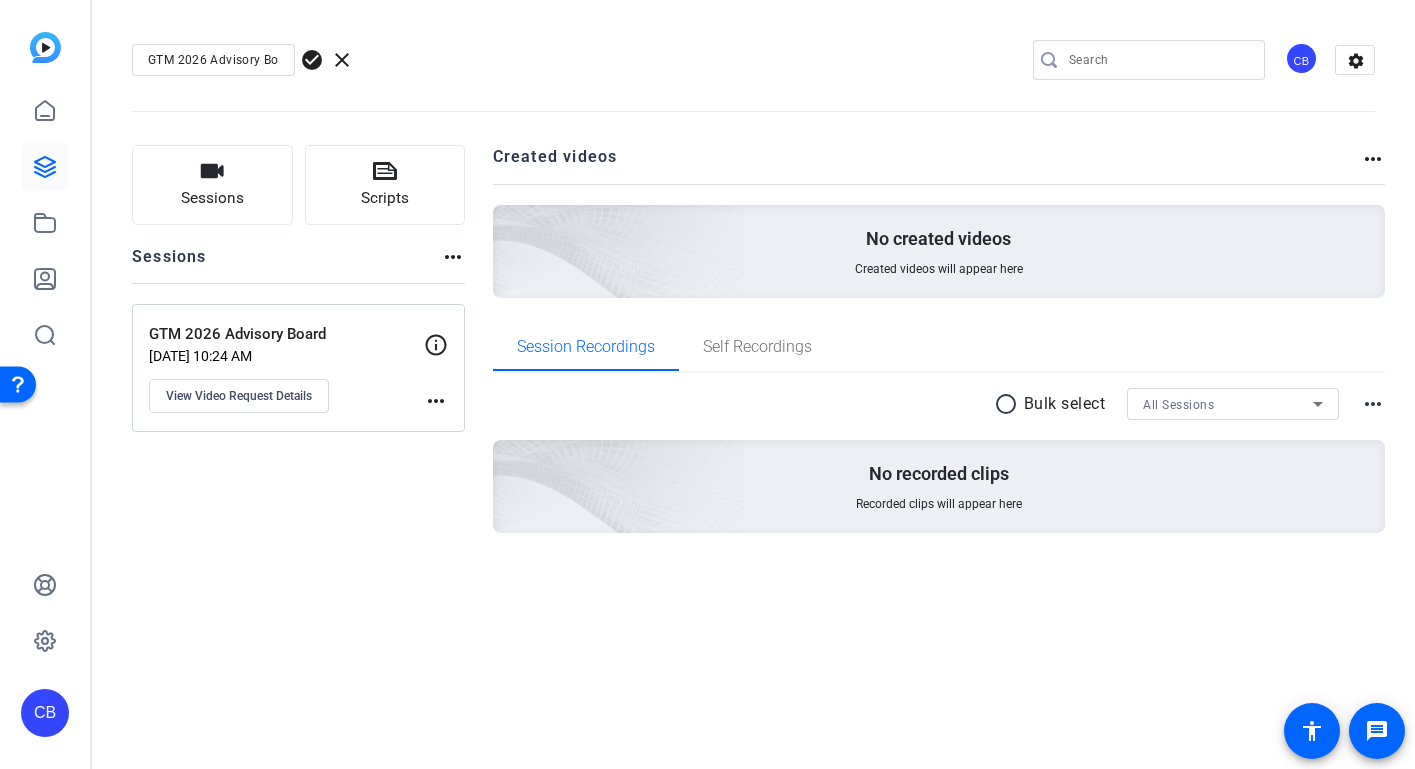 click 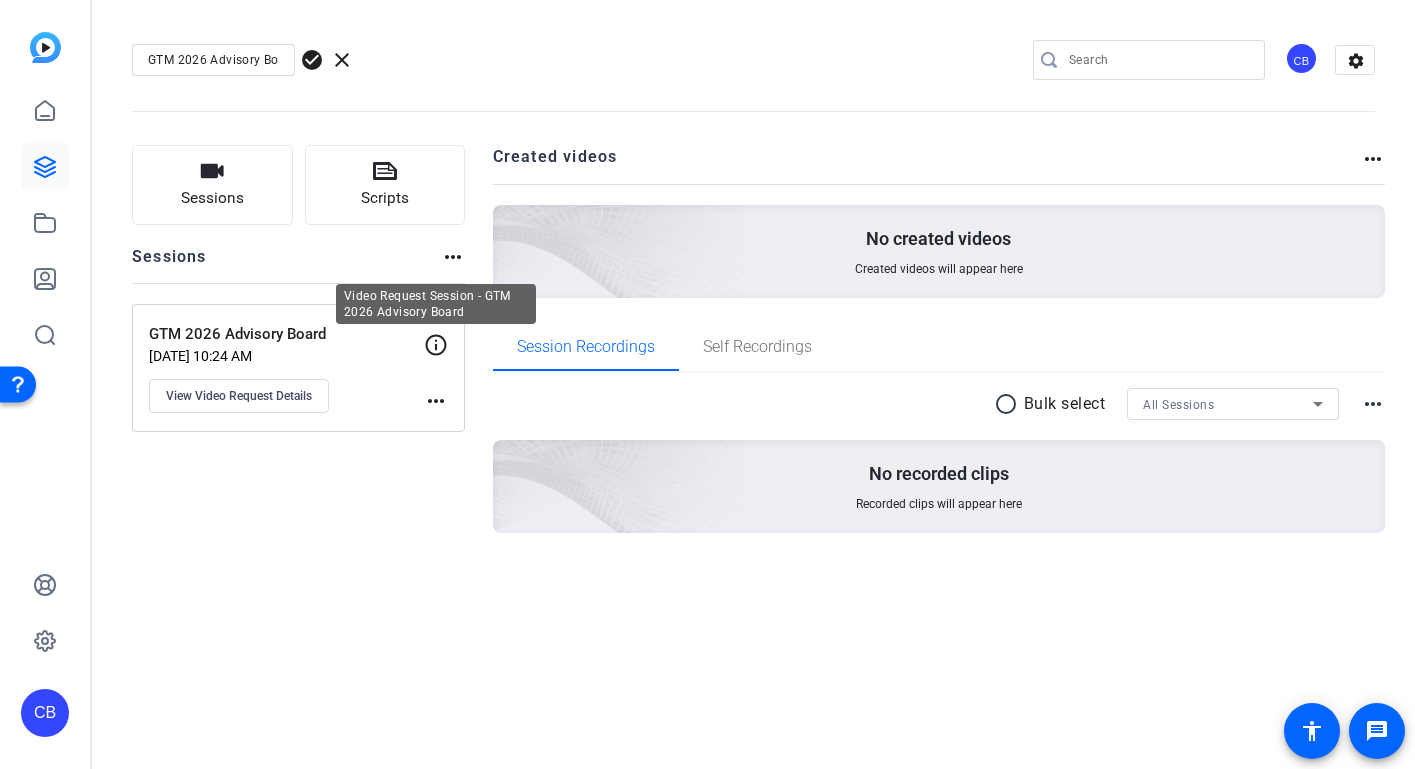 click 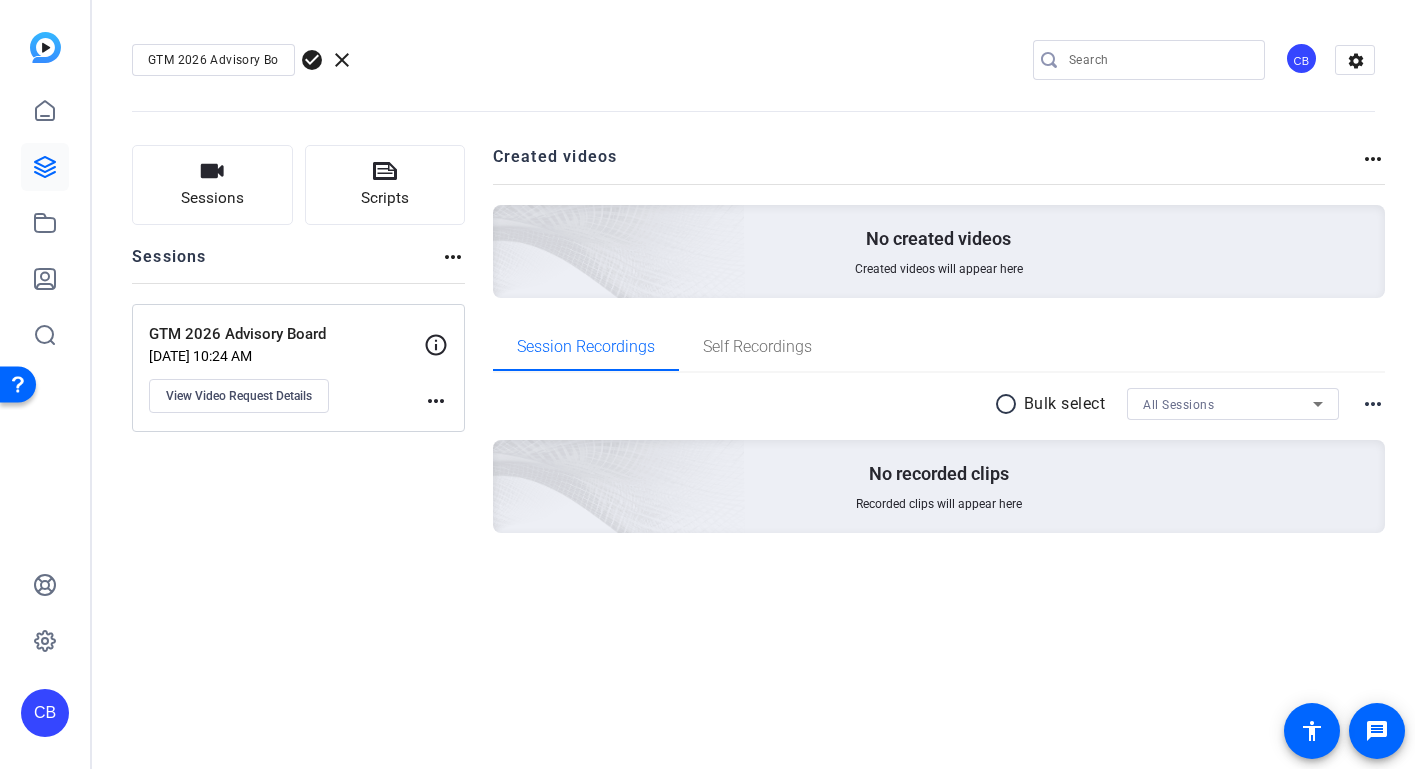 click on "Jul 03, 2025 @ 10:24 AM" 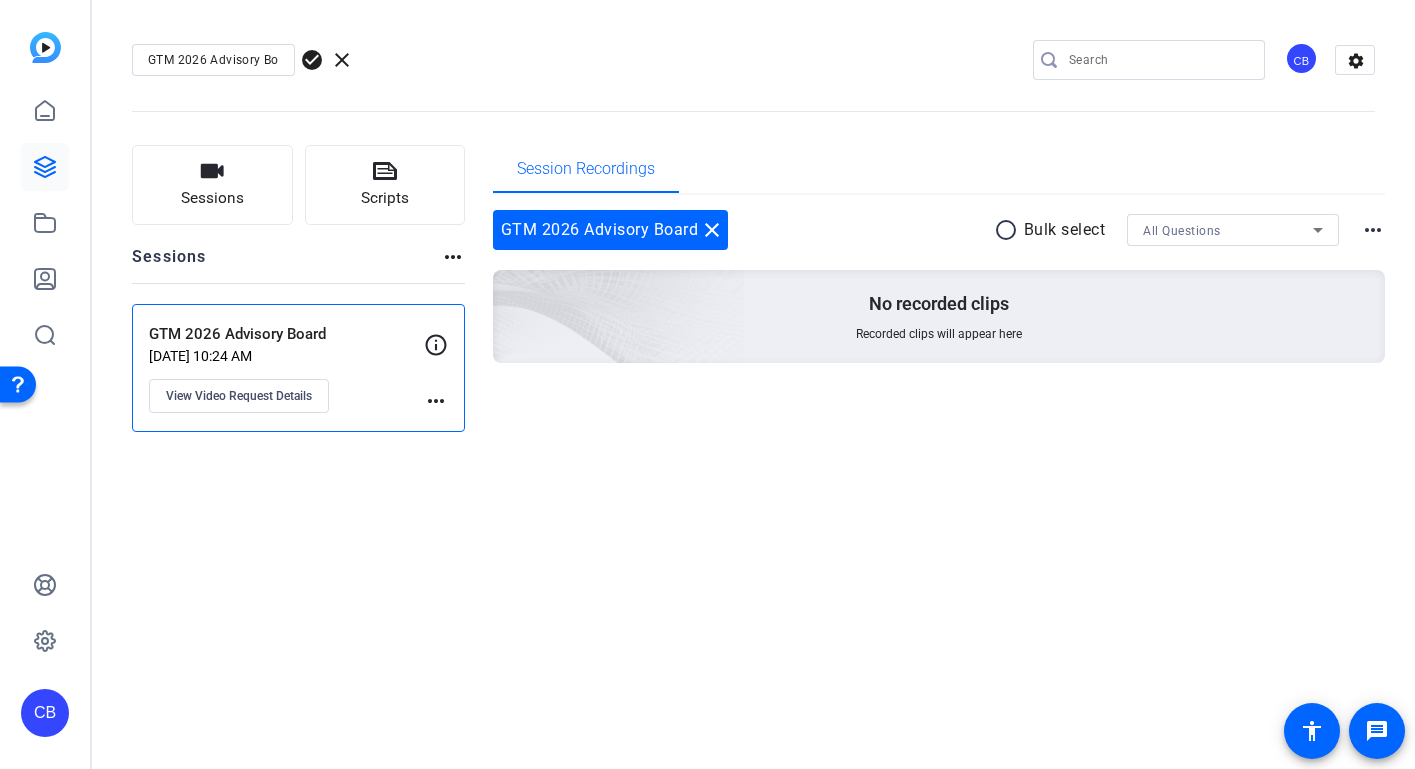 click on "GTM 2026 Advisory Board  close" at bounding box center (611, 230) 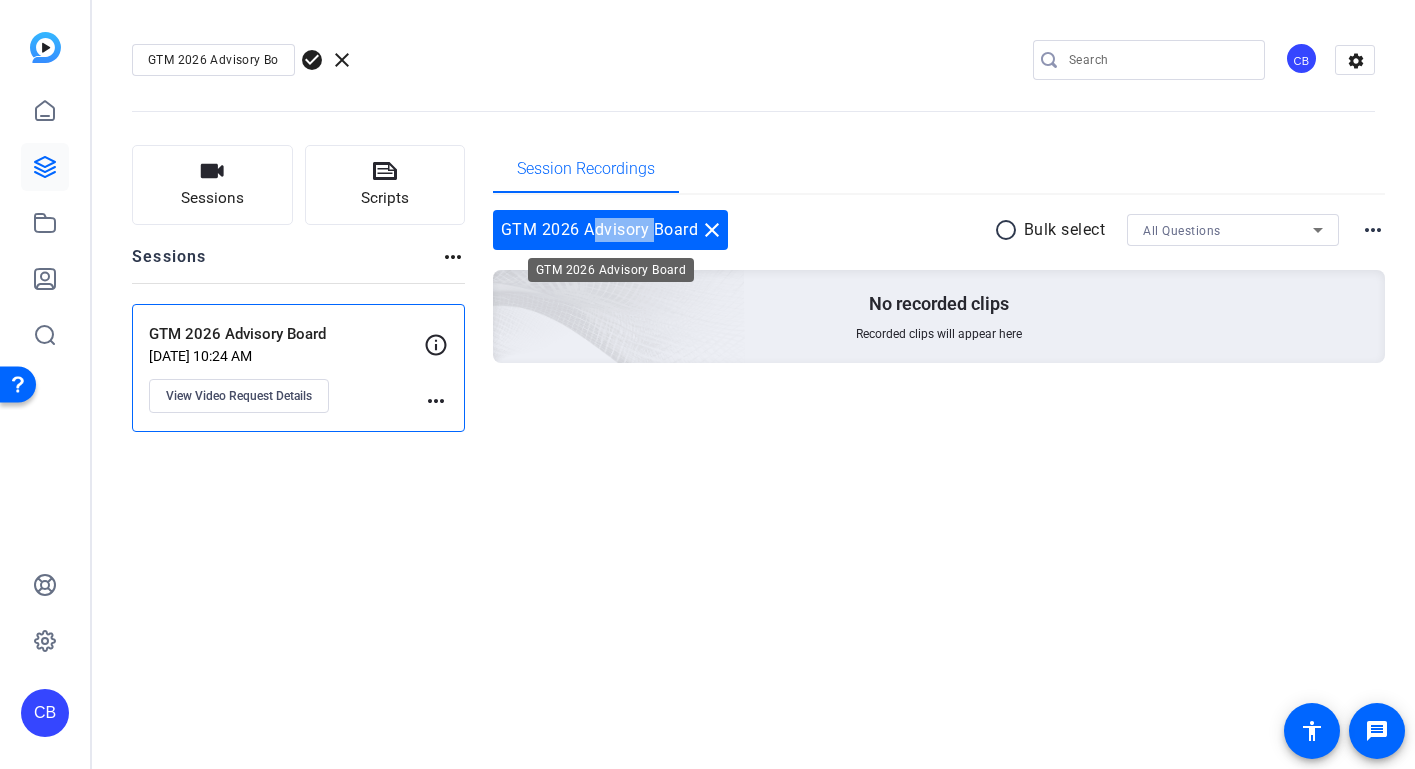 click on "GTM 2026 Advisory Board  close" at bounding box center [611, 230] 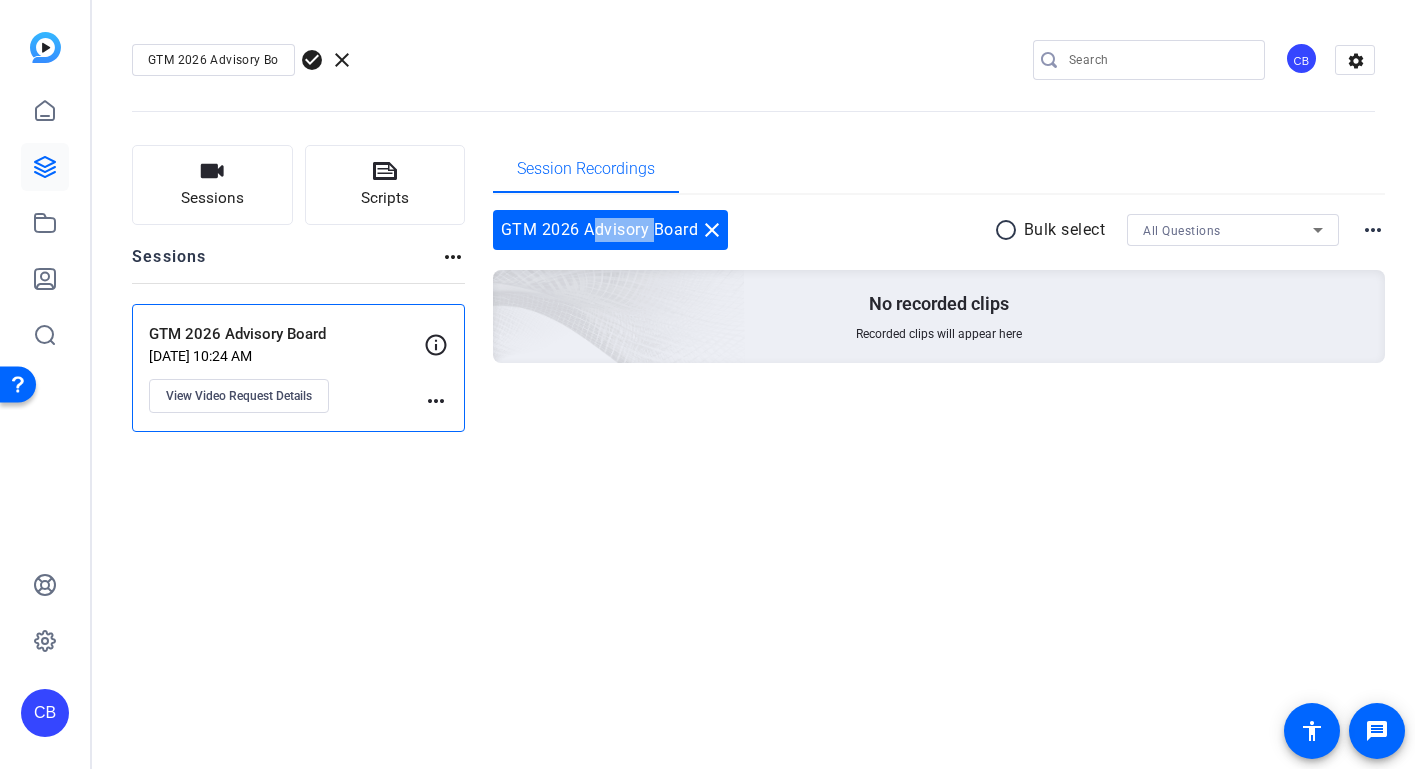 click on "close" at bounding box center (712, 230) 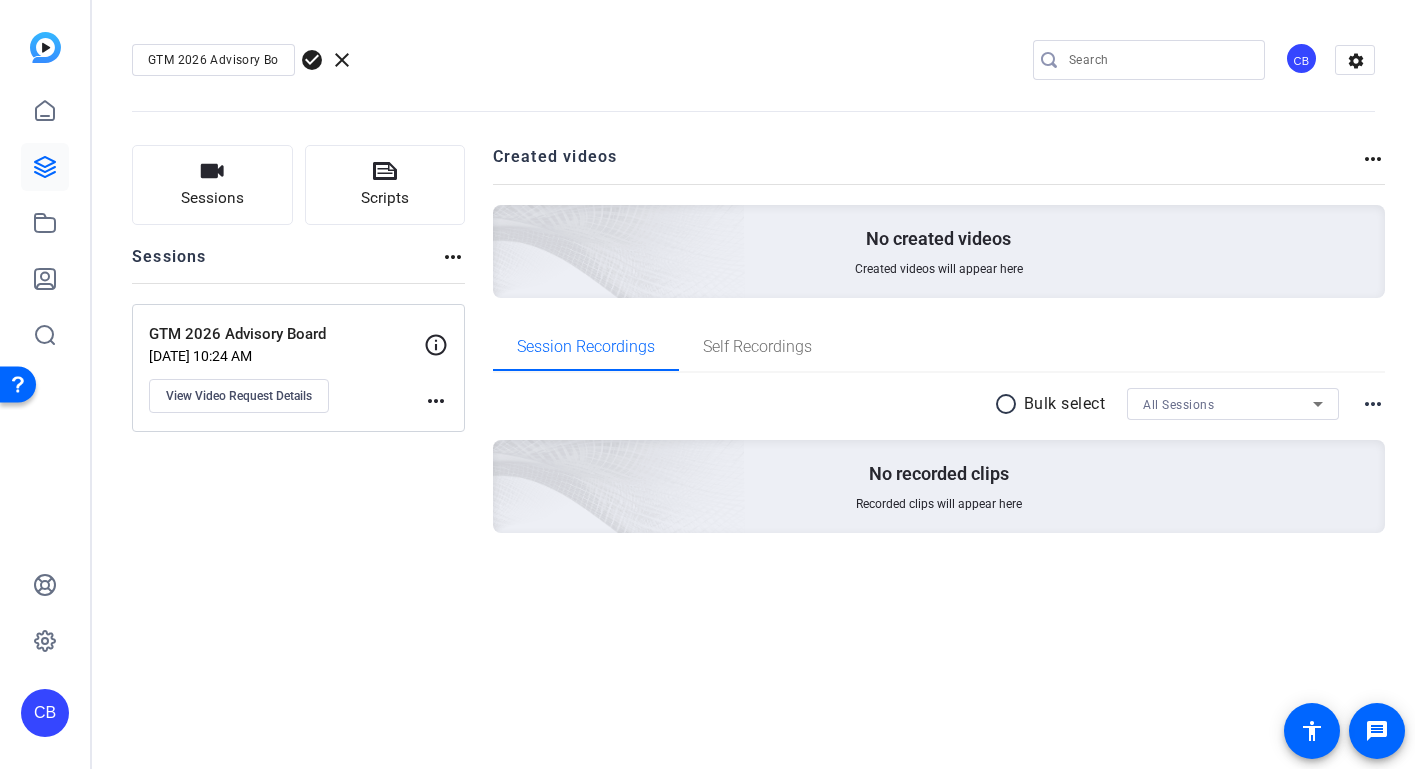 click on "Jul 03, 2025 @ 10:24 AM" 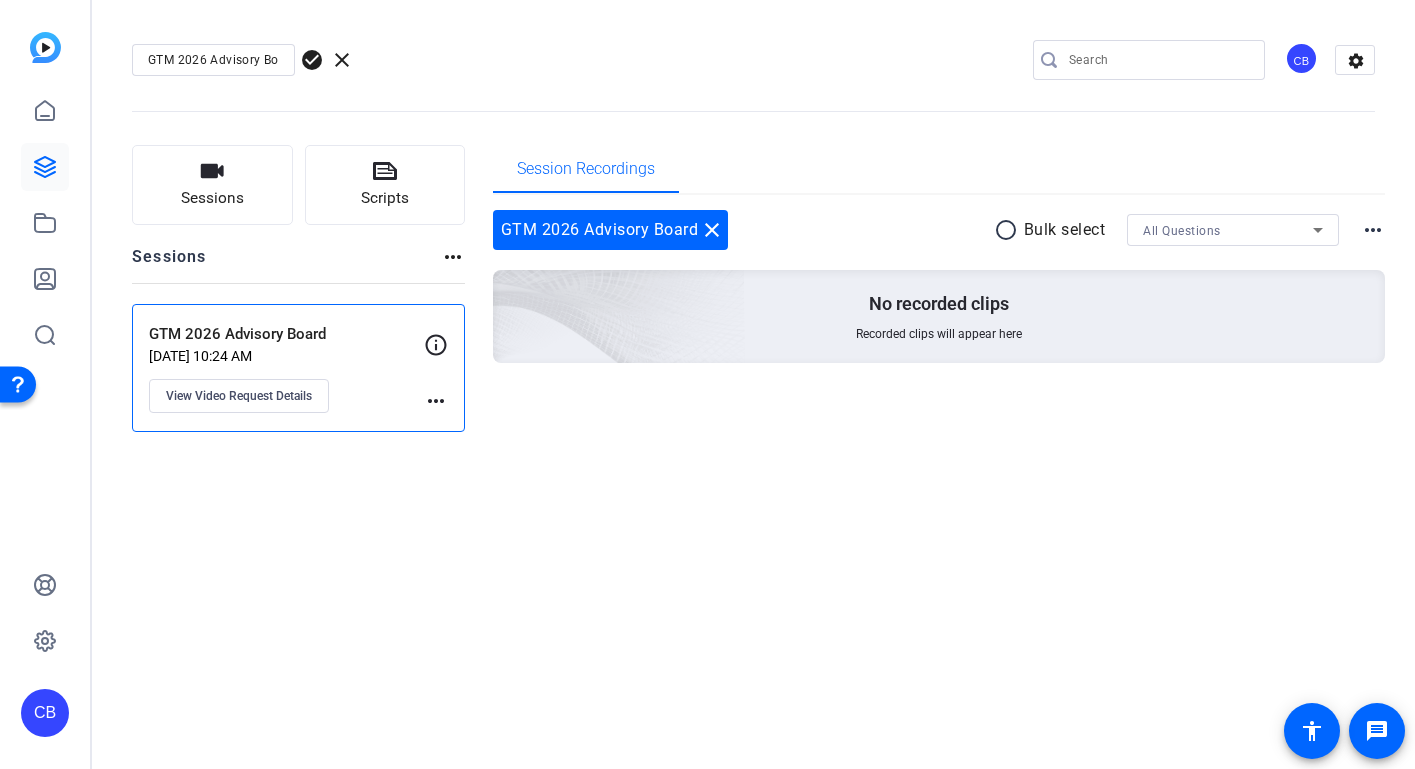 click on "GTM 2026 Advisory Board" at bounding box center (213, 60) 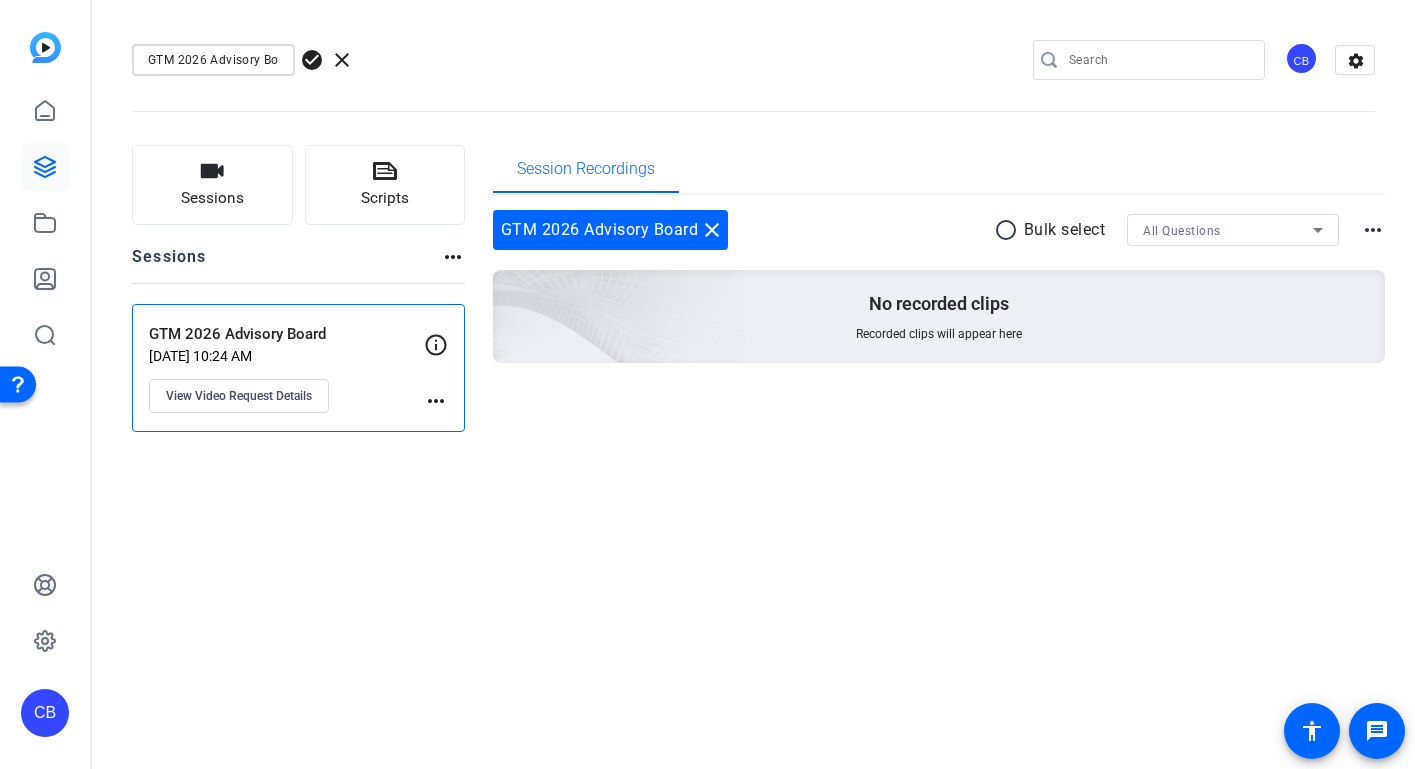 click on "GTM 2026 Advisory Board" at bounding box center (213, 60) 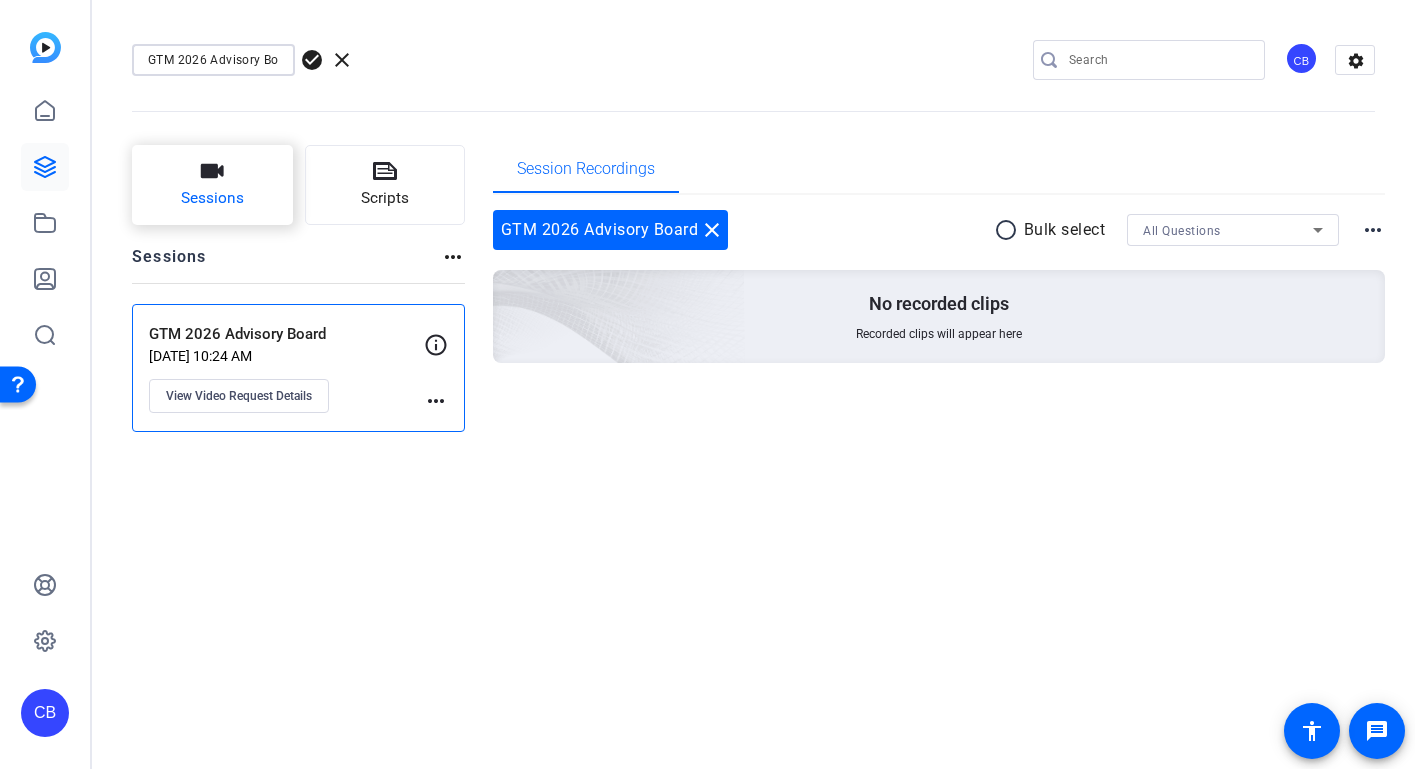 click 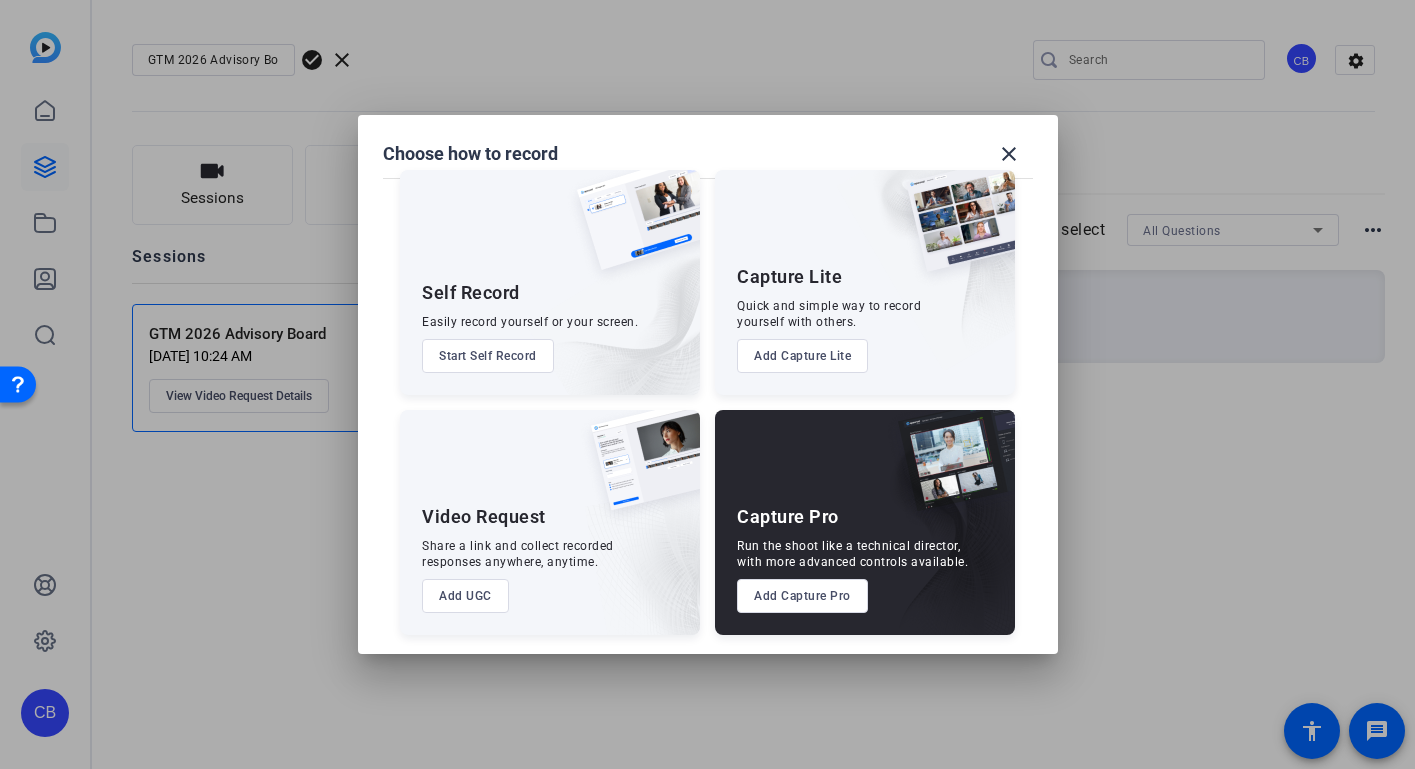 scroll, scrollTop: 25, scrollLeft: 0, axis: vertical 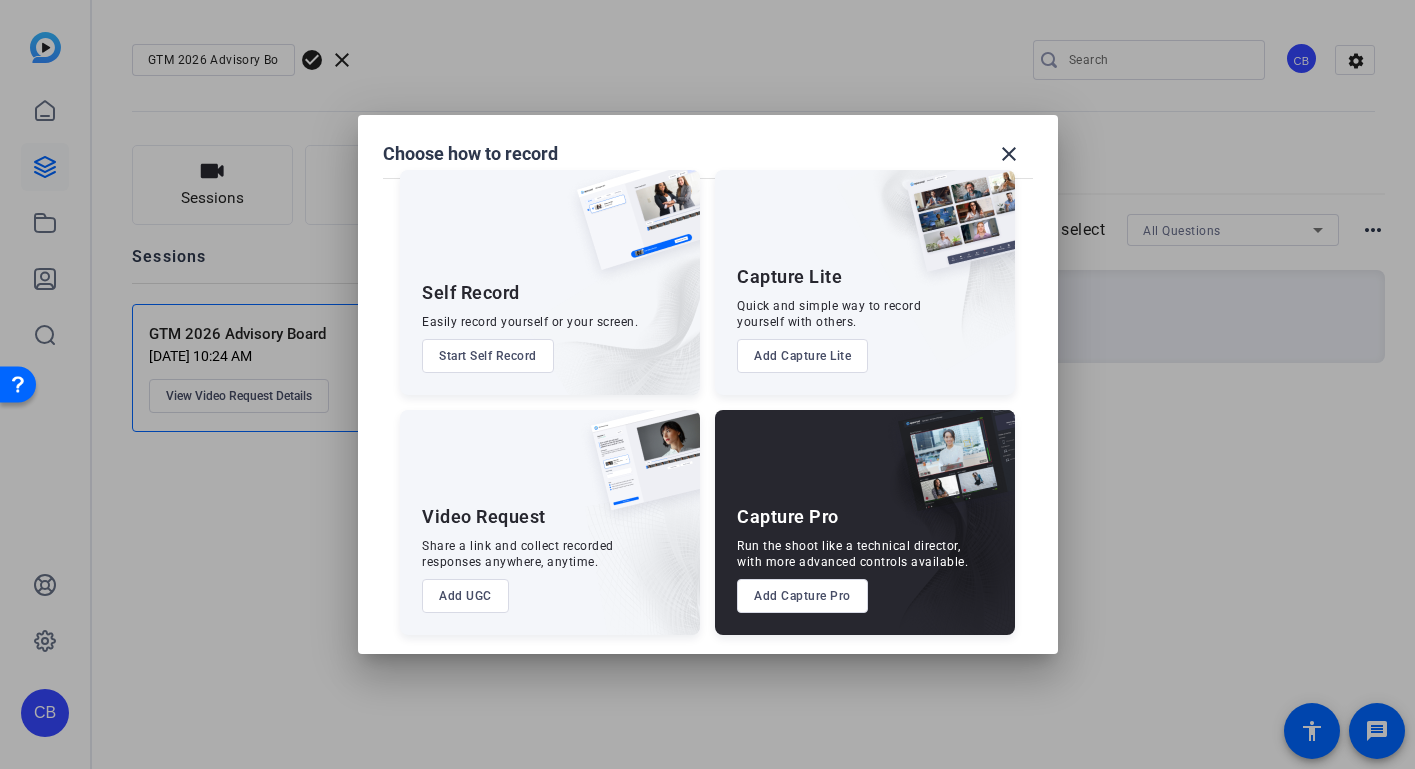 click on "Add UGC" at bounding box center (465, 596) 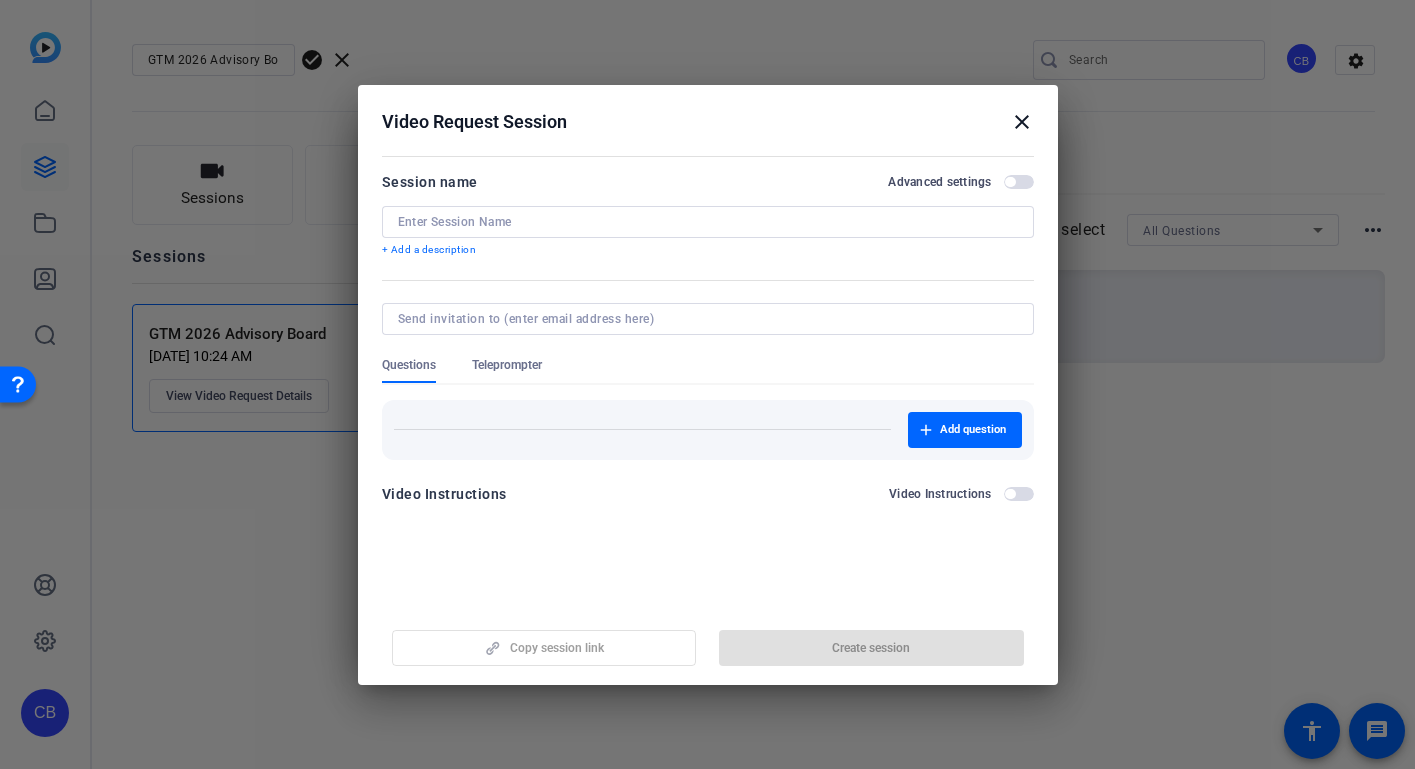scroll, scrollTop: 0, scrollLeft: 0, axis: both 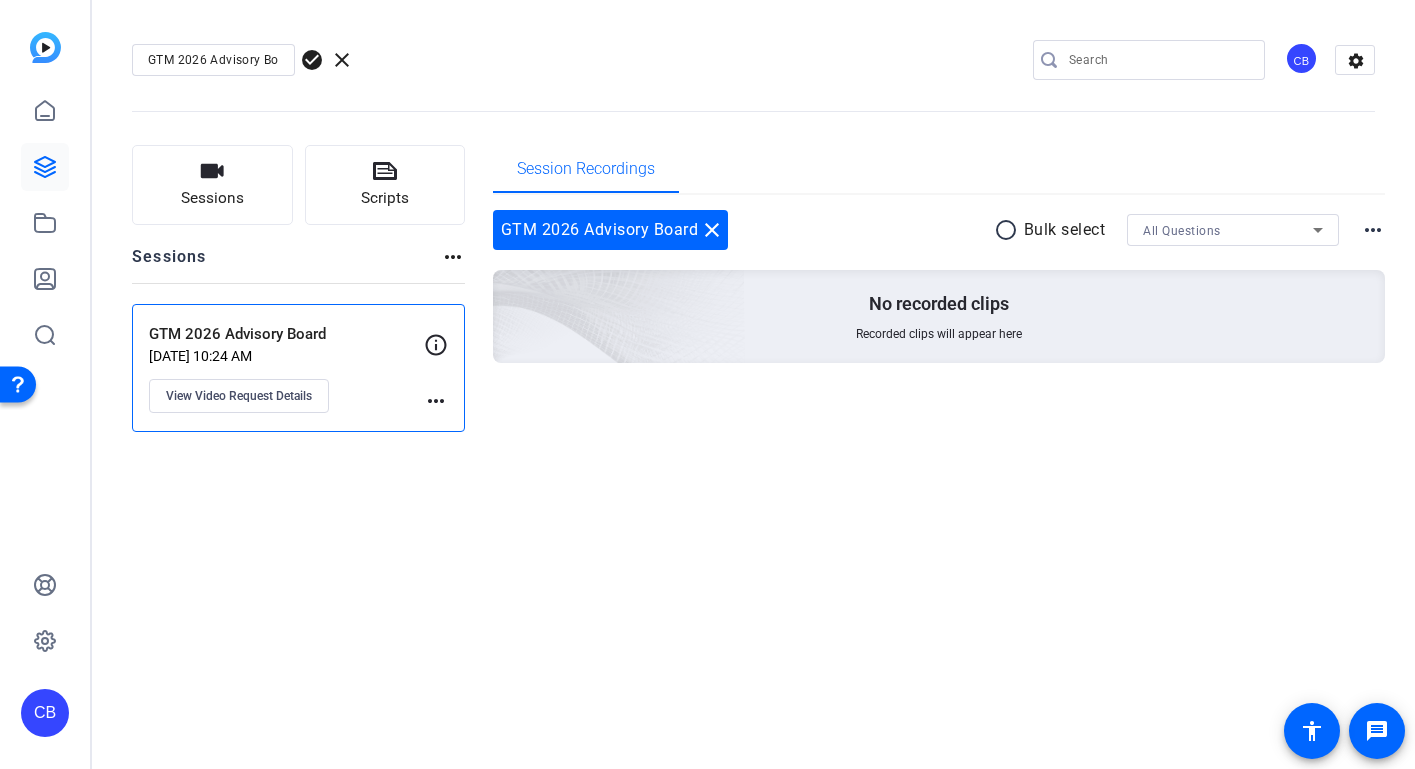 click 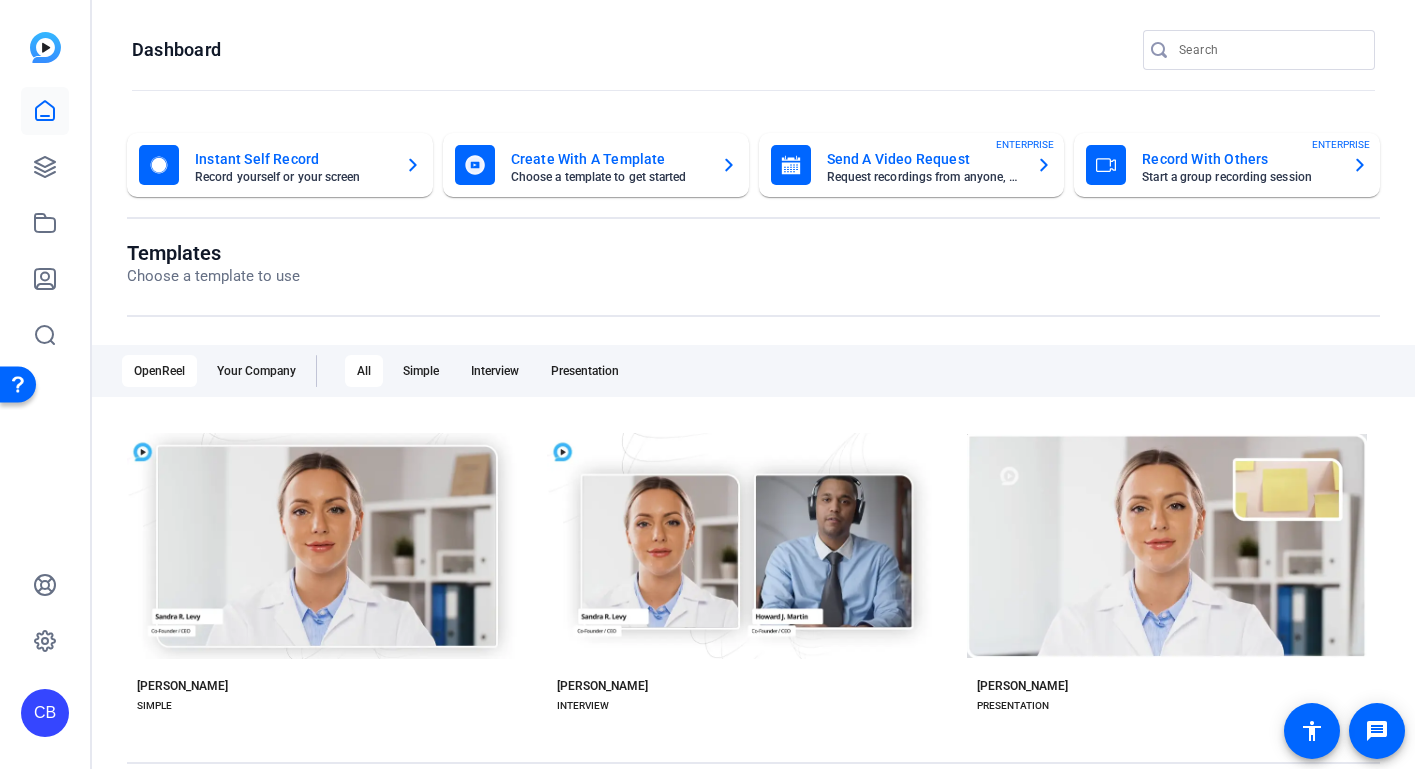 scroll, scrollTop: 0, scrollLeft: 0, axis: both 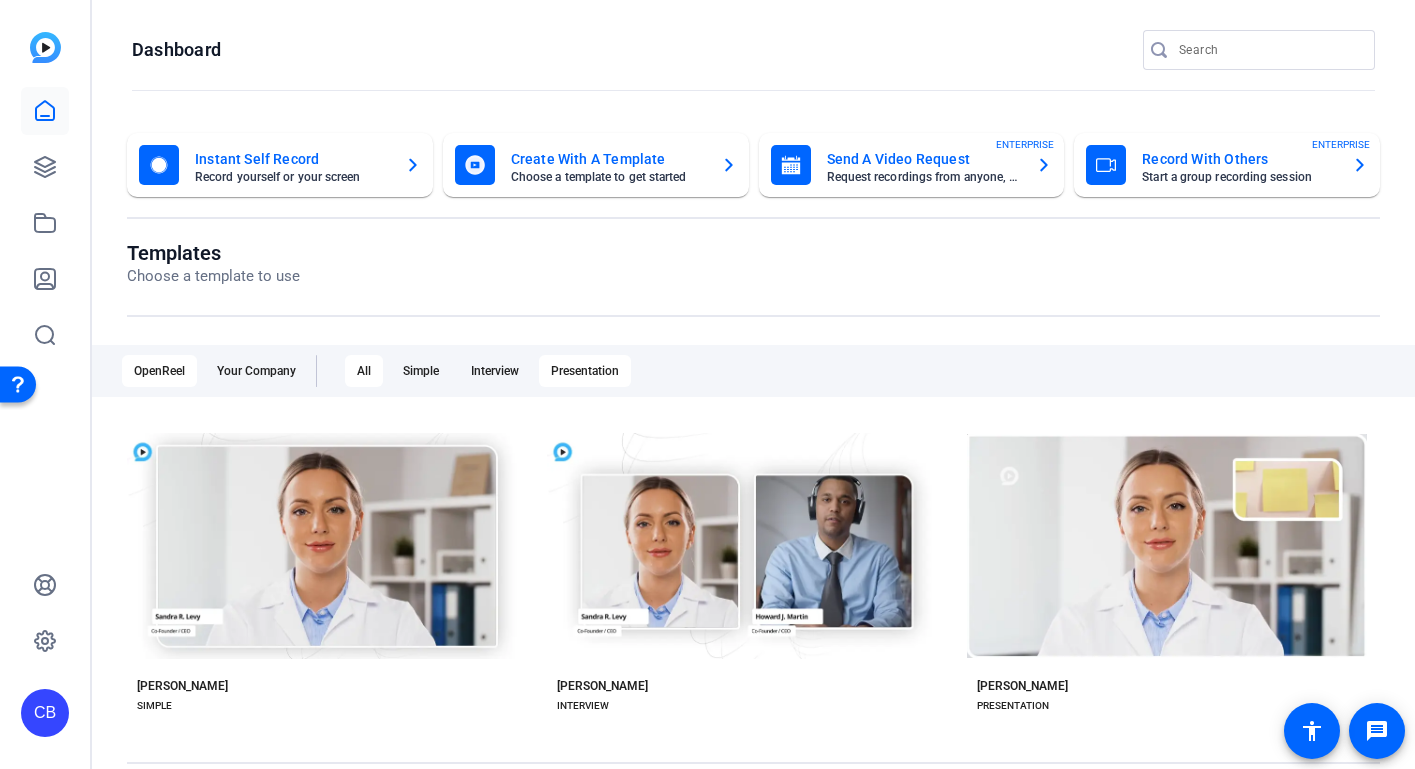 click on "Presentation" 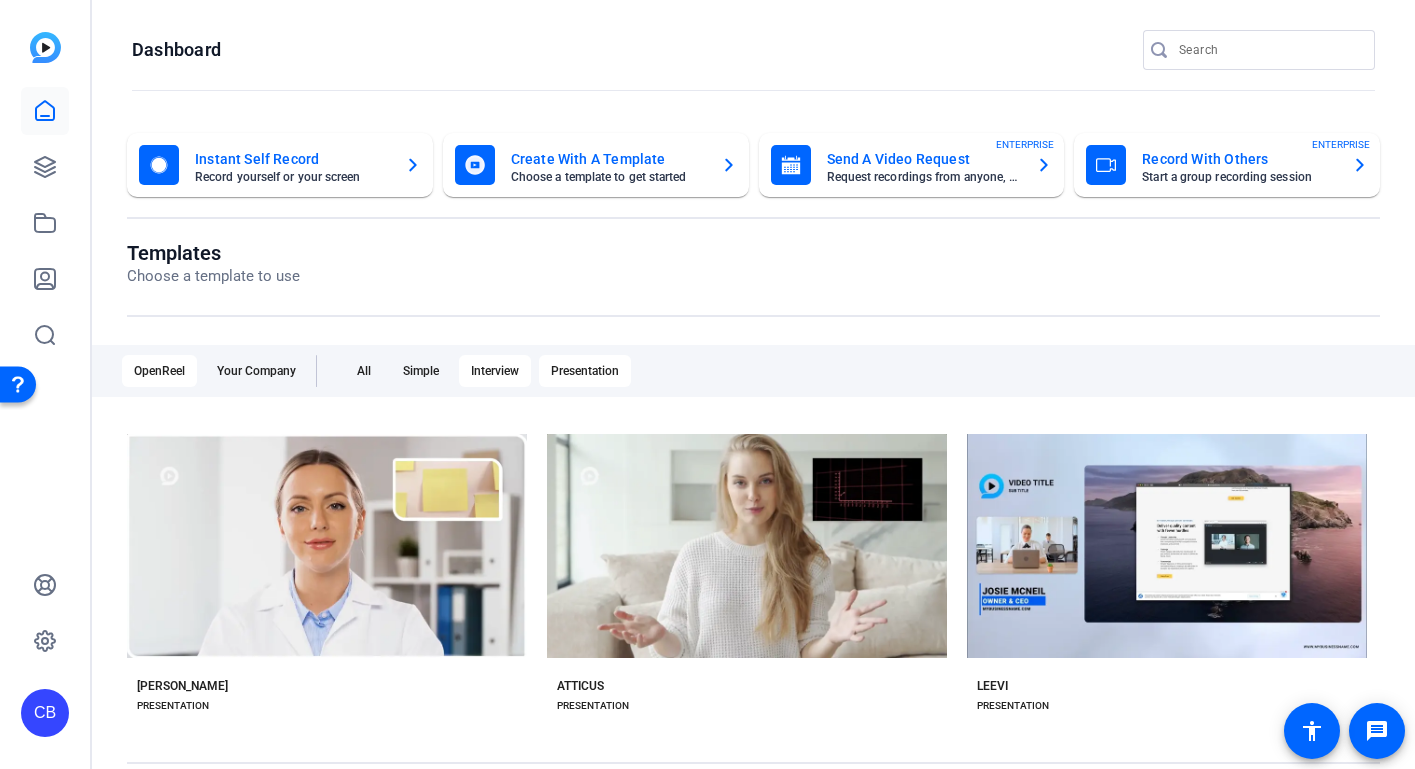 scroll, scrollTop: 0, scrollLeft: 0, axis: both 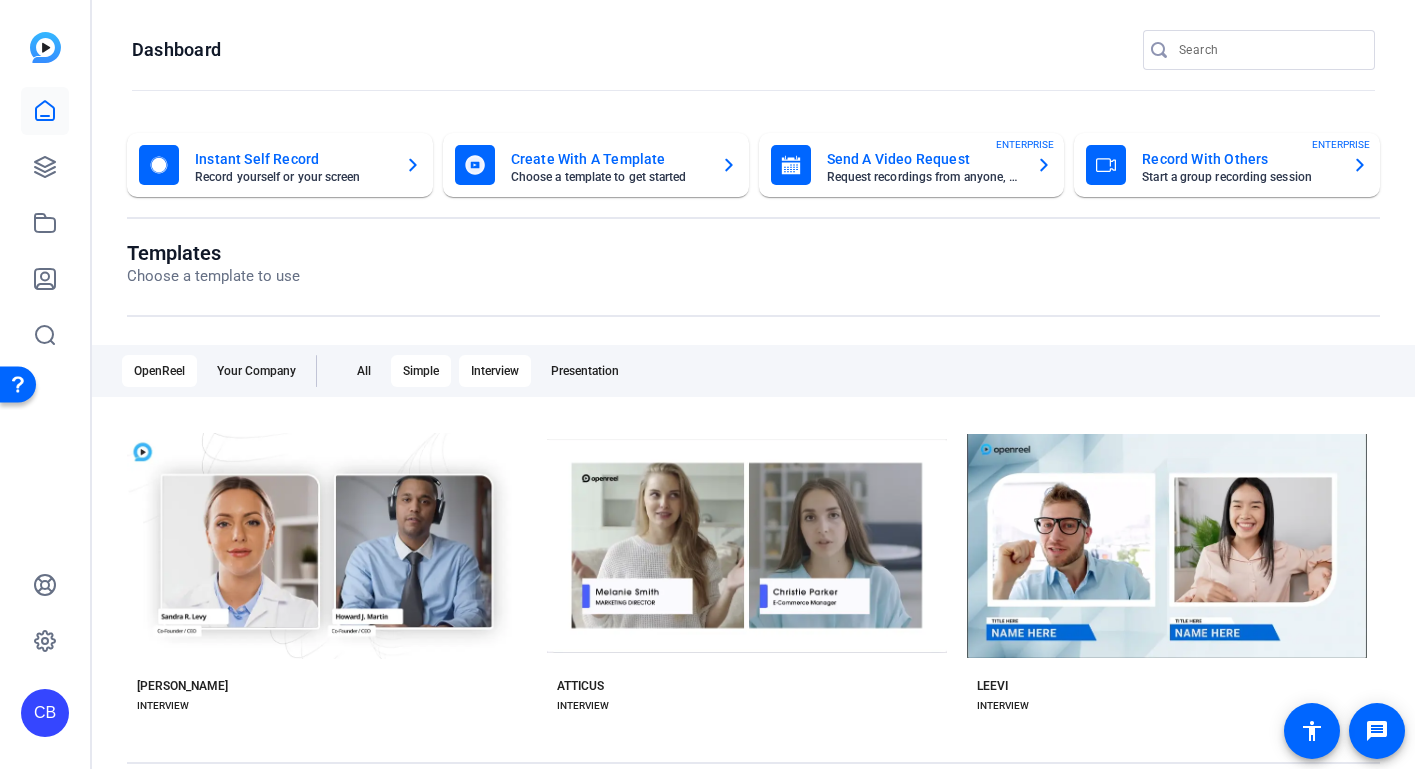 click on "Simple" 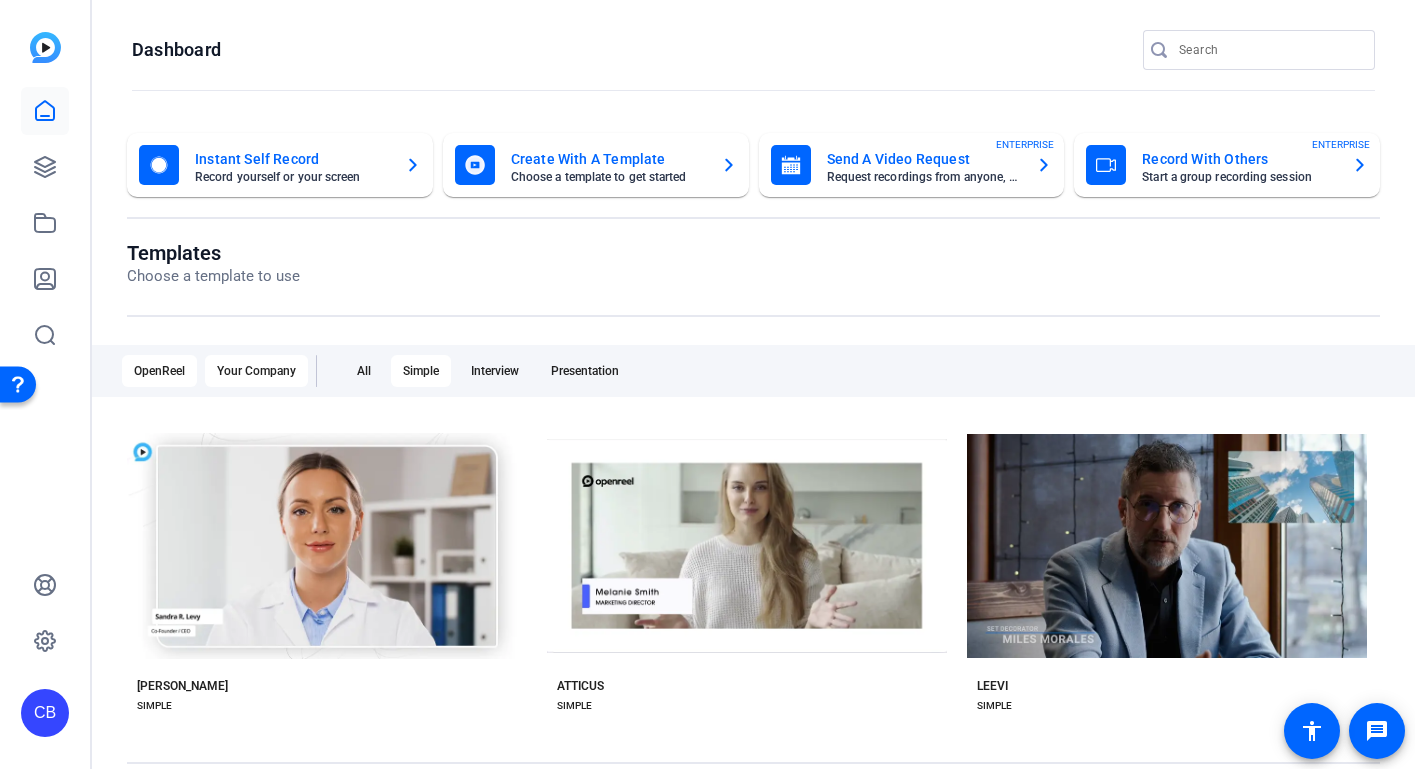 scroll, scrollTop: 0, scrollLeft: 0, axis: both 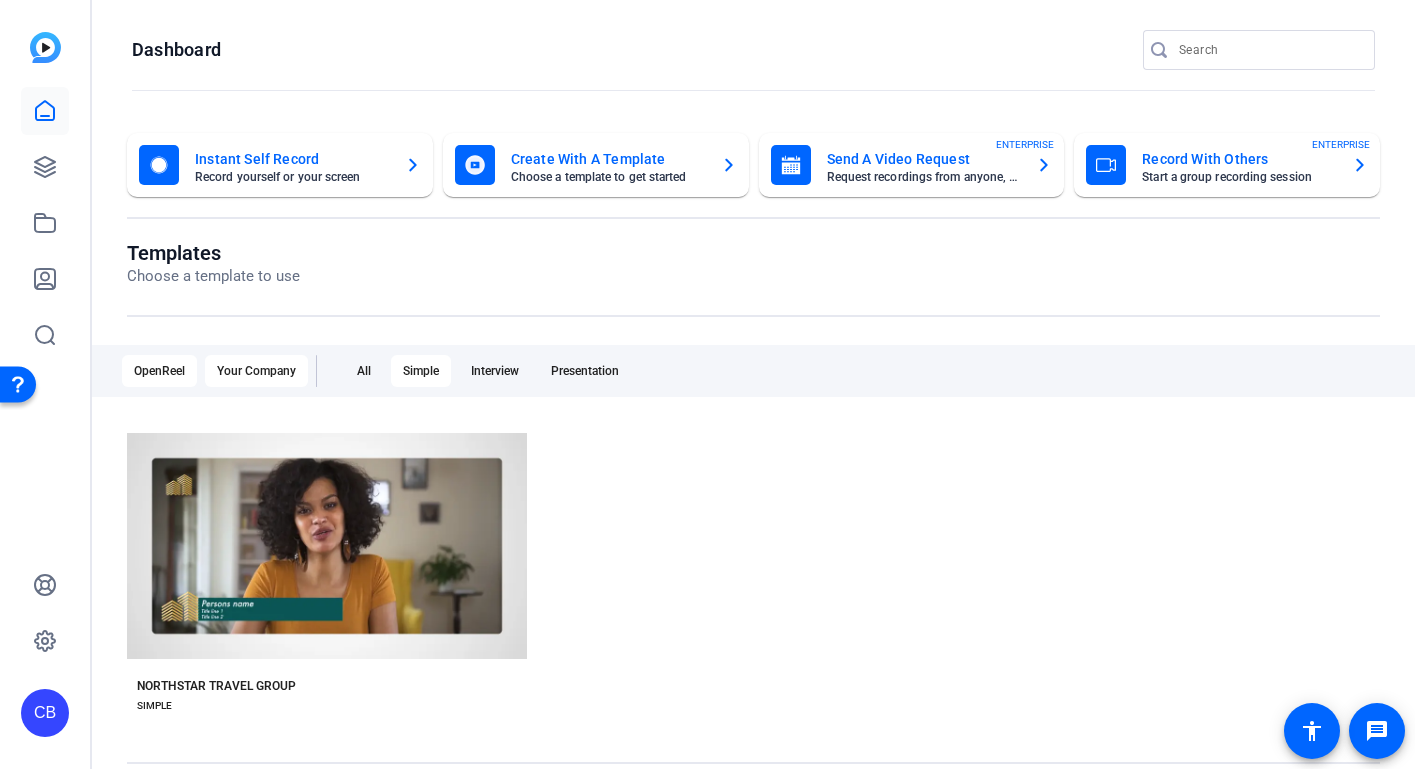 click on "OpenReel" 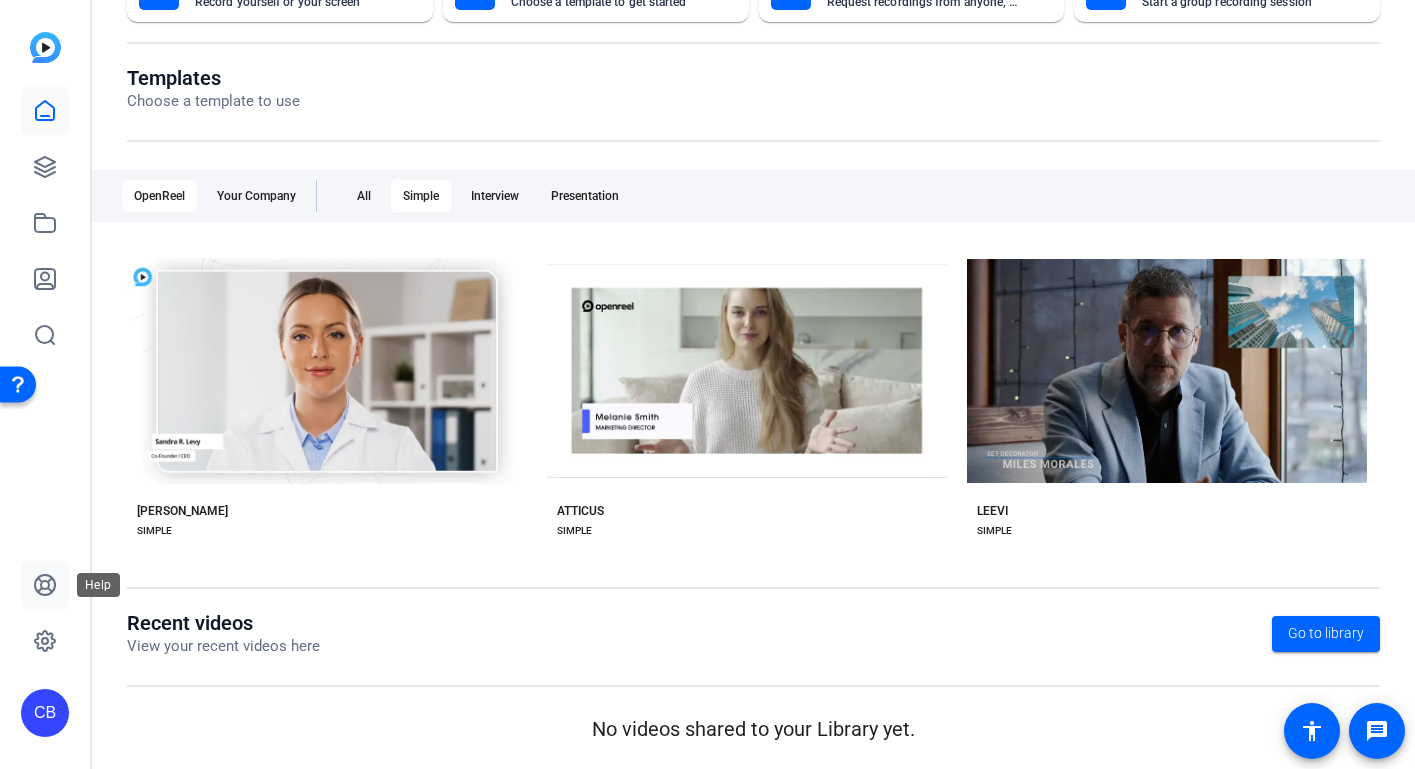 scroll, scrollTop: 174, scrollLeft: 0, axis: vertical 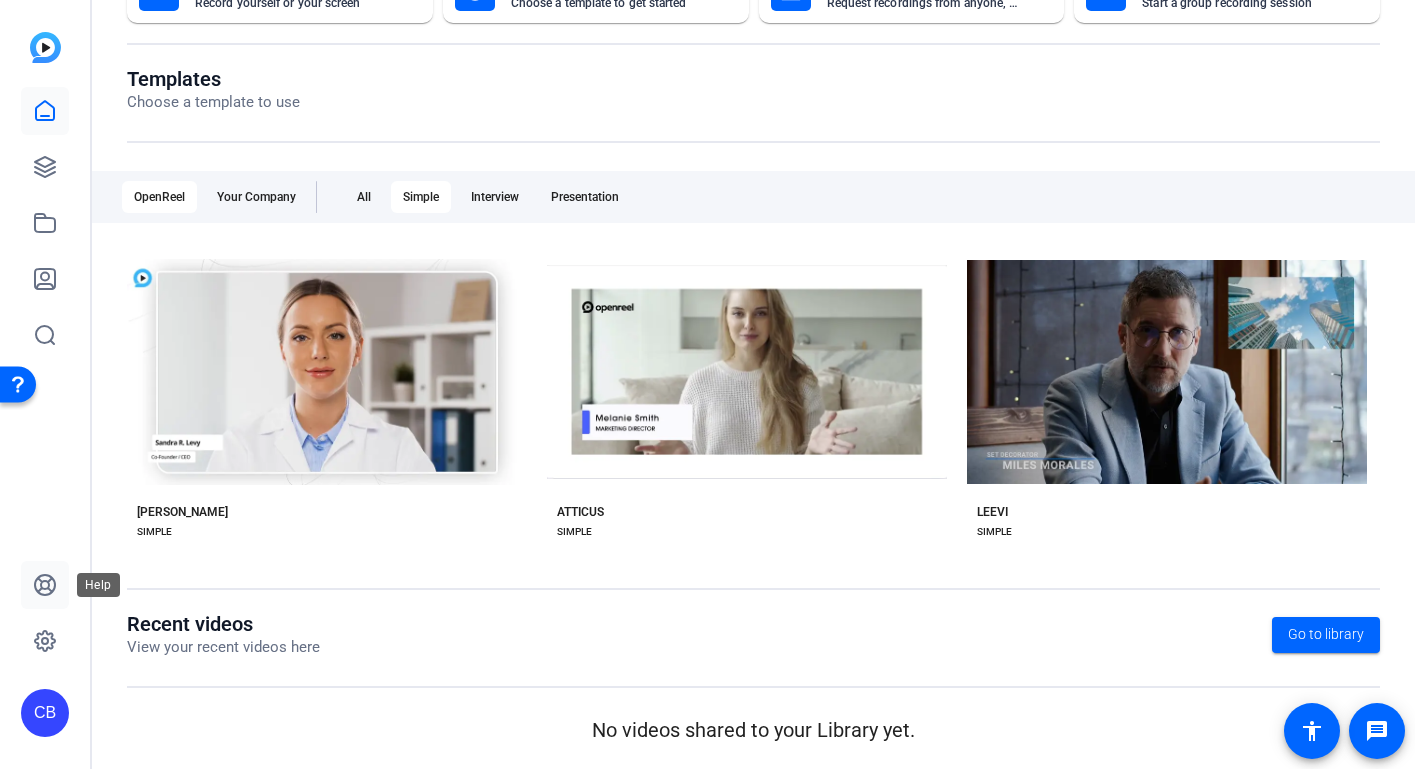 click 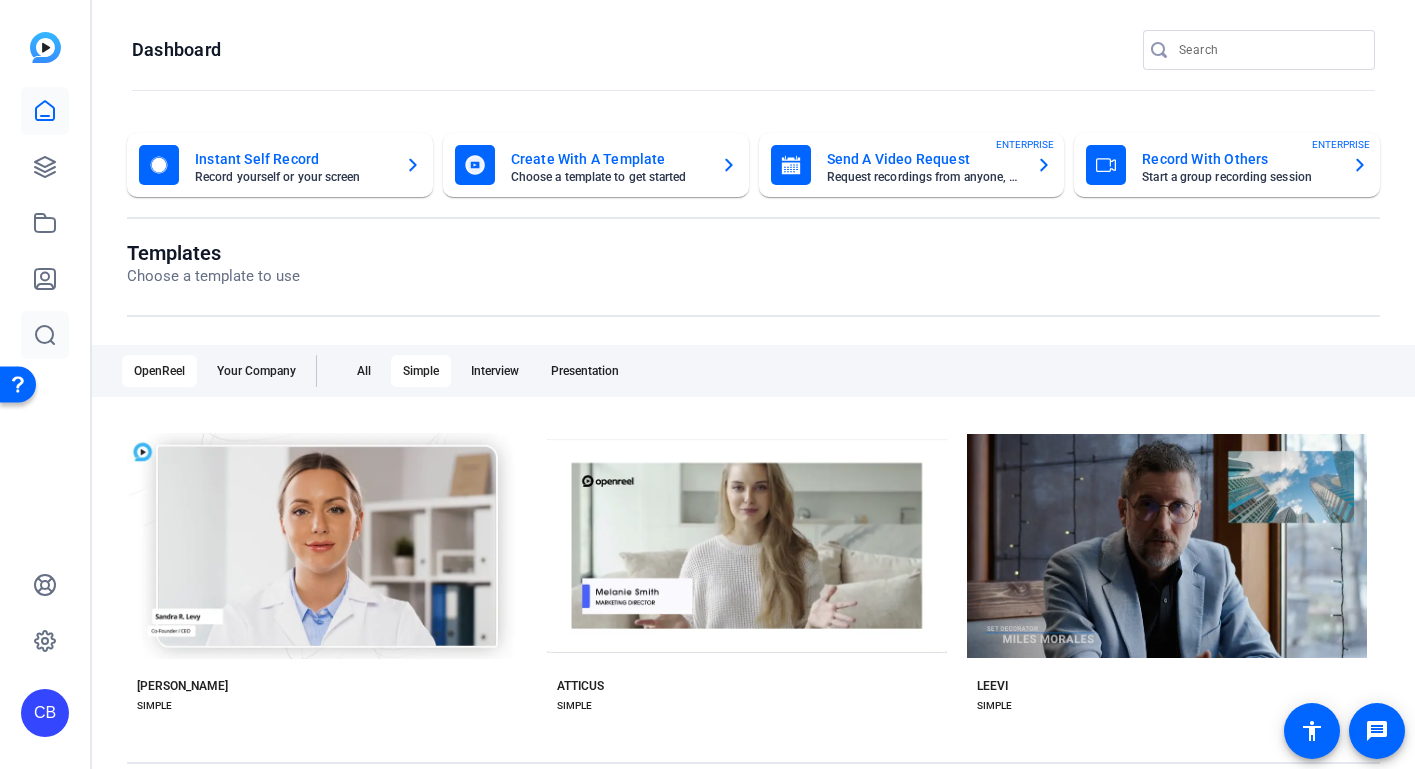 scroll, scrollTop: 0, scrollLeft: 0, axis: both 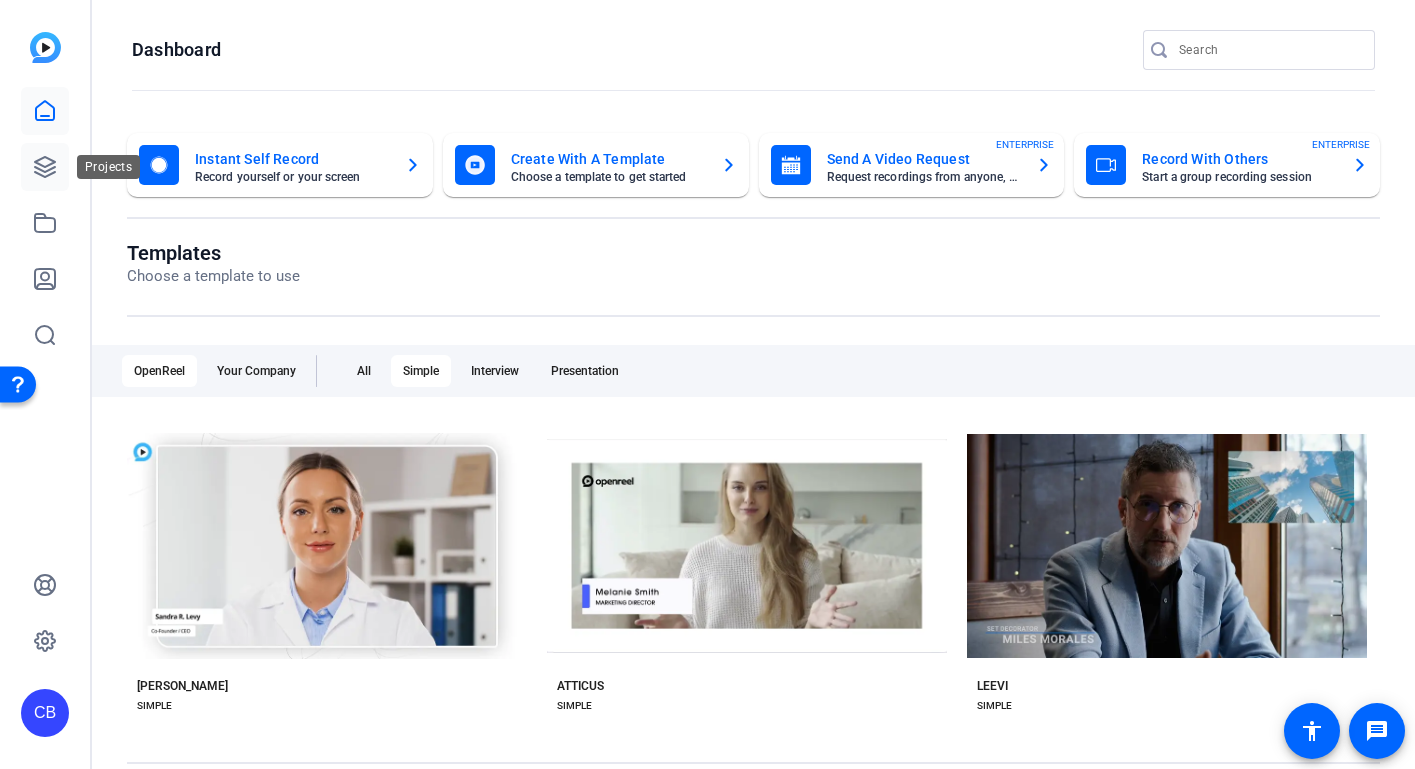 click 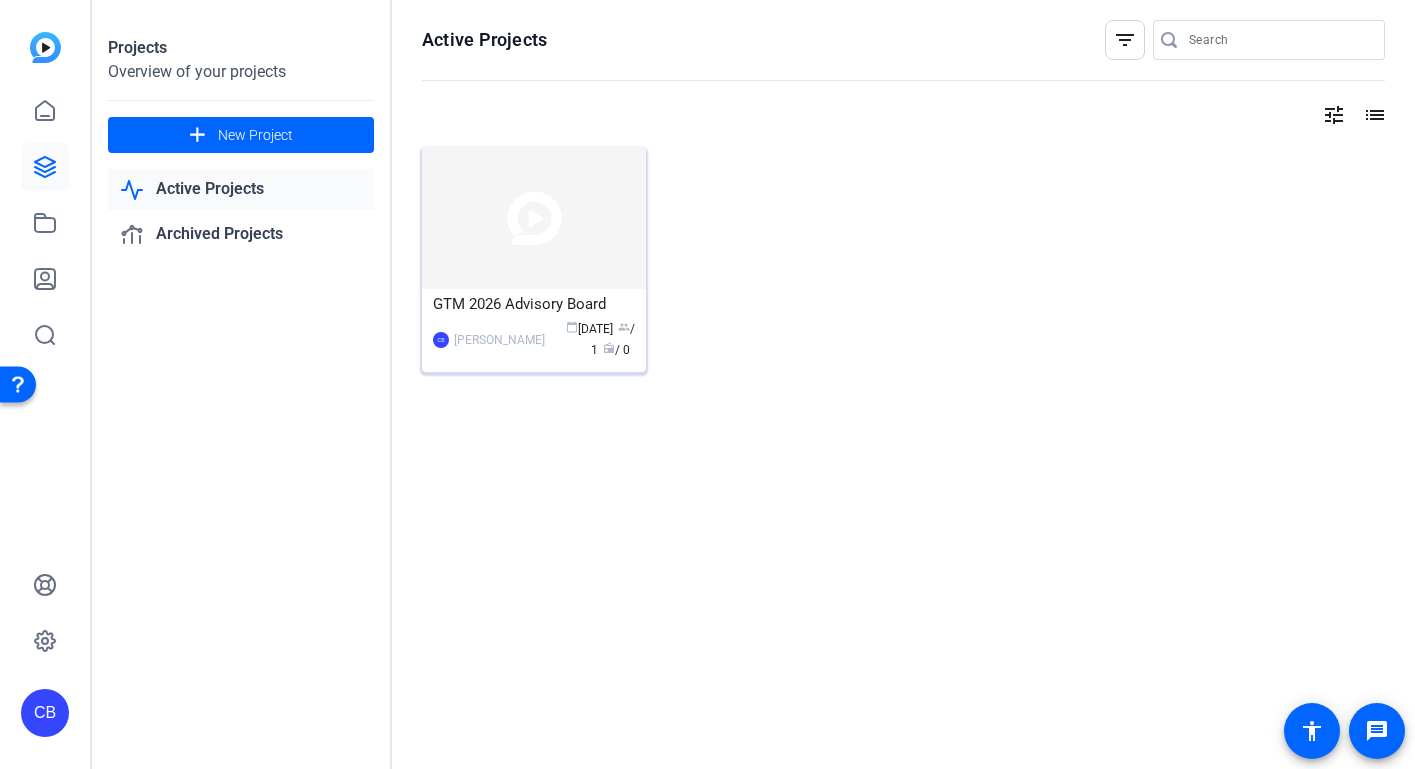 click 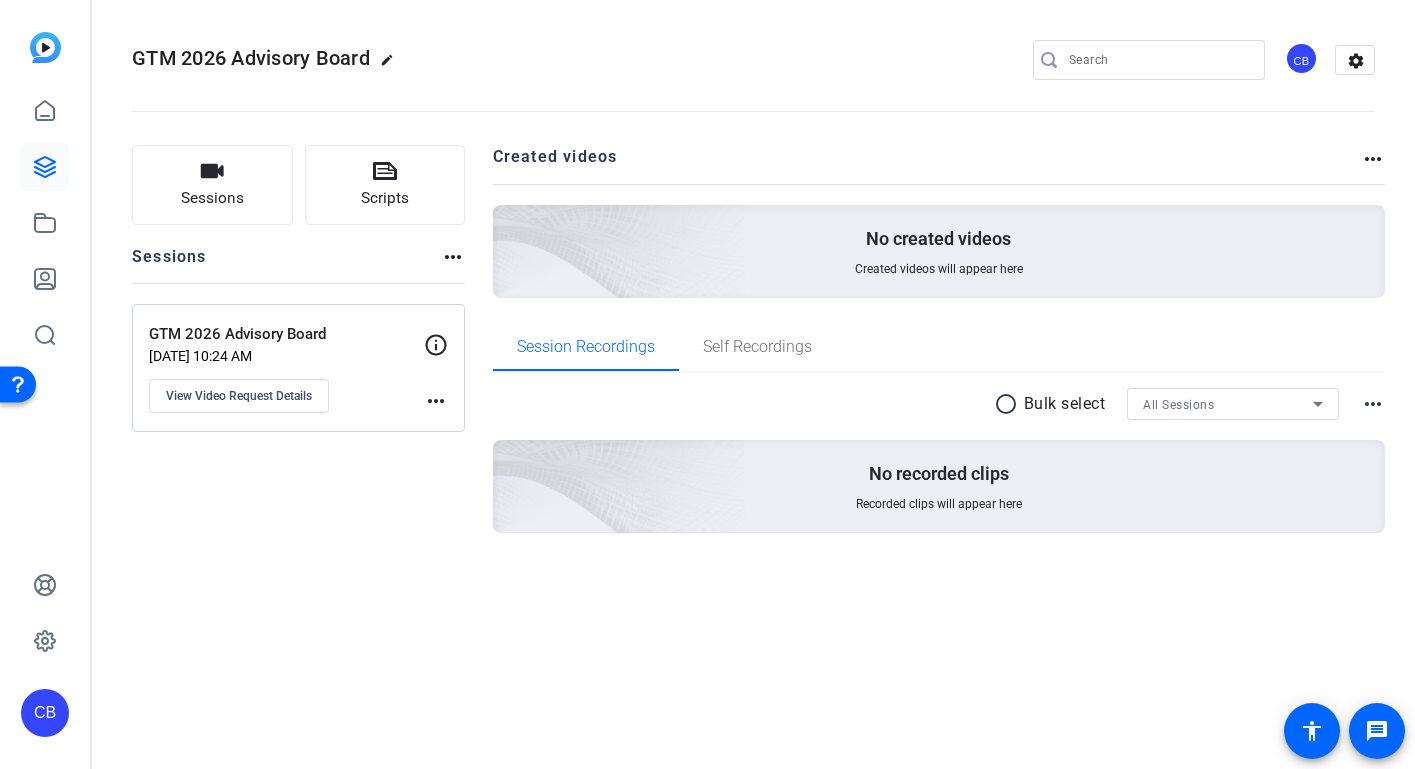 click on "GTM 2026 Advisory Board" 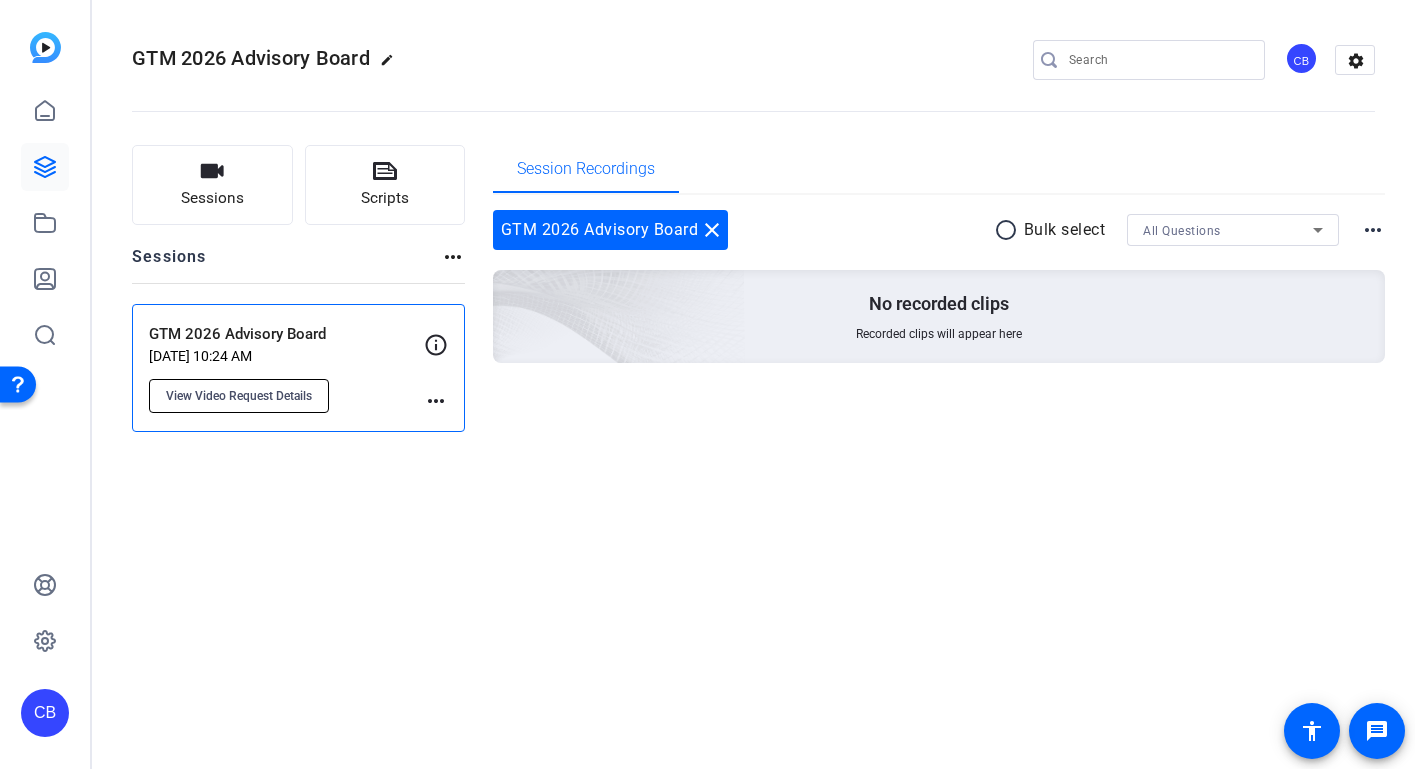 click on "View Video Request Details" 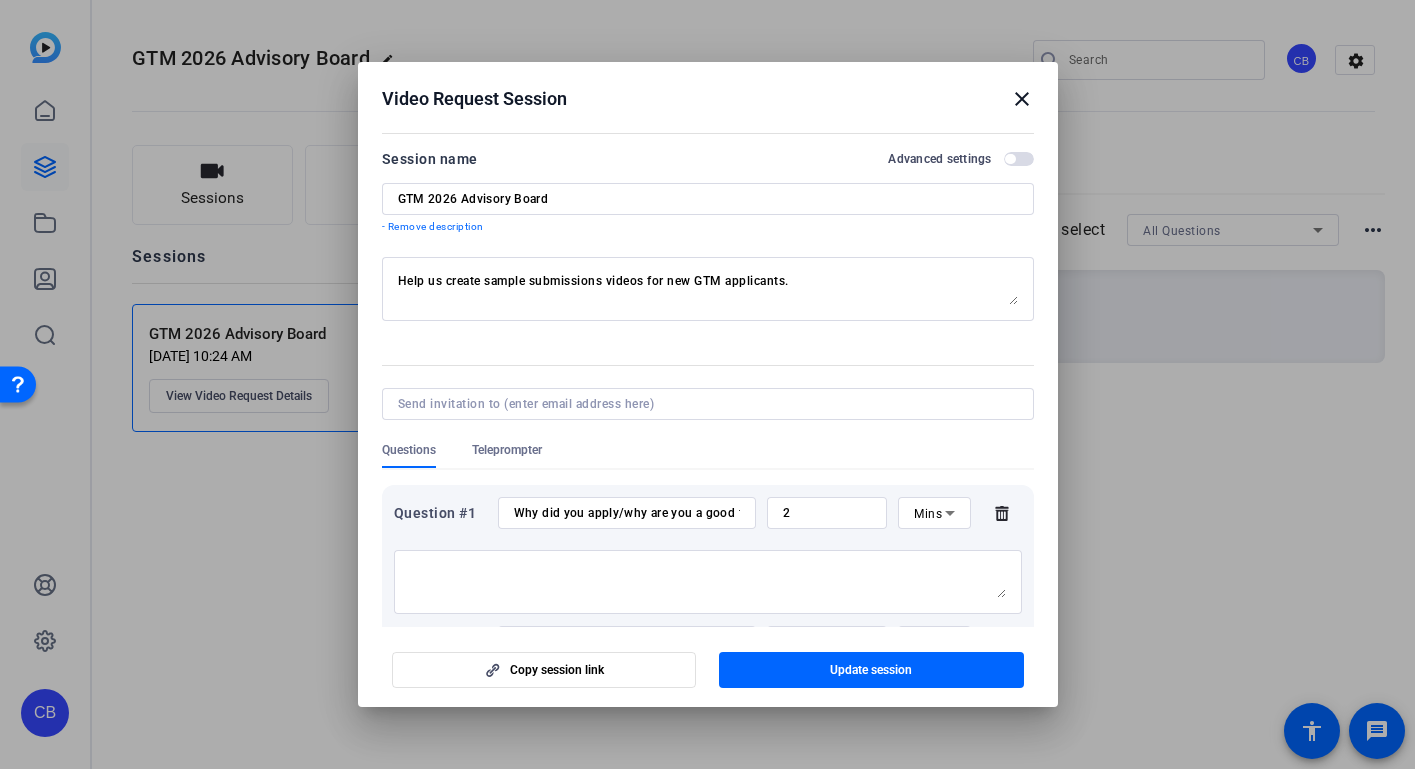 scroll, scrollTop: 0, scrollLeft: 0, axis: both 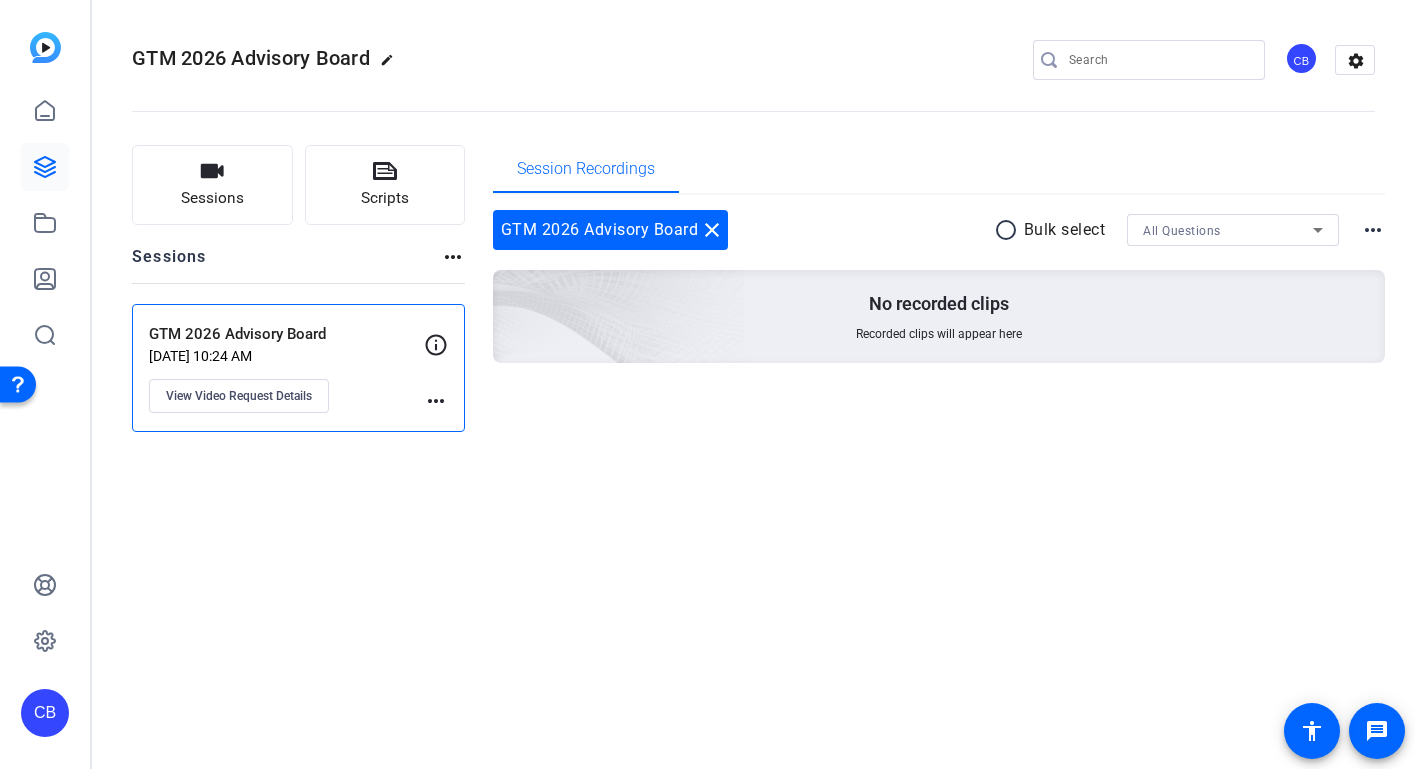 click on "more_horiz" at bounding box center [1373, 230] 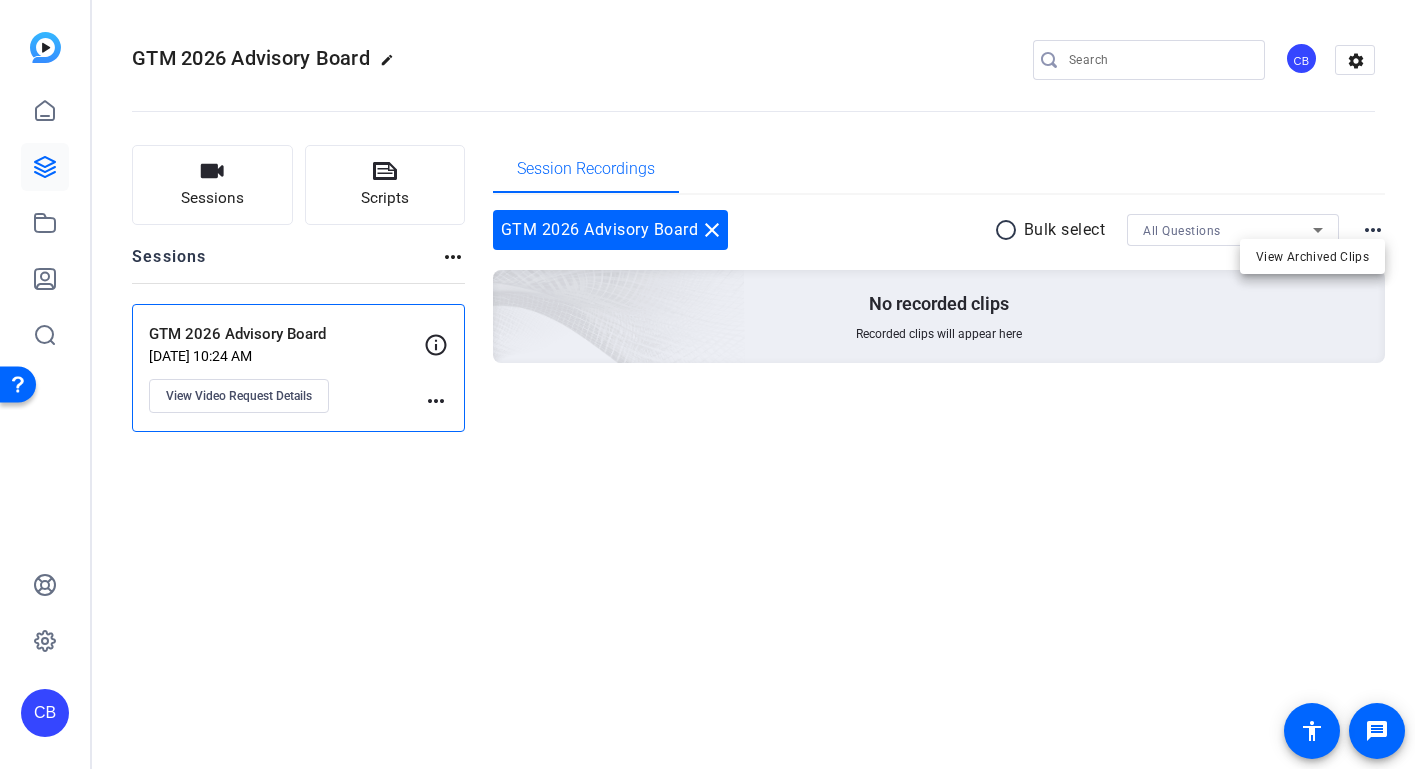 click at bounding box center (707, 384) 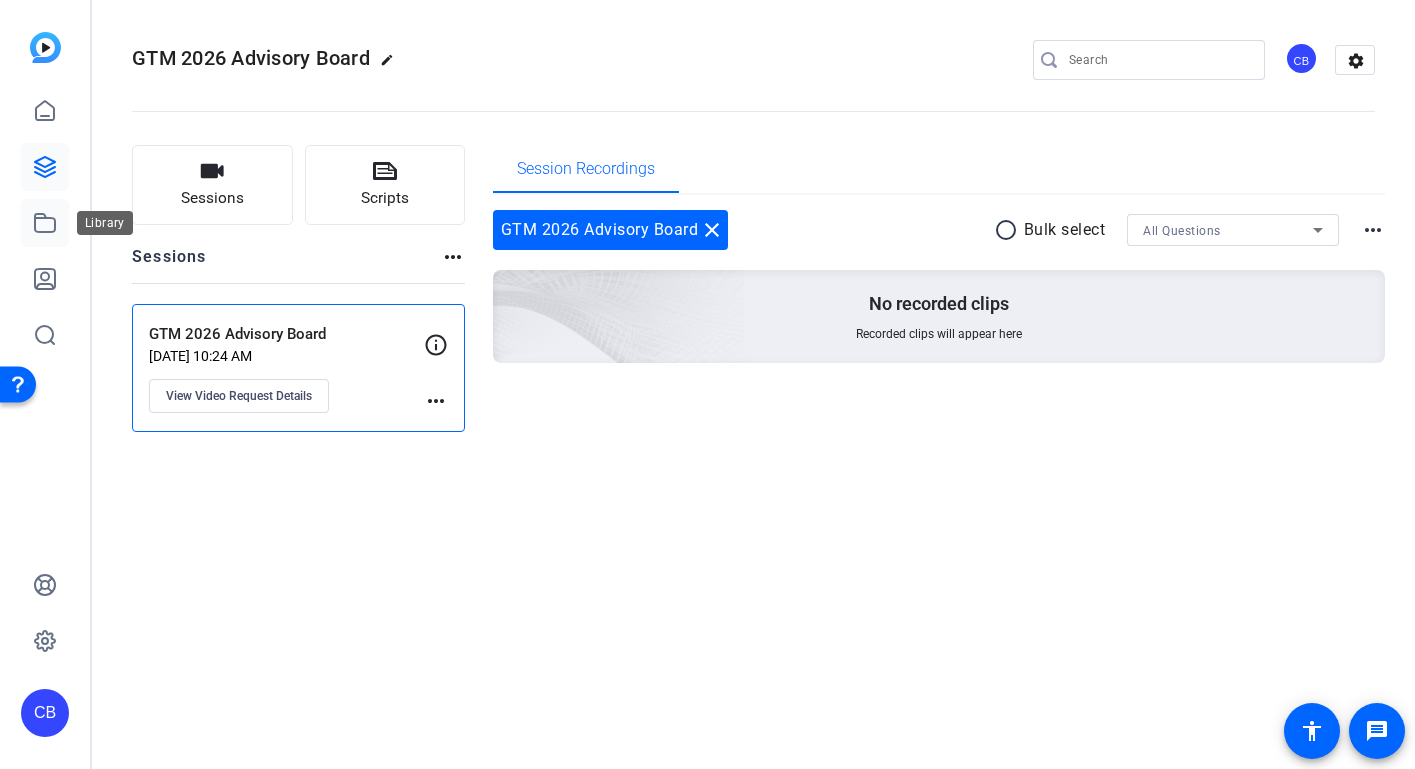 click 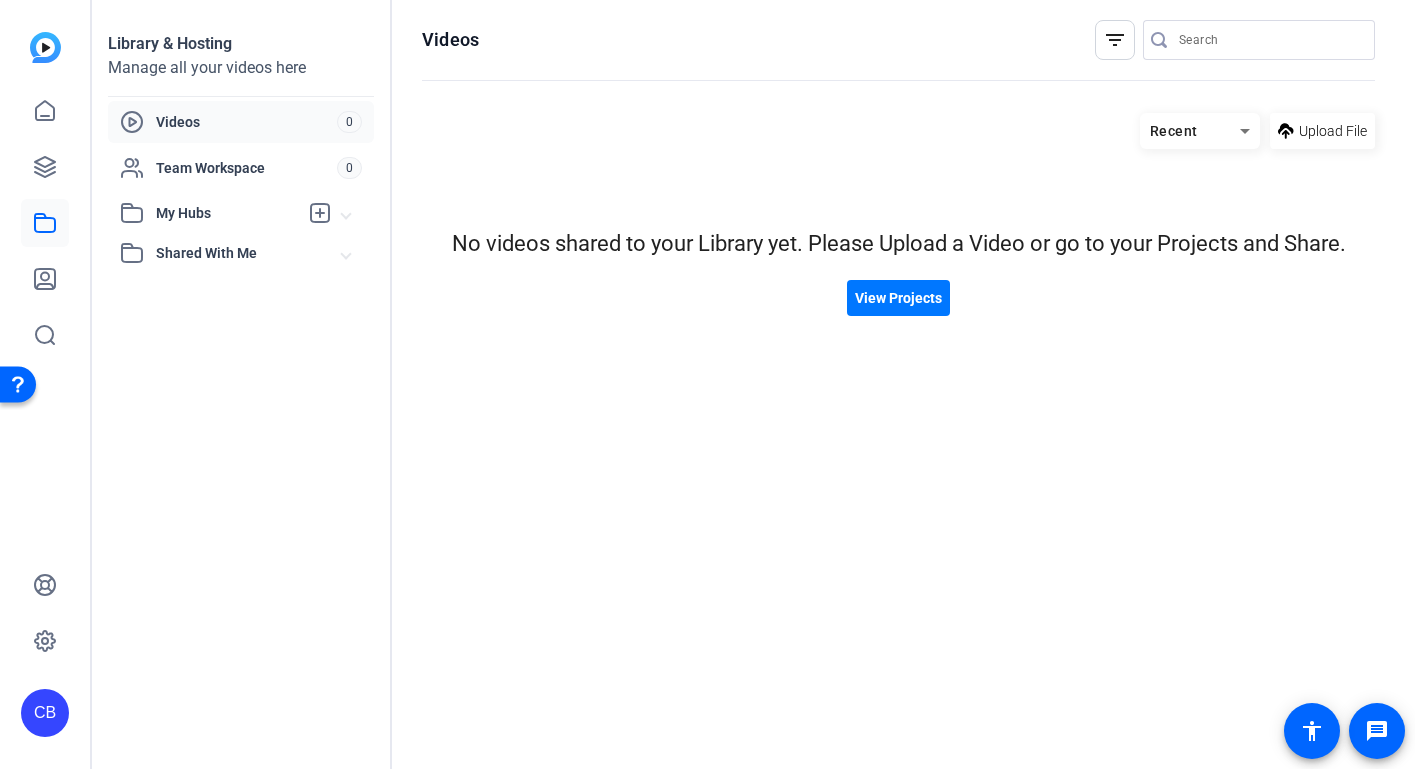 click at bounding box center (346, 213) 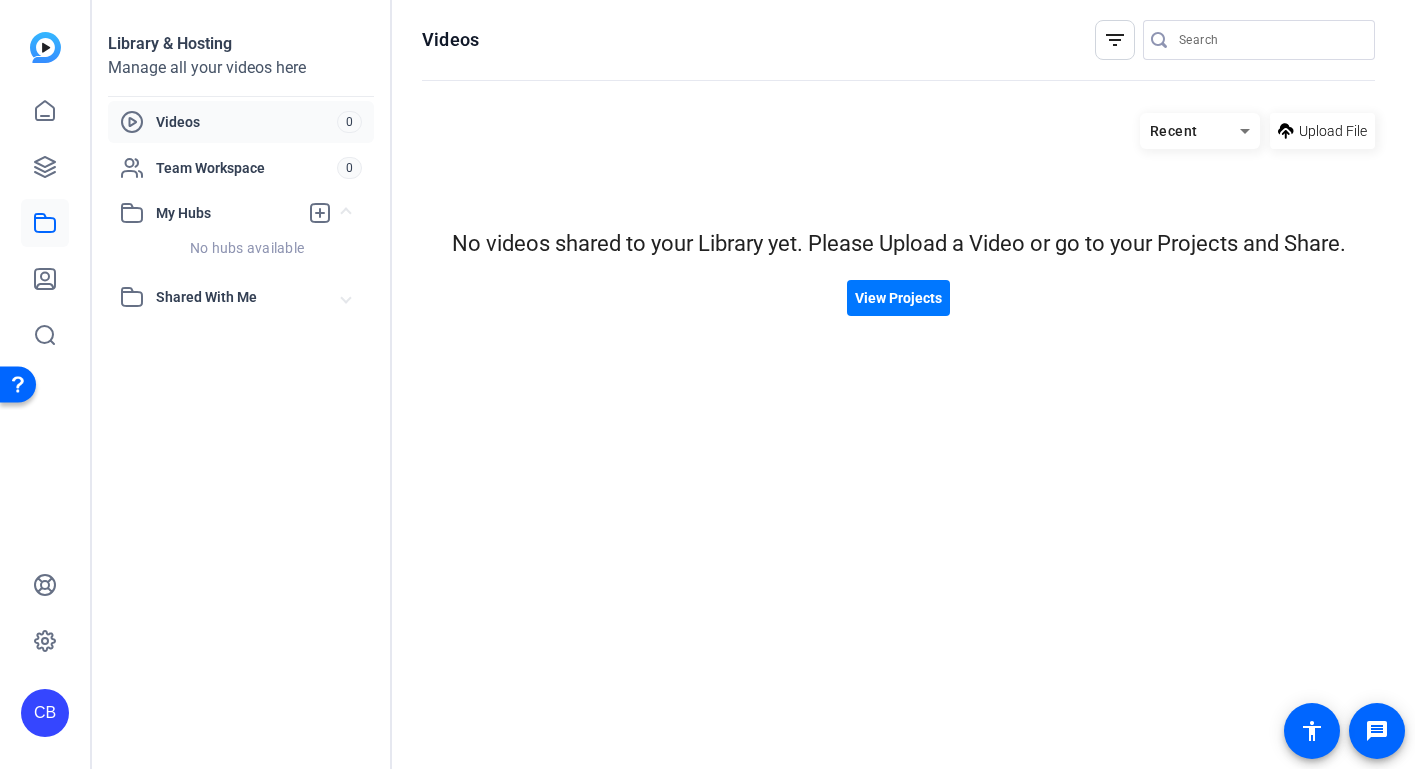 click at bounding box center [346, 297] 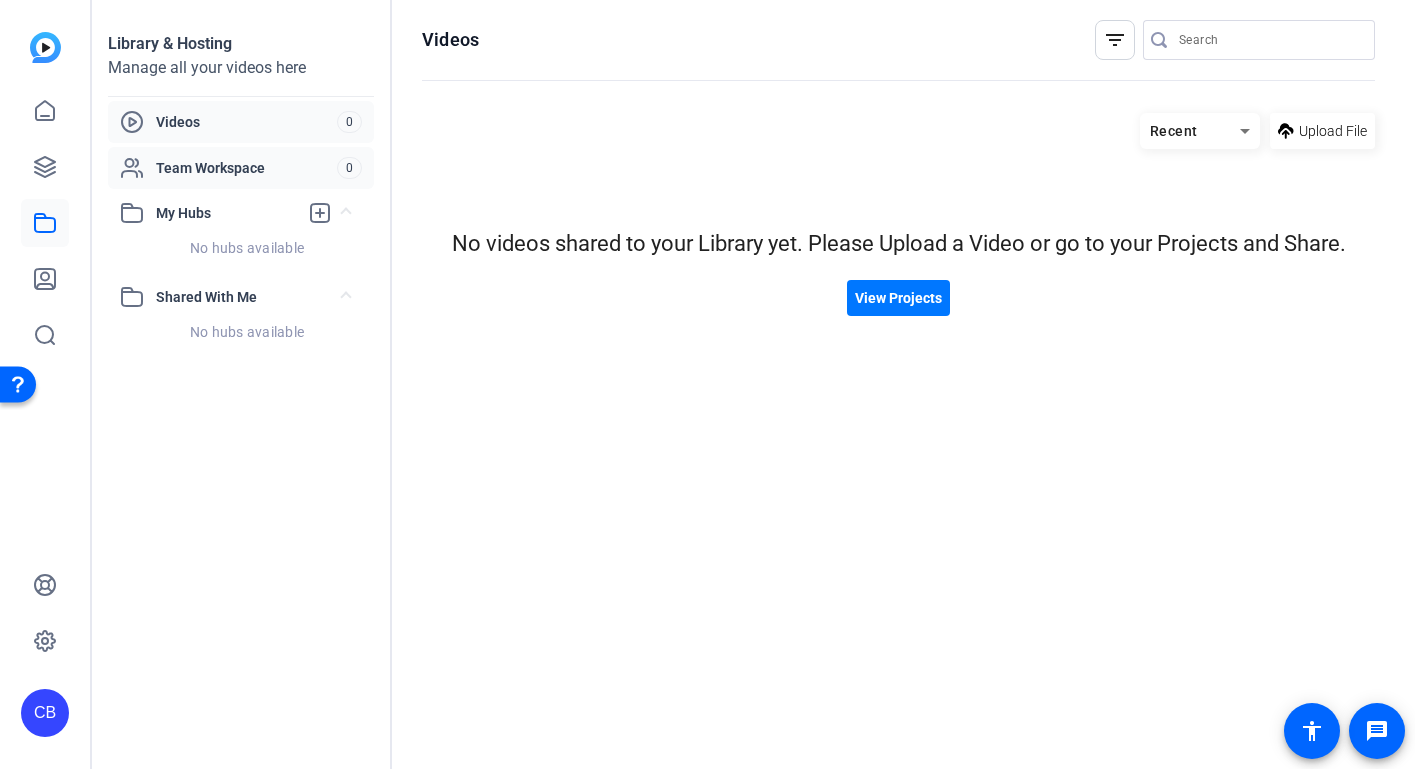 click on "Team Workspace" 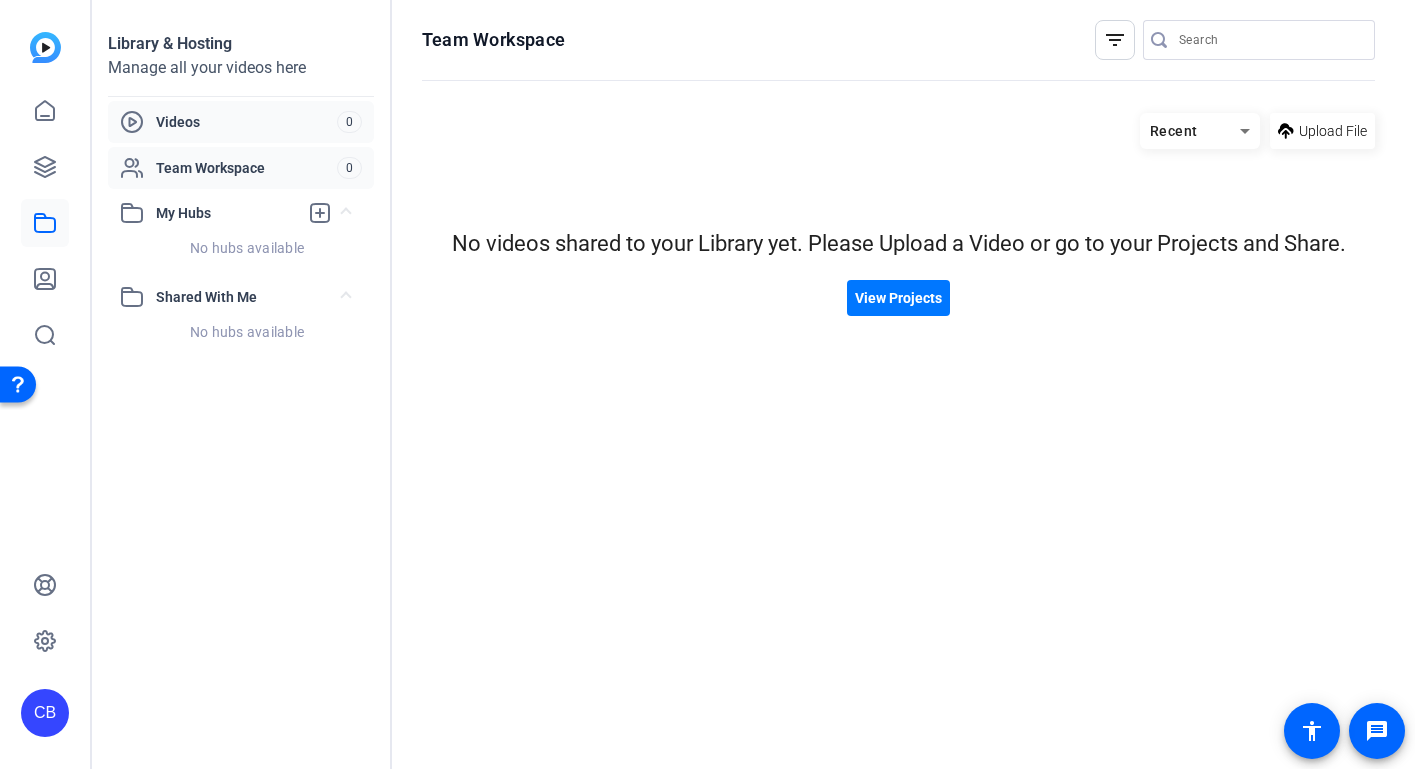 click on "Videos" 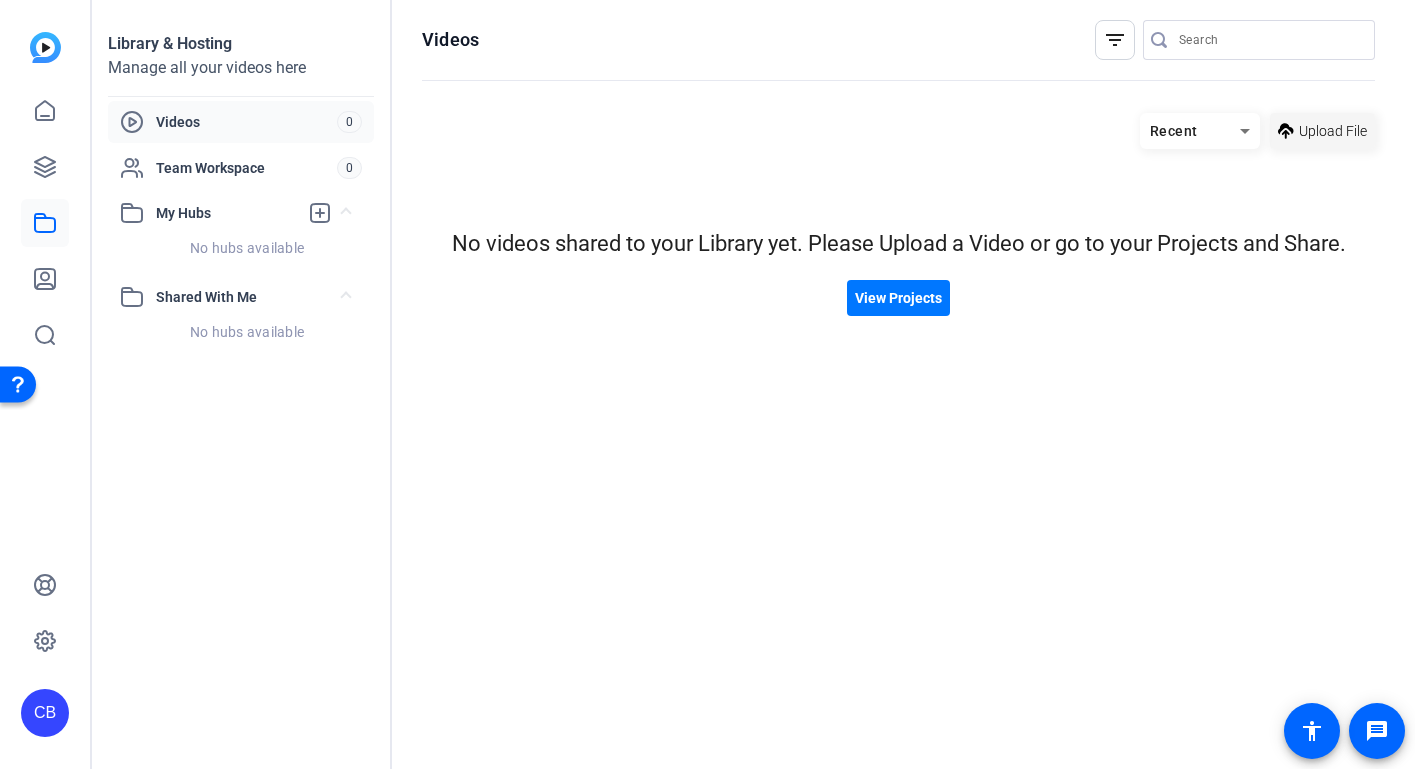 click on "Upload File" 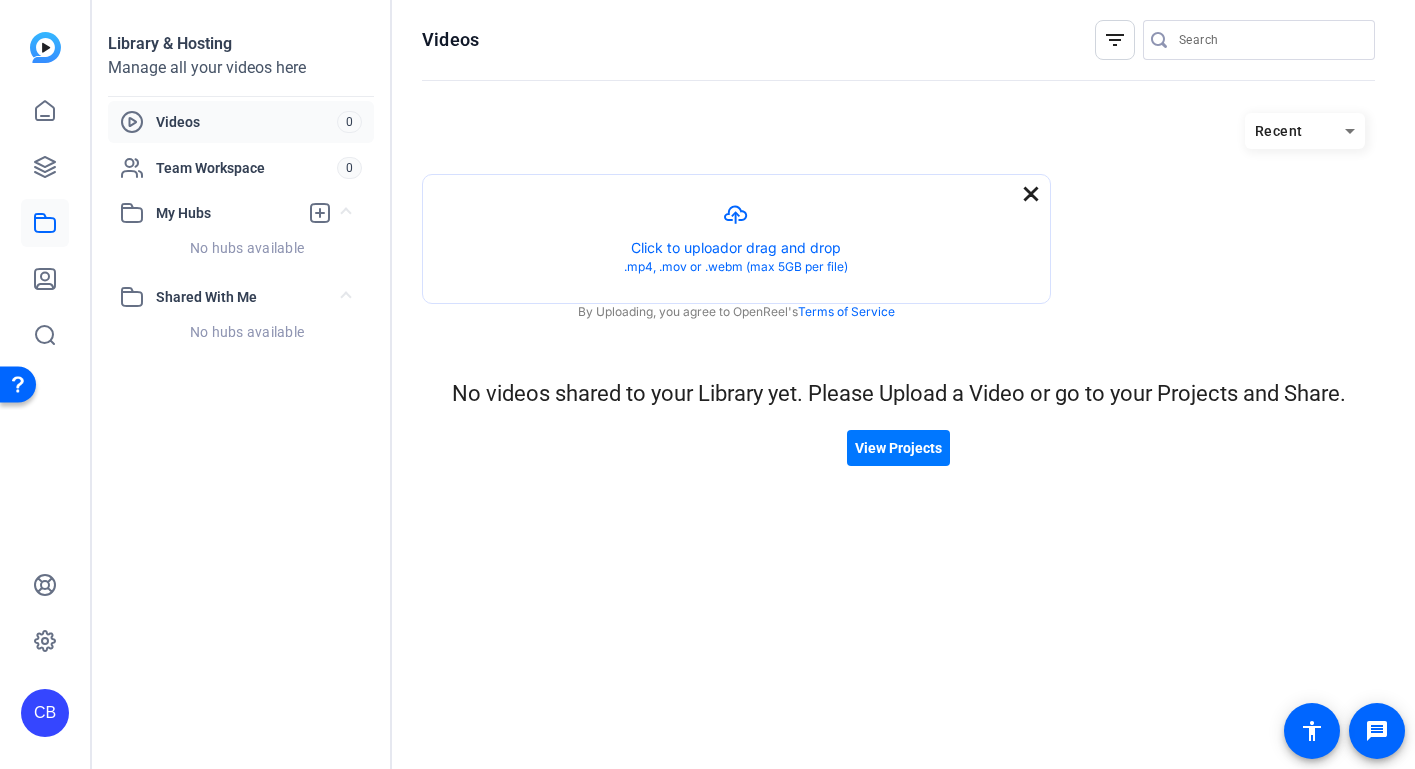 click on "close" 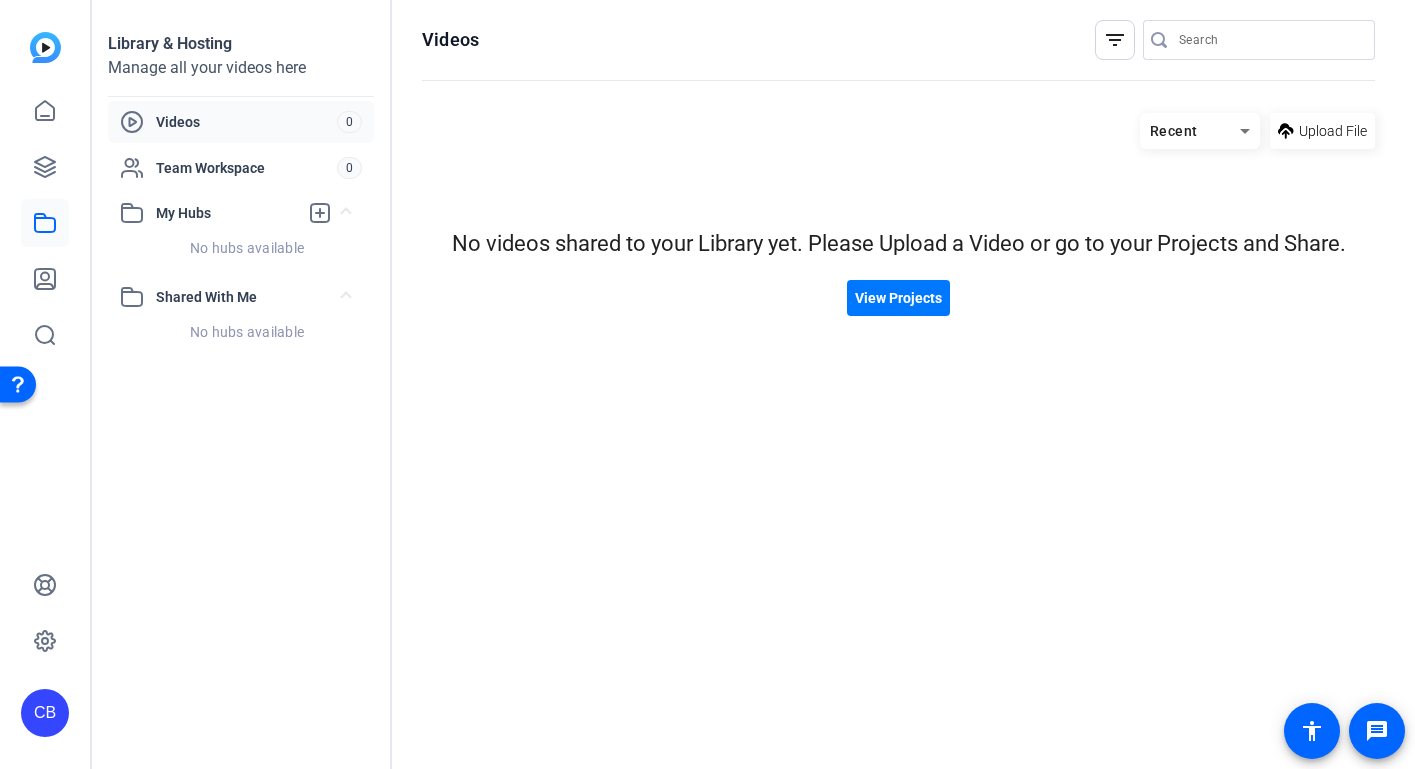 click on "Manage all your videos here" 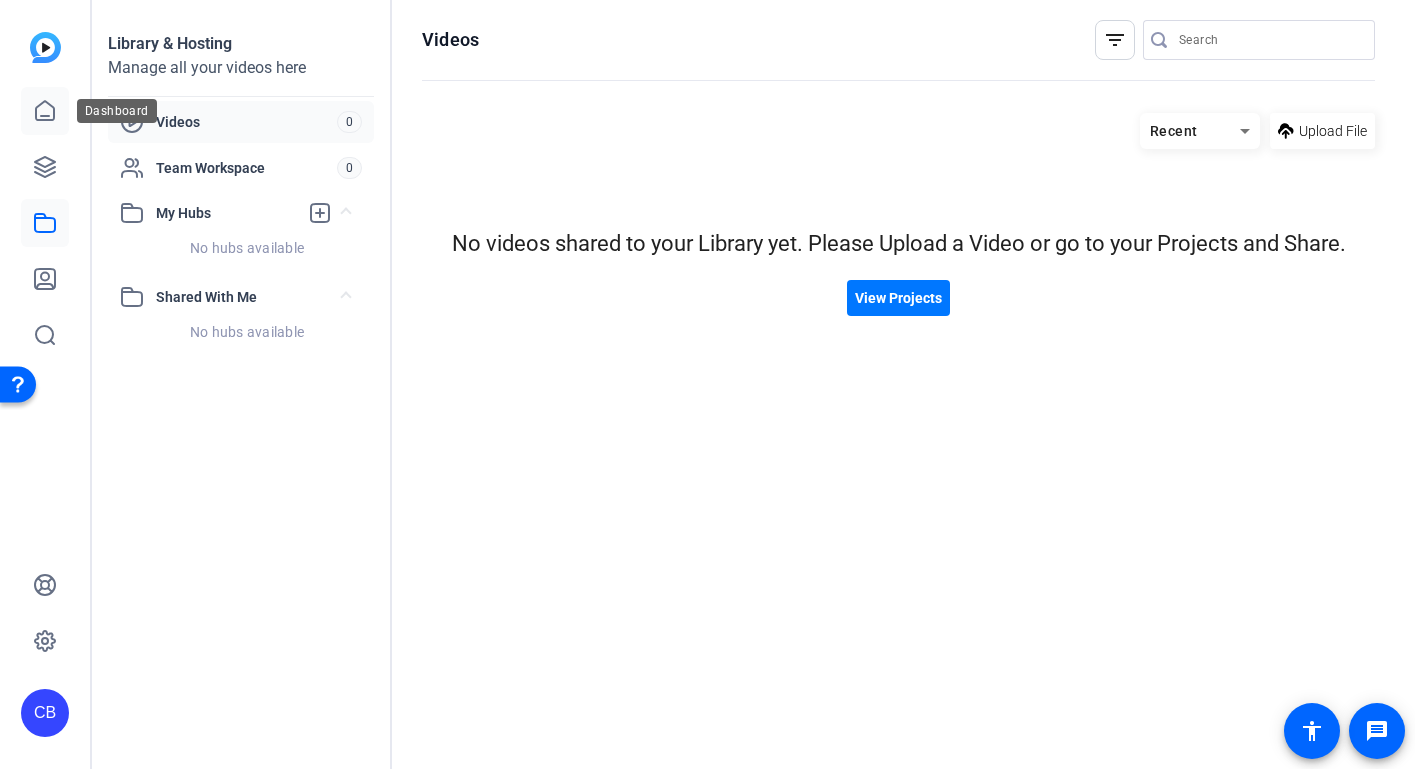 click 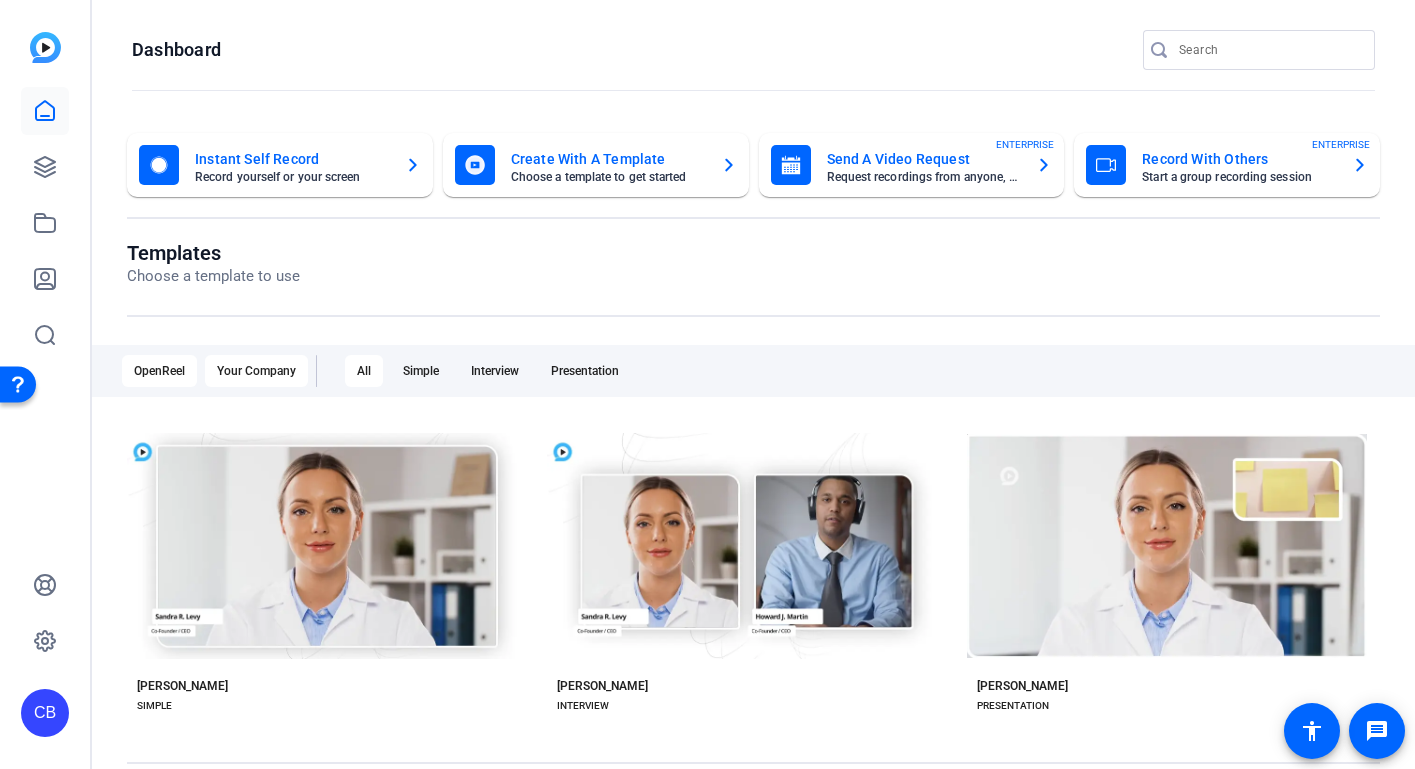 scroll, scrollTop: 0, scrollLeft: 0, axis: both 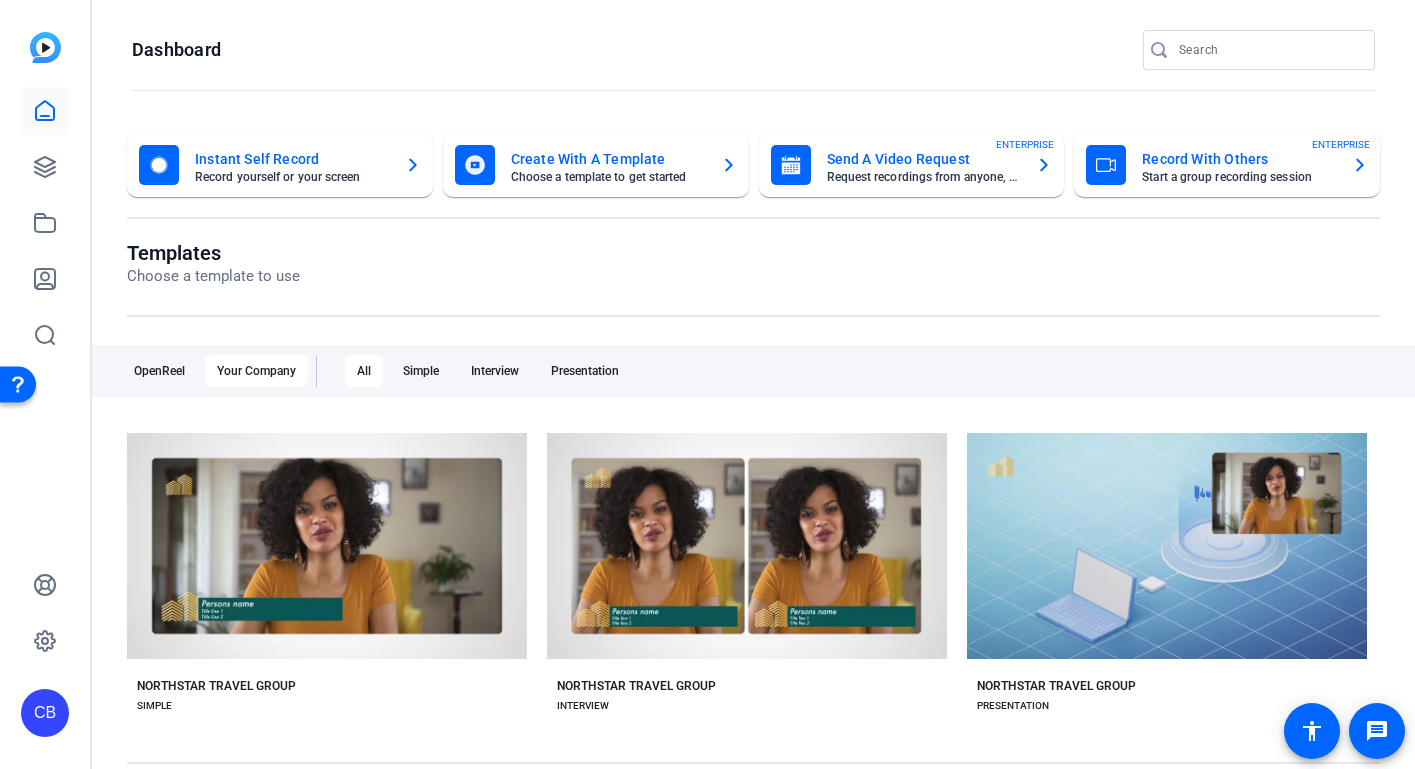 click on "Send A Video Request" 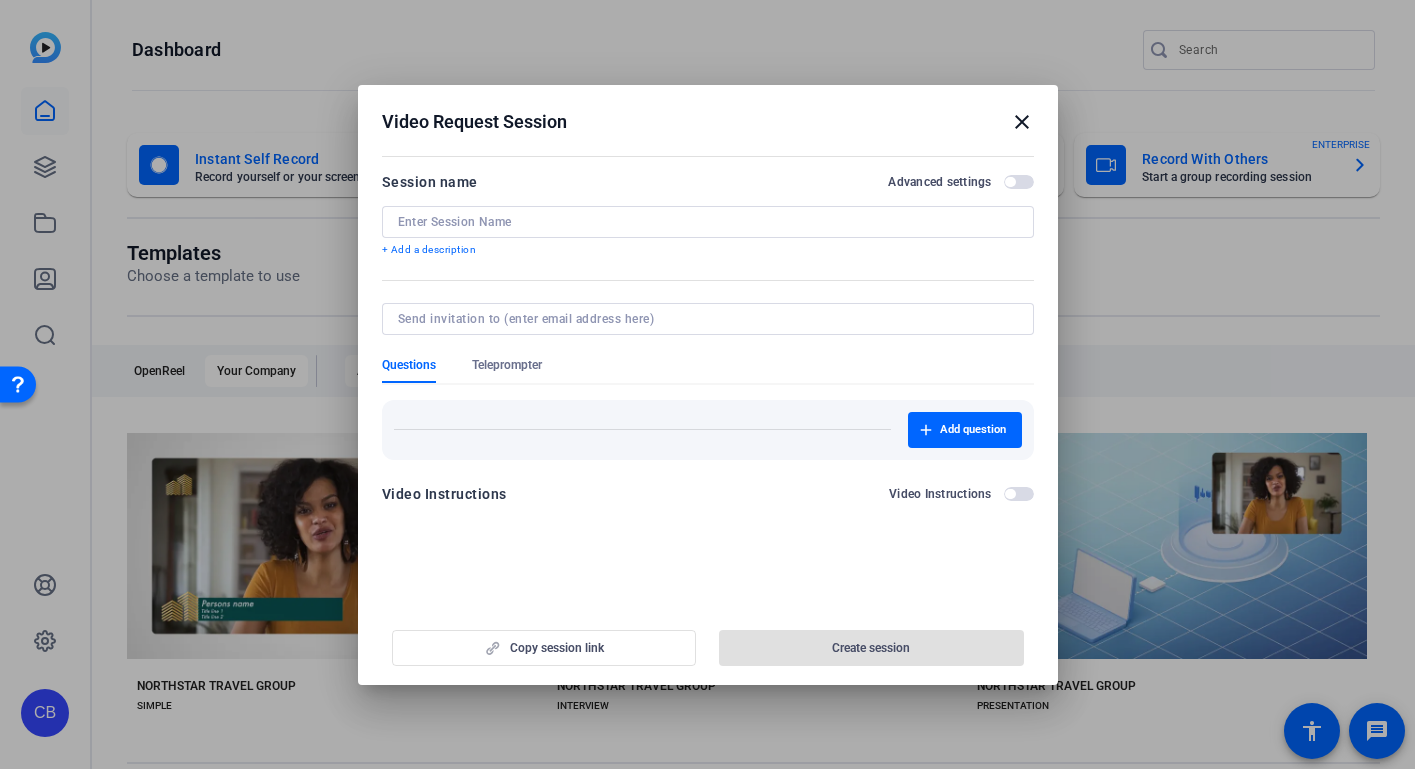 scroll, scrollTop: 0, scrollLeft: 0, axis: both 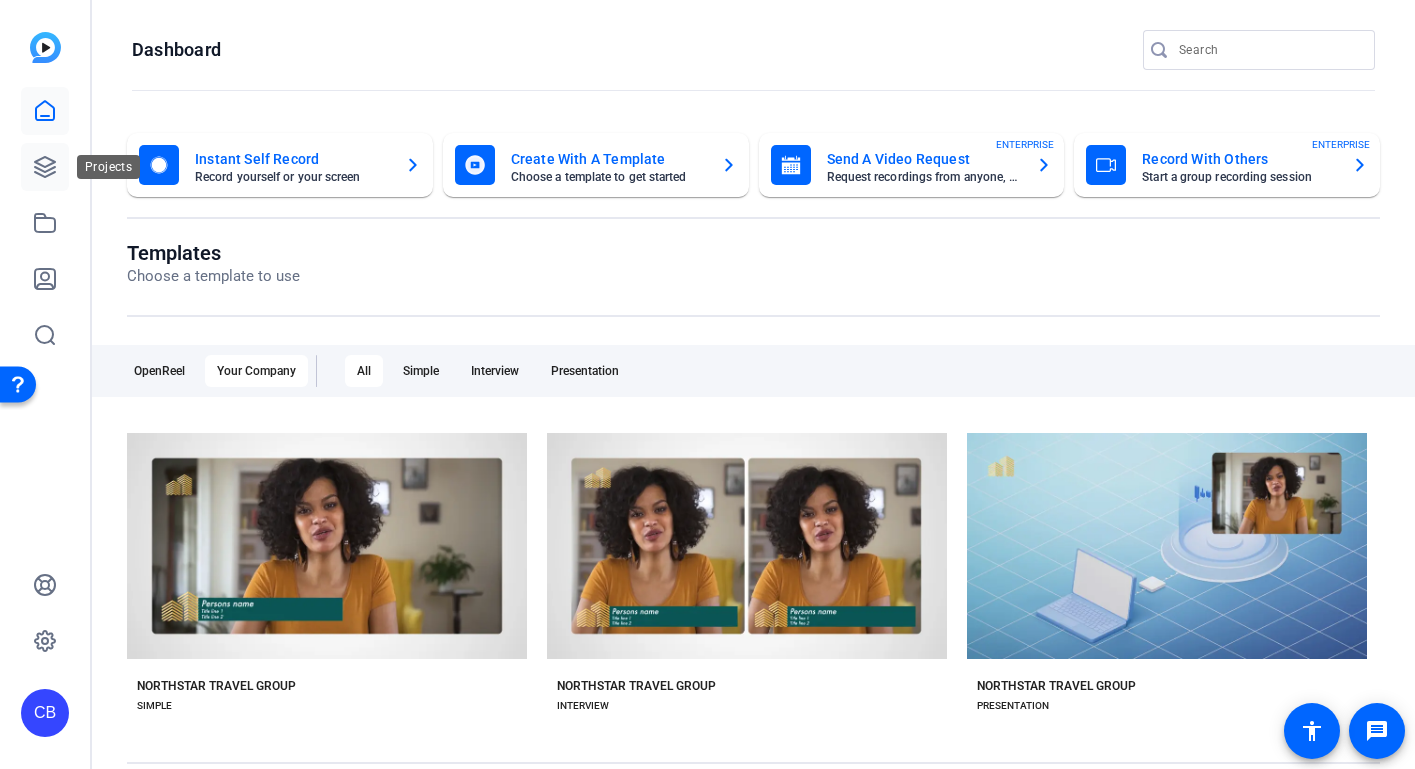click 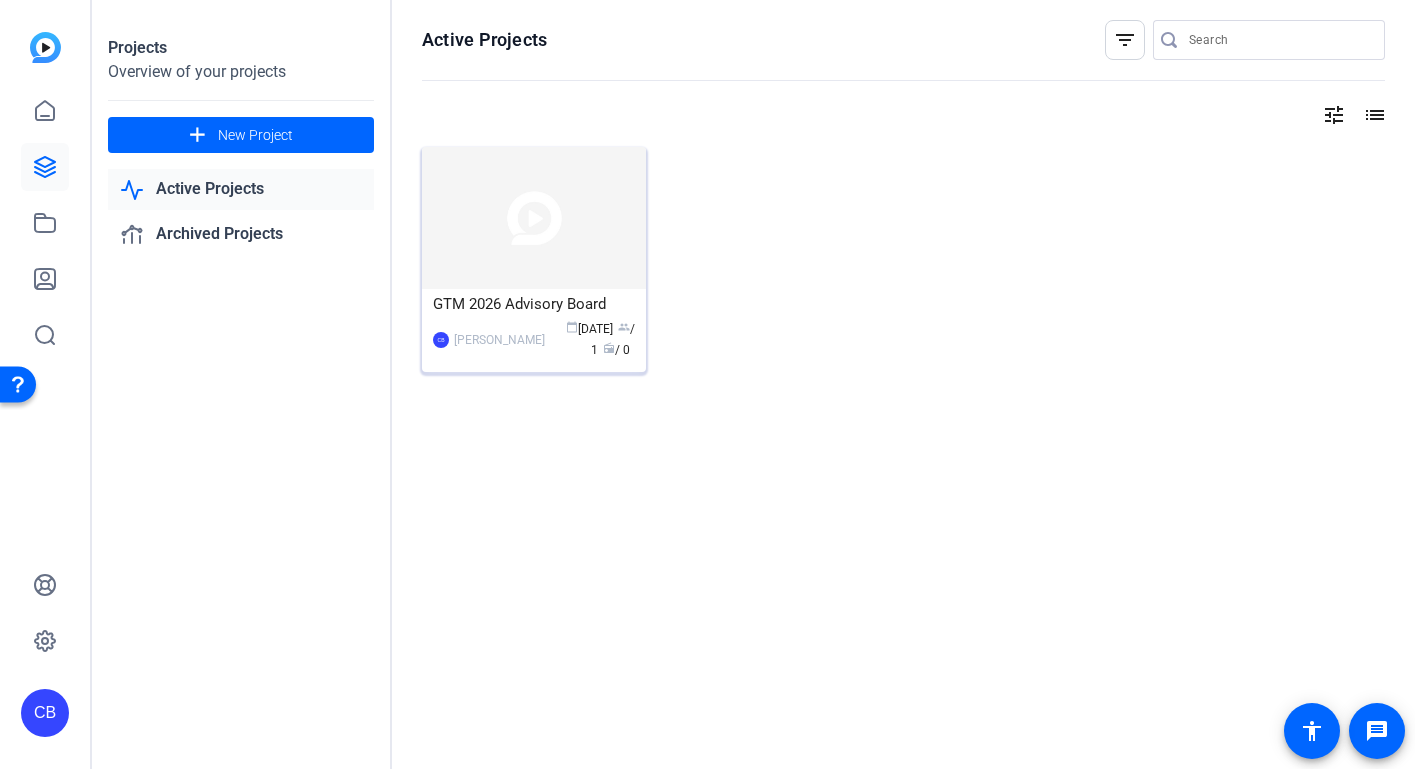 click 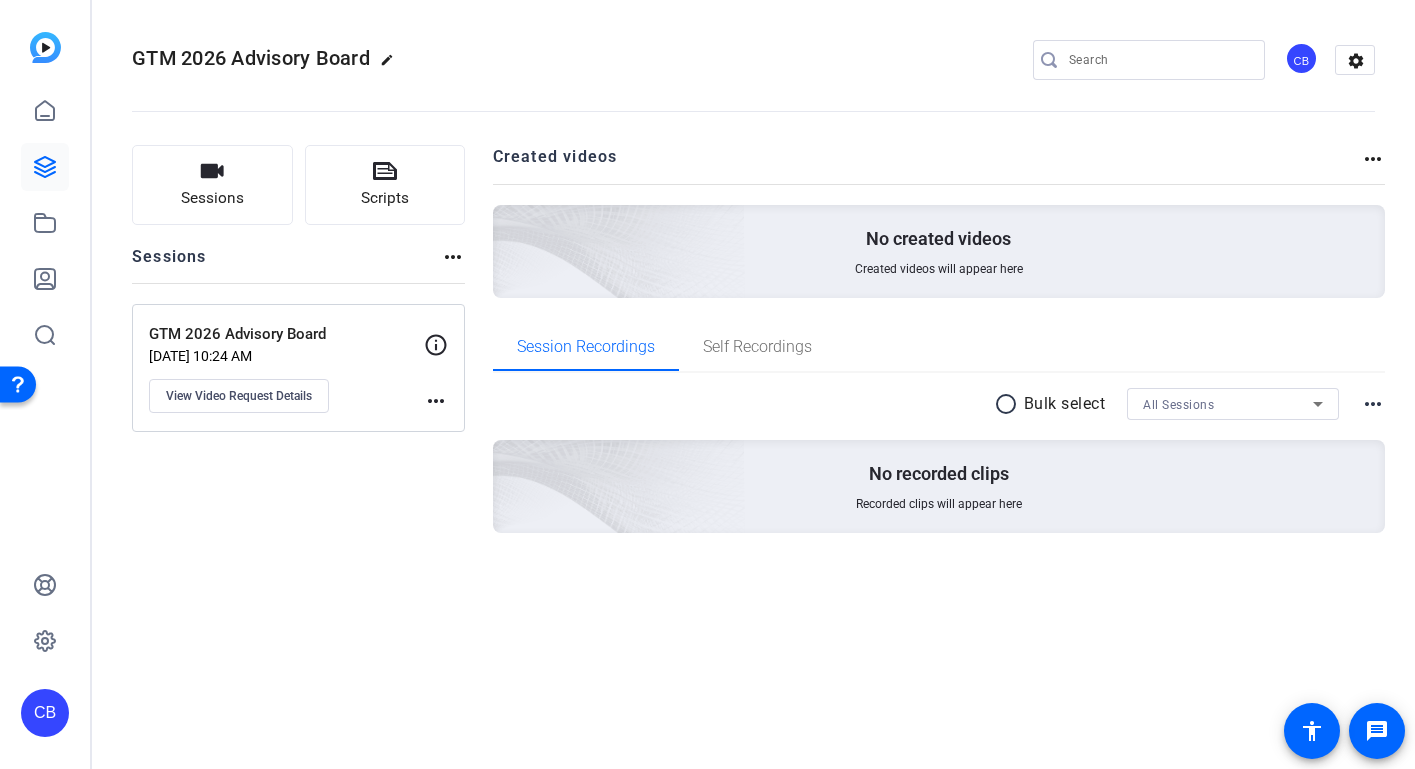 click on "GTM 2026 Advisory Board" 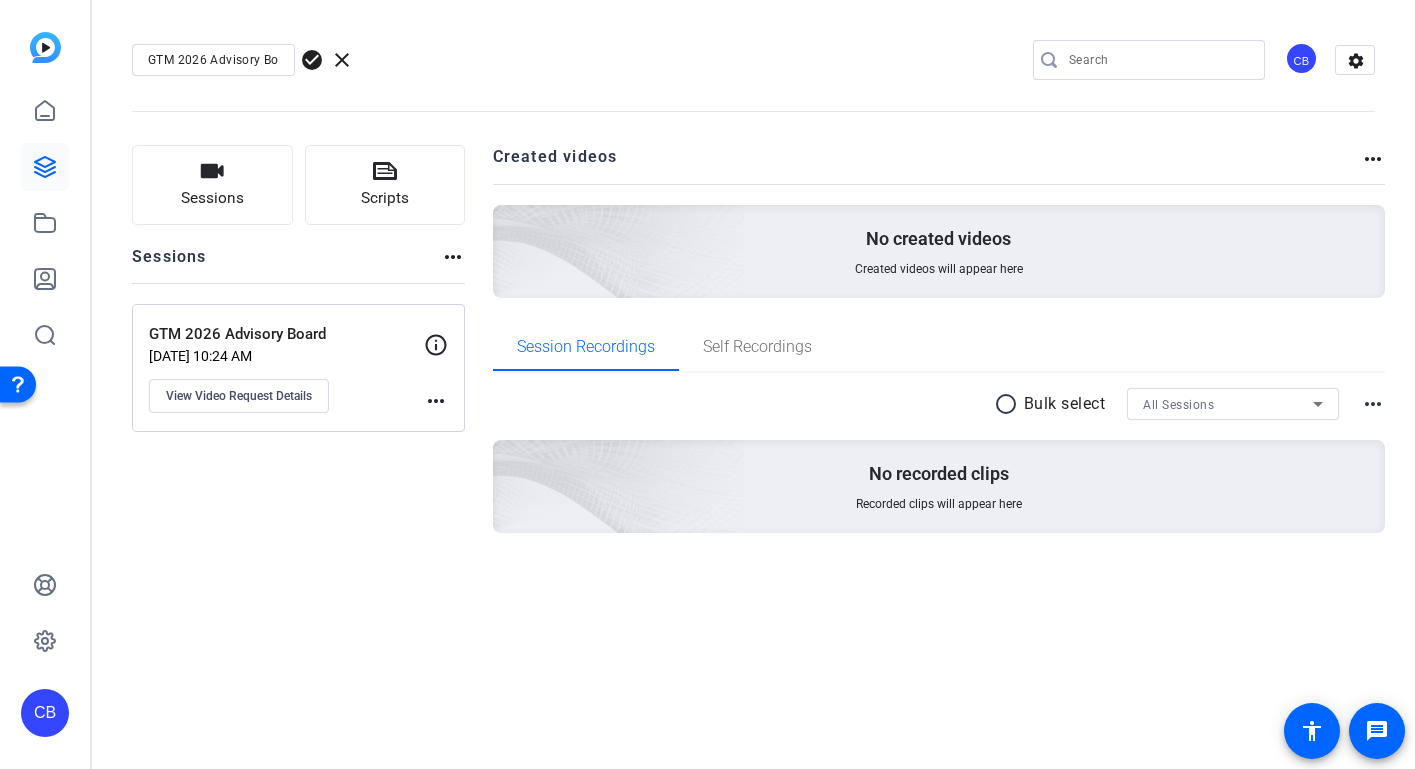 click on "clear" 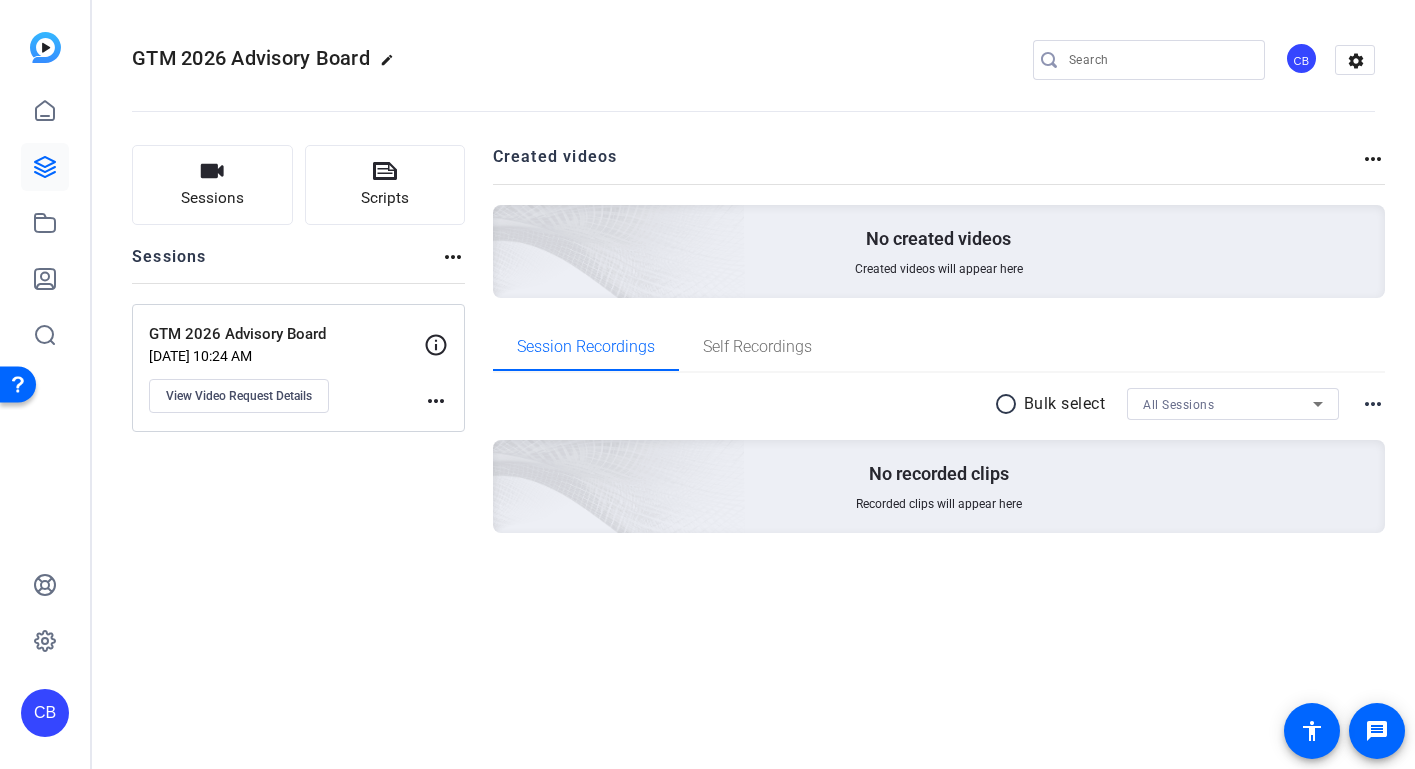 click on "edit" 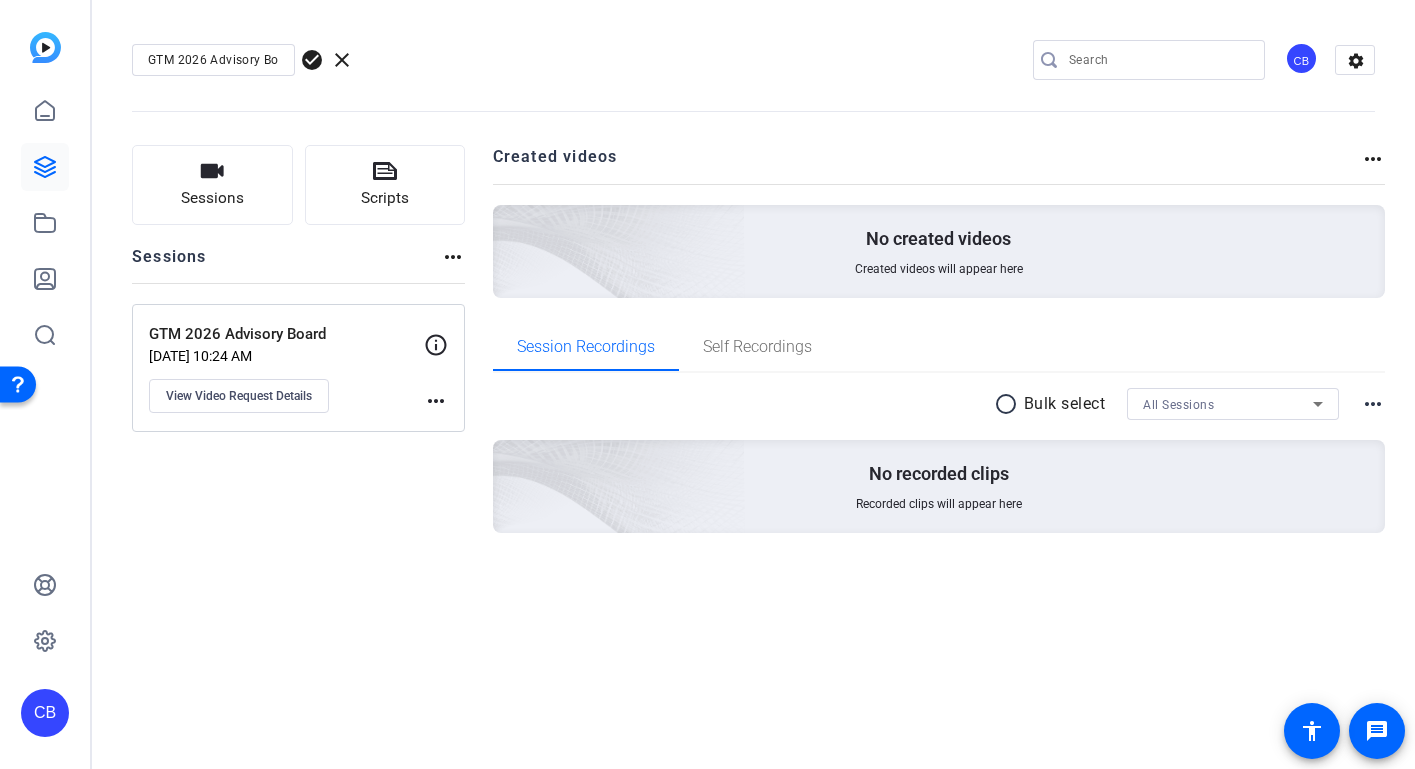 click on "GTM 2026 Advisory Board" at bounding box center (213, 60) 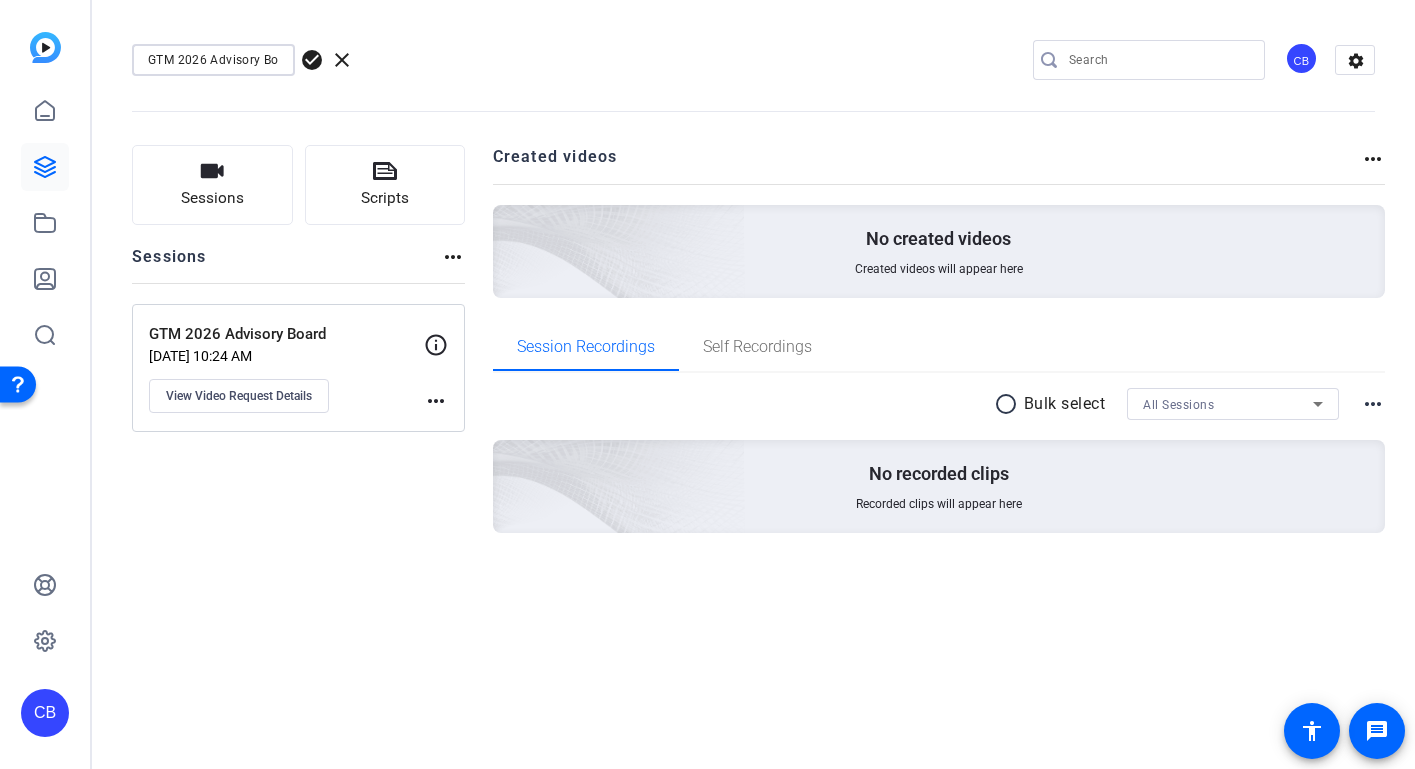 click on "GTM 2026 Advisory Board" at bounding box center (213, 60) 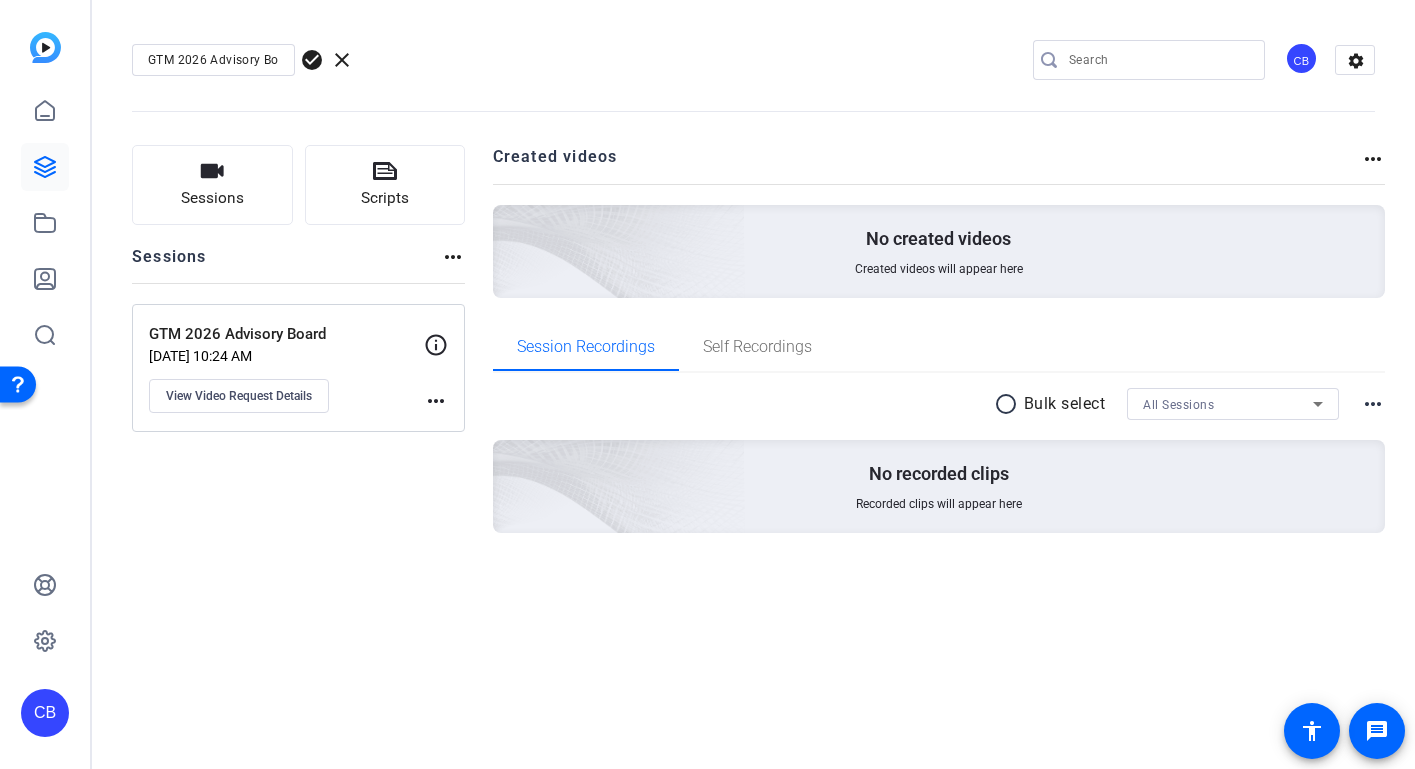click on "check_circle" 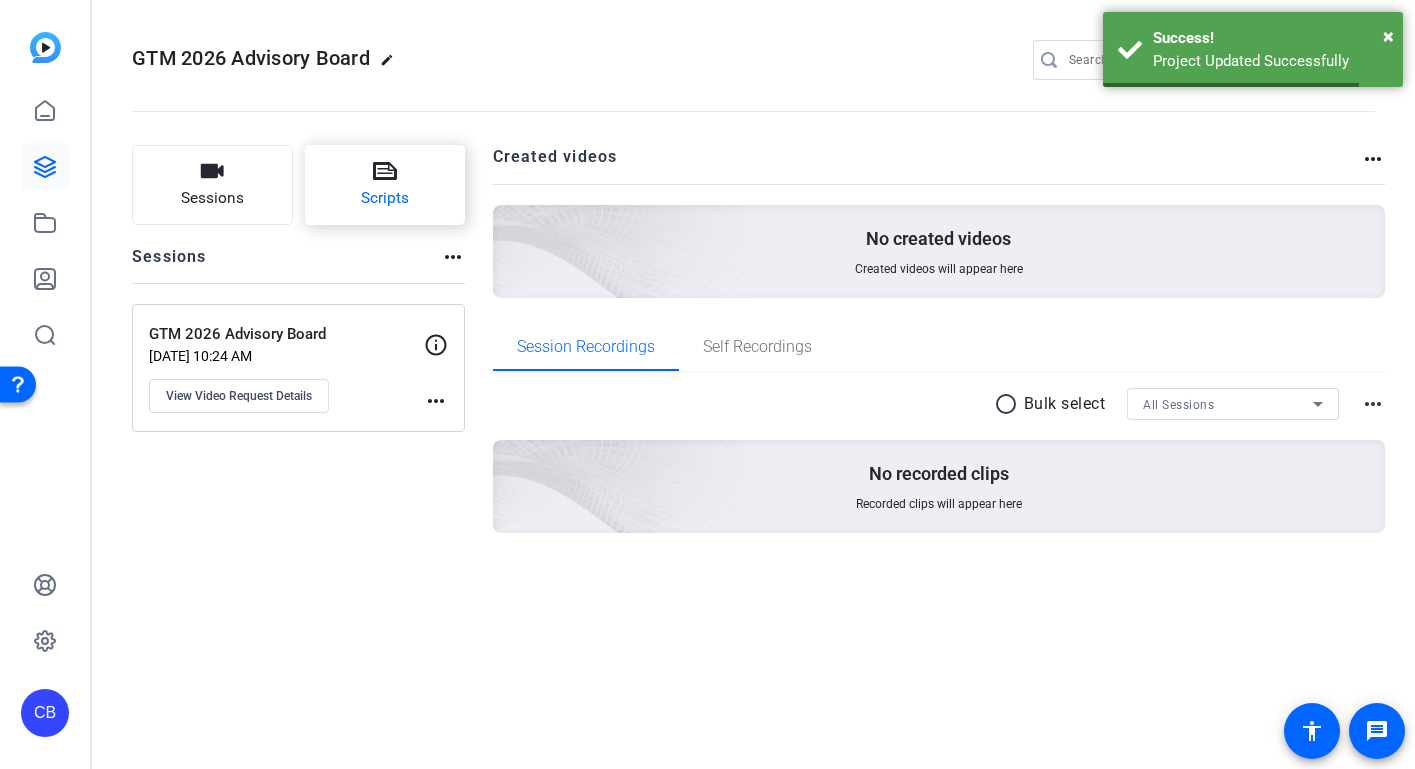 click on "Scripts" 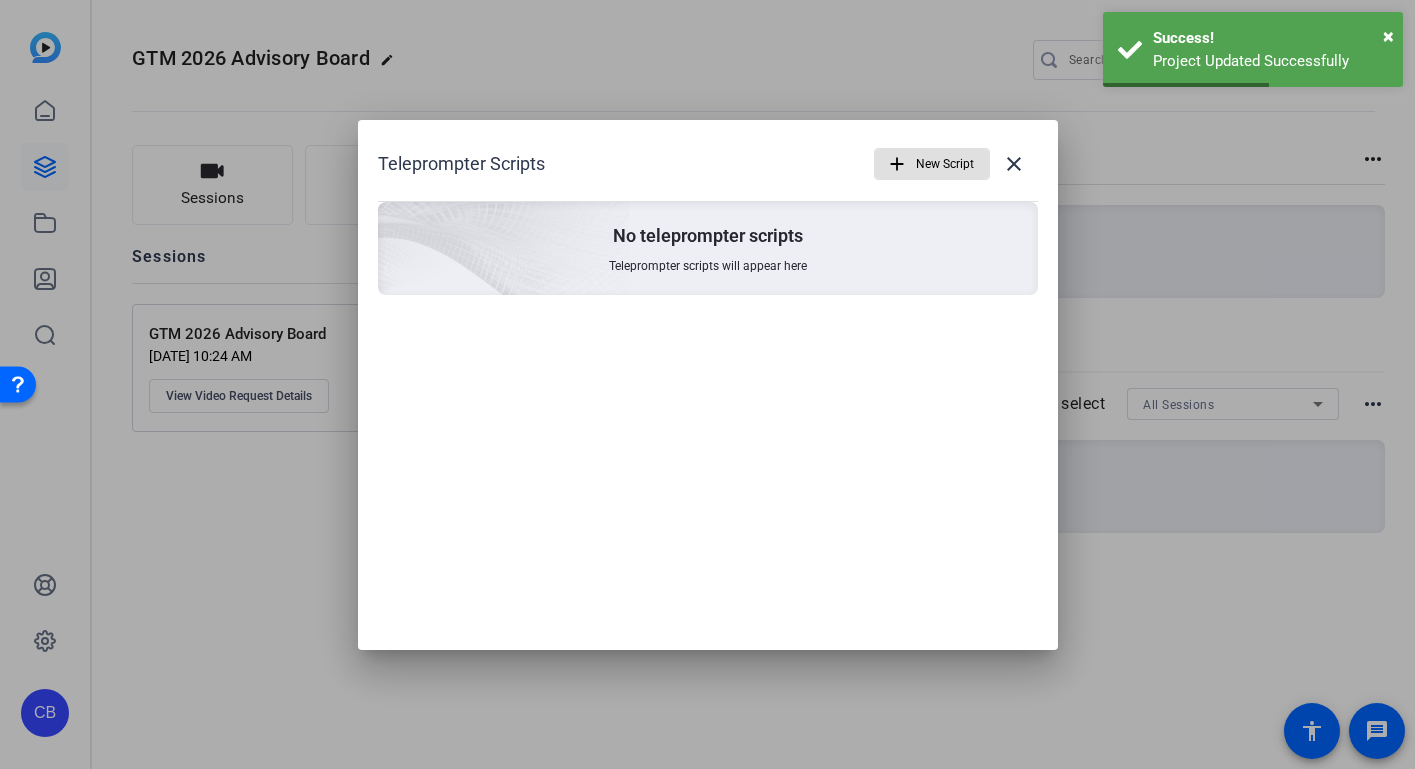 scroll, scrollTop: 0, scrollLeft: 0, axis: both 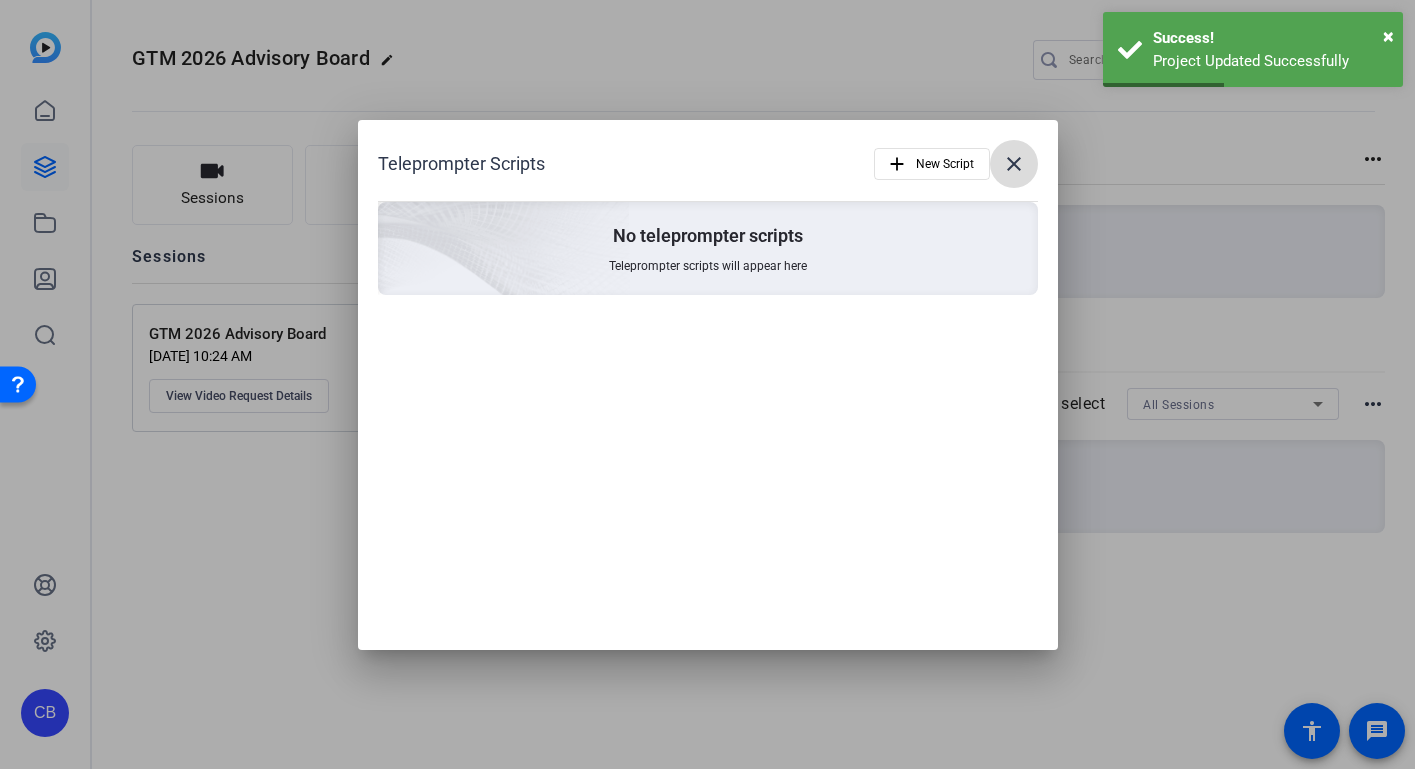 click on "close" at bounding box center (1014, 164) 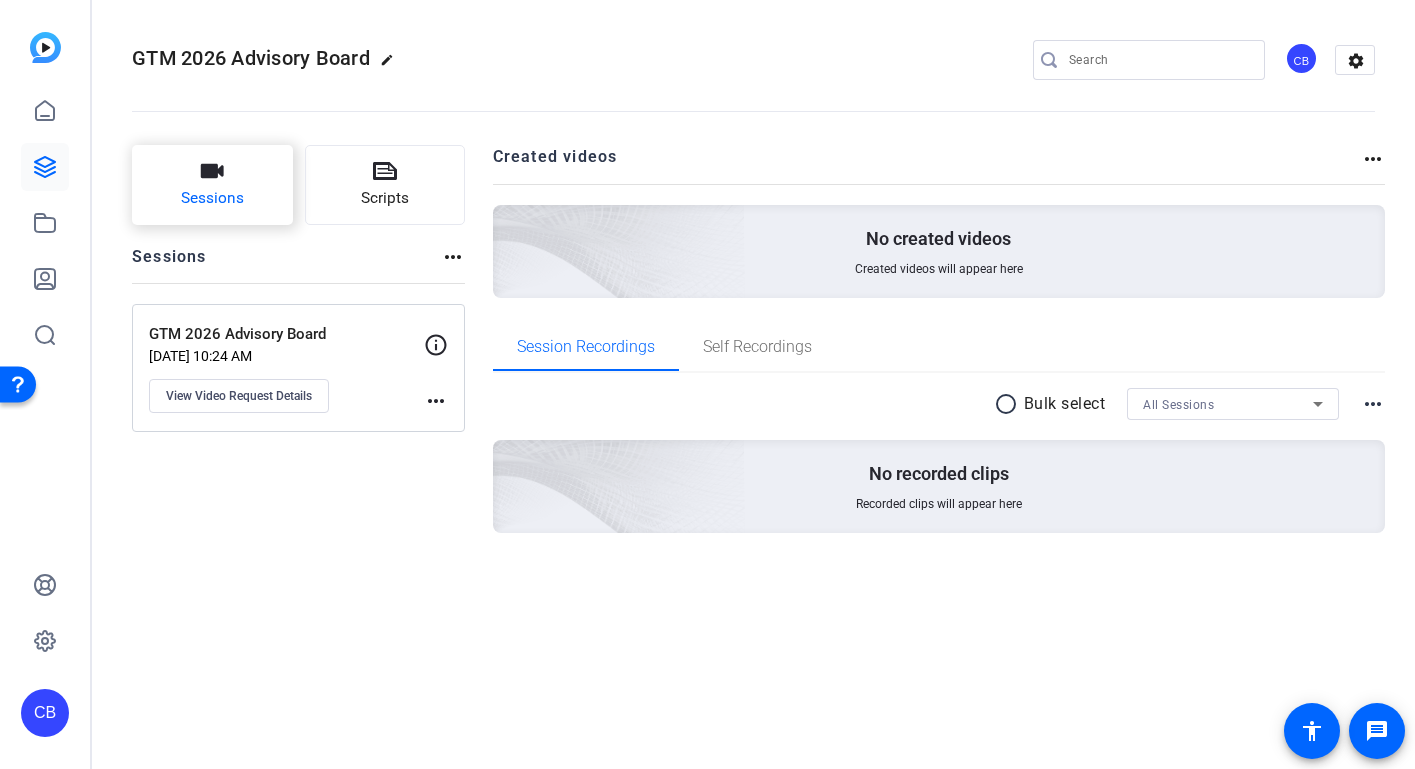 click on "Sessions" 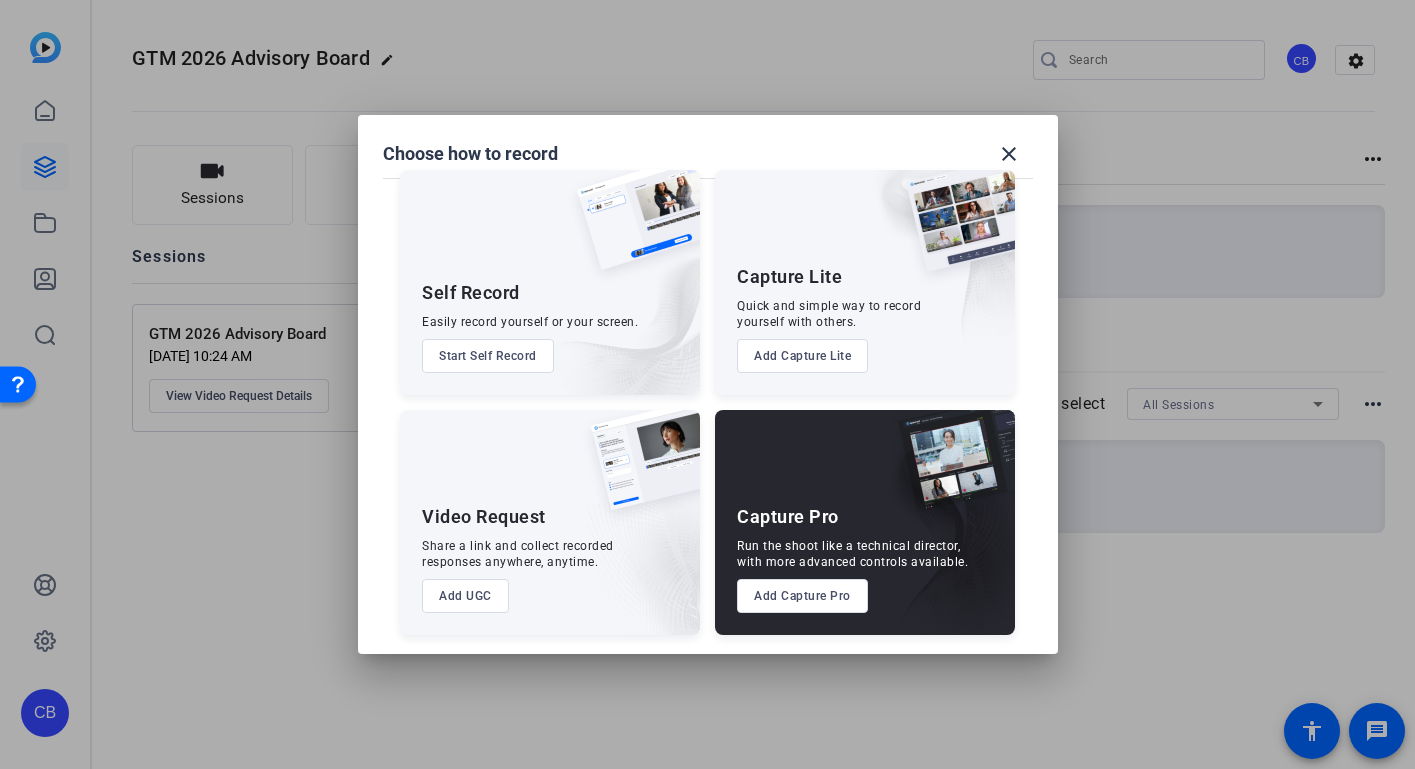 scroll, scrollTop: 25, scrollLeft: 0, axis: vertical 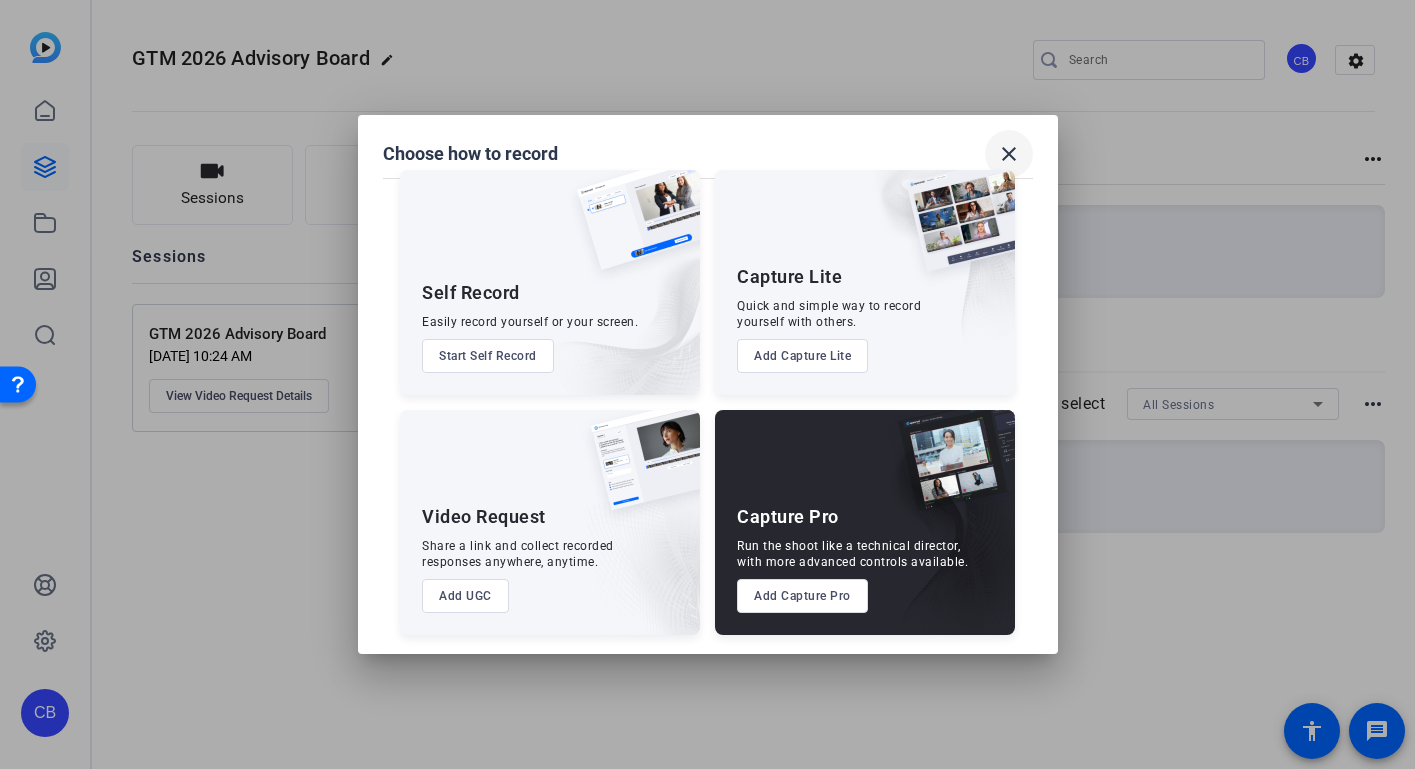 click on "close" at bounding box center [1009, 154] 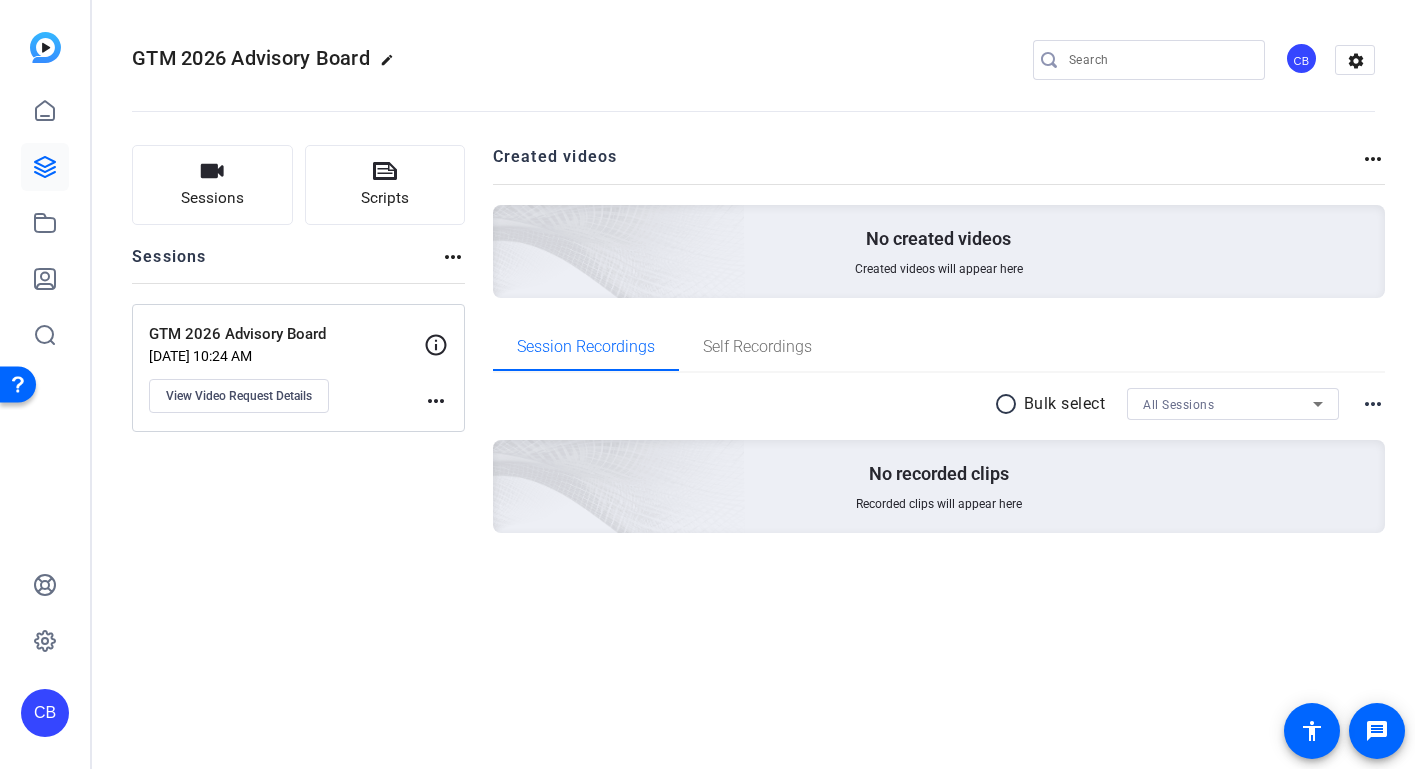 click on "more_horiz" 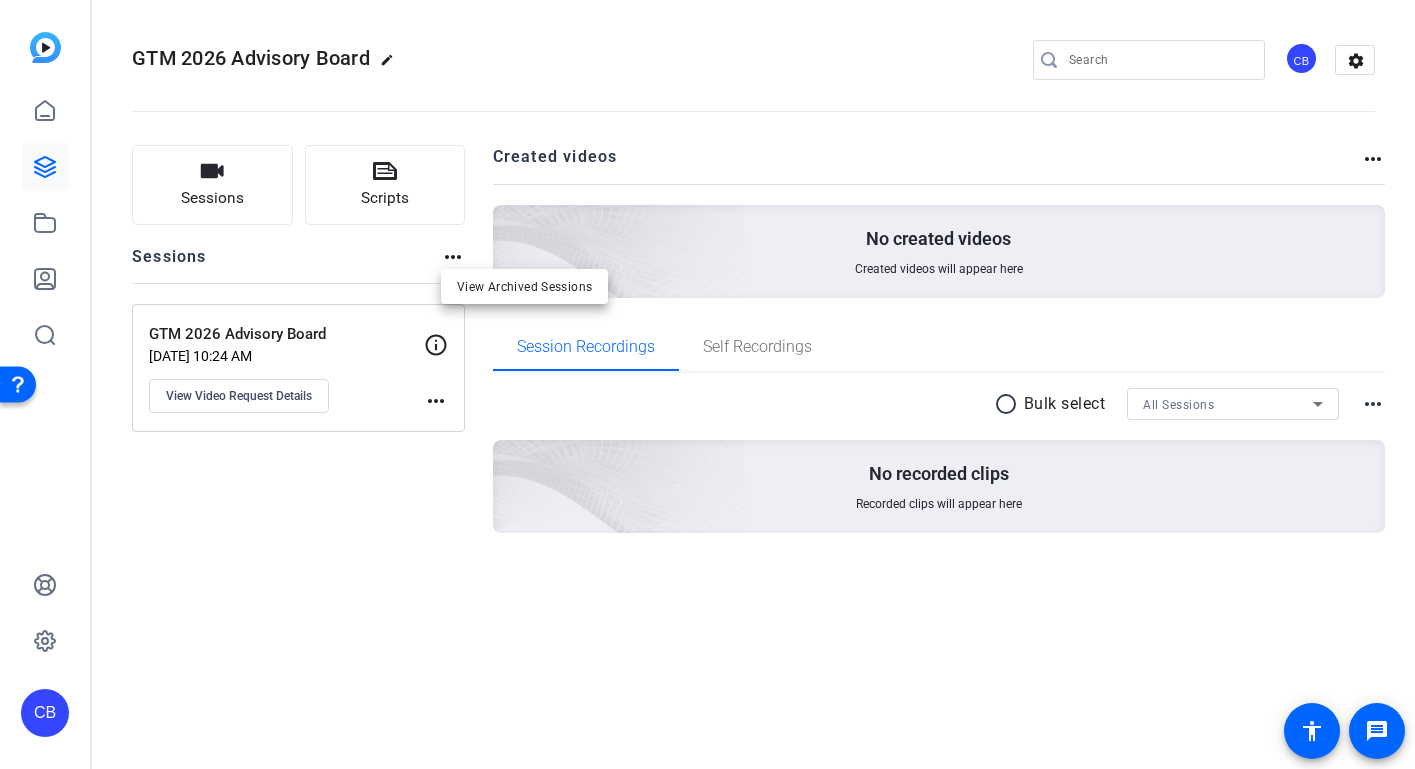 click at bounding box center (707, 384) 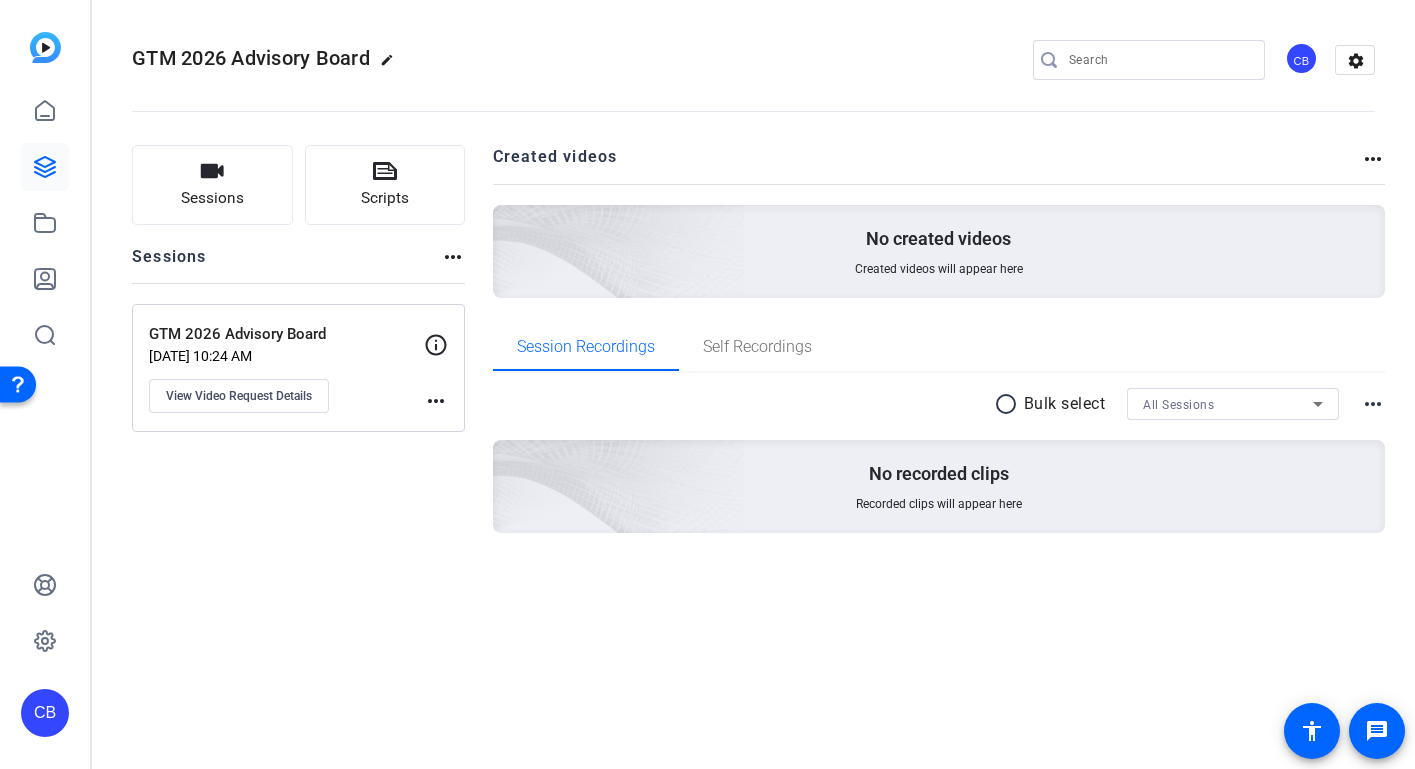 click on "GTM 2026 Advisory Board" 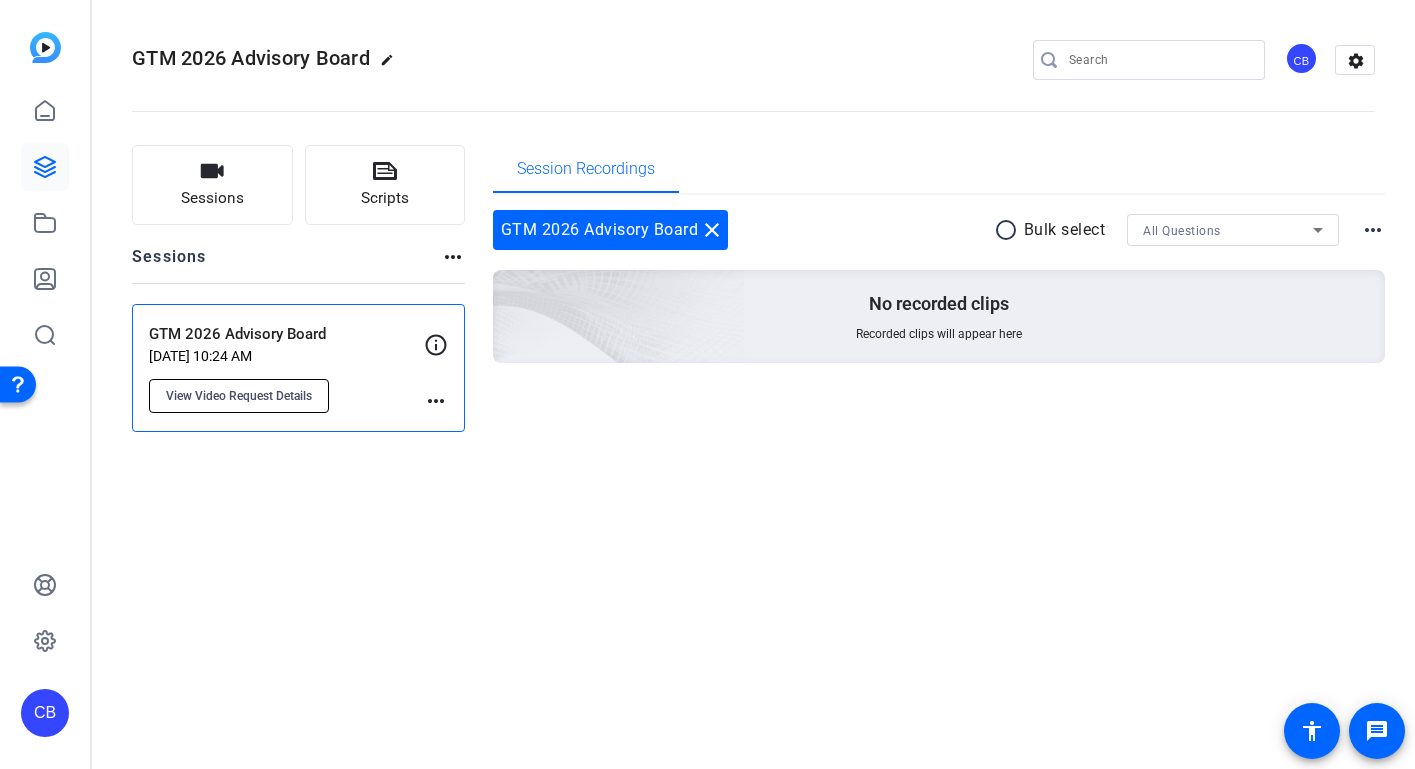 click on "View Video Request Details" 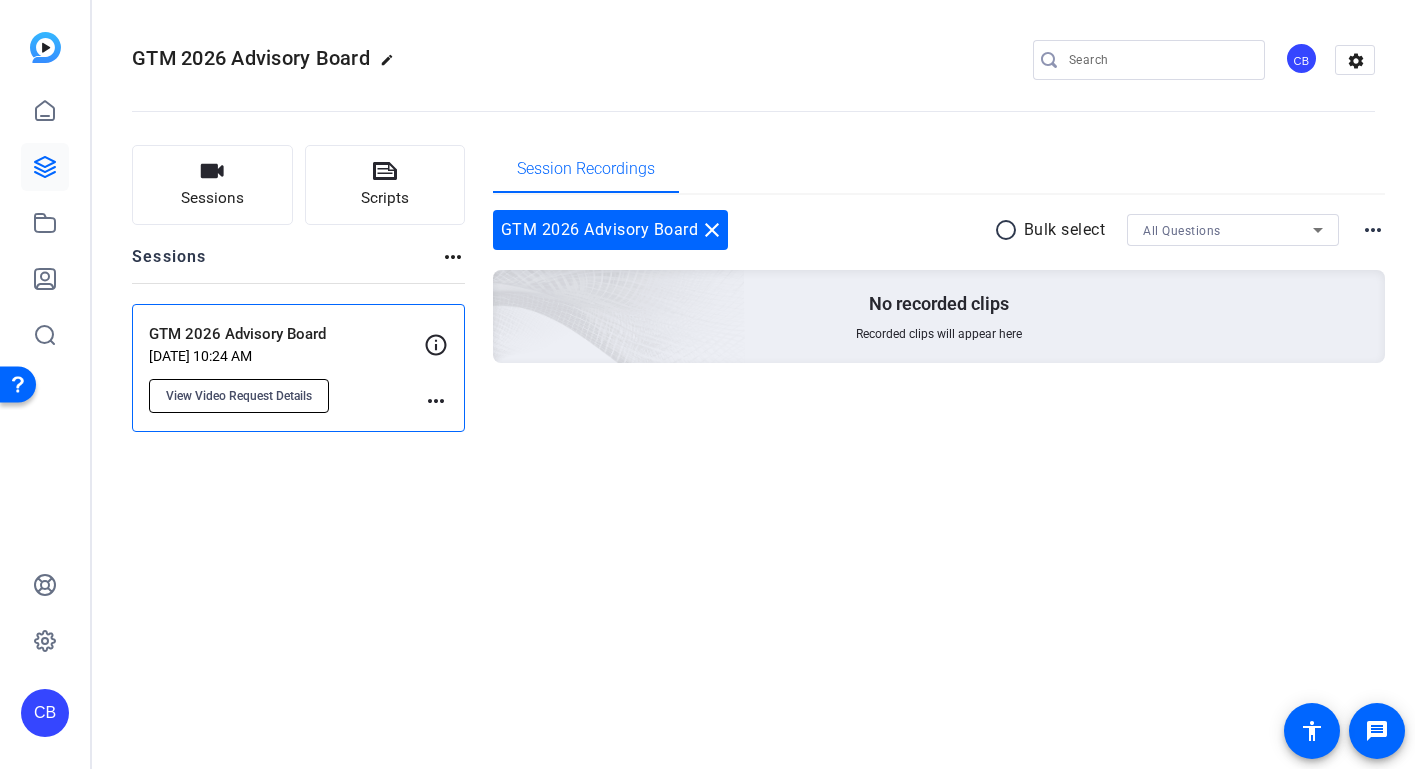 type on "GTM 2026 Advisory Board" 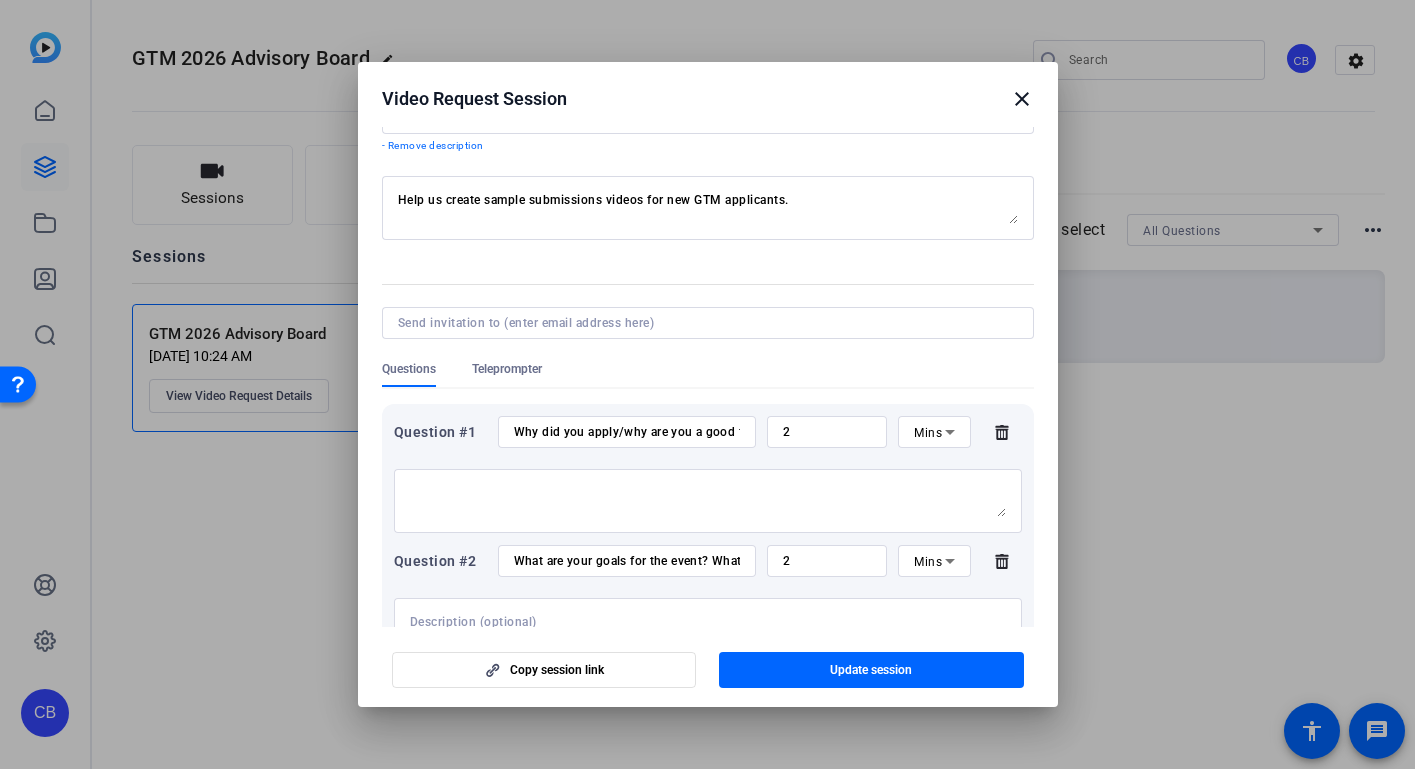 scroll, scrollTop: 105, scrollLeft: 0, axis: vertical 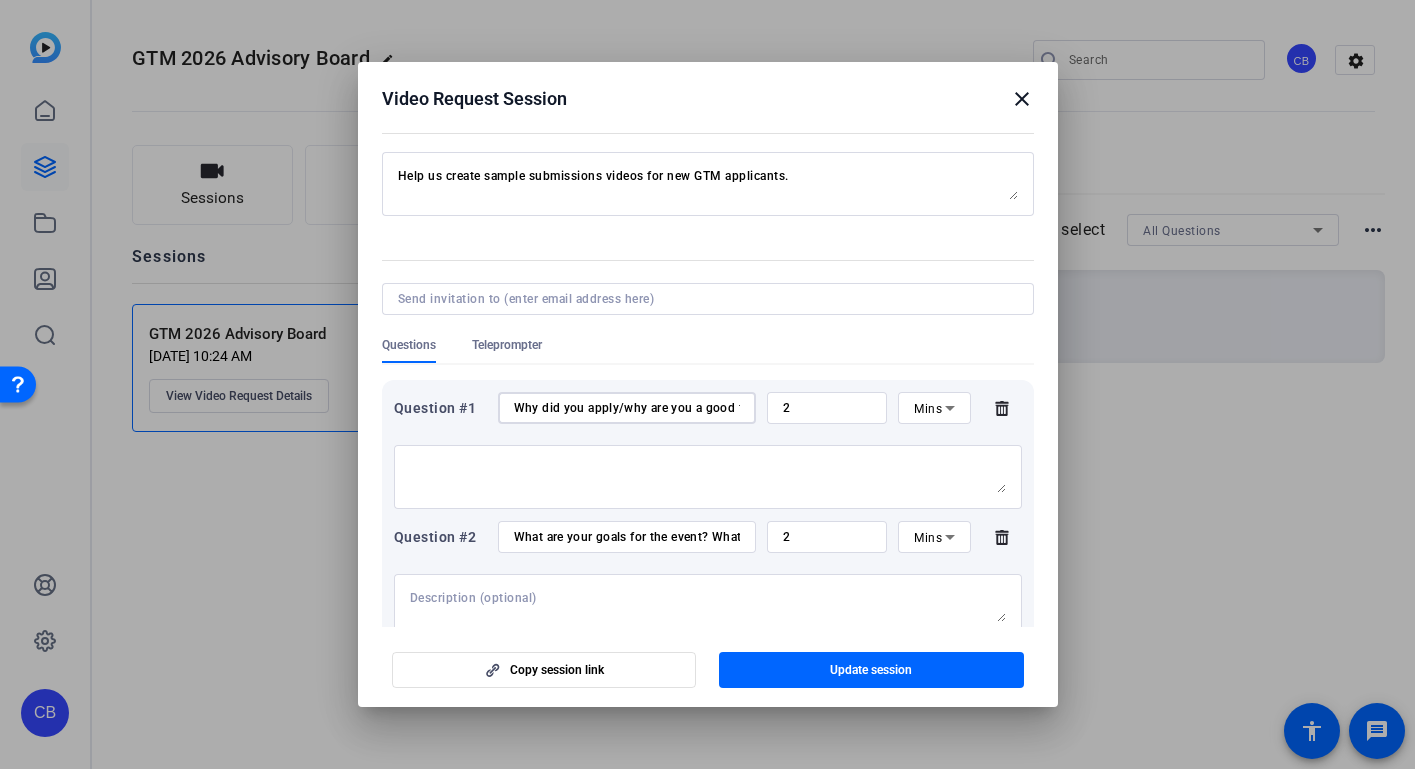 click on "Why did you apply/why are you a good fit for the event?" at bounding box center [627, 408] 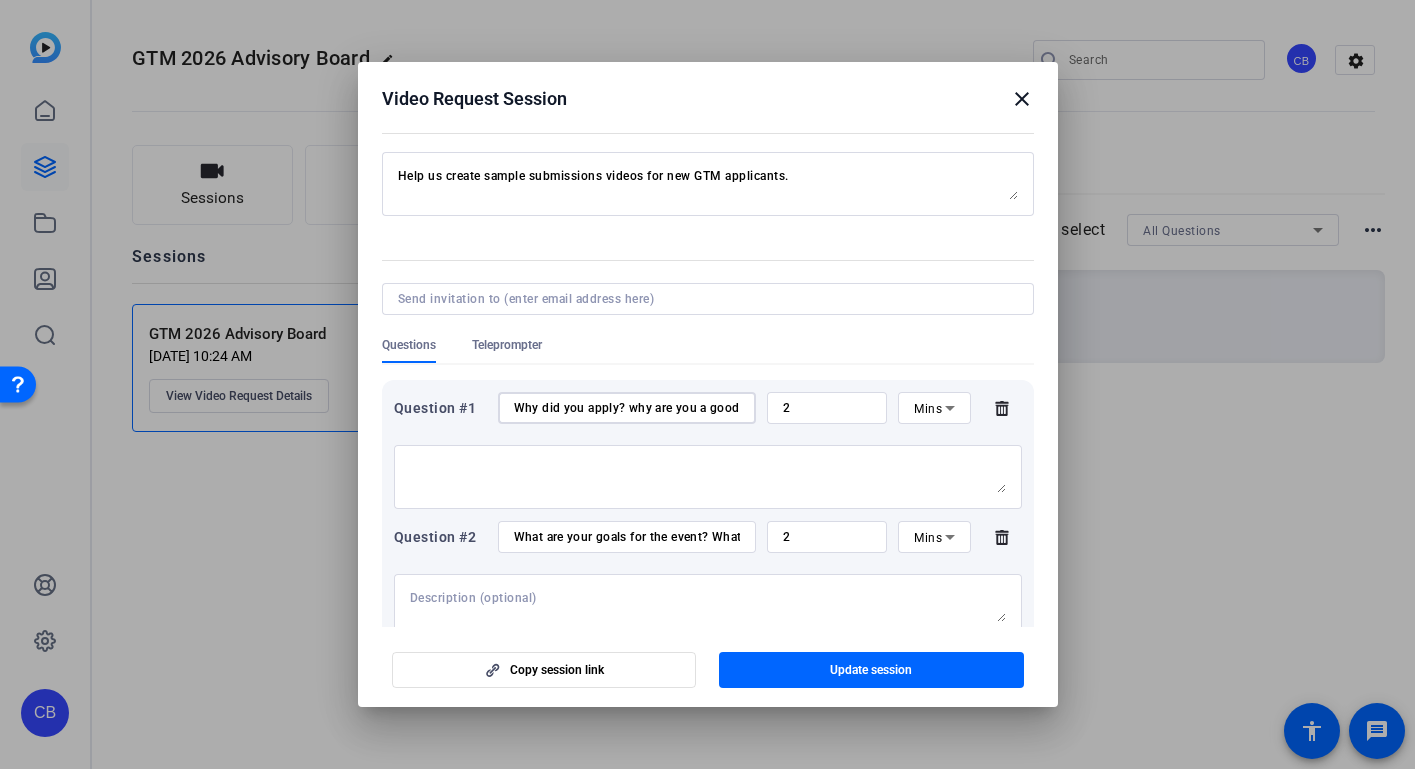 drag, startPoint x: 624, startPoint y: 410, endPoint x: 773, endPoint y: 418, distance: 149.21461 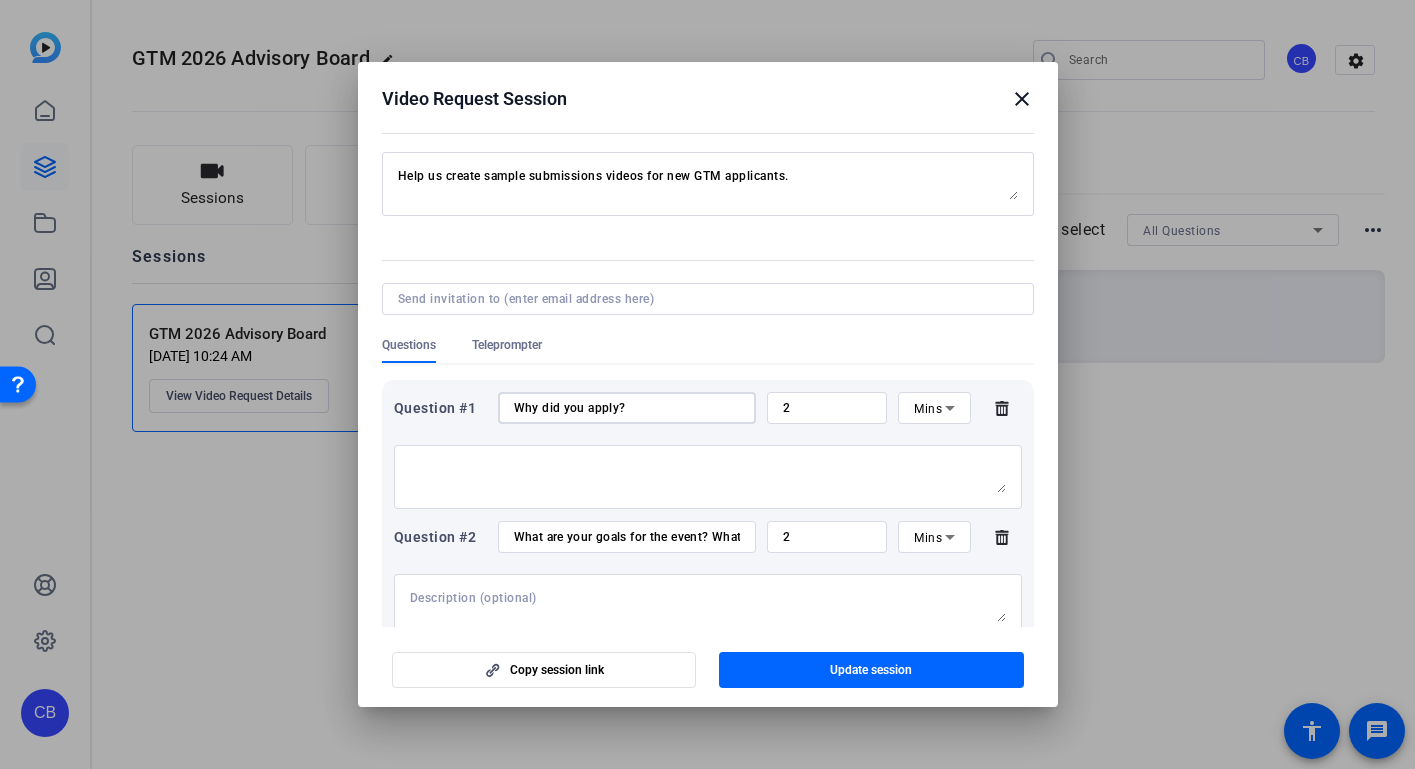 type on "Why did you apply?" 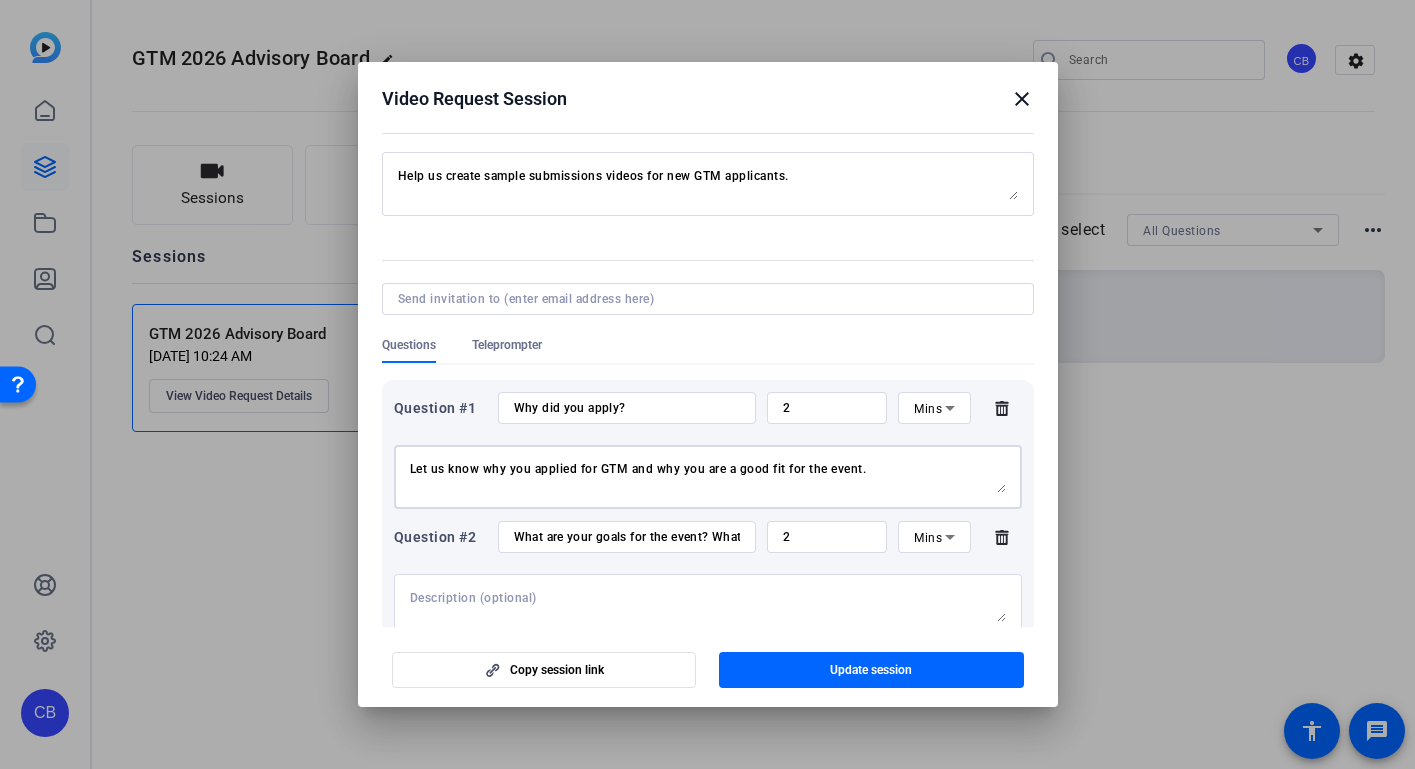 scroll, scrollTop: 16, scrollLeft: 0, axis: vertical 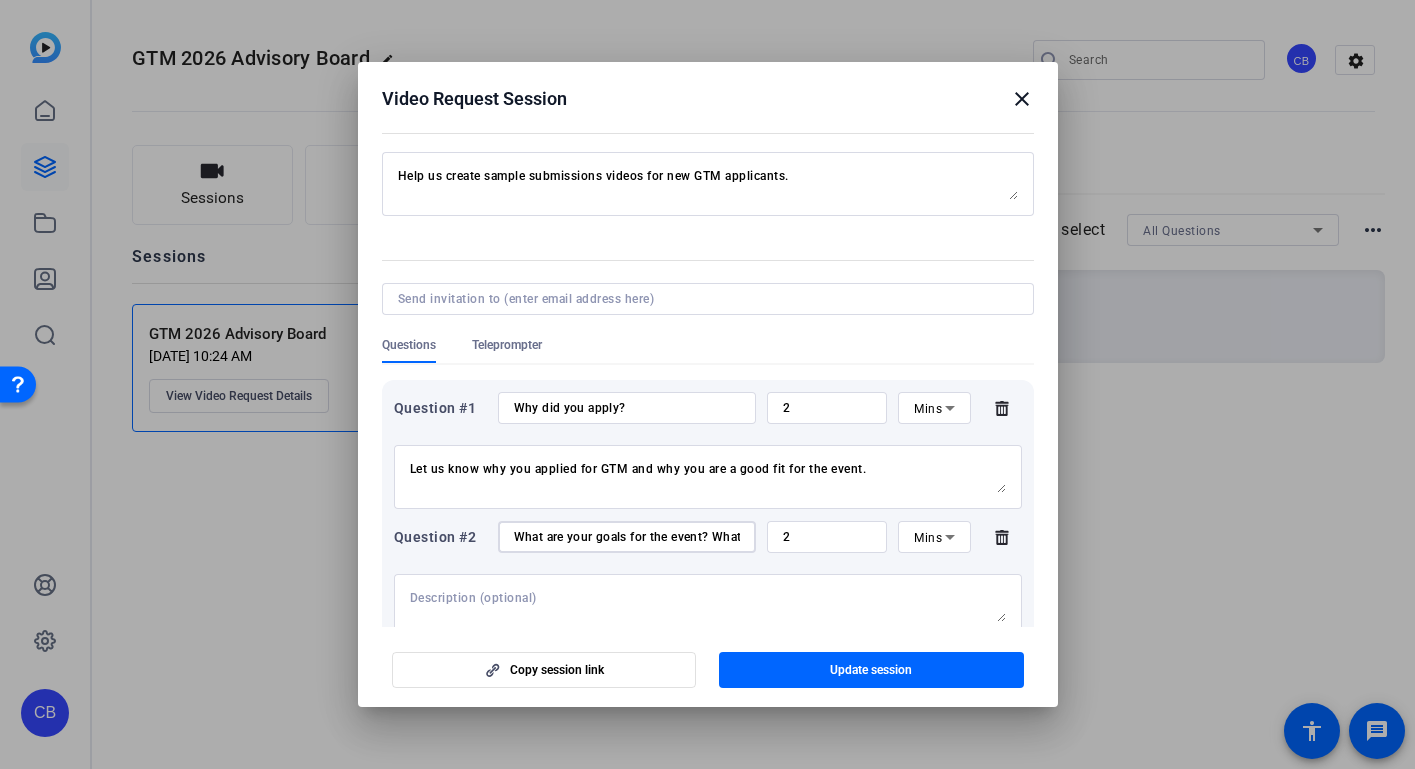 drag, startPoint x: 629, startPoint y: 536, endPoint x: 773, endPoint y: 541, distance: 144.08678 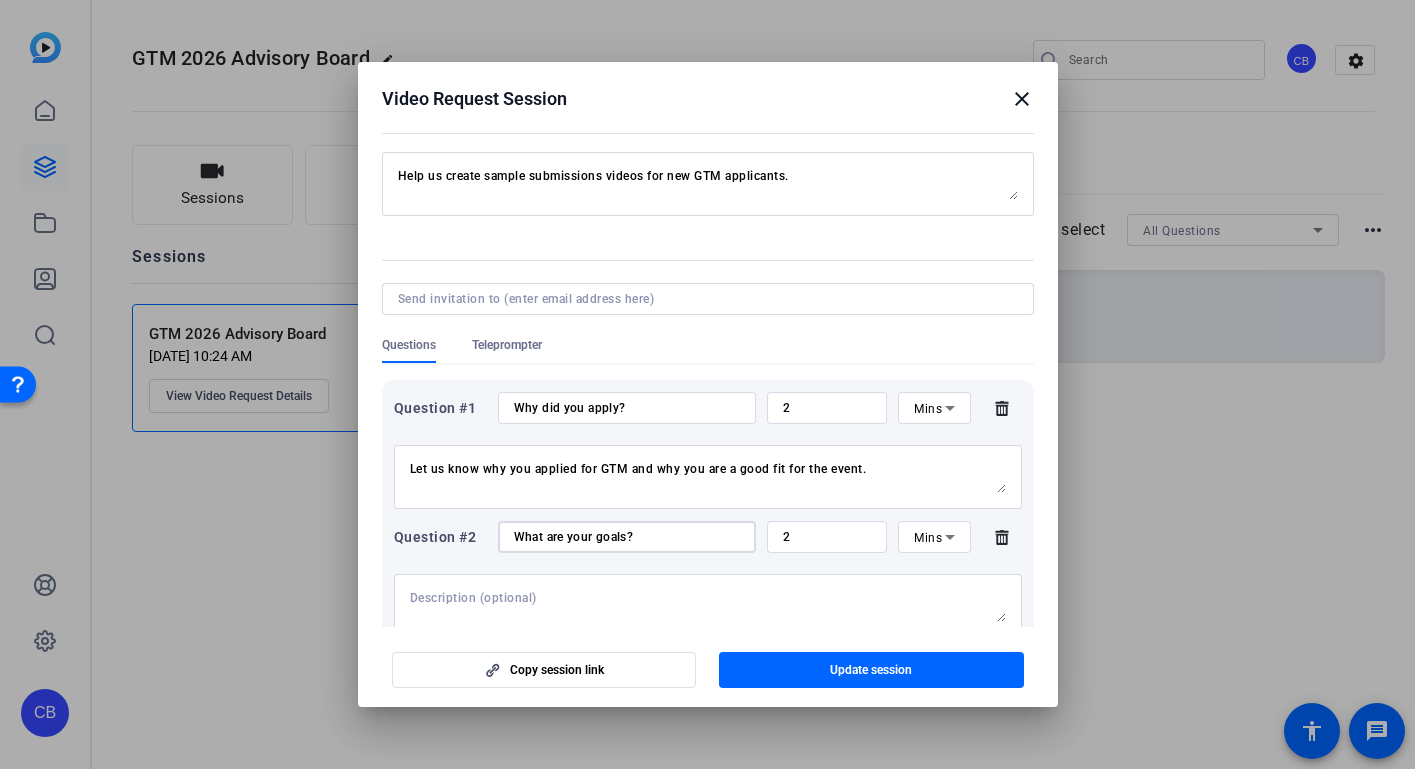 type on "What are your goals?" 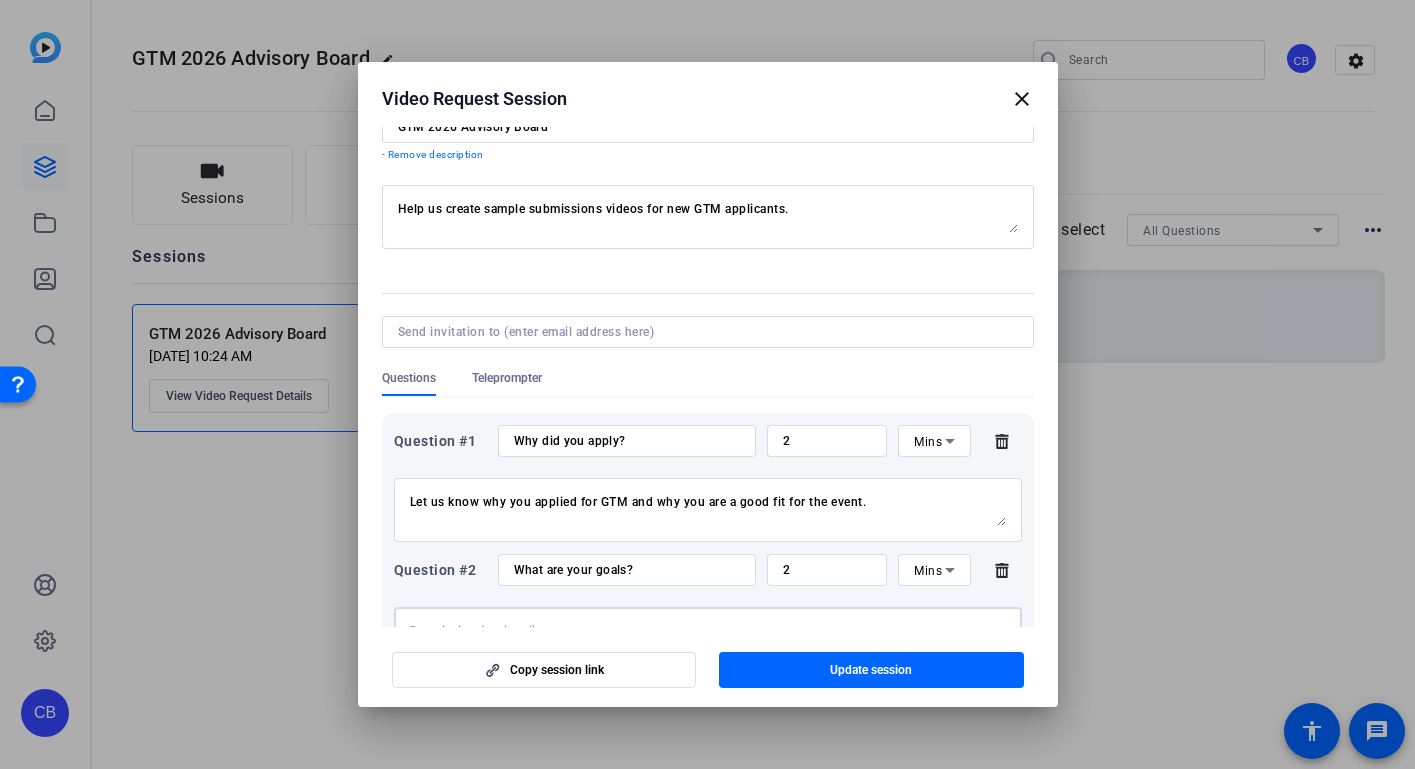 scroll, scrollTop: 69, scrollLeft: 0, axis: vertical 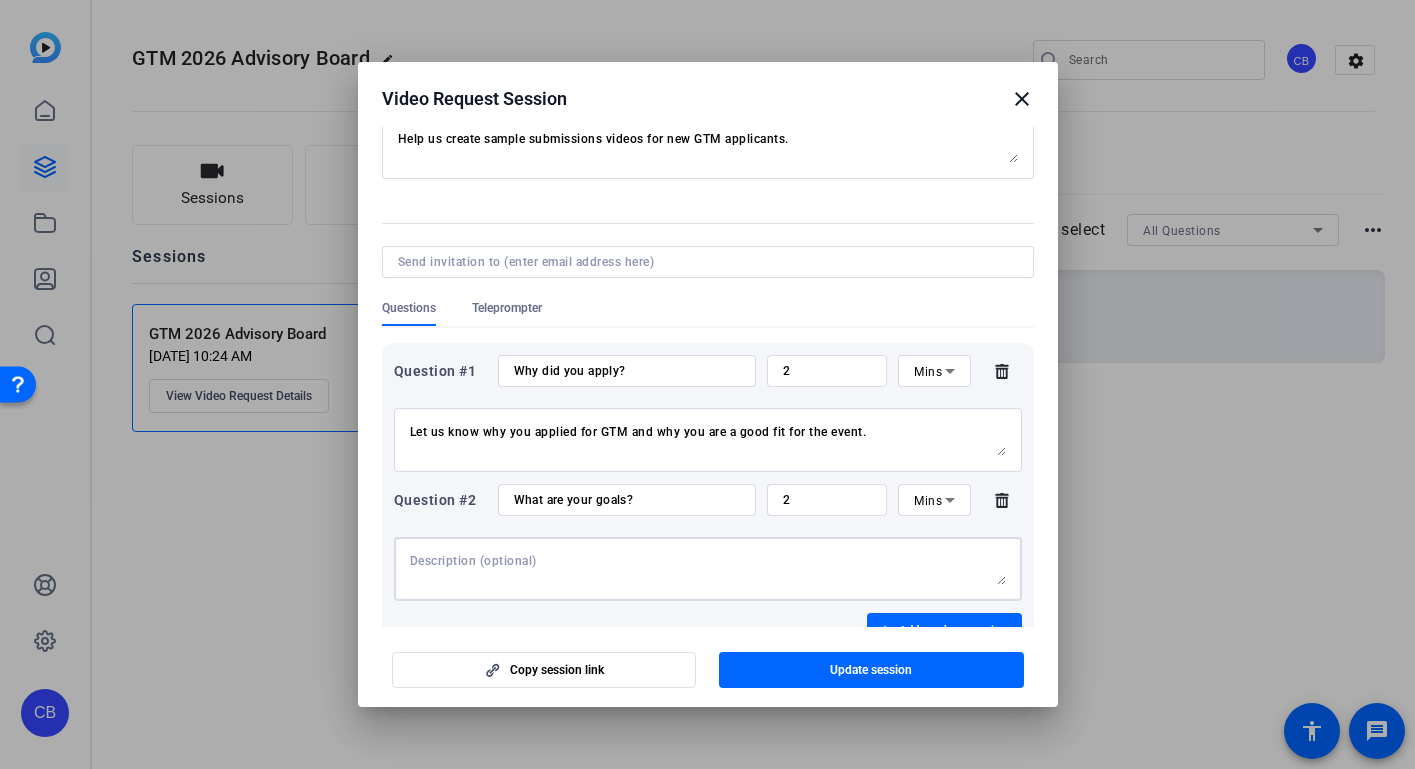 click at bounding box center (708, 569) 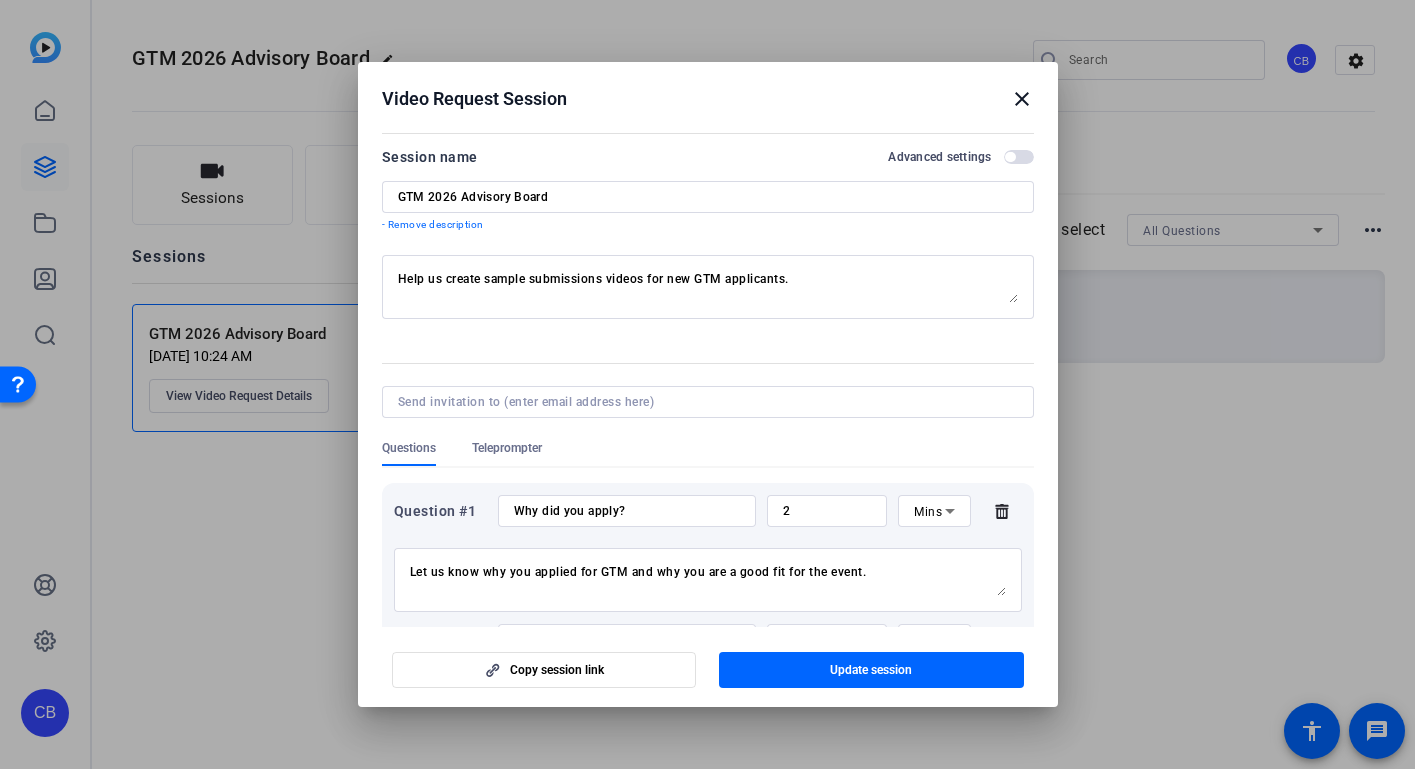 scroll, scrollTop: 0, scrollLeft: 0, axis: both 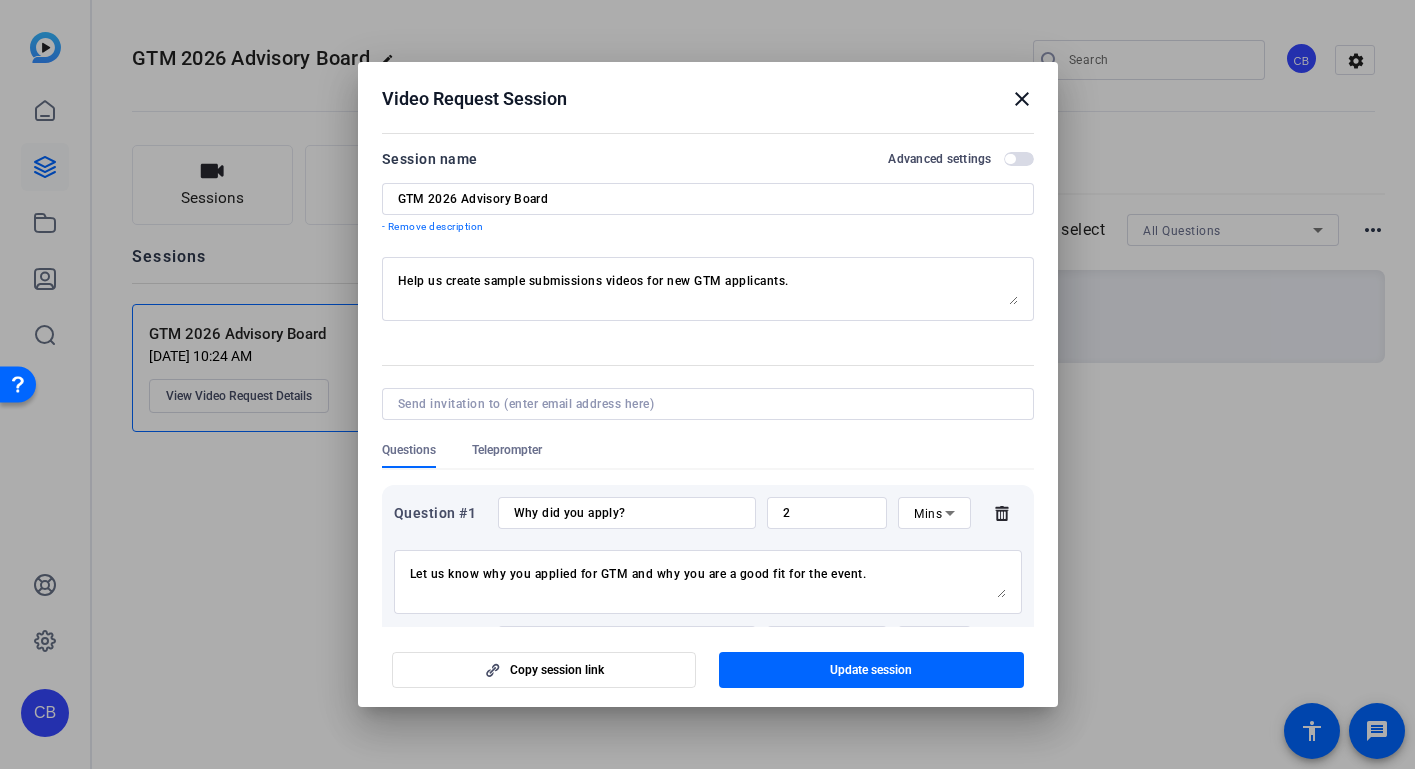 type on "Tell us what your current business goals are, what your goals for the event are and what you want to get out of attending GTM." 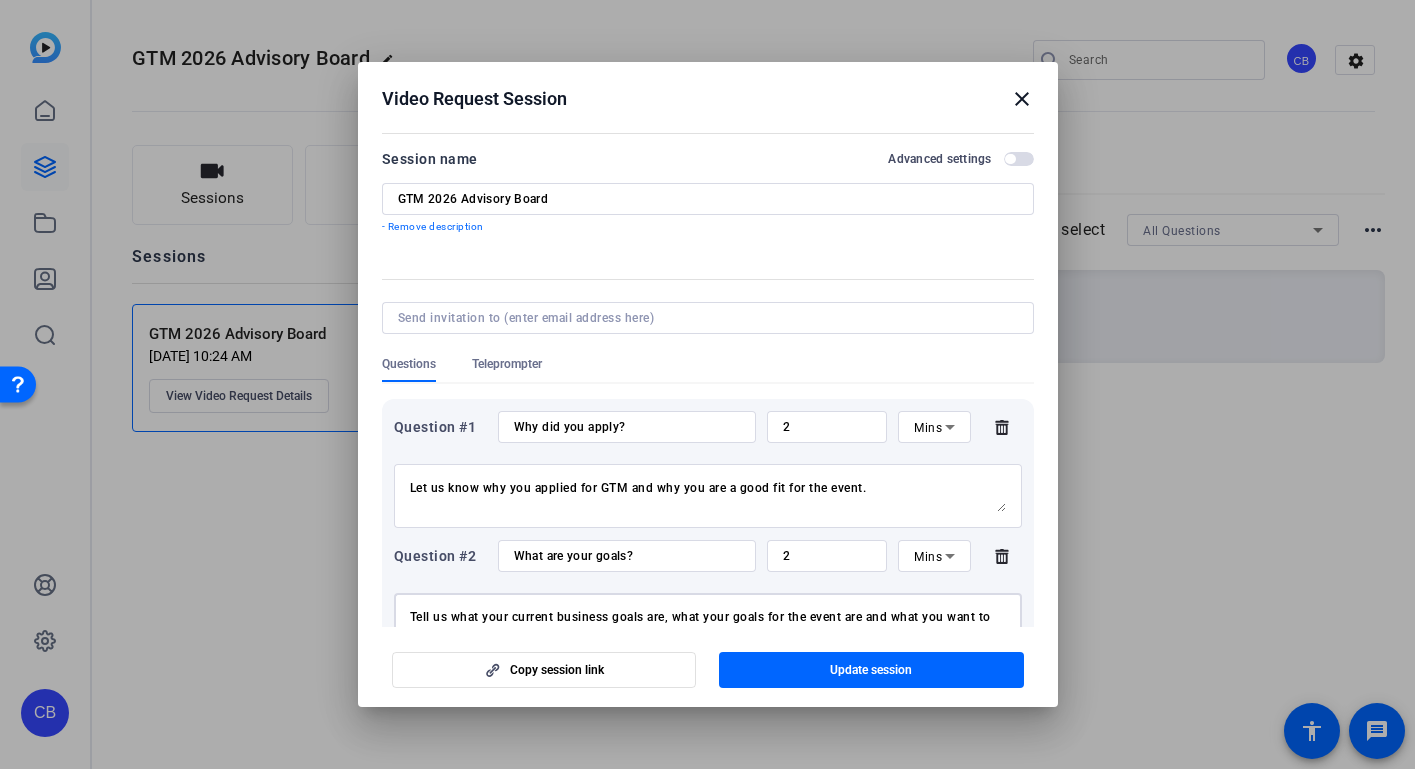 type 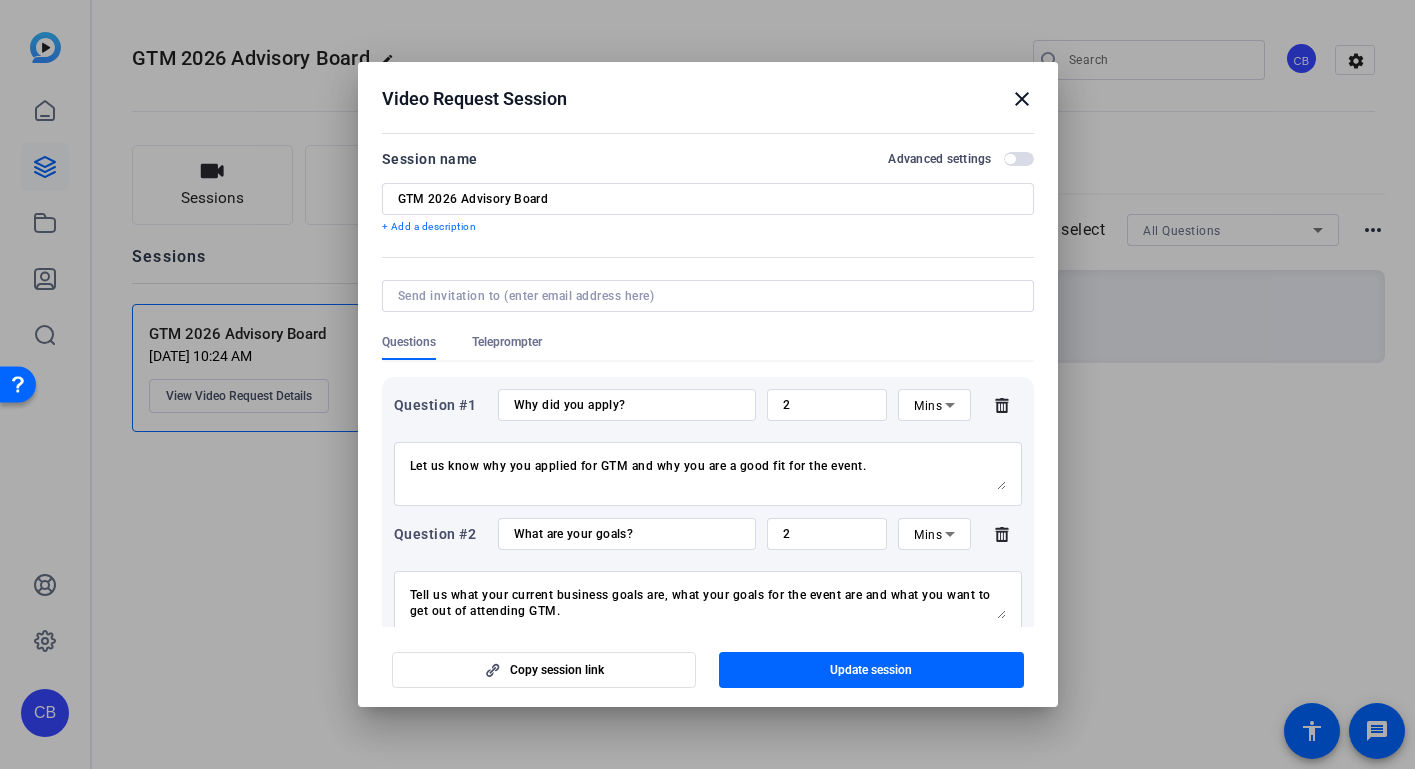 click on "+ Add a description" at bounding box center [708, 227] 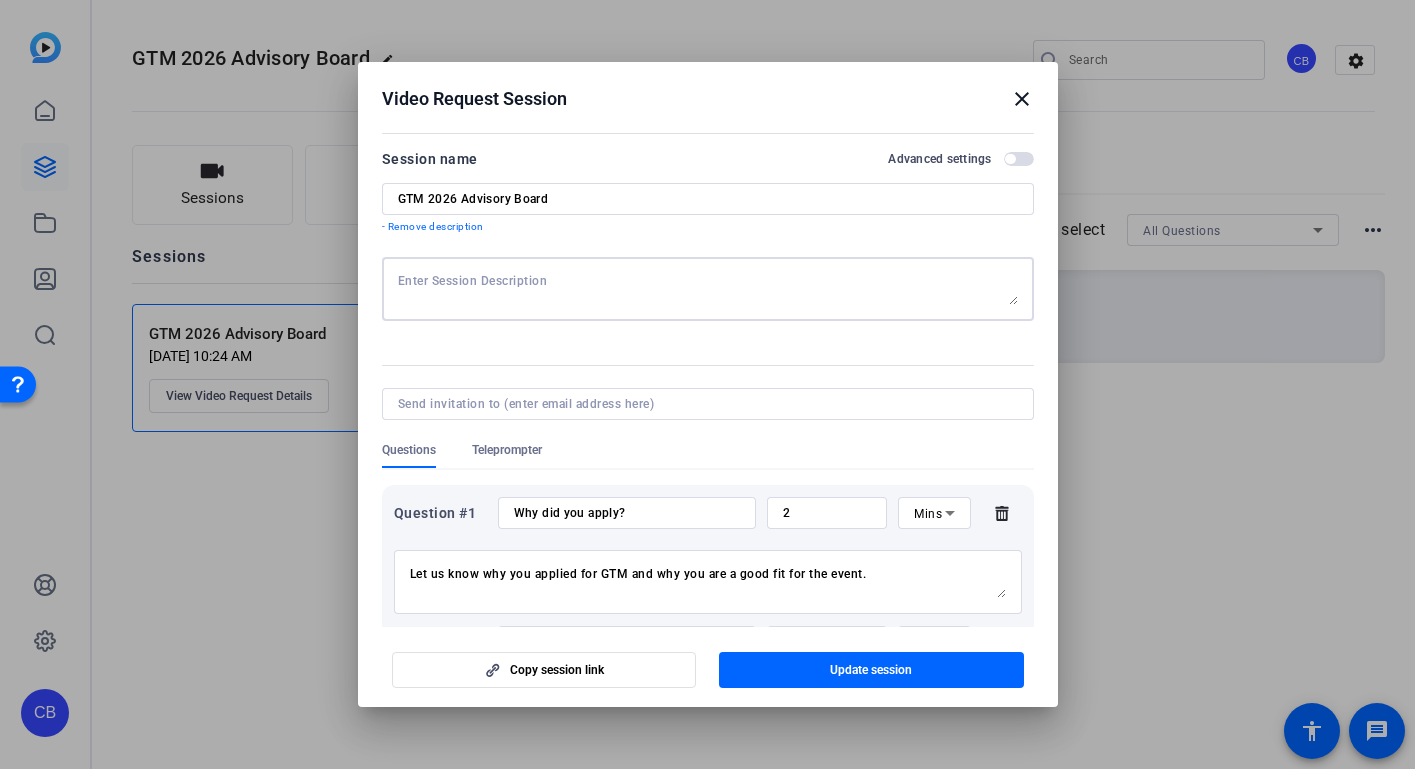 click at bounding box center [708, 289] 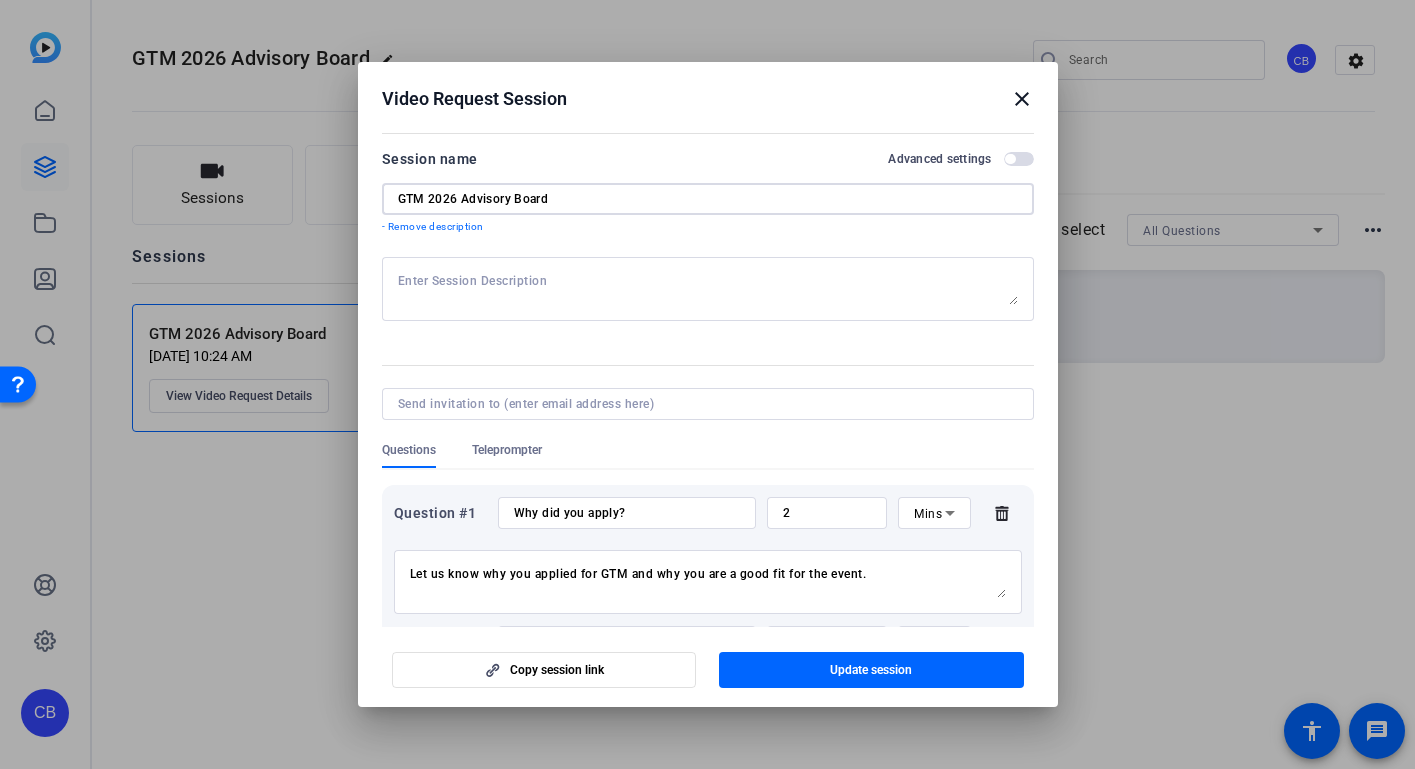 drag, startPoint x: 459, startPoint y: 200, endPoint x: 424, endPoint y: 197, distance: 35.128338 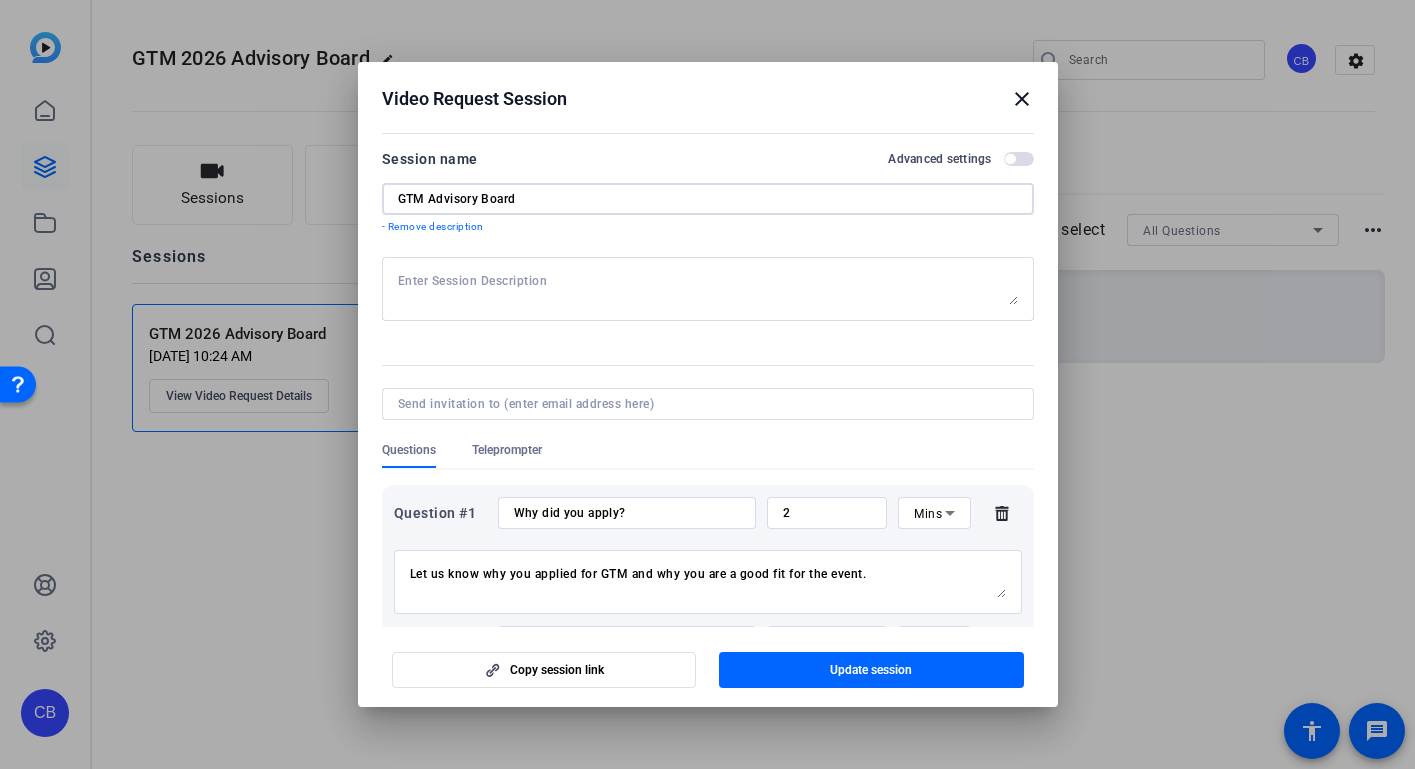 click on "GTM Advisory Board" at bounding box center [708, 199] 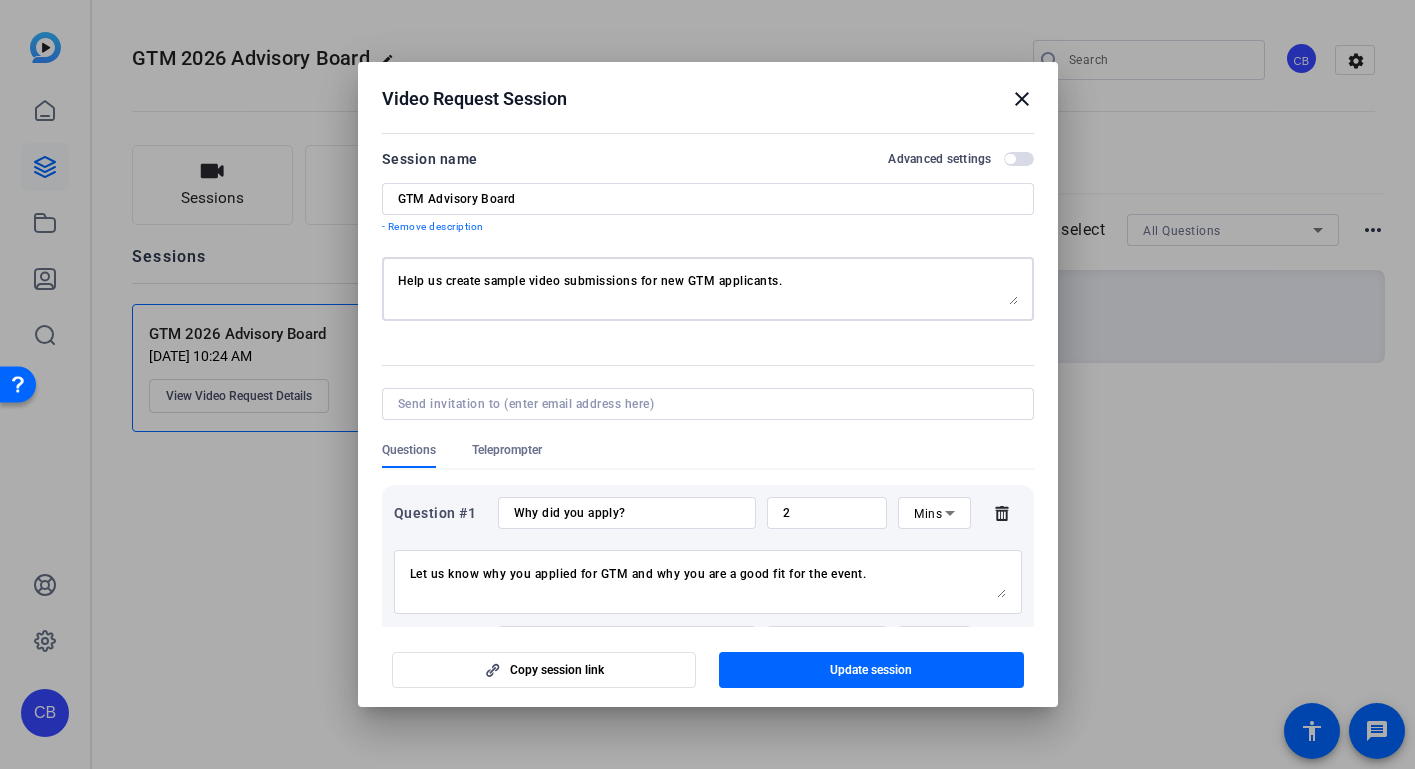 type on "Help us create sample video submissions for new GTM applicants." 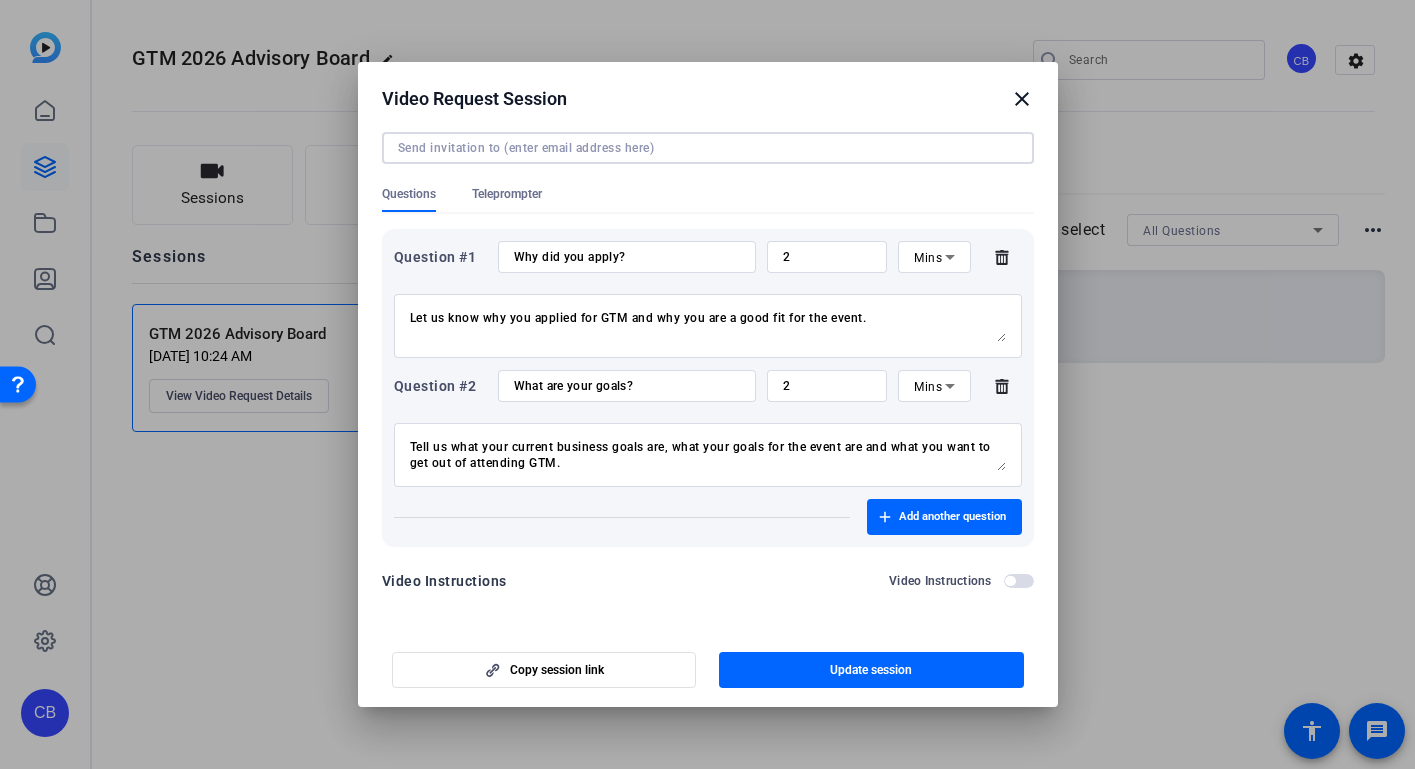 scroll, scrollTop: 256, scrollLeft: 0, axis: vertical 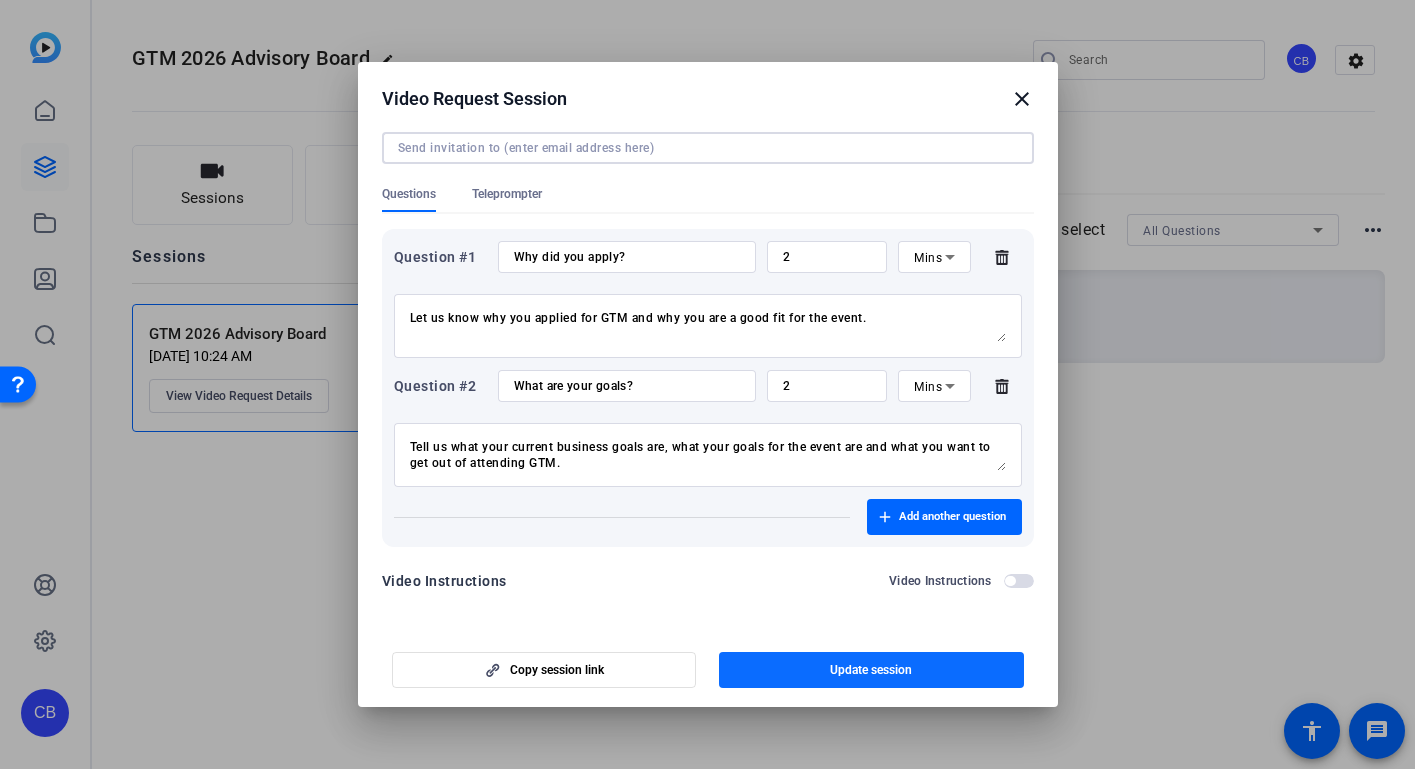 click at bounding box center (871, 670) 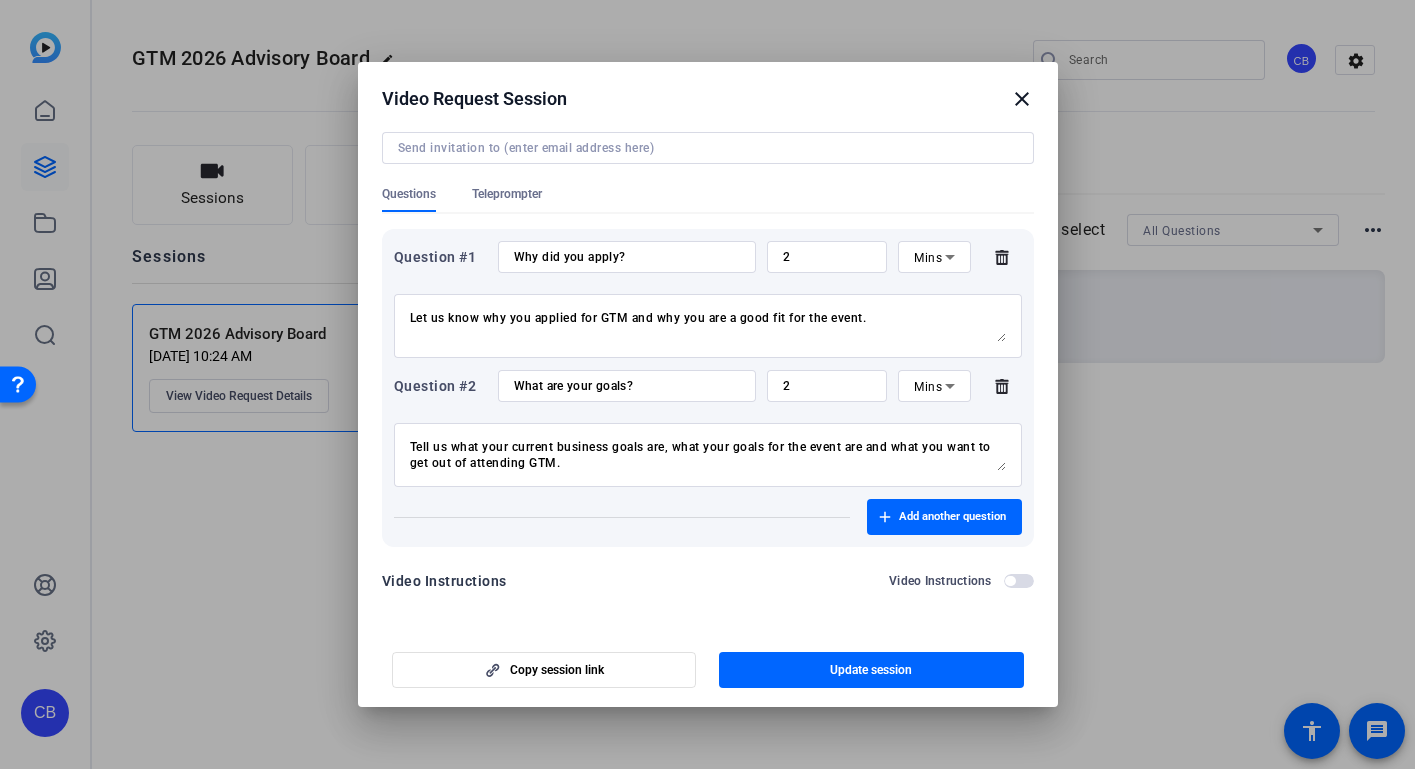 click on "close" at bounding box center [1022, 99] 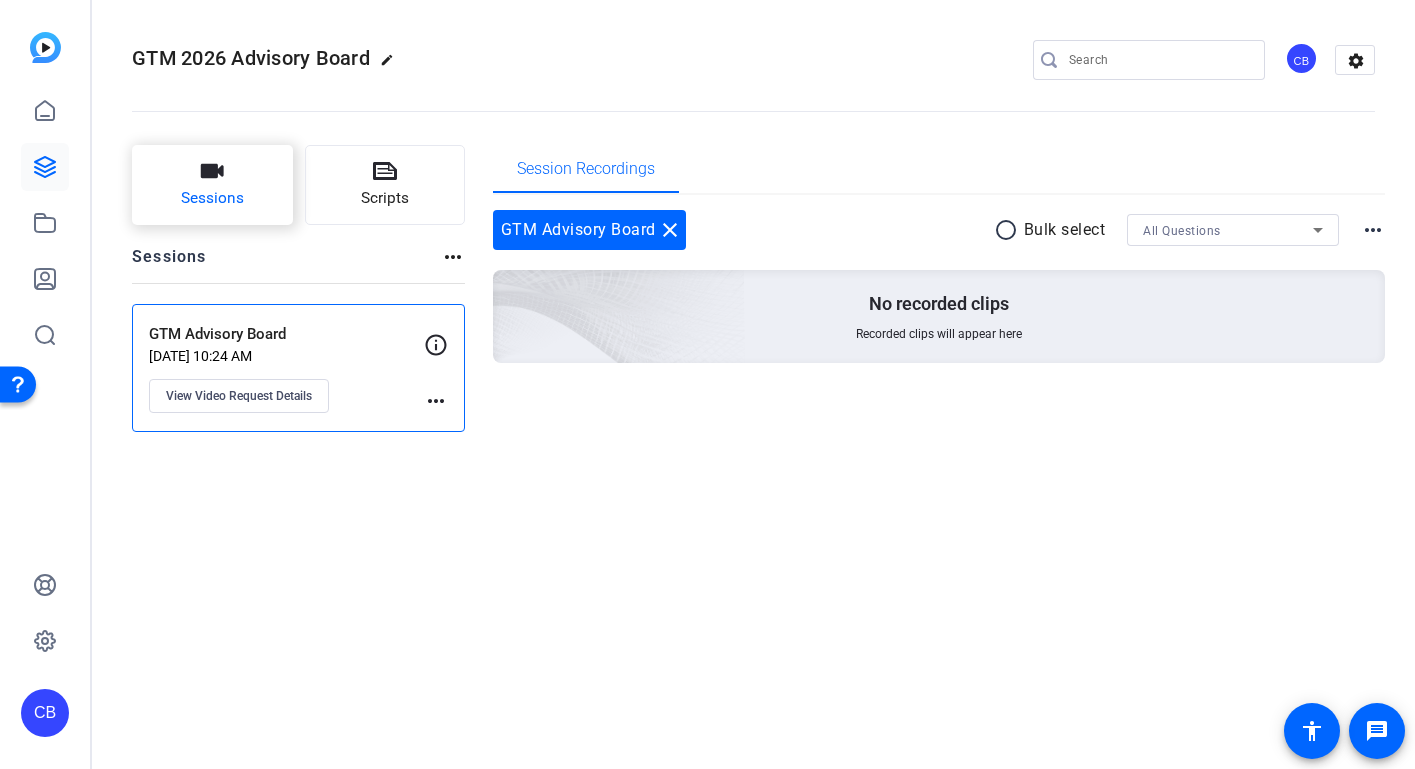 click on "Sessions" 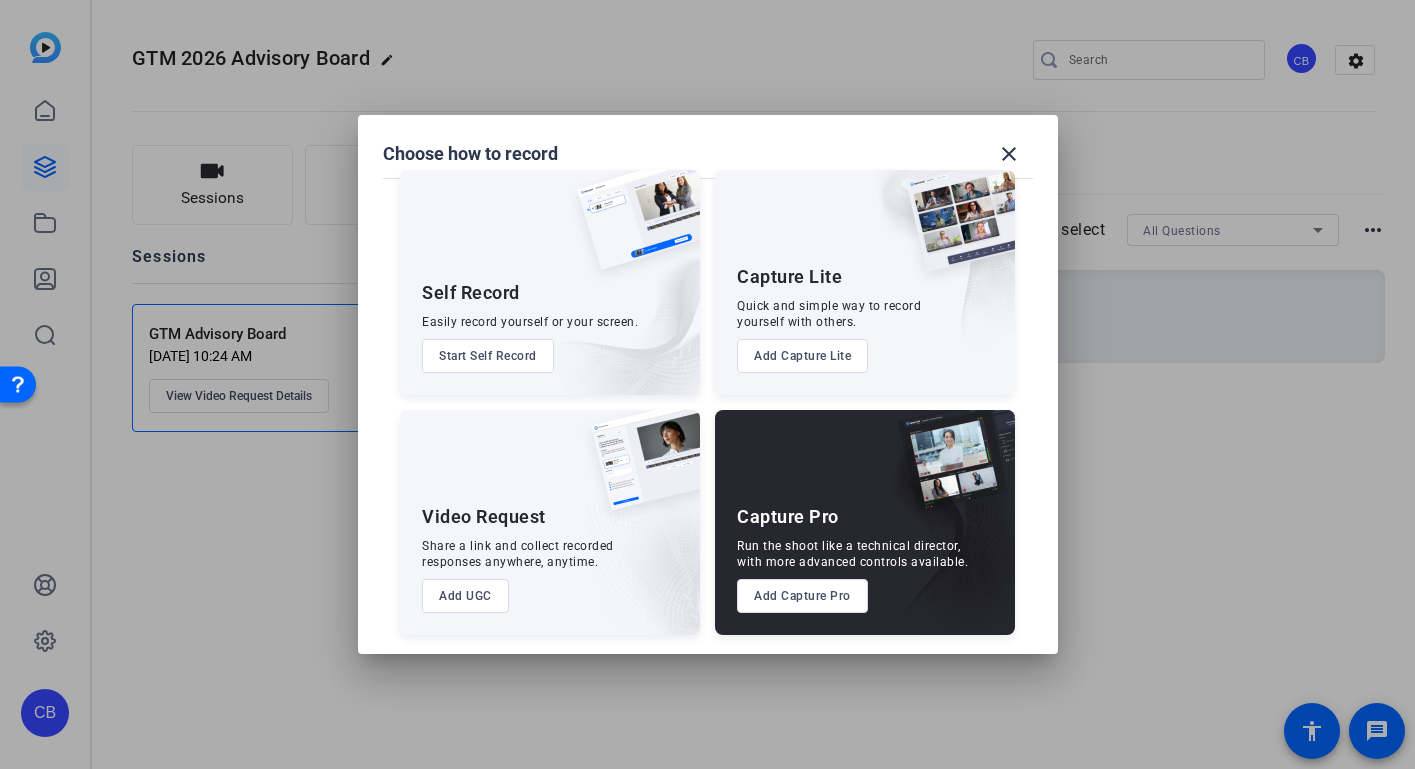scroll, scrollTop: 25, scrollLeft: 0, axis: vertical 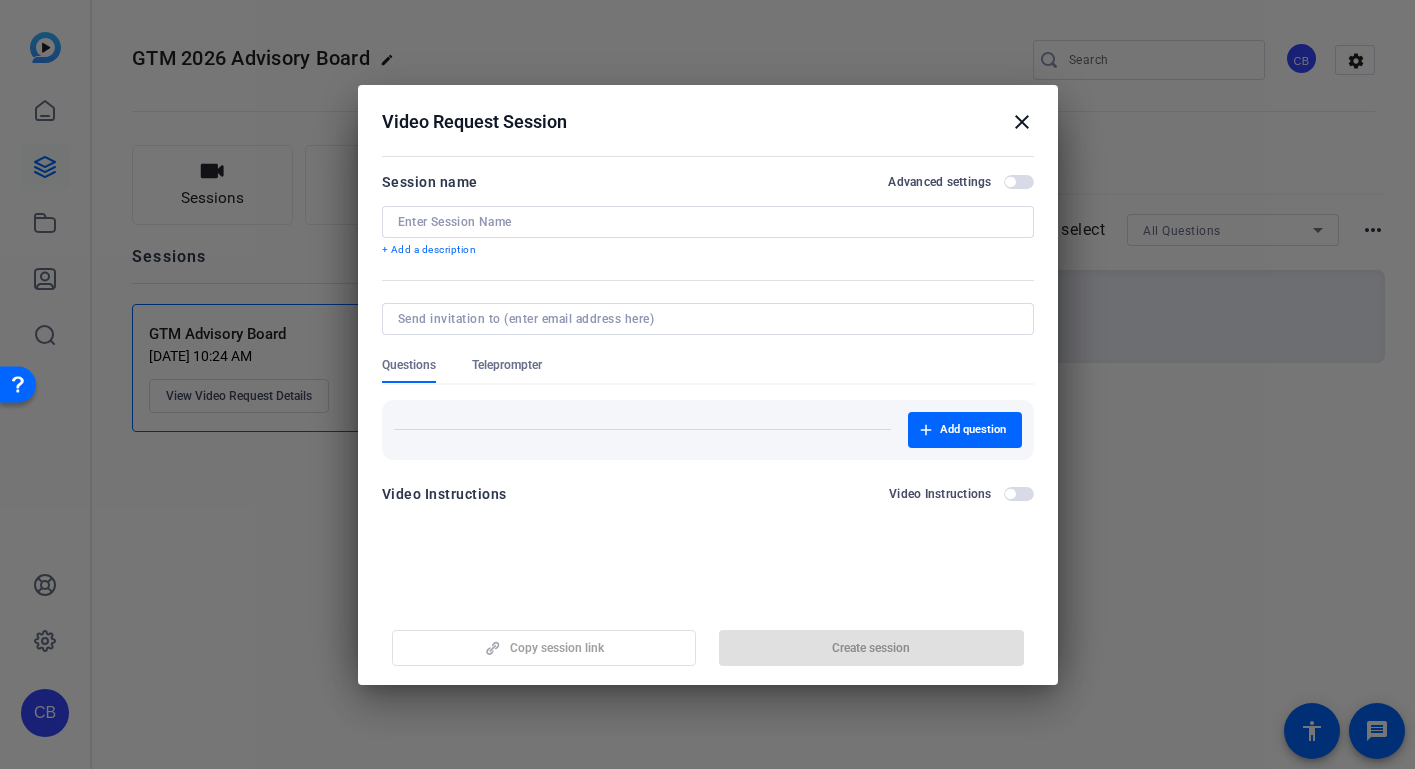 click on "close" at bounding box center (1022, 122) 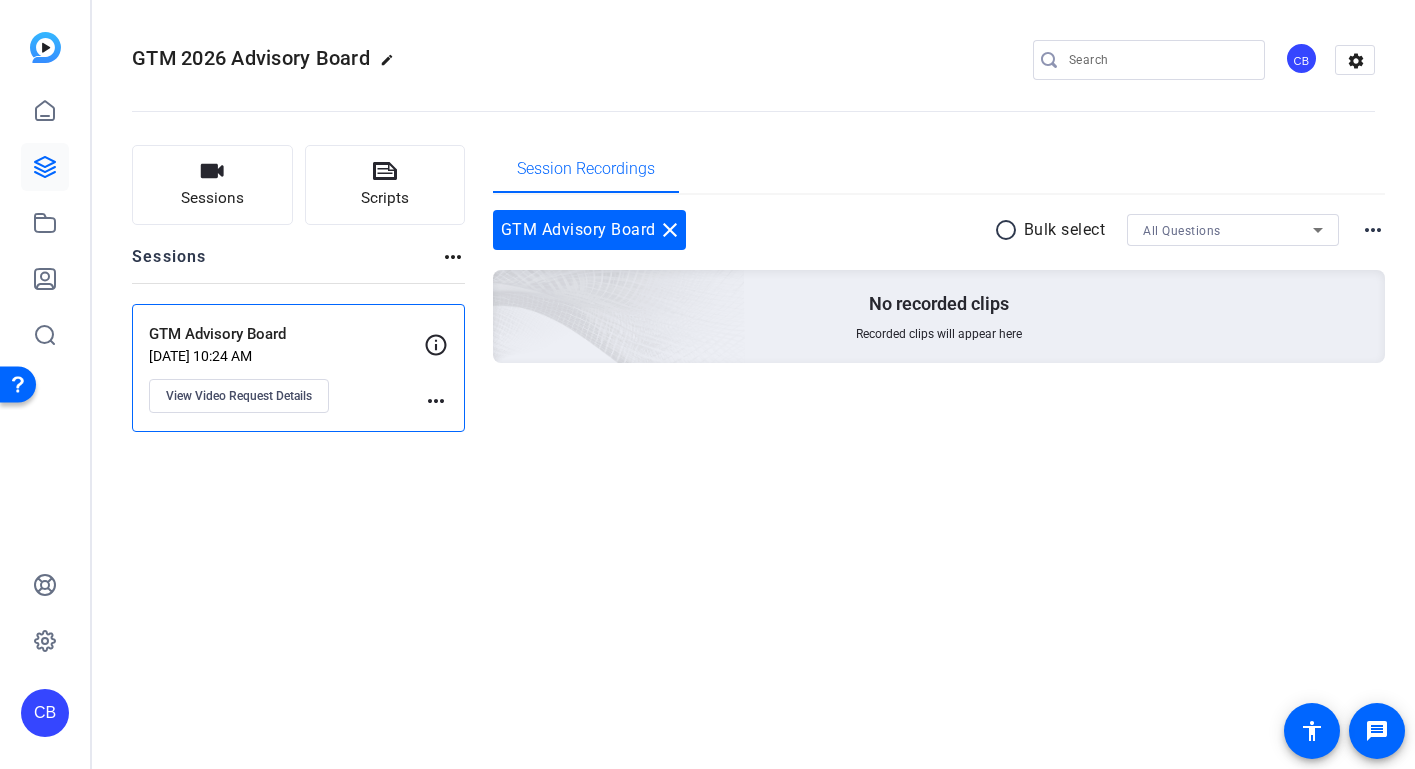 scroll, scrollTop: 0, scrollLeft: 0, axis: both 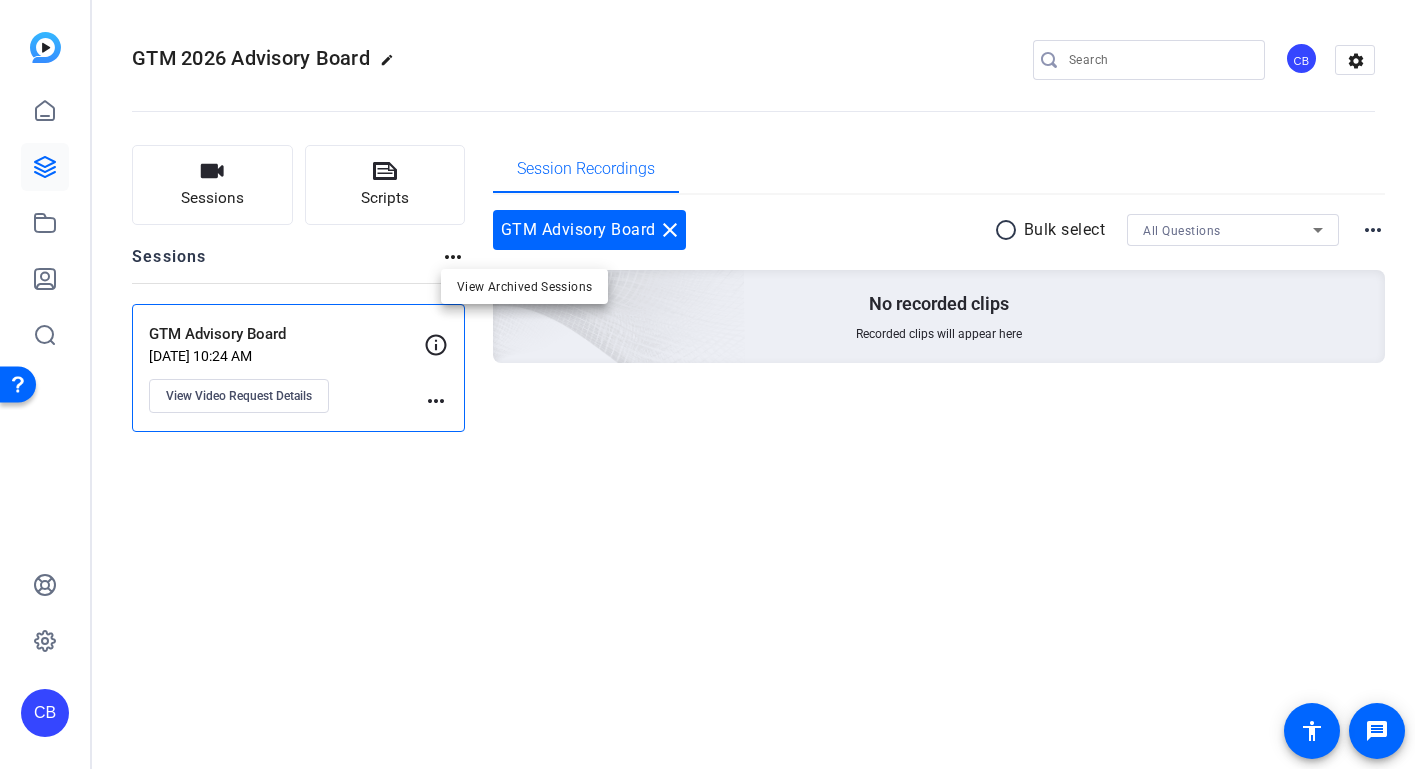 click at bounding box center [707, 384] 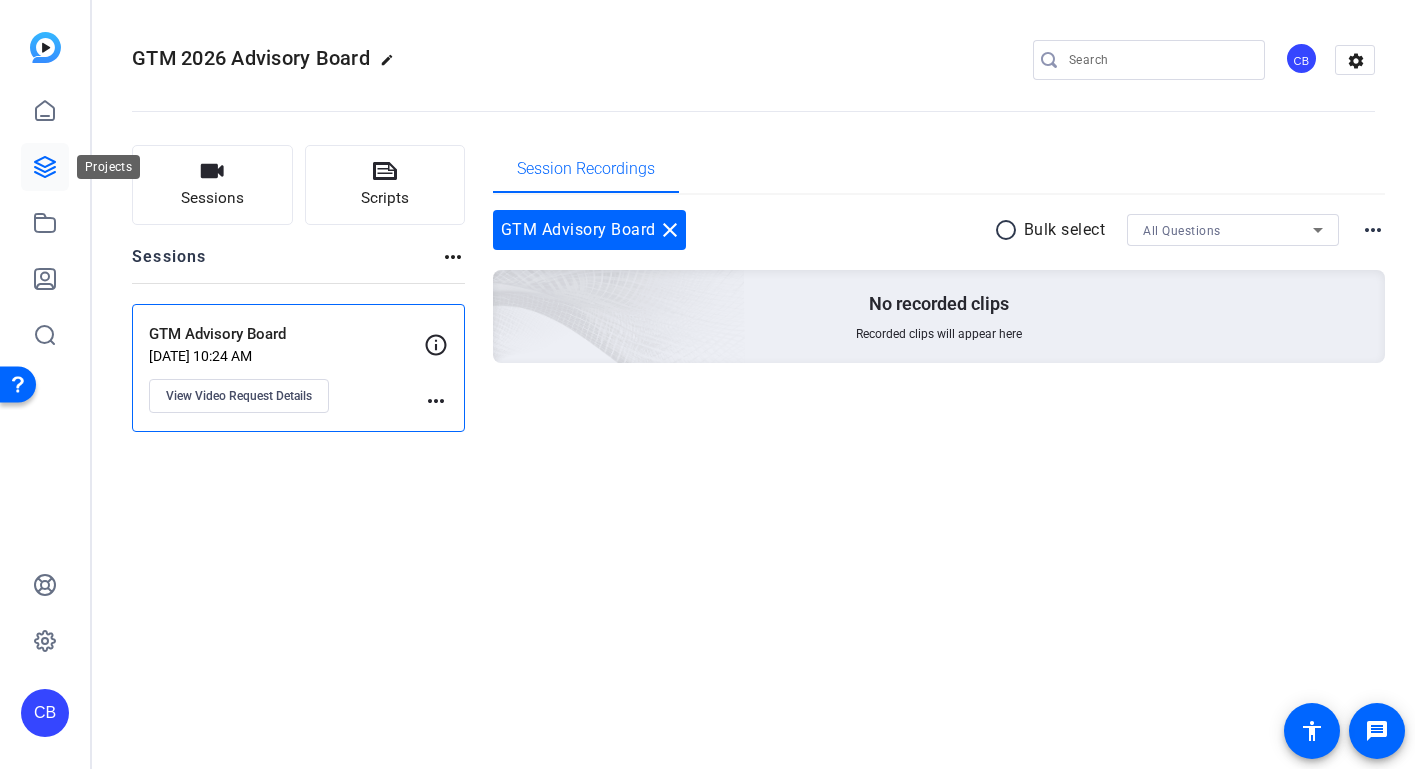 click 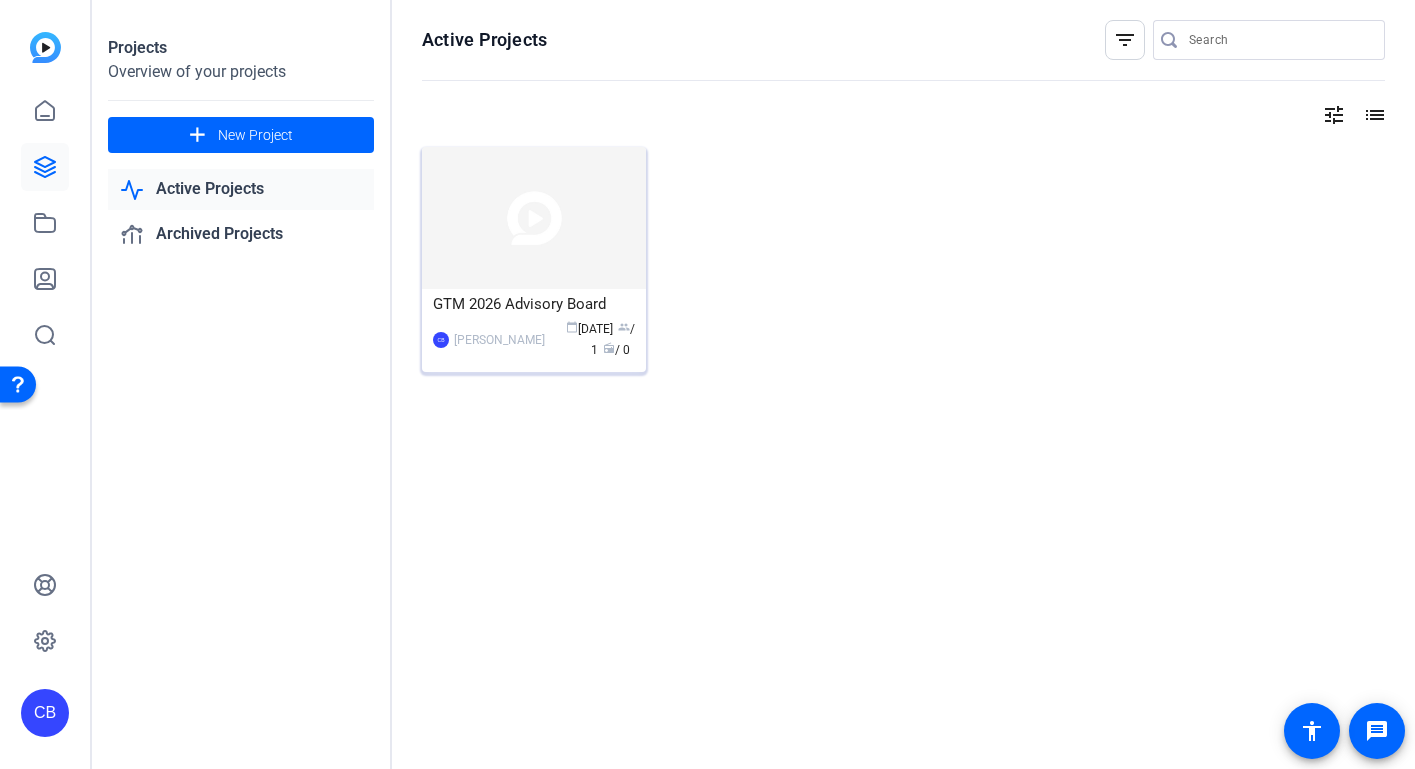 click on "GTM 2026 Advisory Board  CB  Catherine Brask calendar_today  Jul 03  group  / 1  radio  / 0" 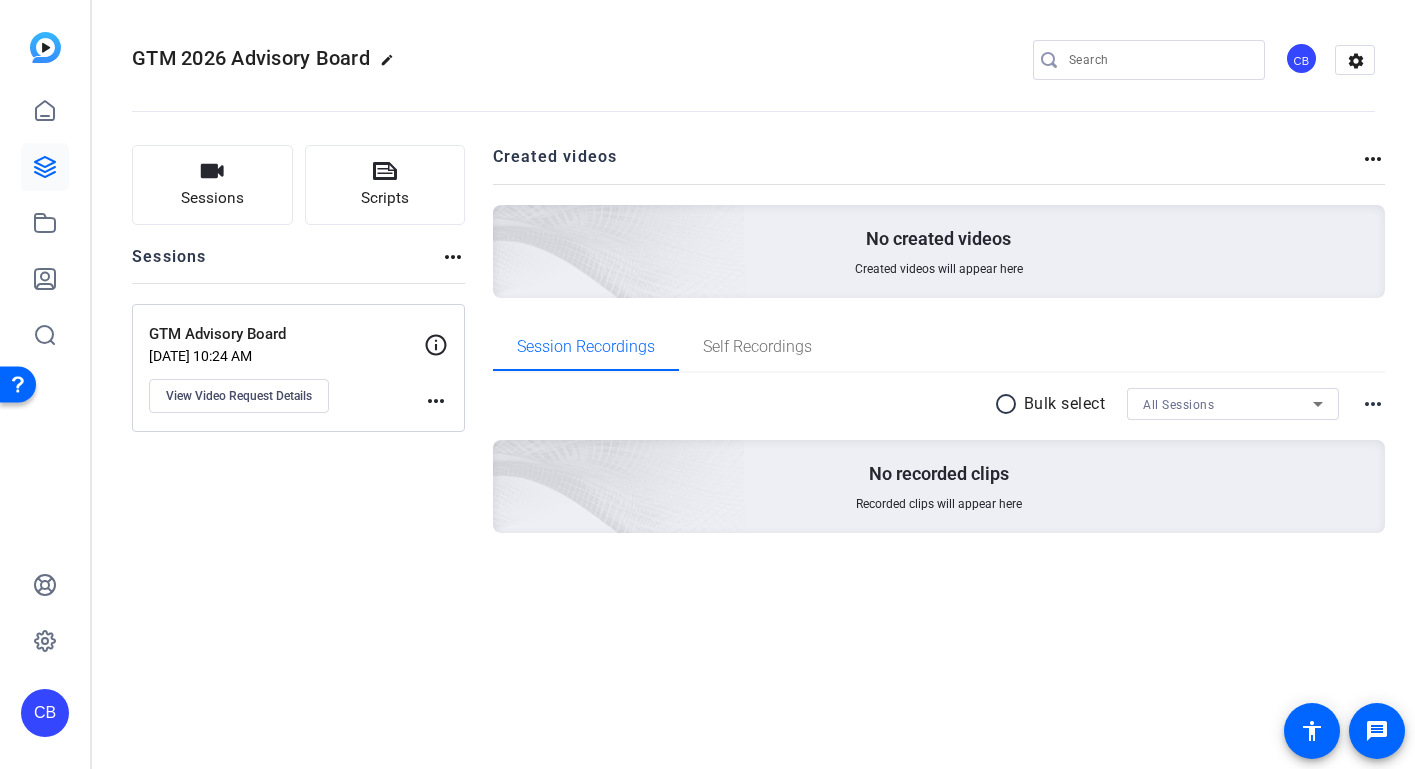 click on "more_horiz" 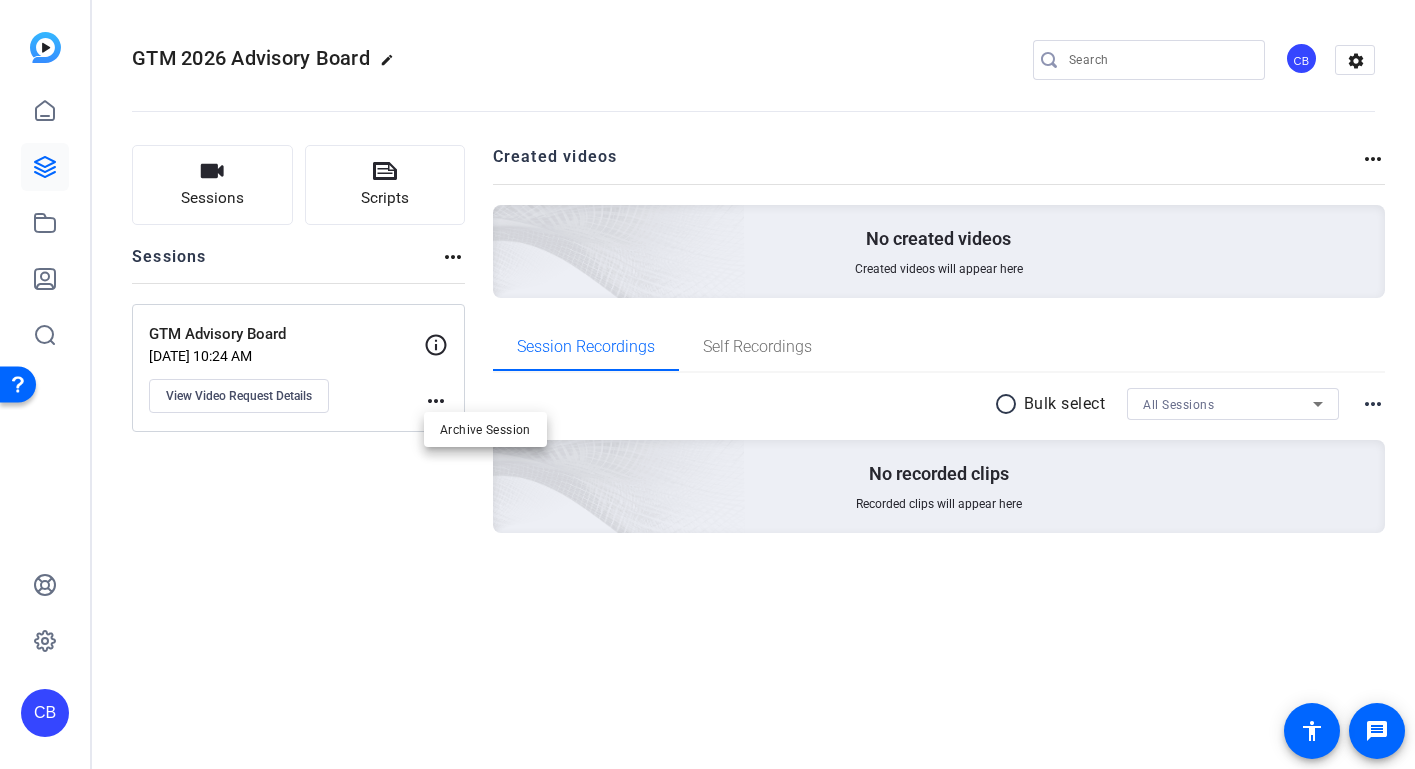 click at bounding box center (707, 384) 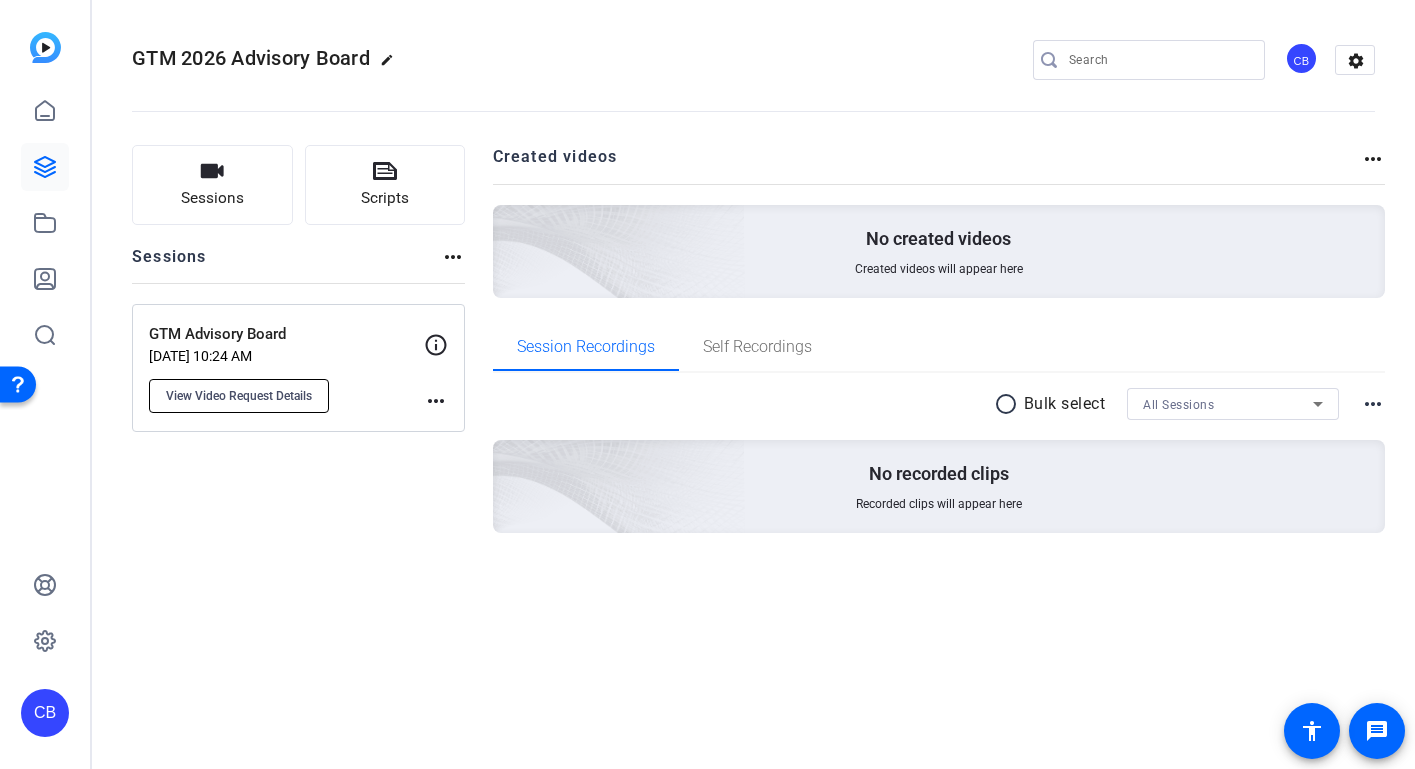 click on "View Video Request Details" 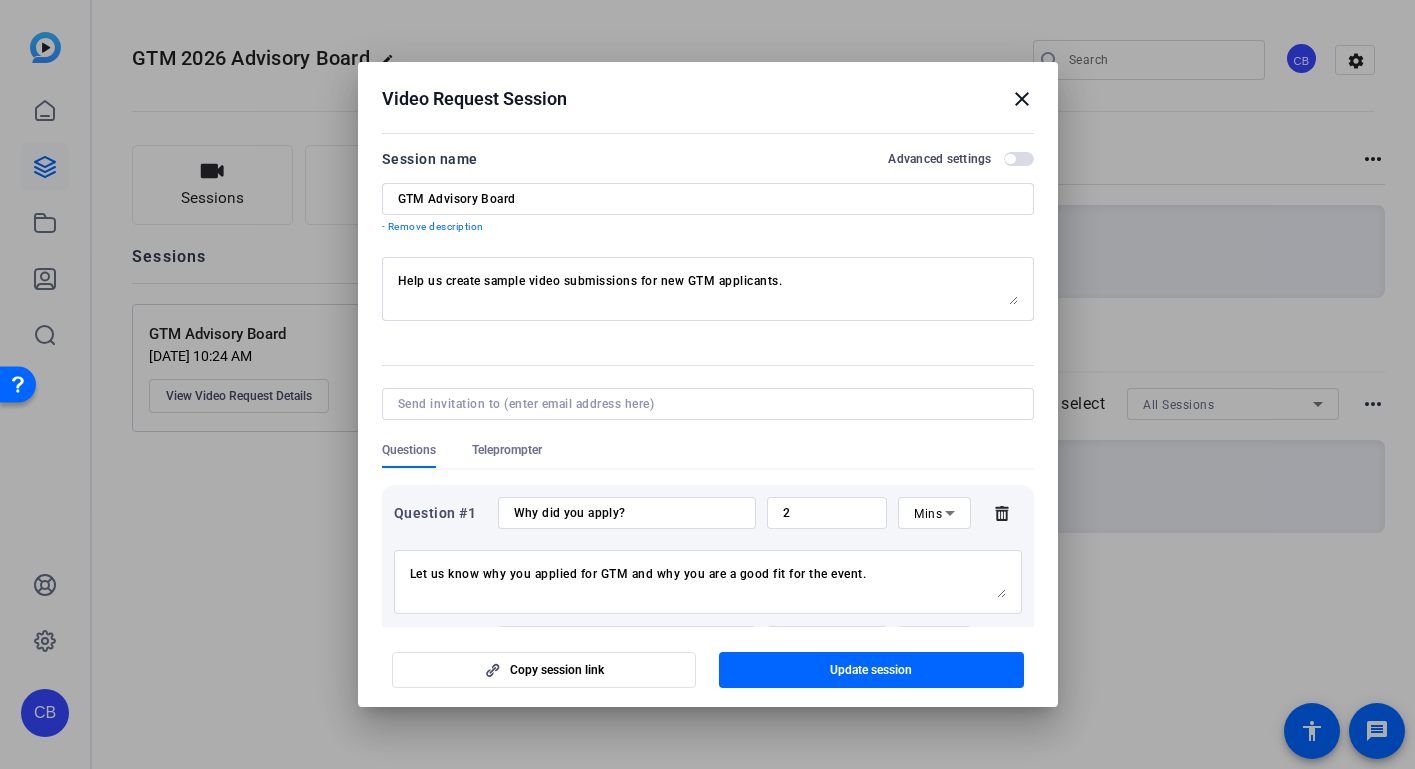 scroll, scrollTop: 0, scrollLeft: 0, axis: both 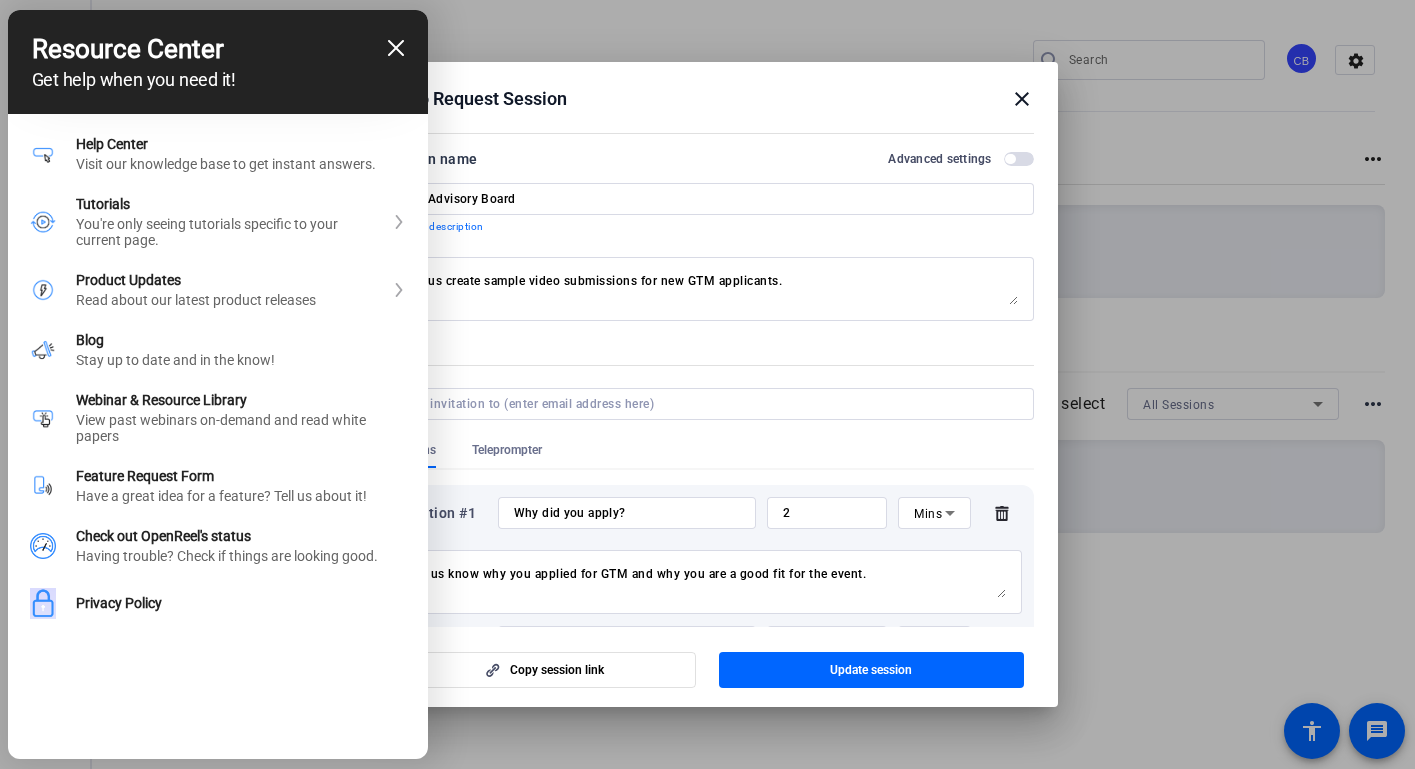 click 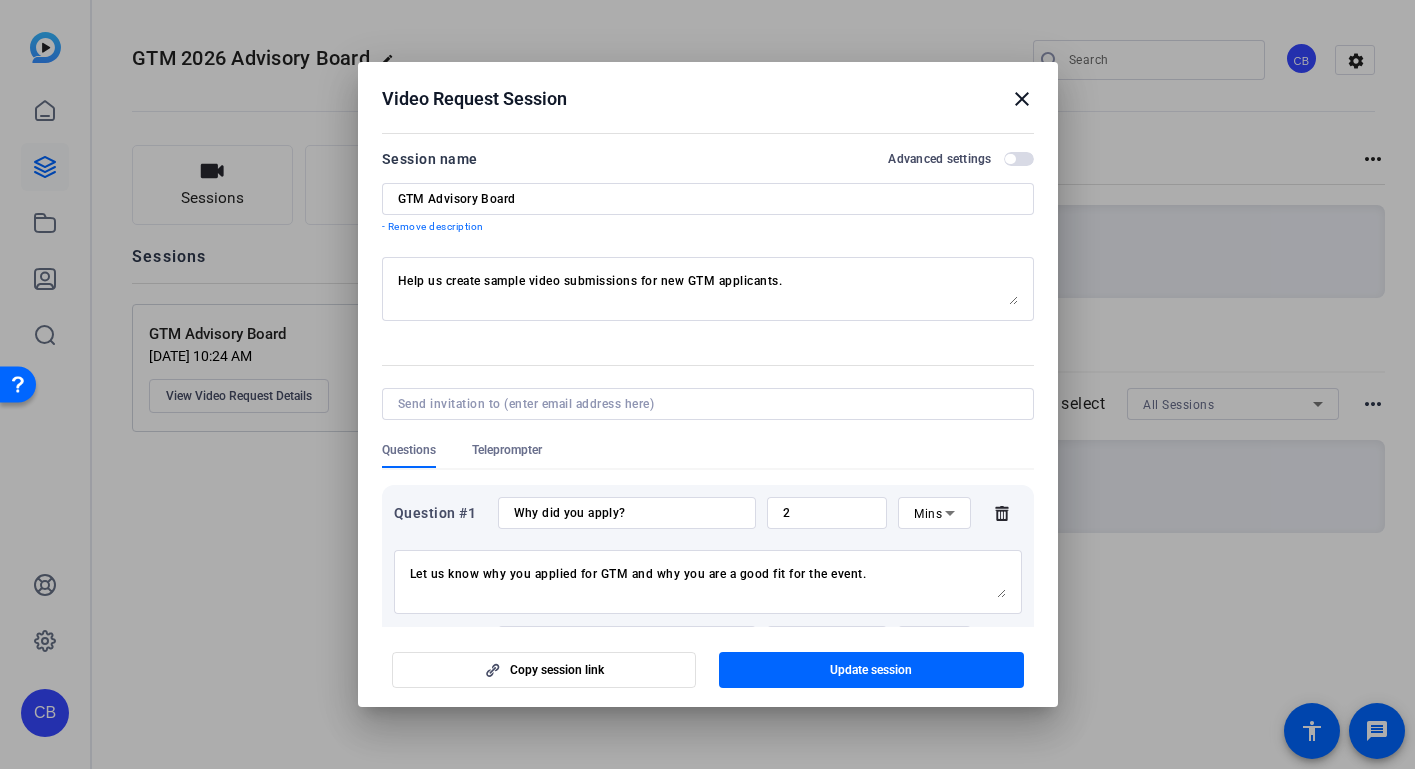 click on "Help us create sample video submissions for new GTM applicants." at bounding box center [708, 289] 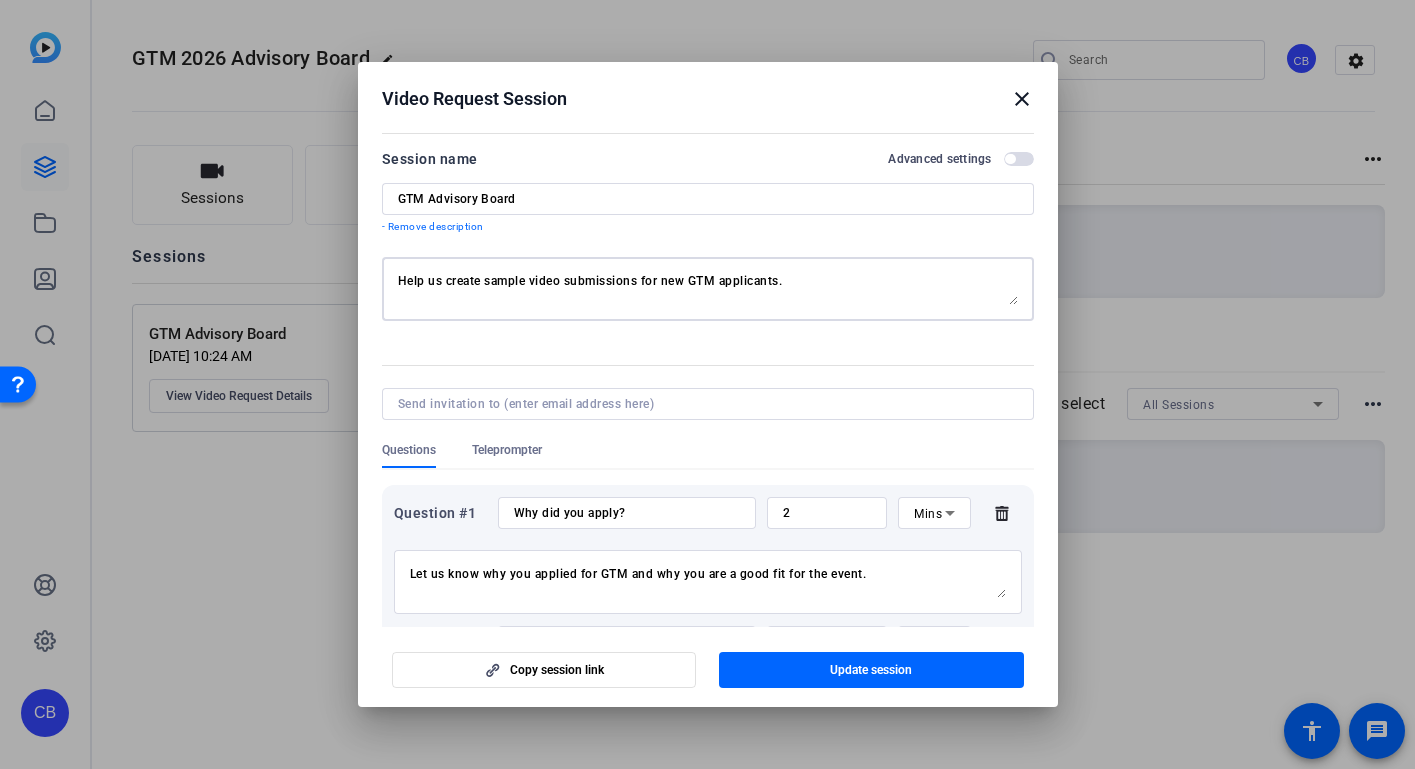click on "Help us create sample video submissions for new GTM applicants." at bounding box center (708, 289) 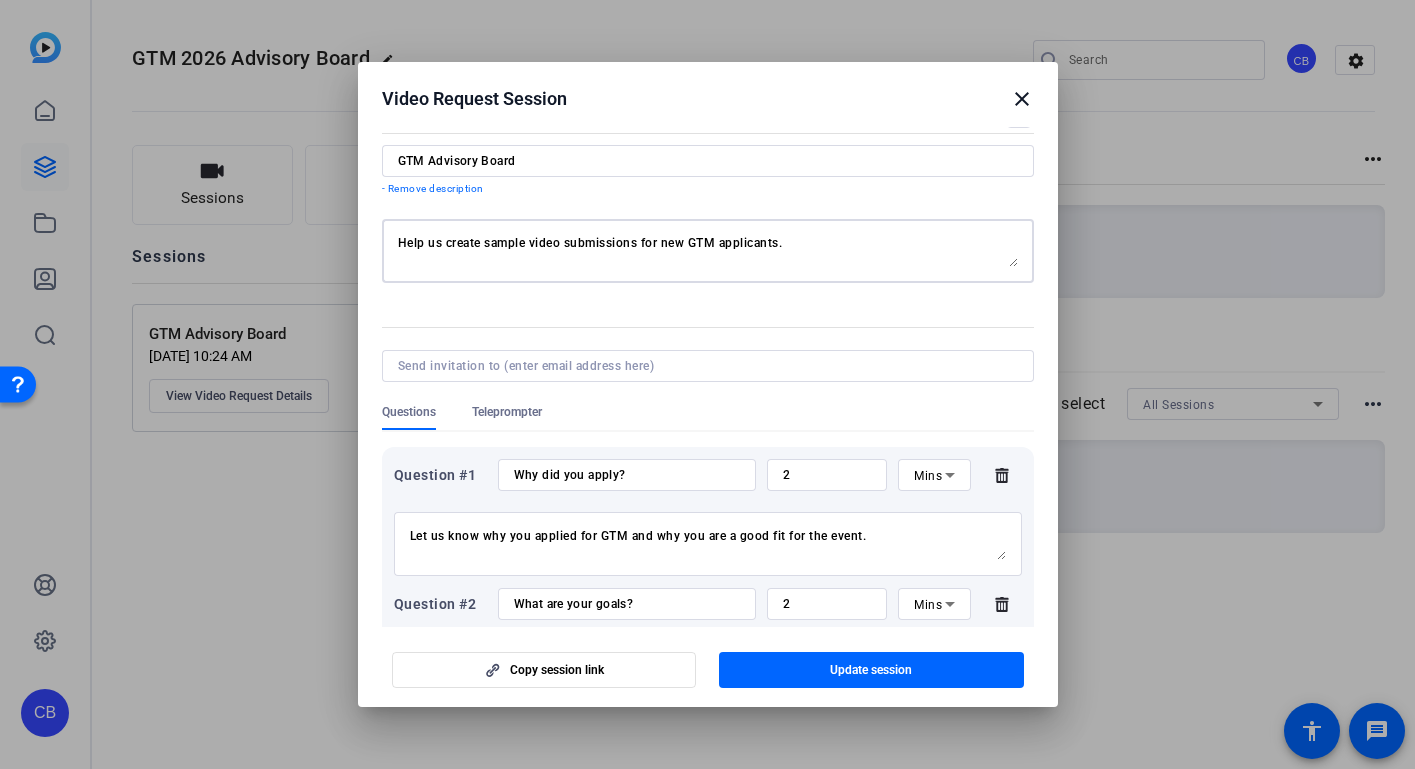 scroll, scrollTop: 45, scrollLeft: 0, axis: vertical 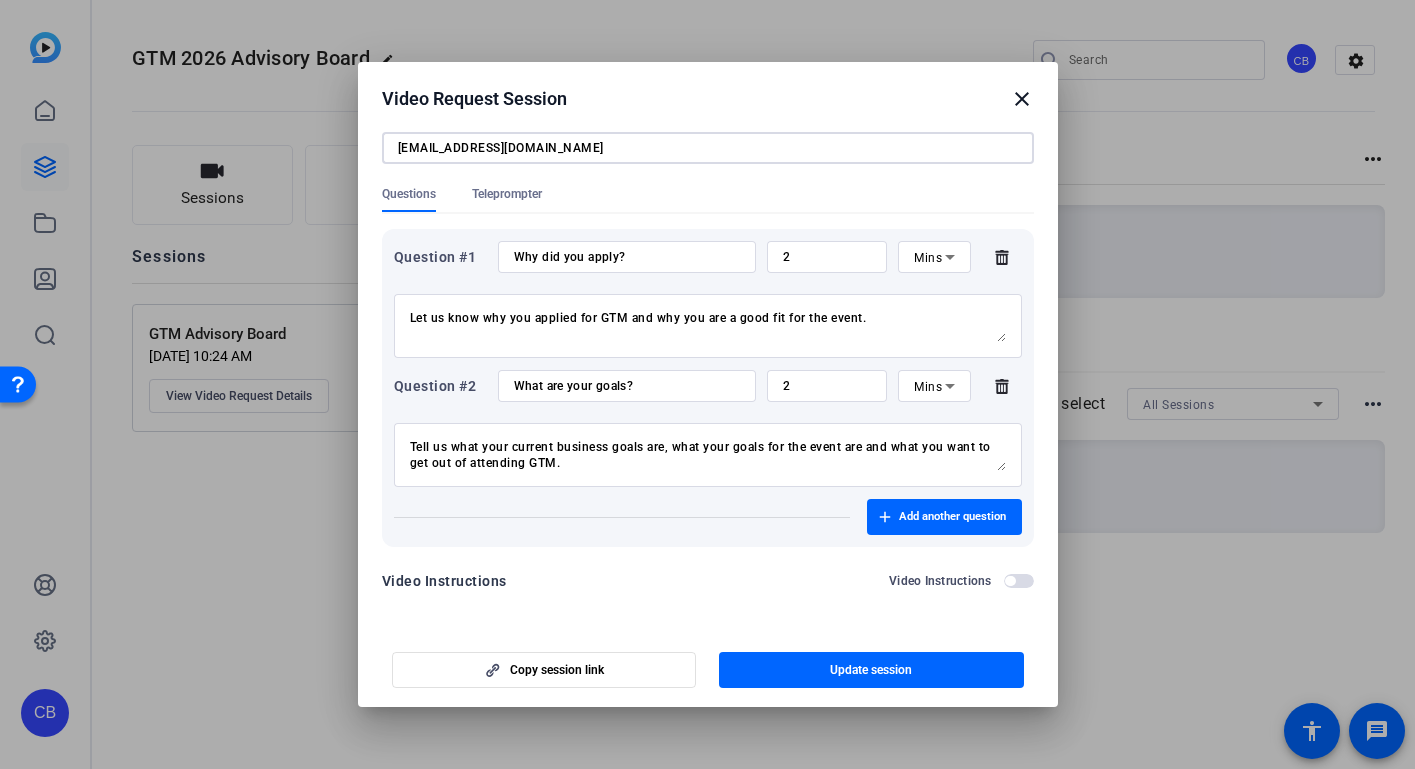 type on "jhurst@travelweekly.com" 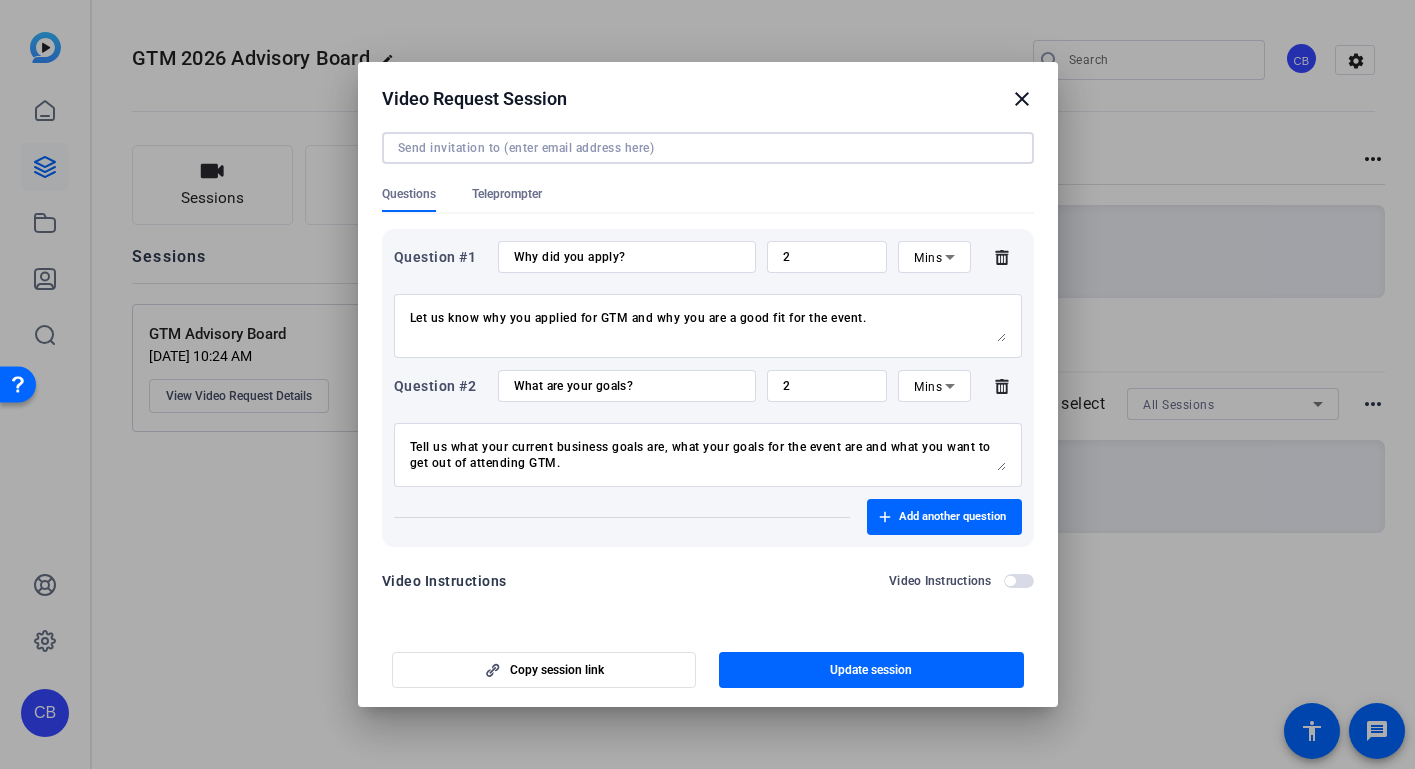 click on "Session name Advanced settings GTM Advisory Board  - Remove description  Help us create sample video submissions for new GTM applicants. Questions Teleprompter Question #1 Why did you apply? 2 Mins
Let us know why you applied for GTM and why you are a good fit for the event. Question #2 What are your goals? 2 Mins
Tell us what your current business goals are, what your goals for the event are and what you want to get out of attending GTM.
Add another question  Video Instructions Video Instructions" at bounding box center (708, 248) 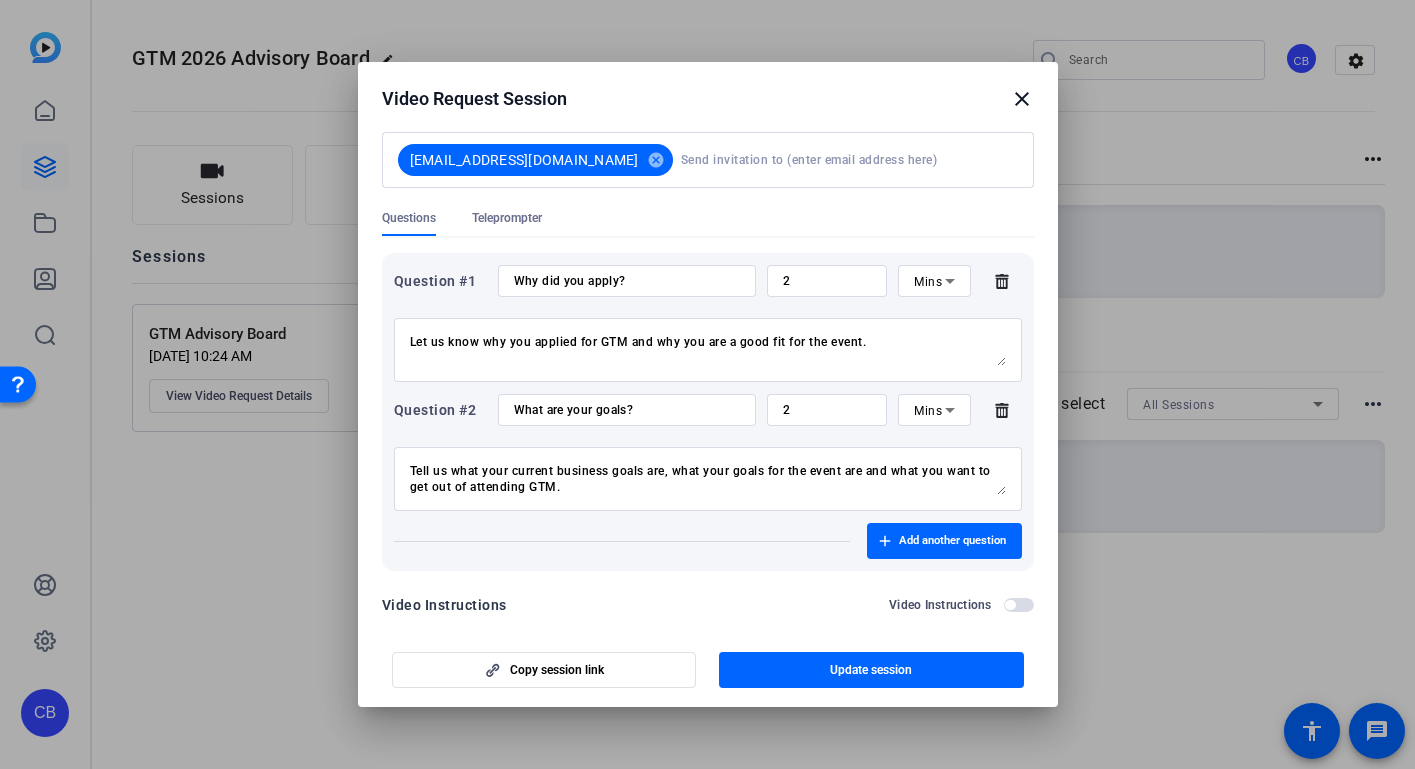 click at bounding box center [1010, 605] 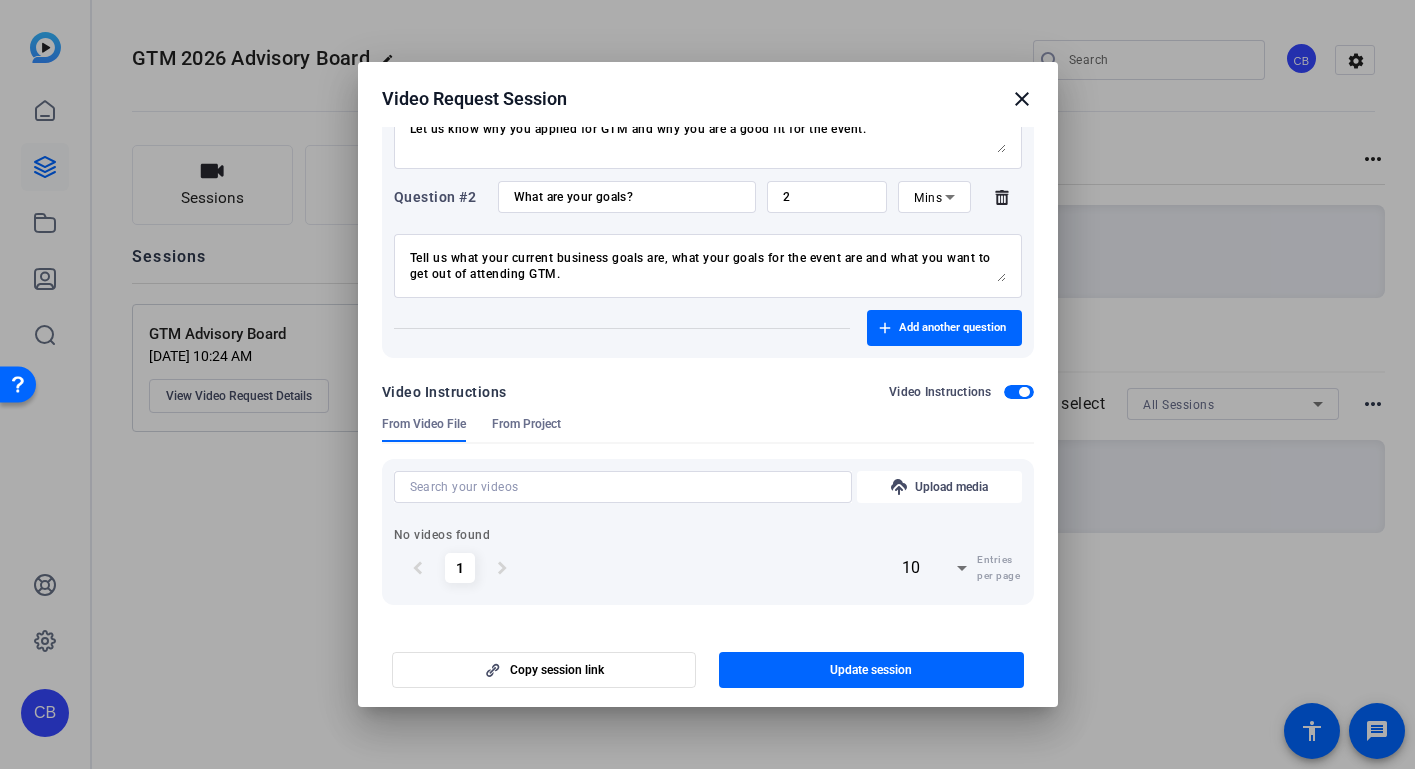 scroll, scrollTop: 469, scrollLeft: 0, axis: vertical 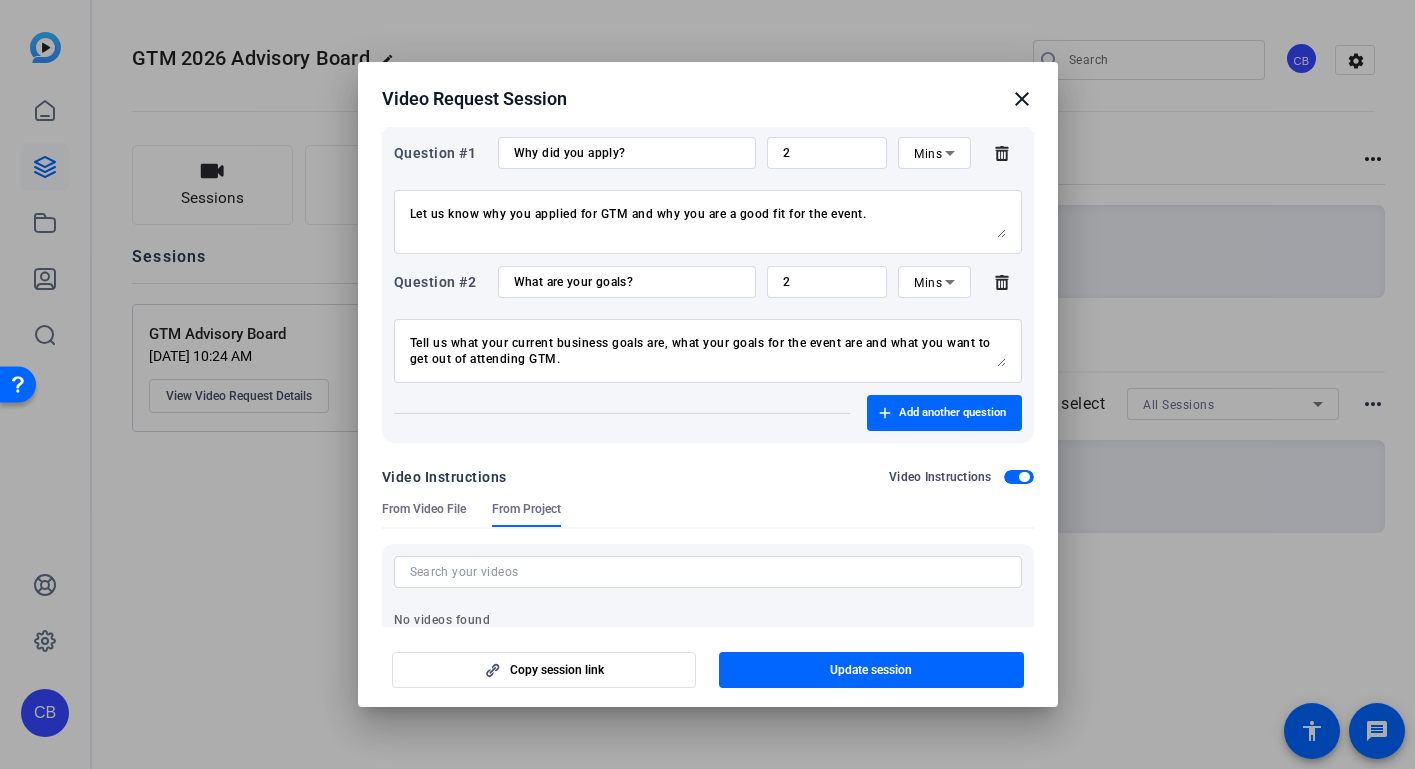 click at bounding box center (1024, 477) 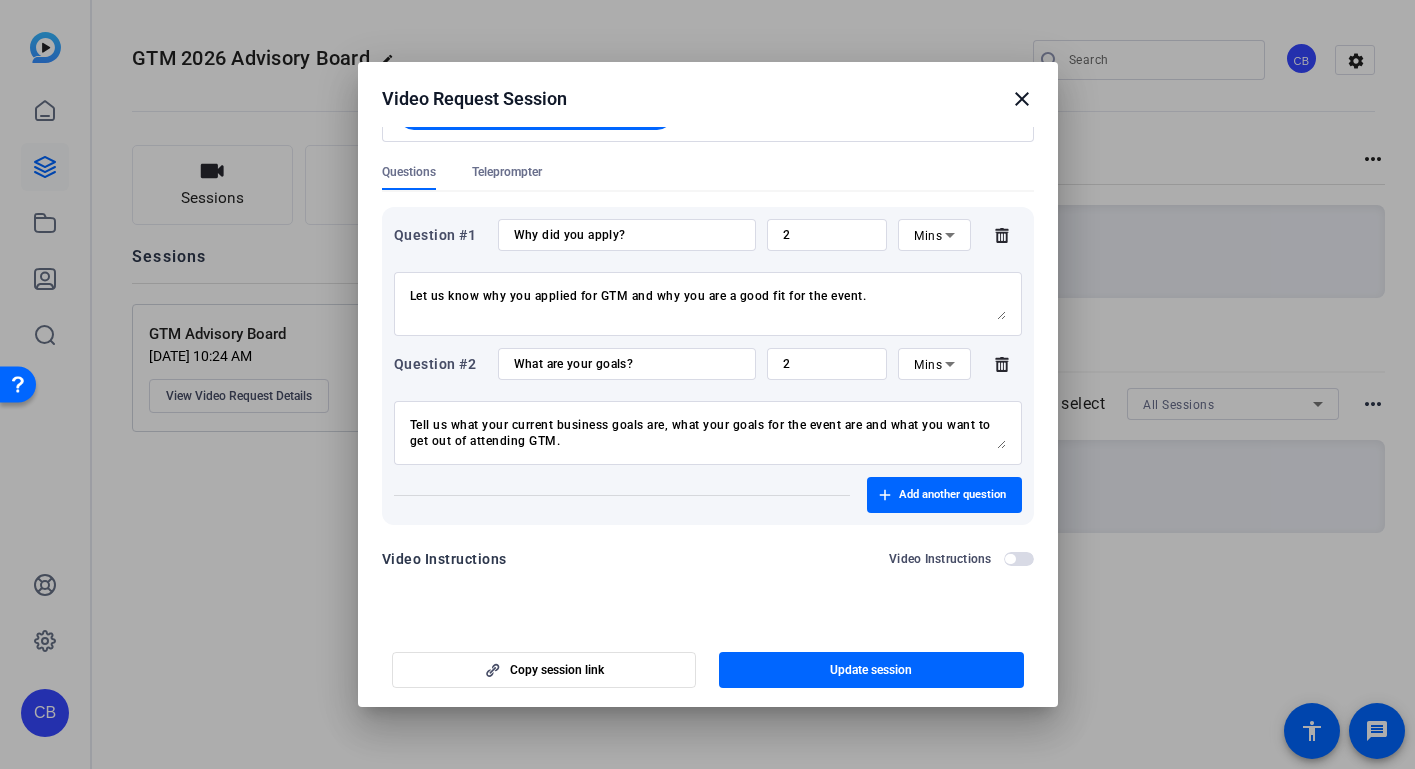 scroll, scrollTop: 280, scrollLeft: 0, axis: vertical 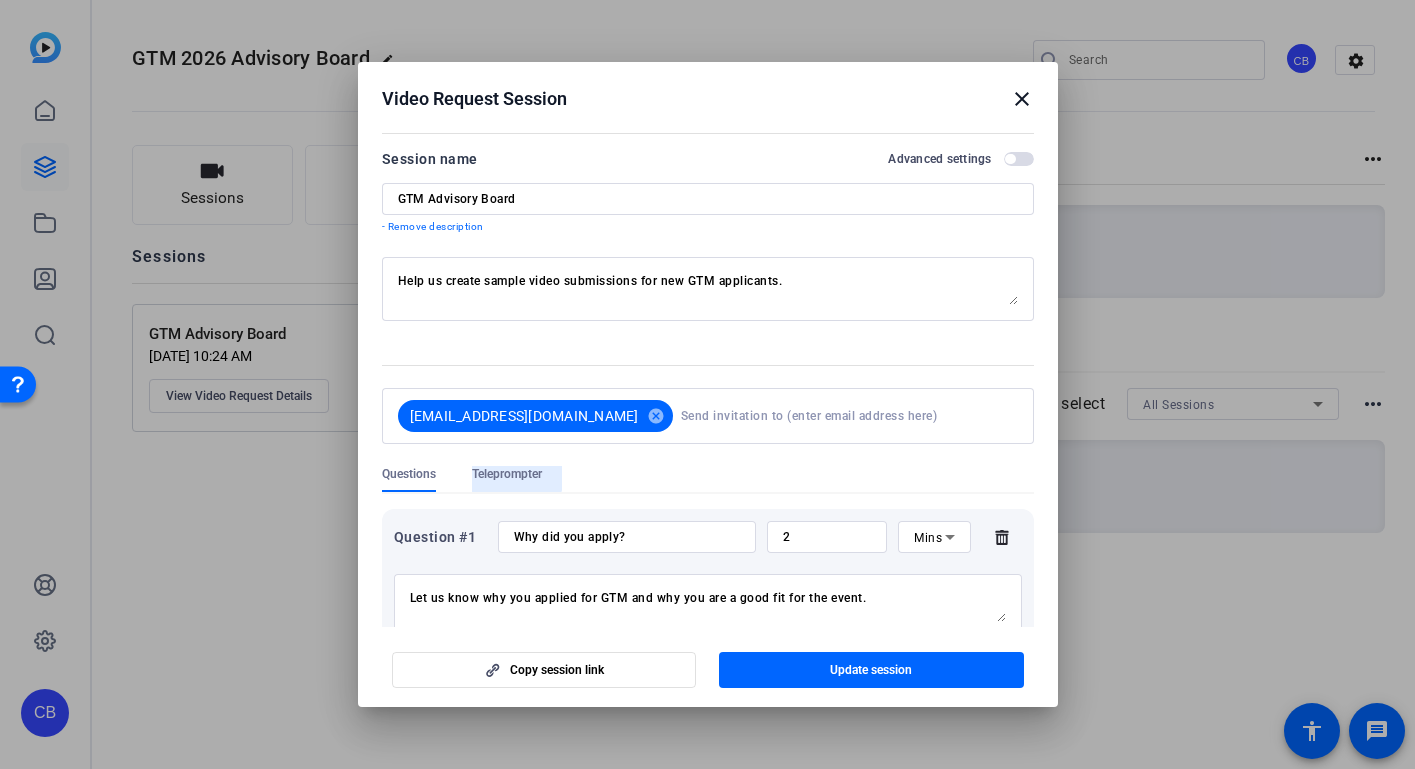 click on "Teleprompter" at bounding box center (507, 474) 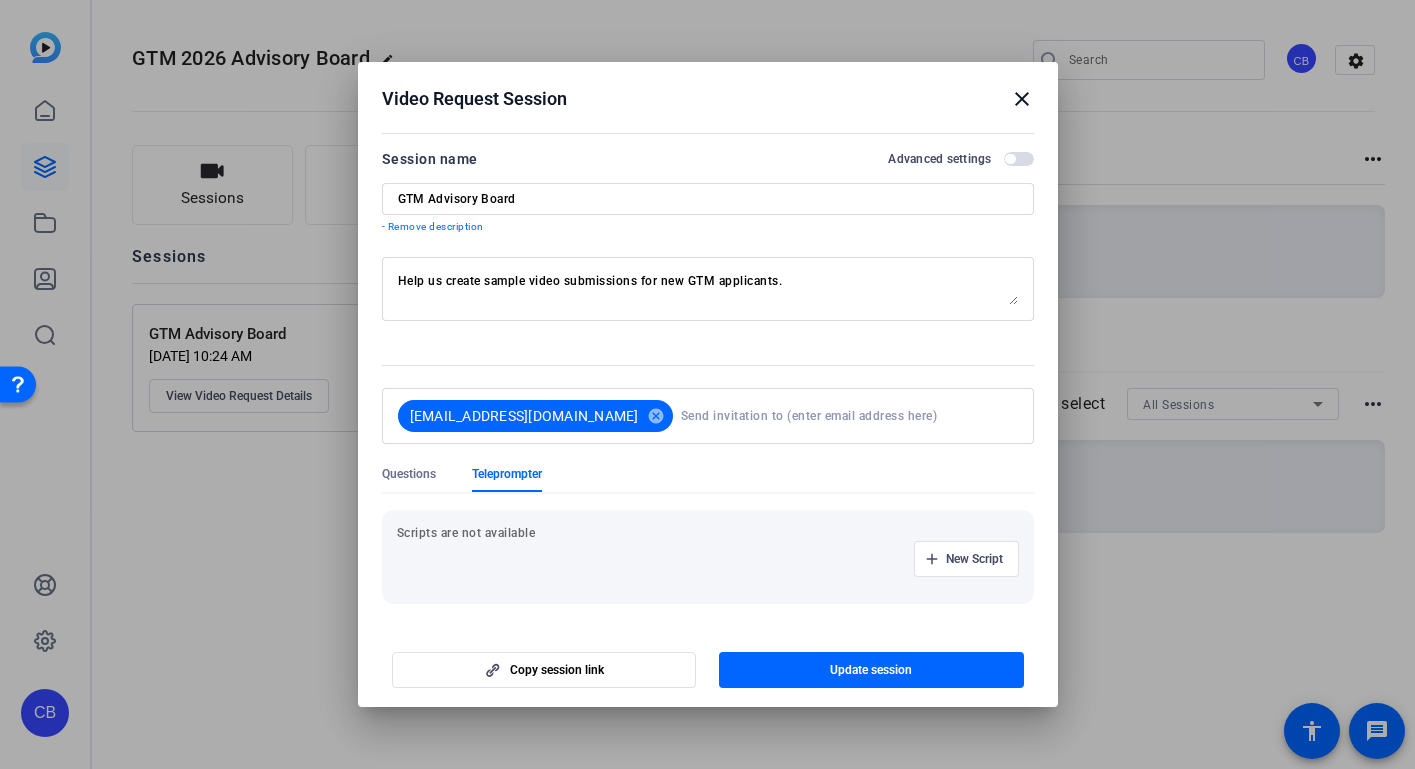 scroll, scrollTop: 0, scrollLeft: 0, axis: both 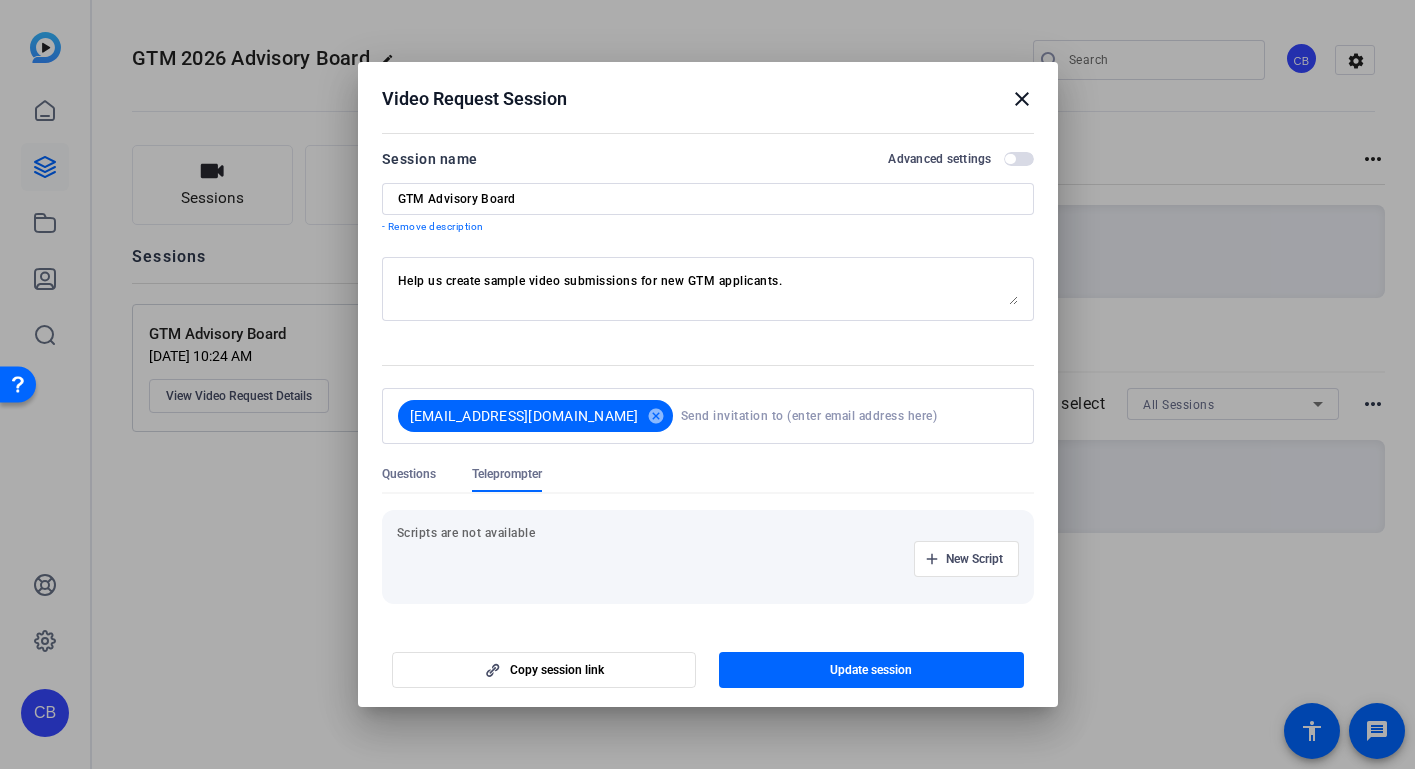 click on "Questions" at bounding box center (409, 474) 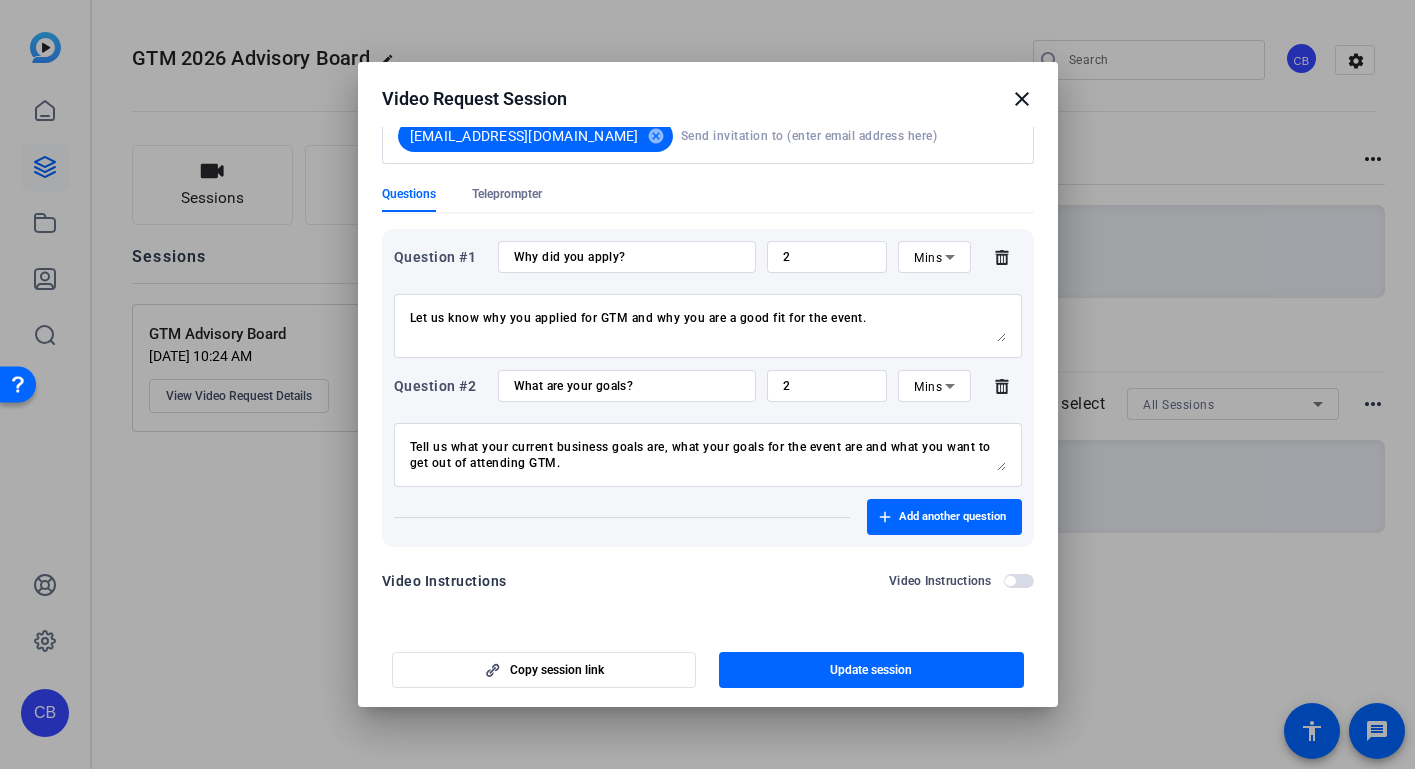 scroll, scrollTop: 280, scrollLeft: 0, axis: vertical 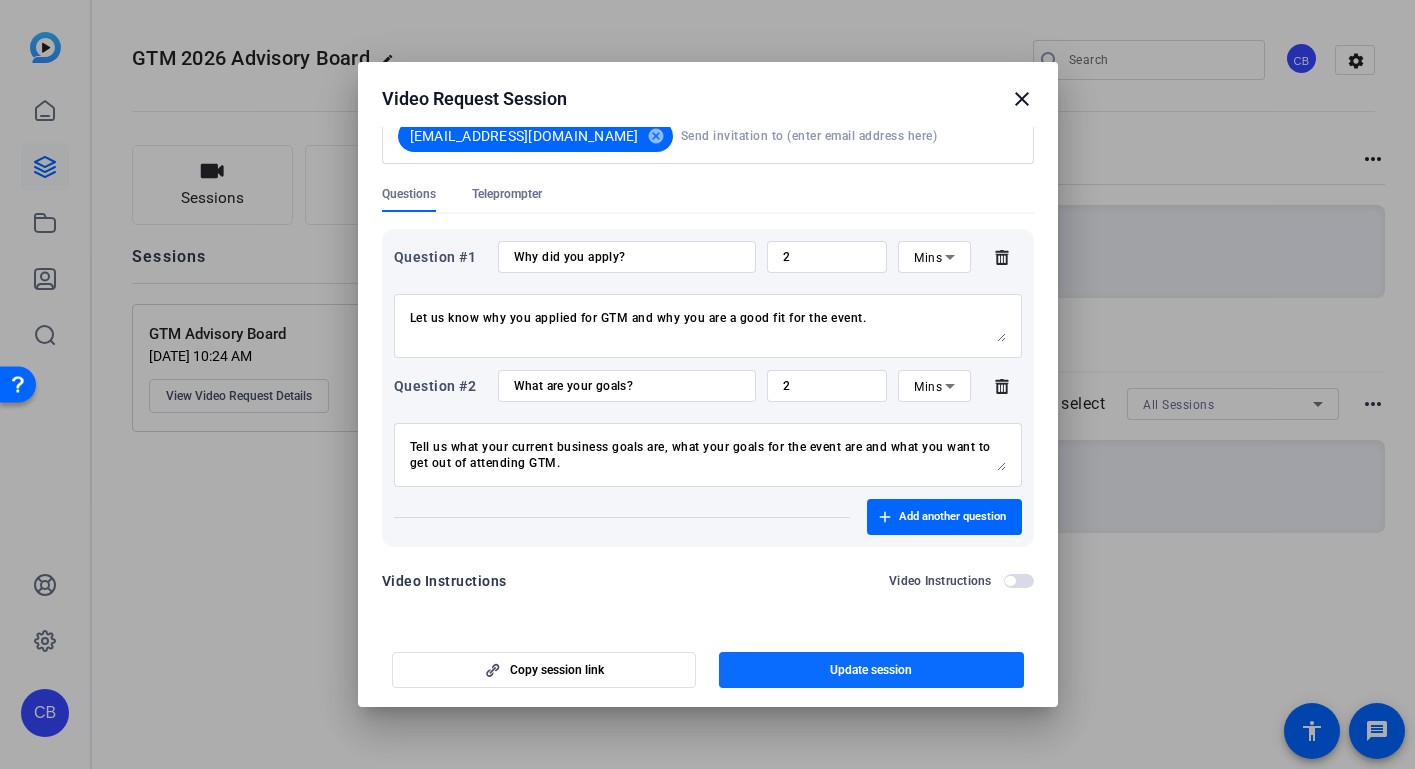 click at bounding box center [871, 670] 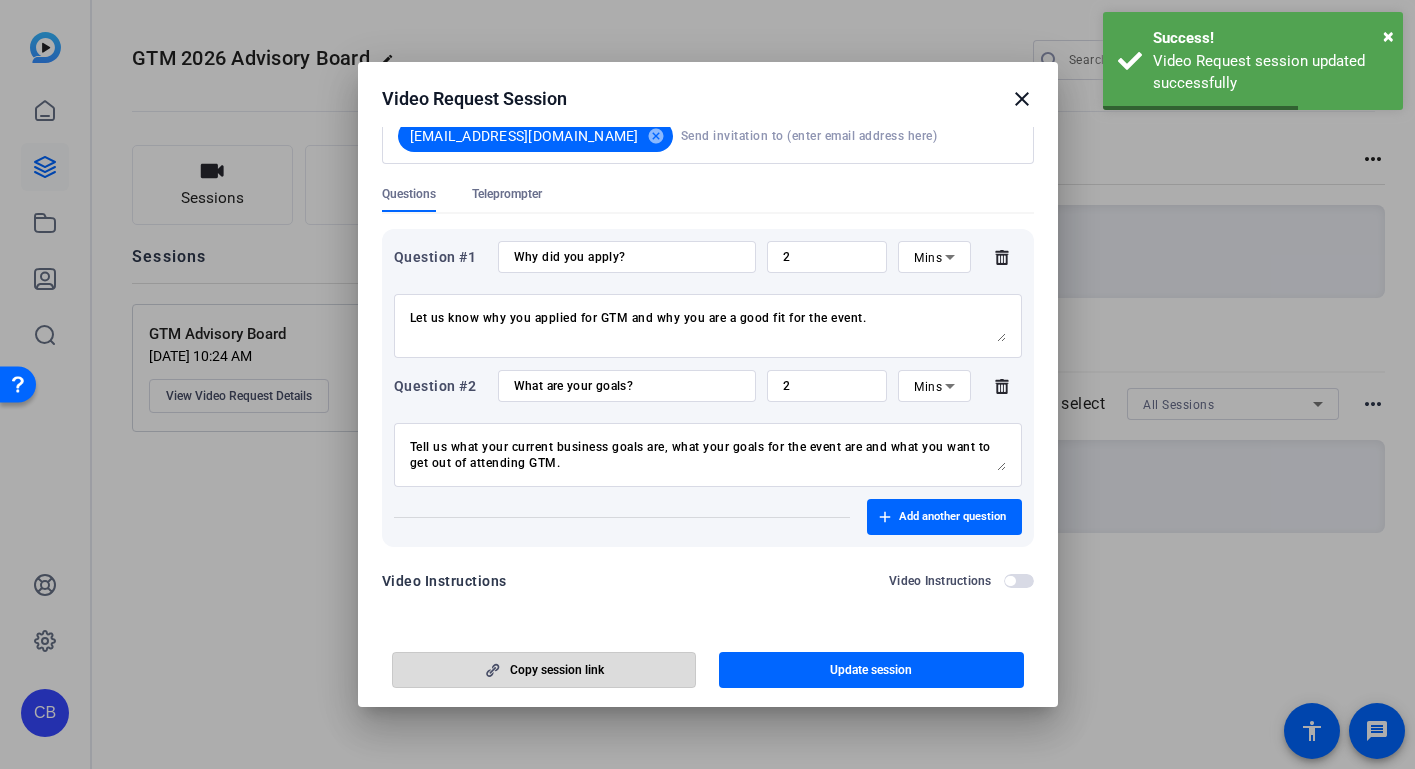 click at bounding box center [544, 670] 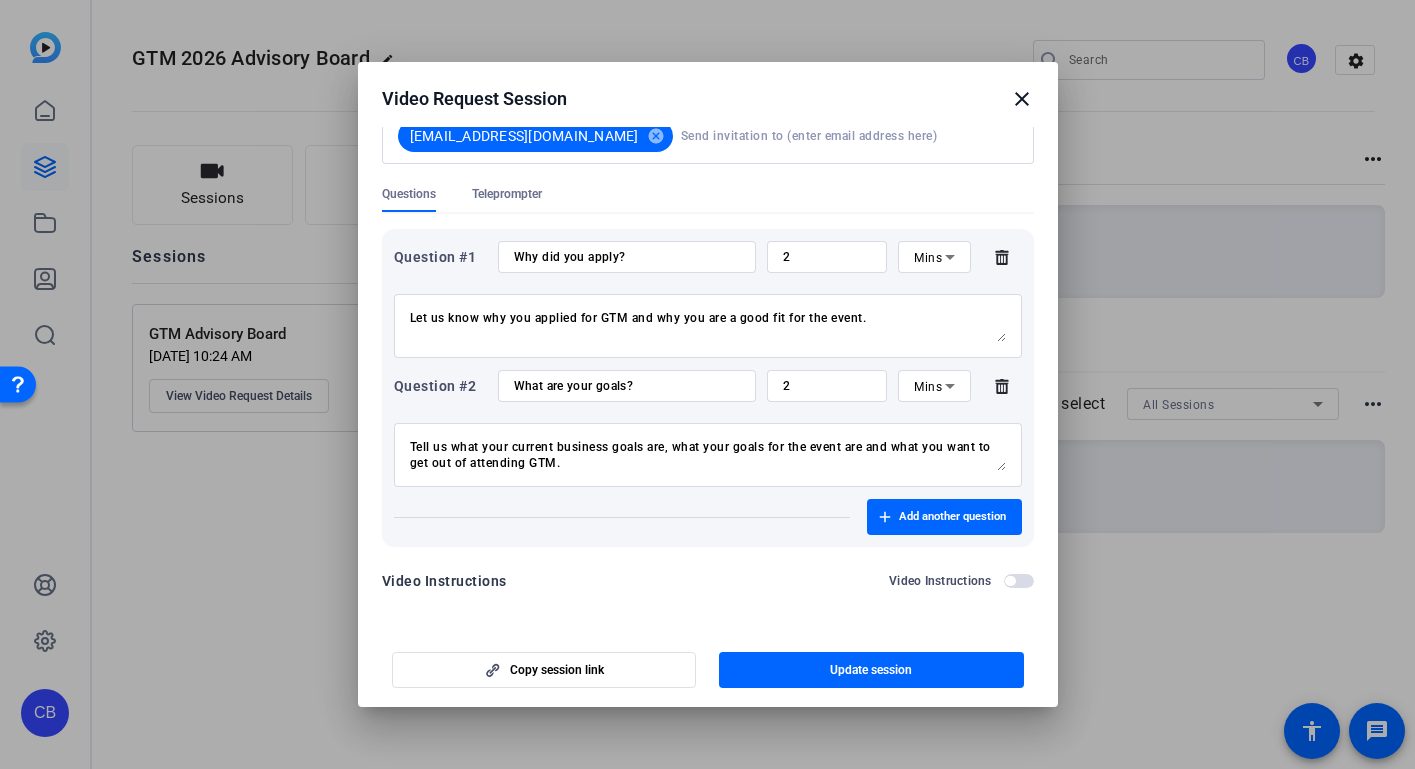 click on "close" at bounding box center [1022, 99] 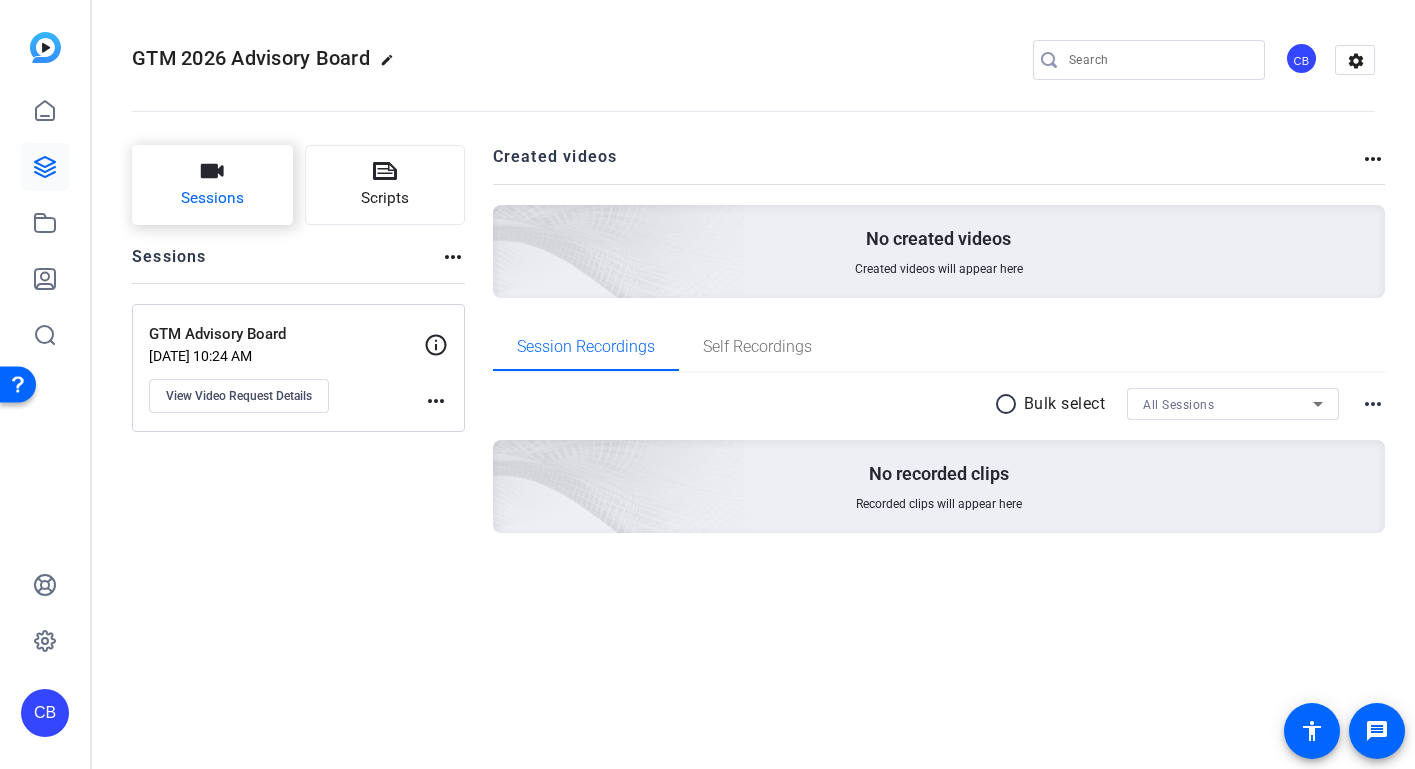 click on "Sessions" 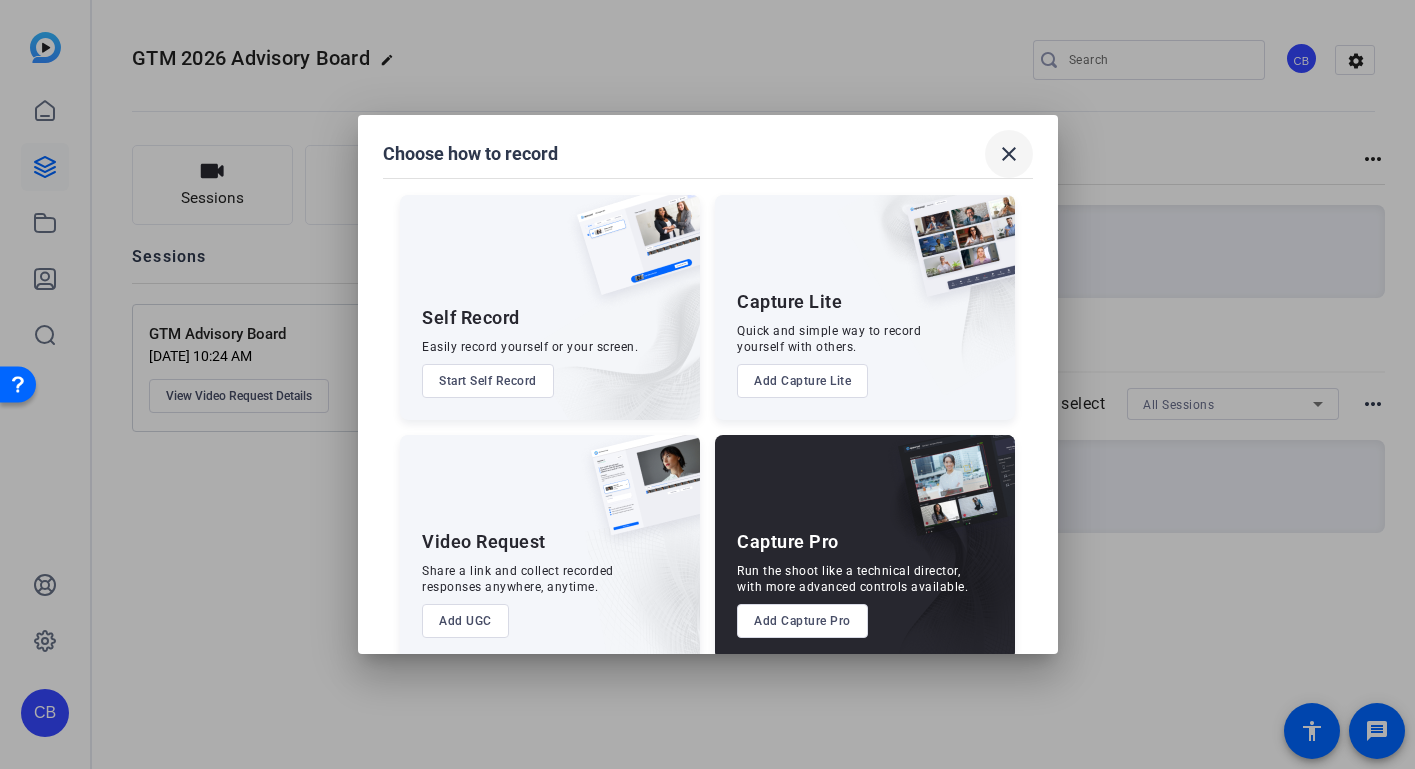 click on "close" at bounding box center (1009, 154) 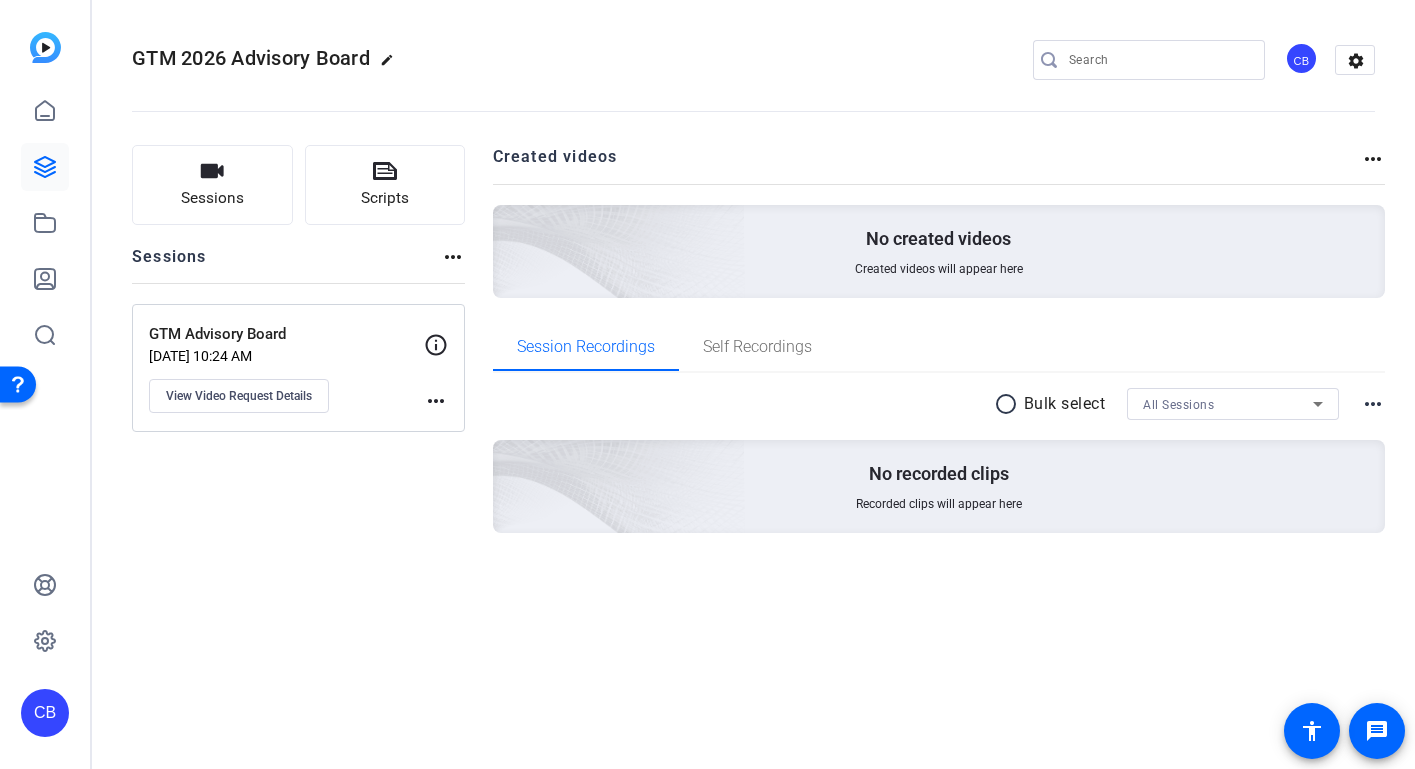 click on "GTM 2026 Advisory Board" 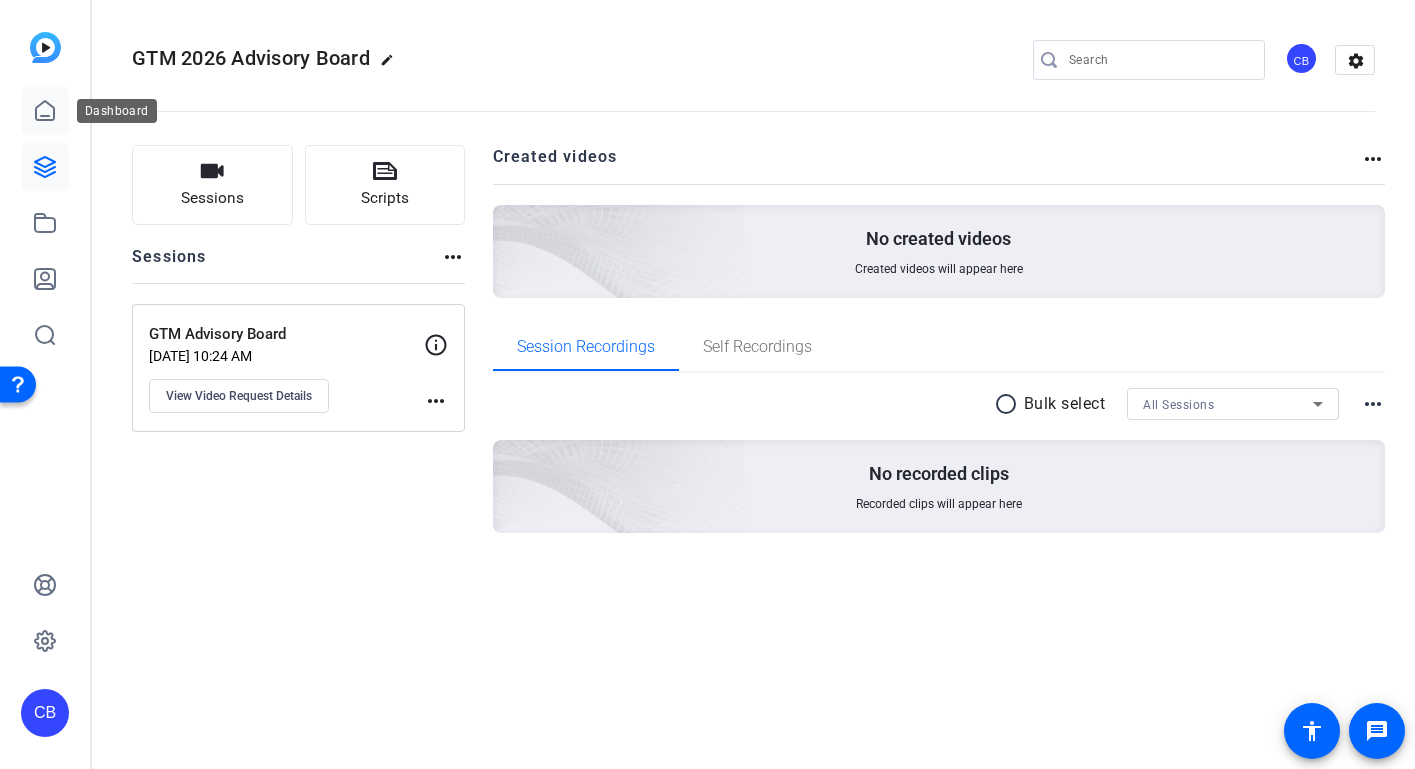 click 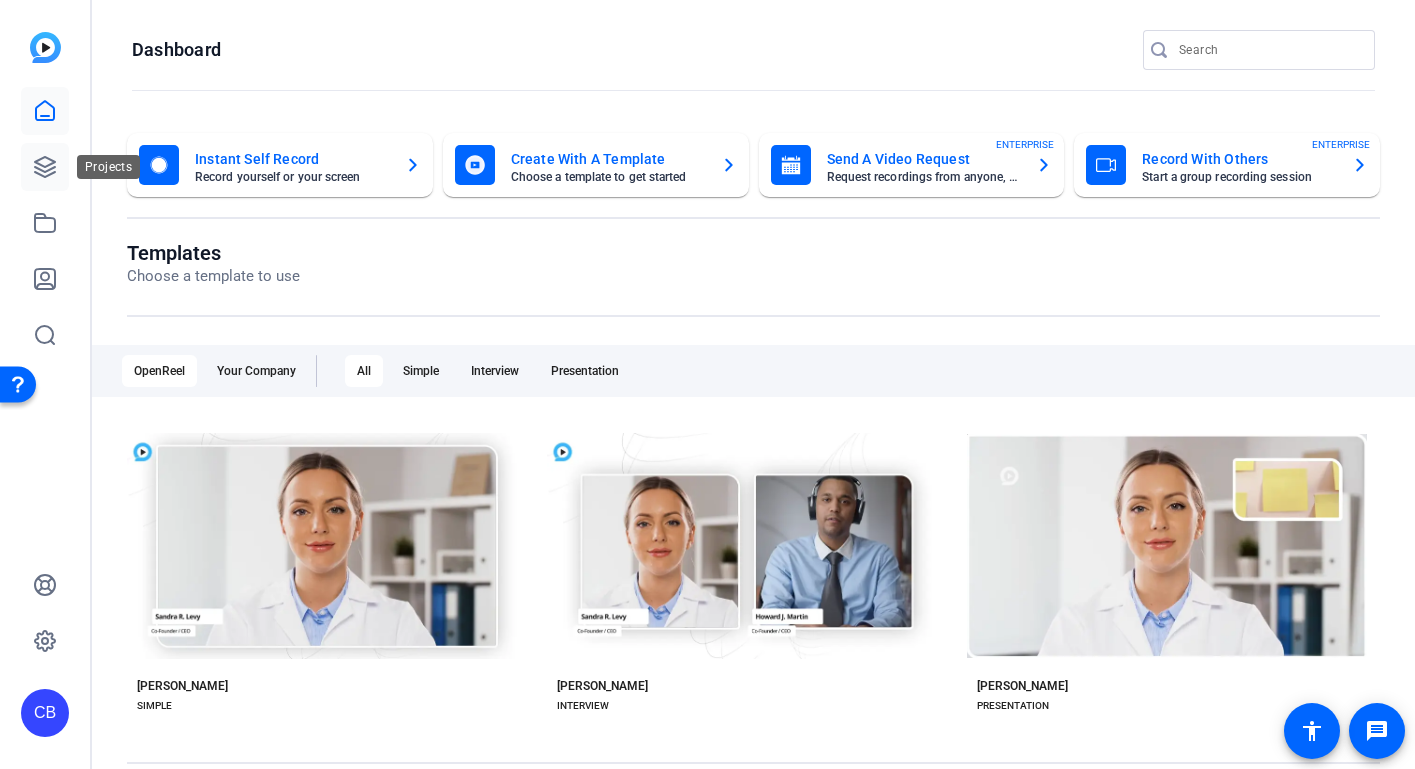 click 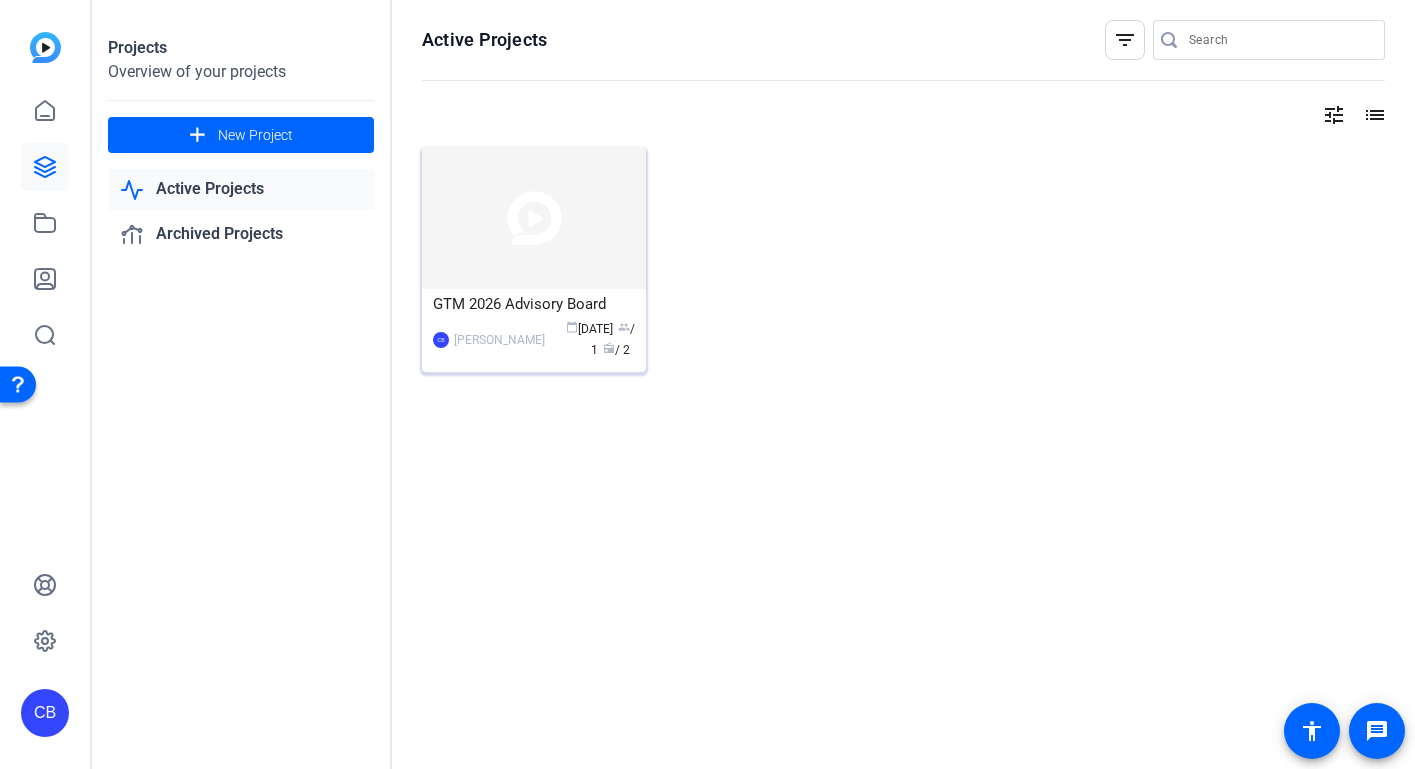 click 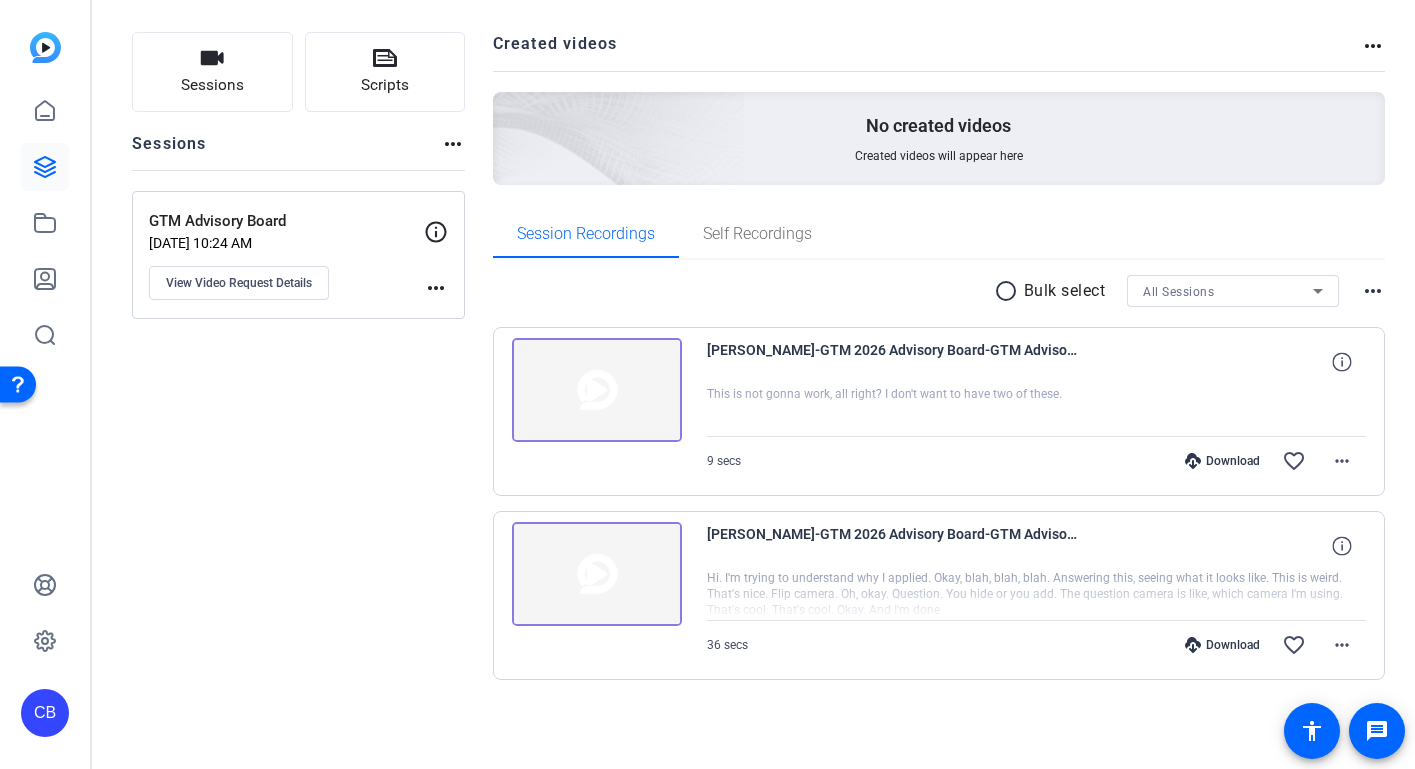 scroll, scrollTop: 113, scrollLeft: 0, axis: vertical 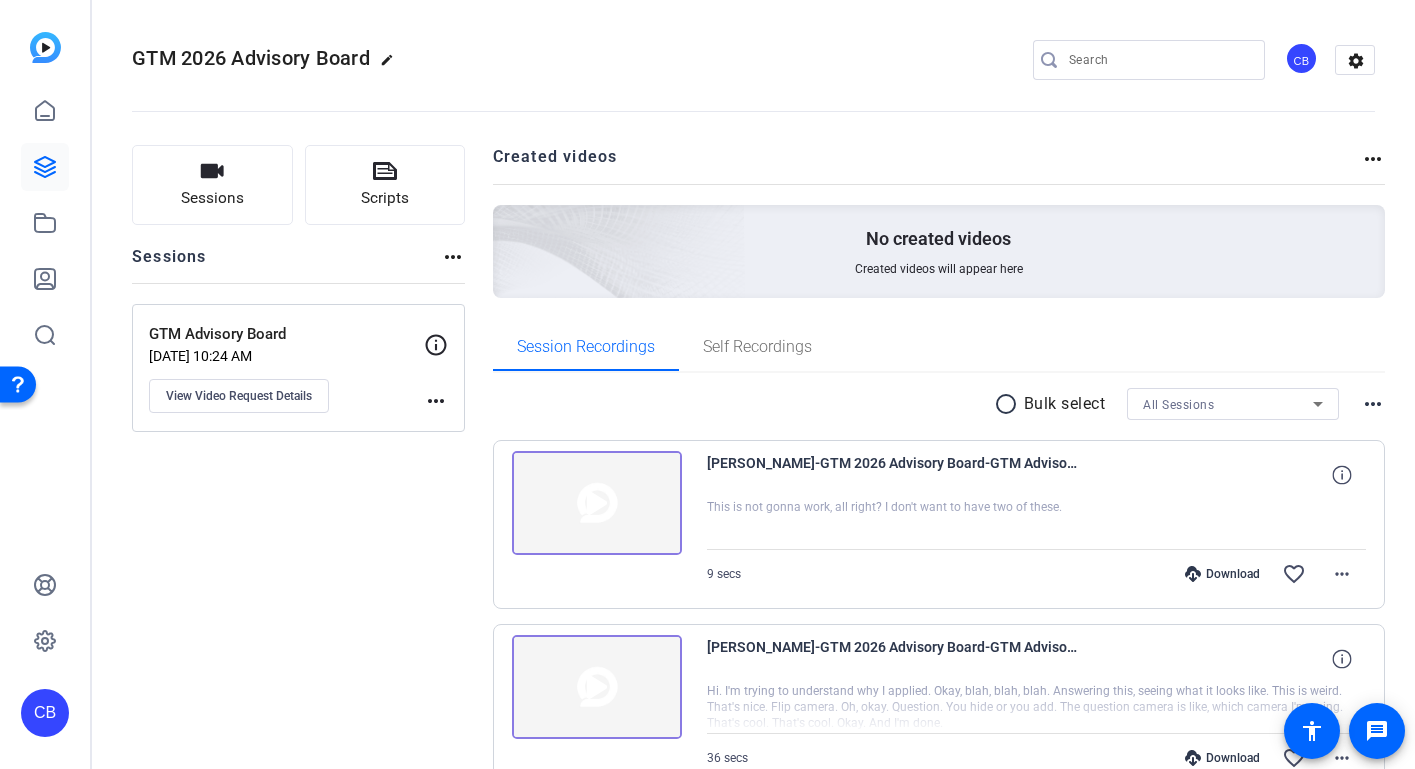 click on "more_horiz" 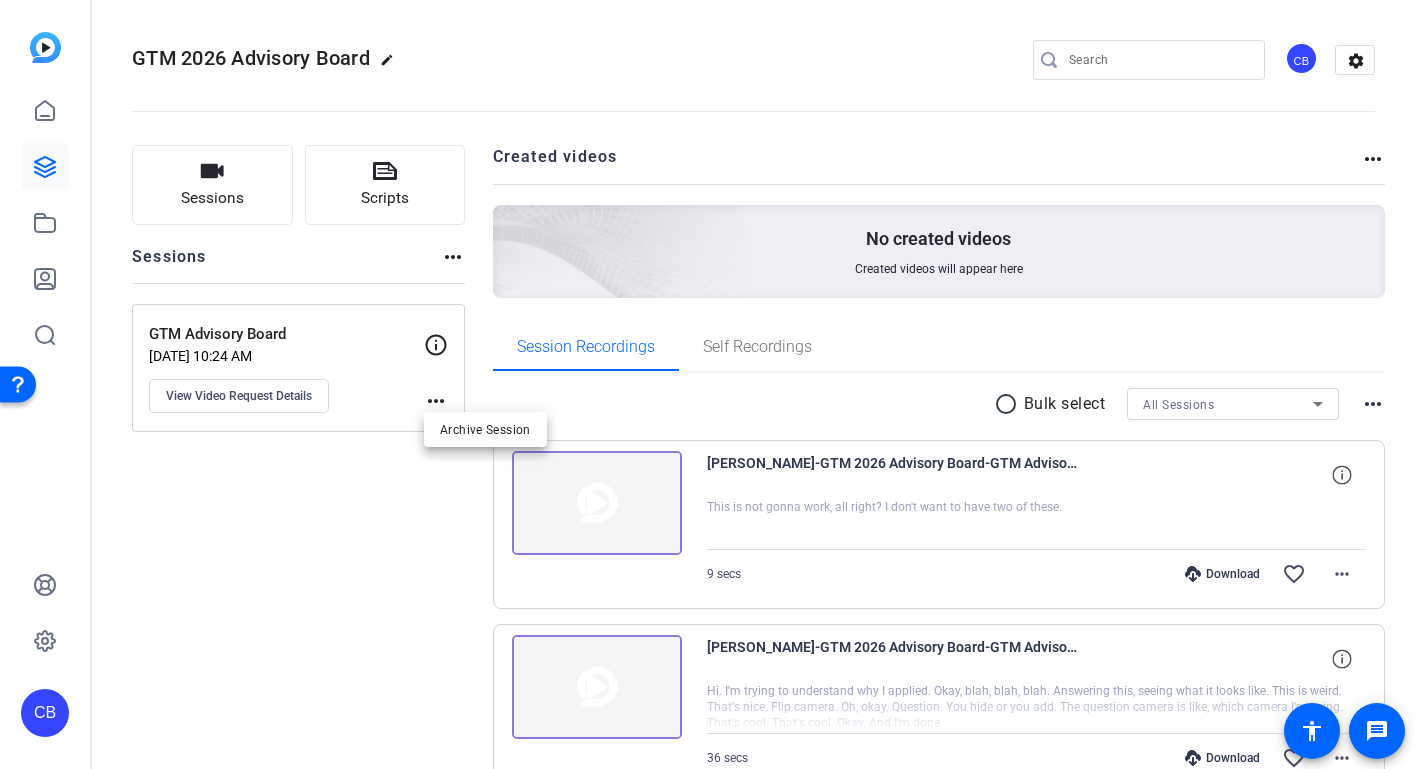click at bounding box center (707, 384) 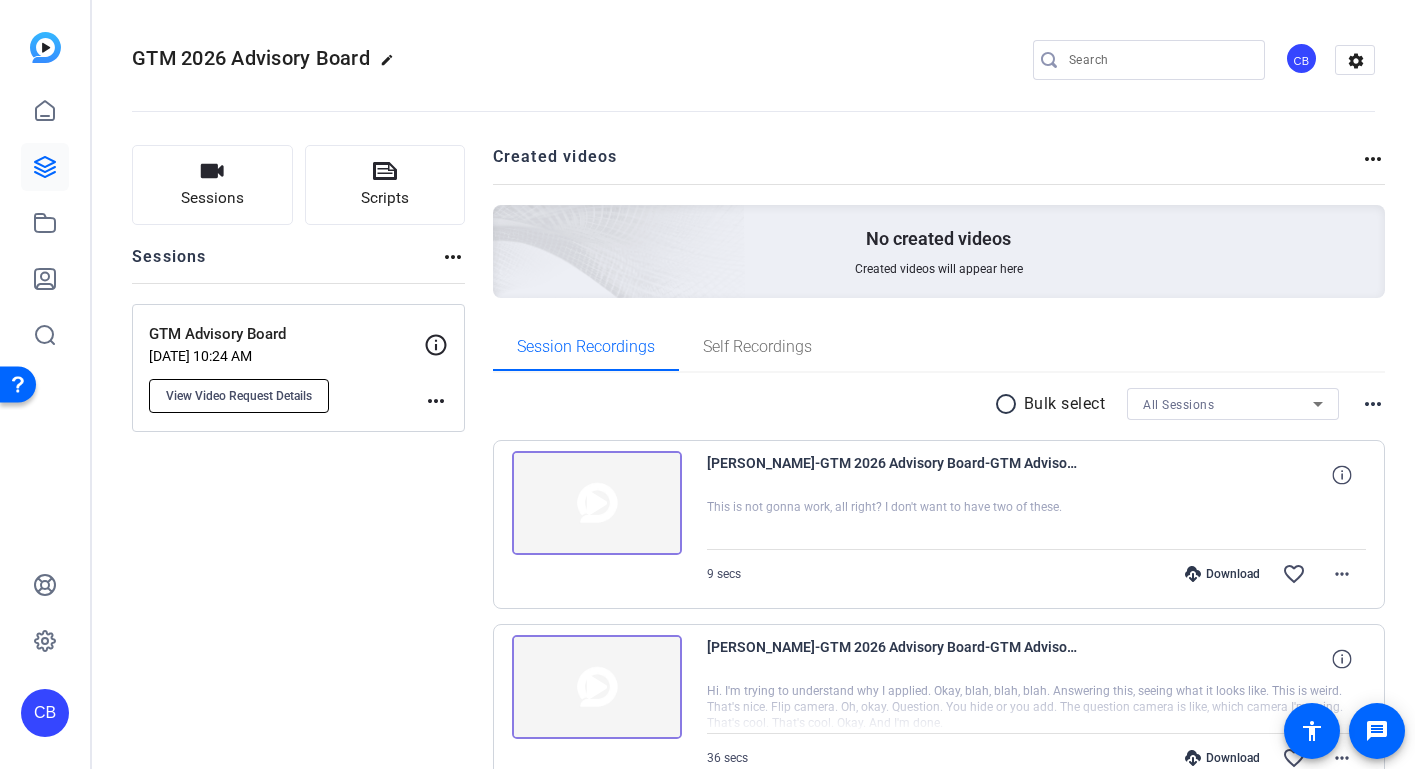 click on "View Video Request Details" 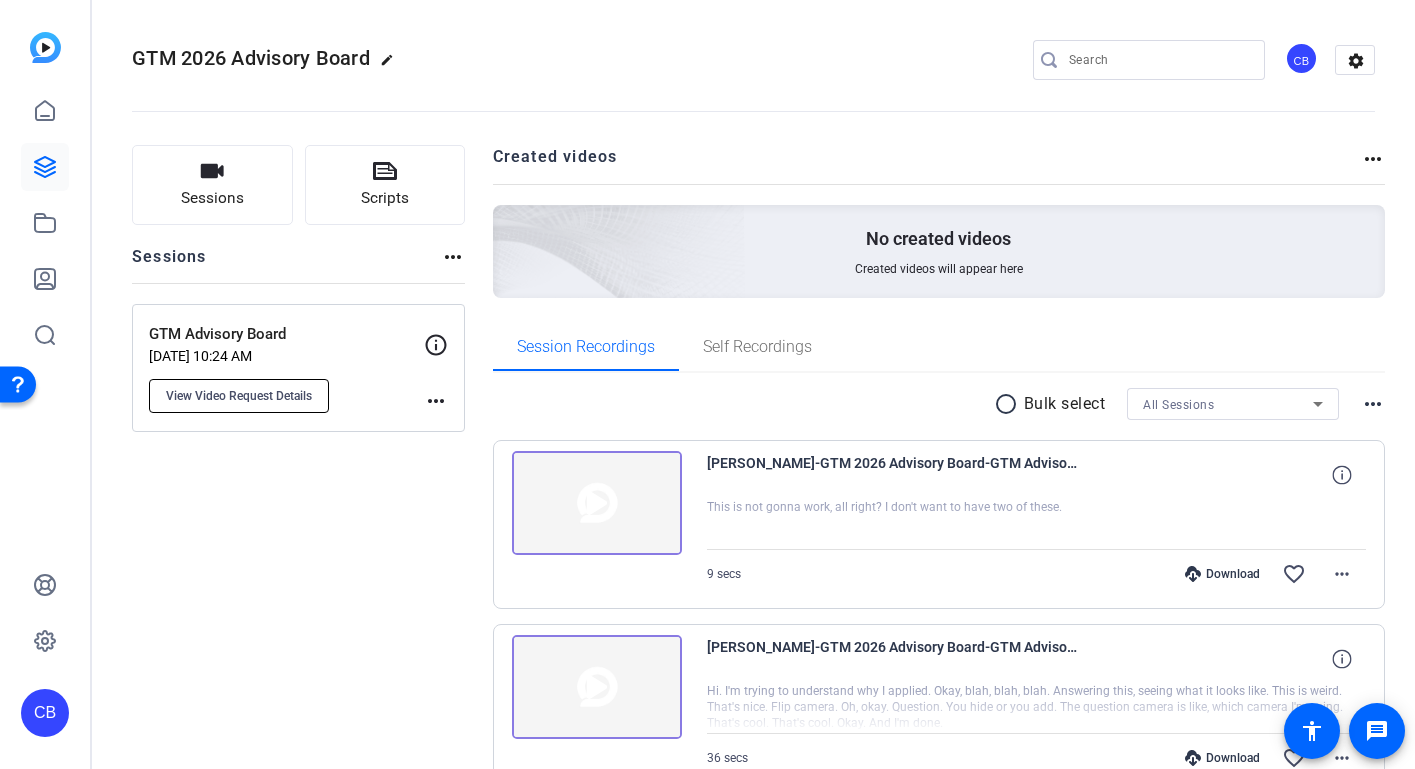 type on "GTM Advisory Board" 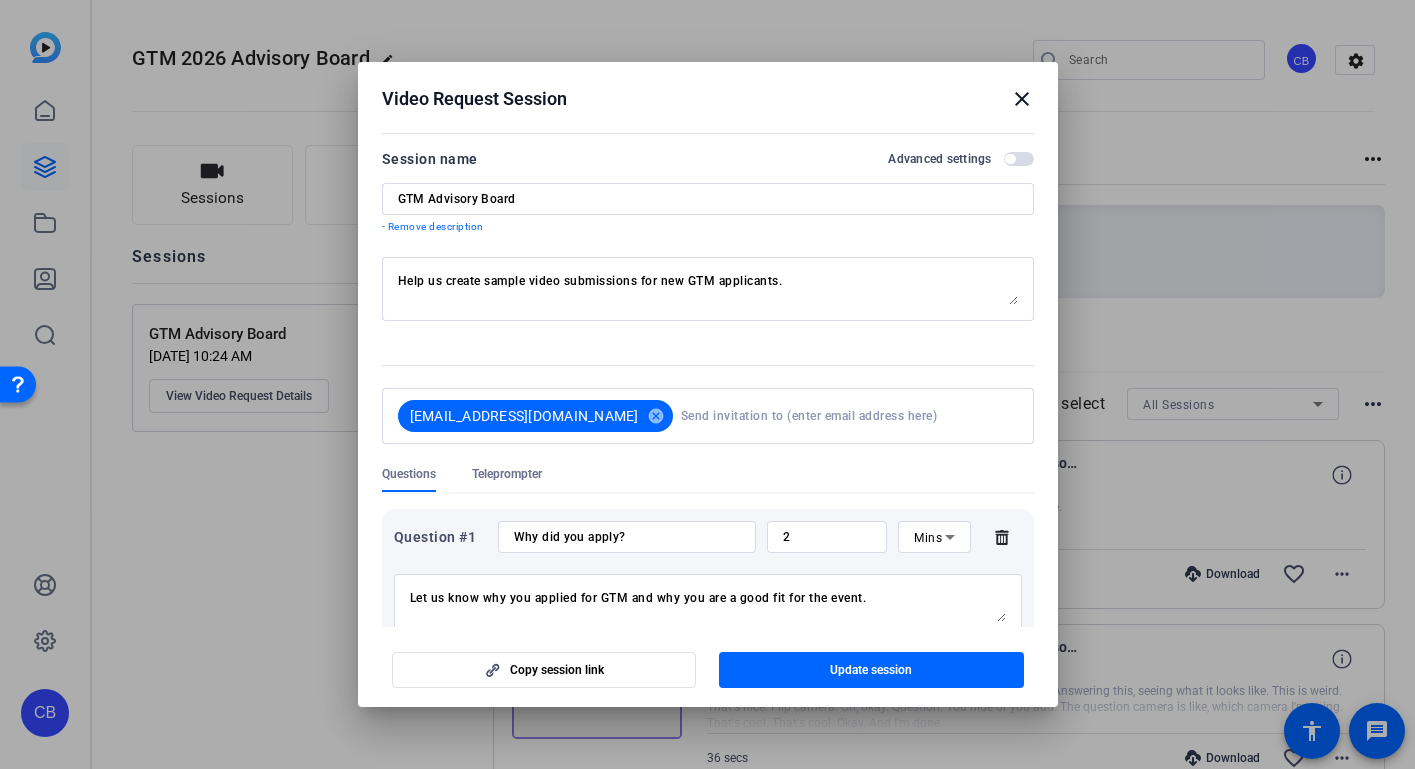 click on "Why did you apply?" at bounding box center (627, 537) 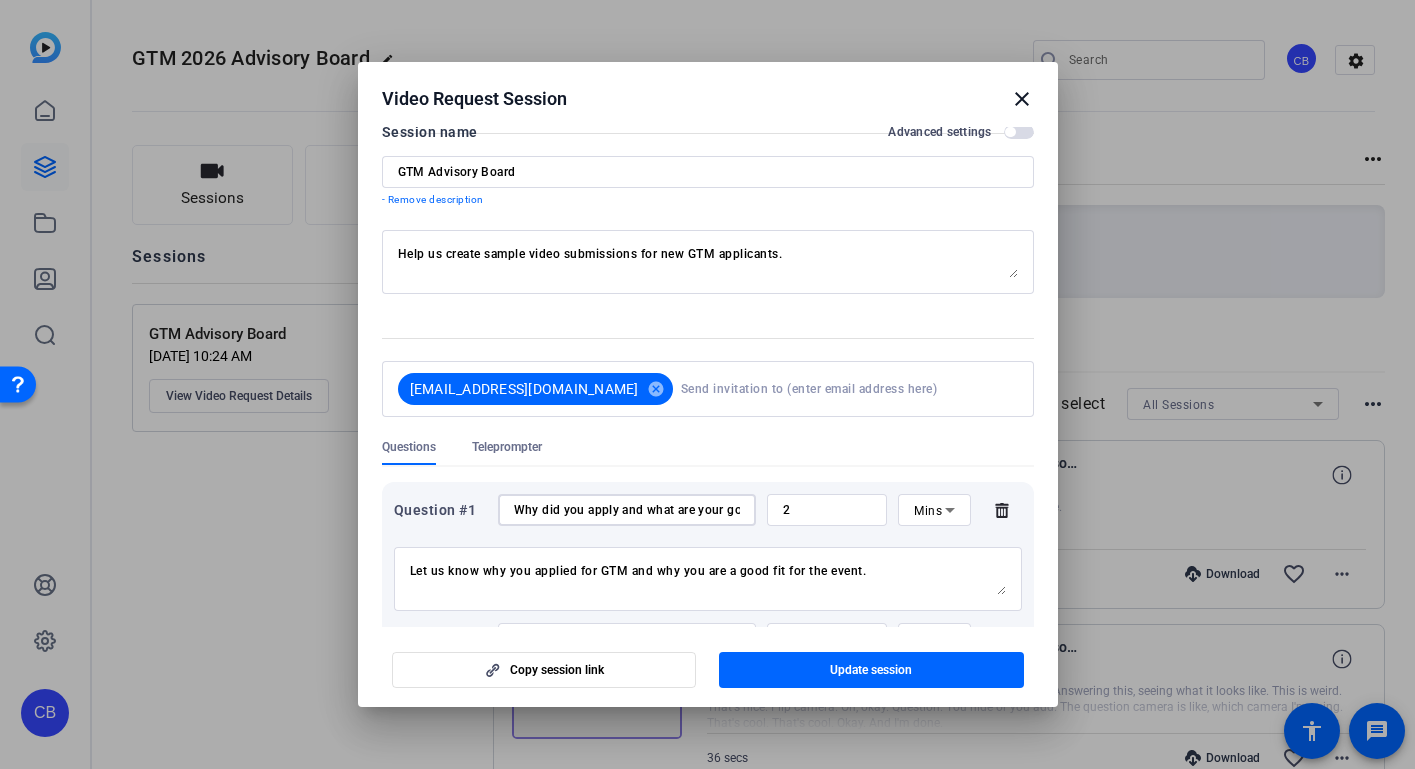scroll, scrollTop: 31, scrollLeft: 0, axis: vertical 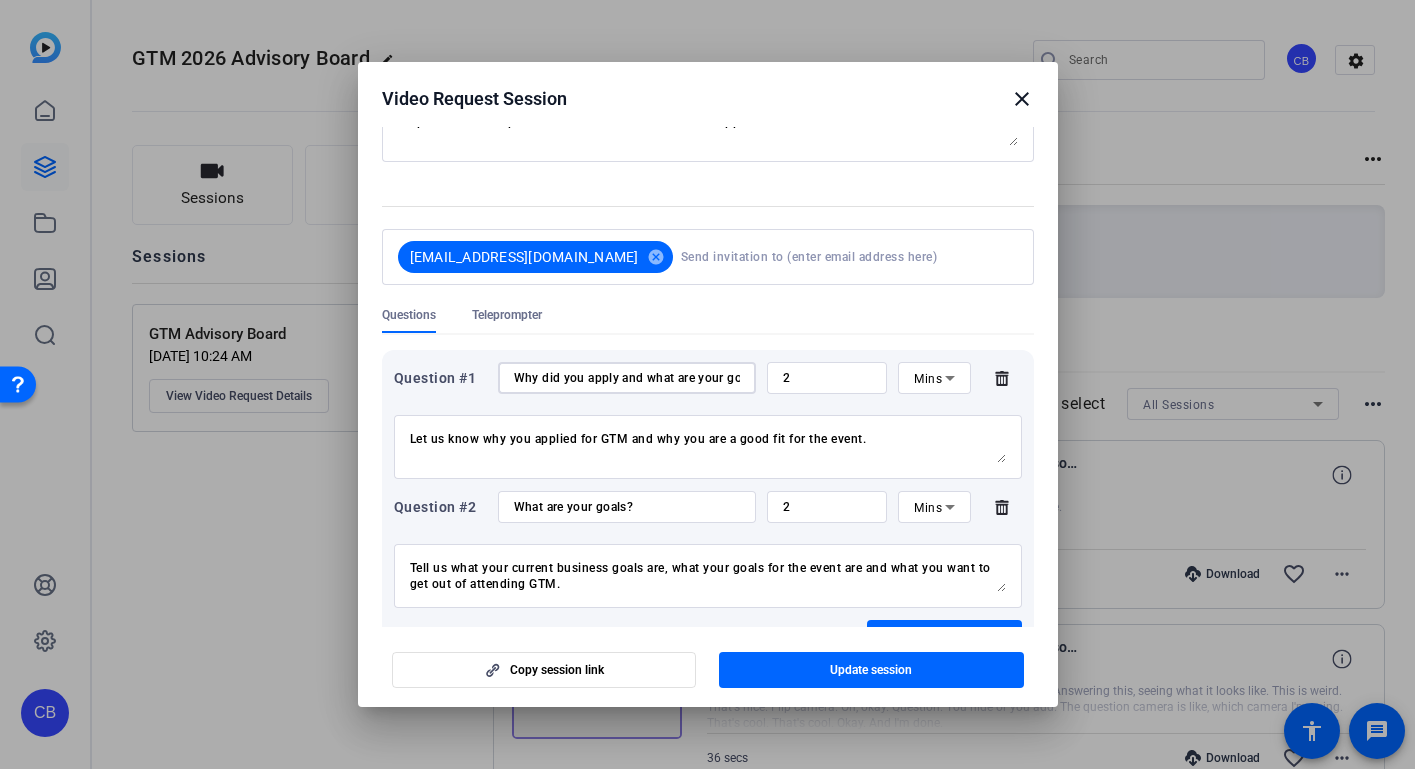 type on "Why did you apply and what are your goals?" 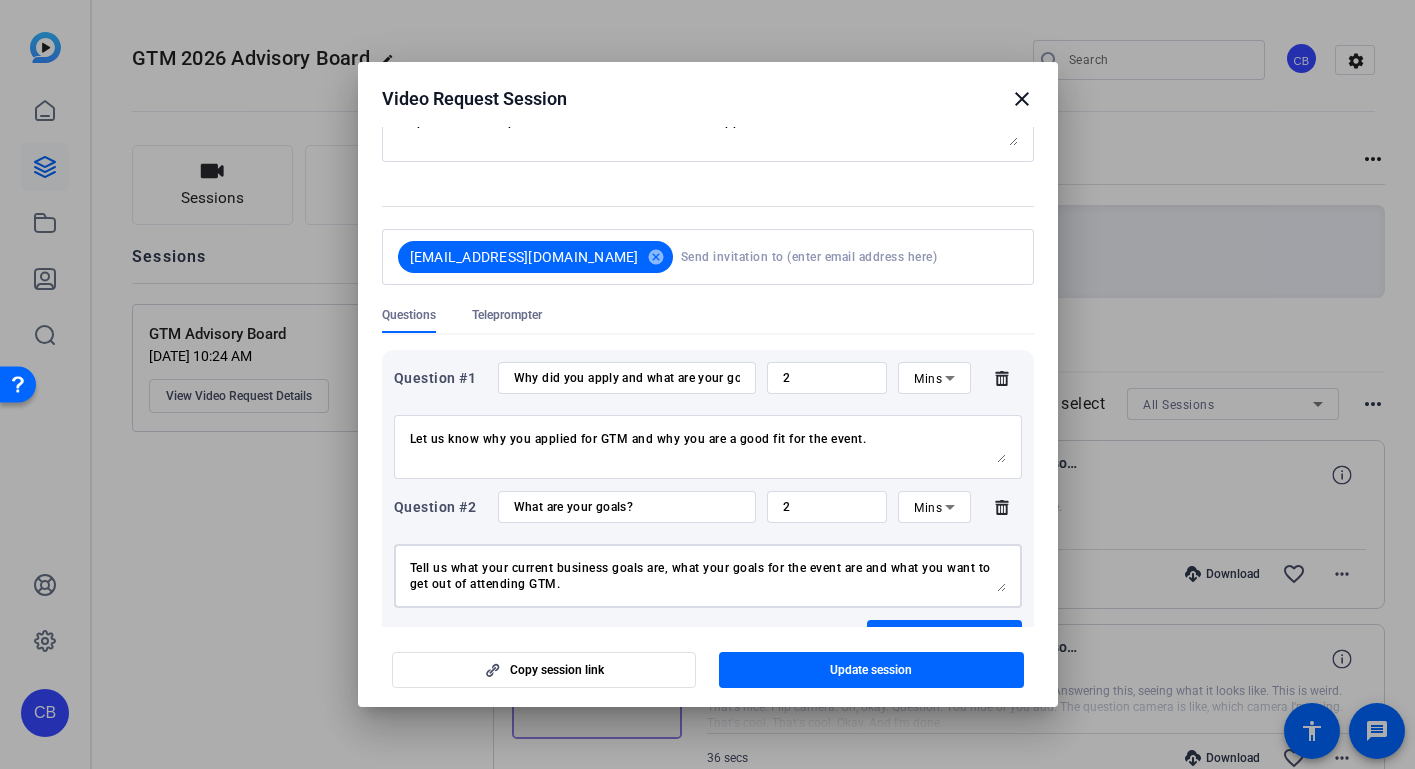 drag, startPoint x: 576, startPoint y: 585, endPoint x: 401, endPoint y: 560, distance: 176.7767 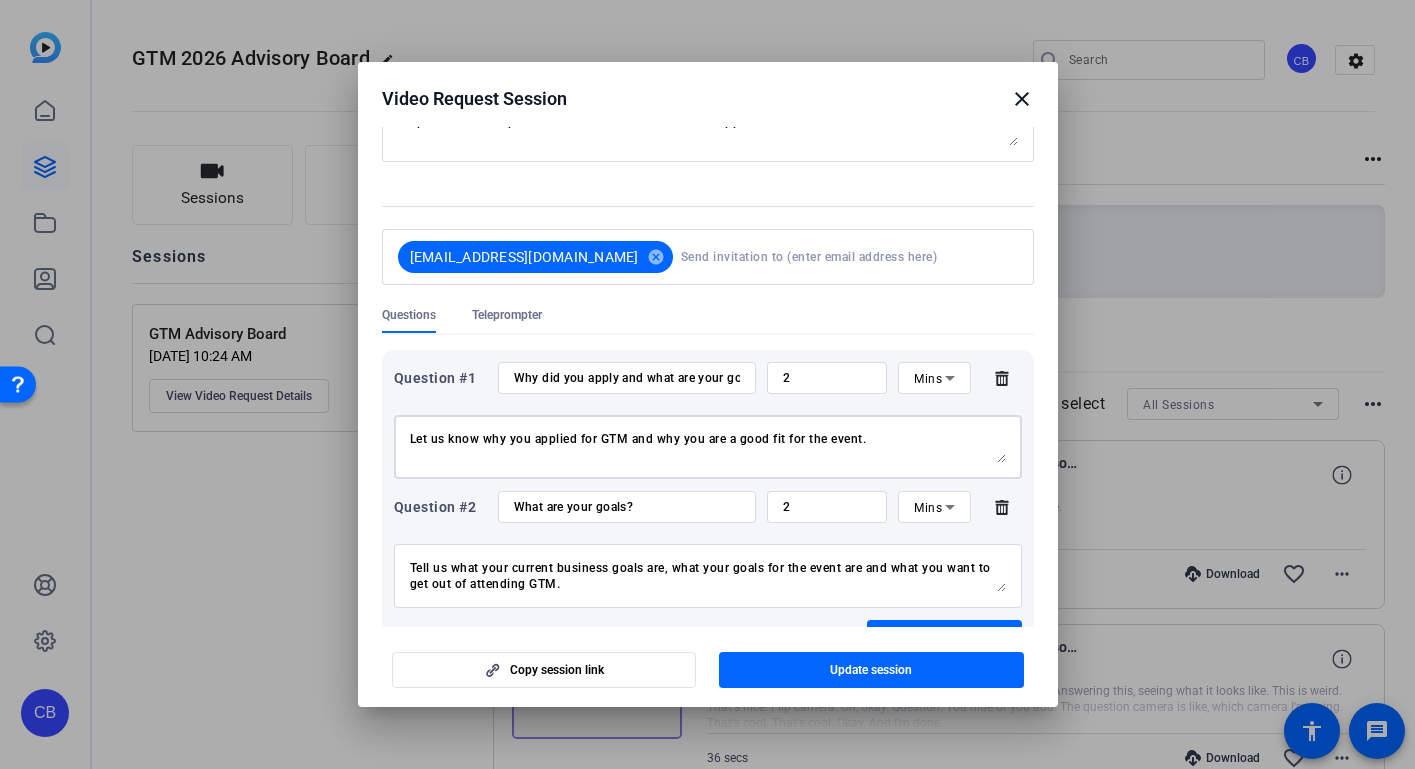paste on "Tell us what your current business goals are, what your goals for the event are and what you want to get out of attending GTM." 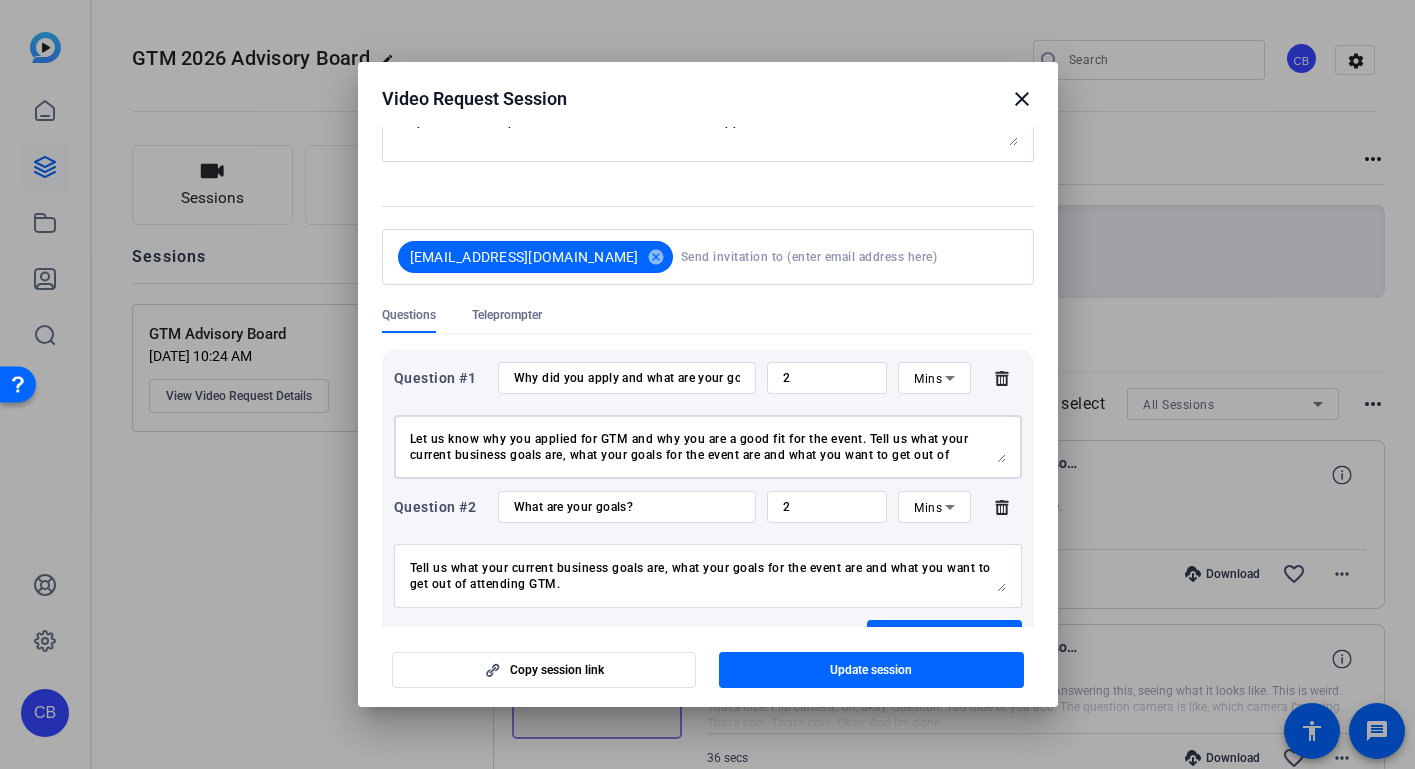 scroll, scrollTop: 16, scrollLeft: 0, axis: vertical 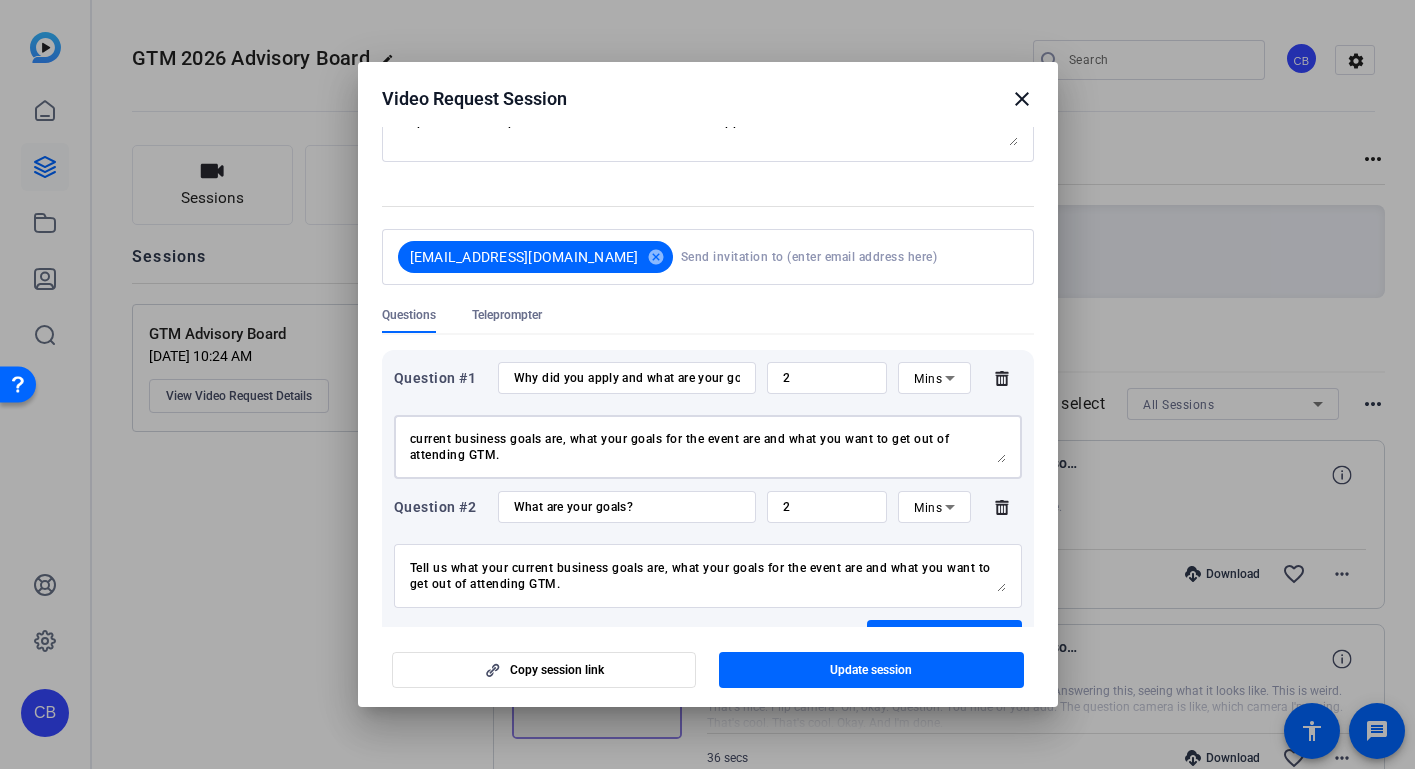 type on "Let us know why you applied for GTM and why you are a good fit for the event. Tell us what your current business goals are, what your goals for the event are and what you want to get out of attending GTM." 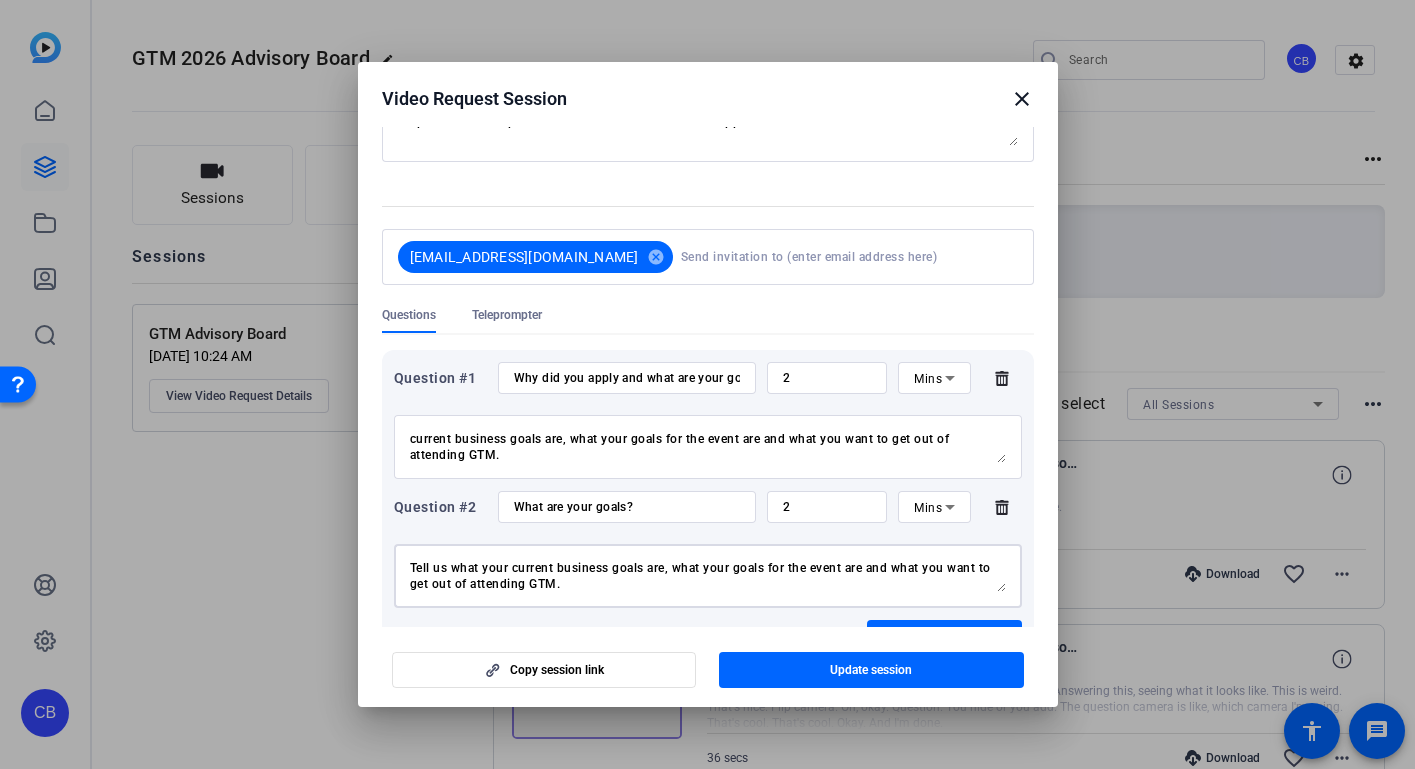 drag, startPoint x: 574, startPoint y: 582, endPoint x: 378, endPoint y: 570, distance: 196.367 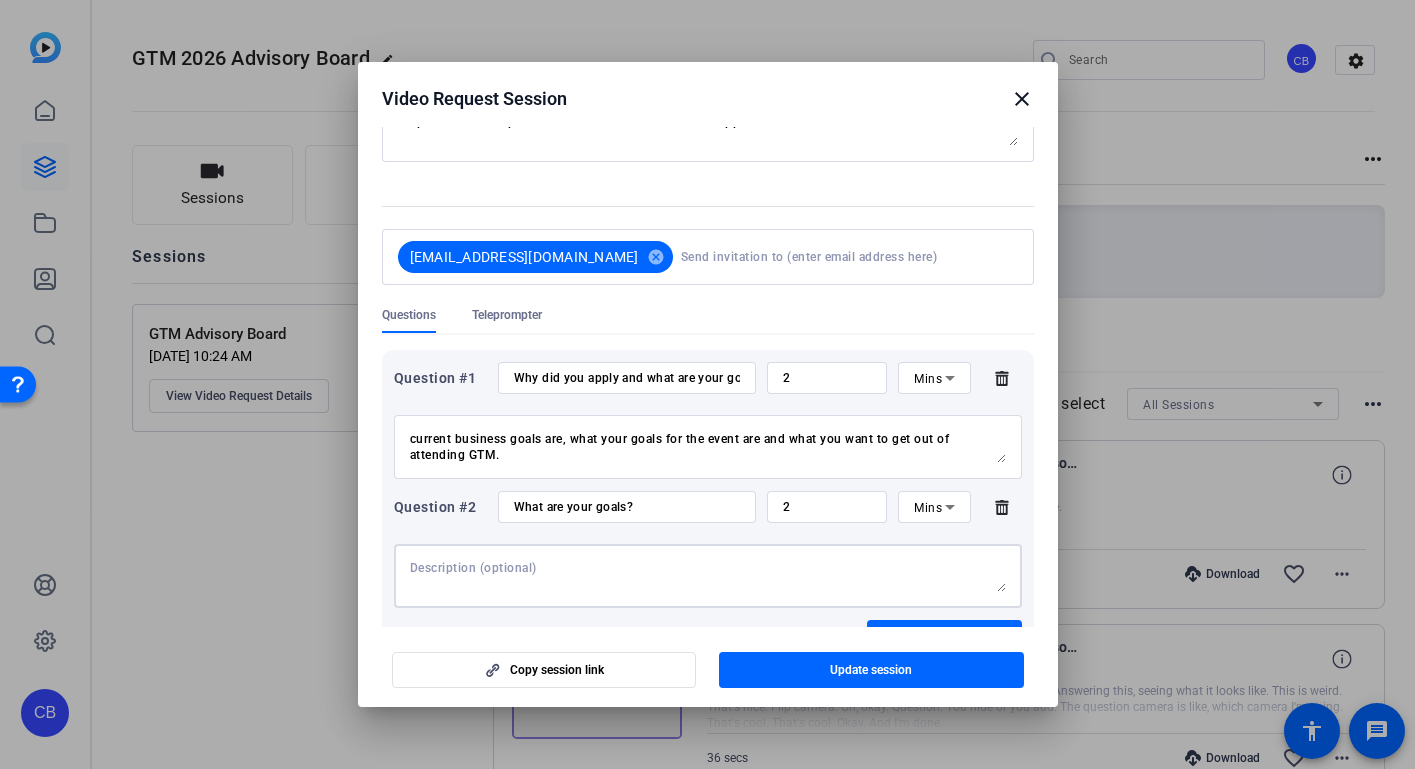type 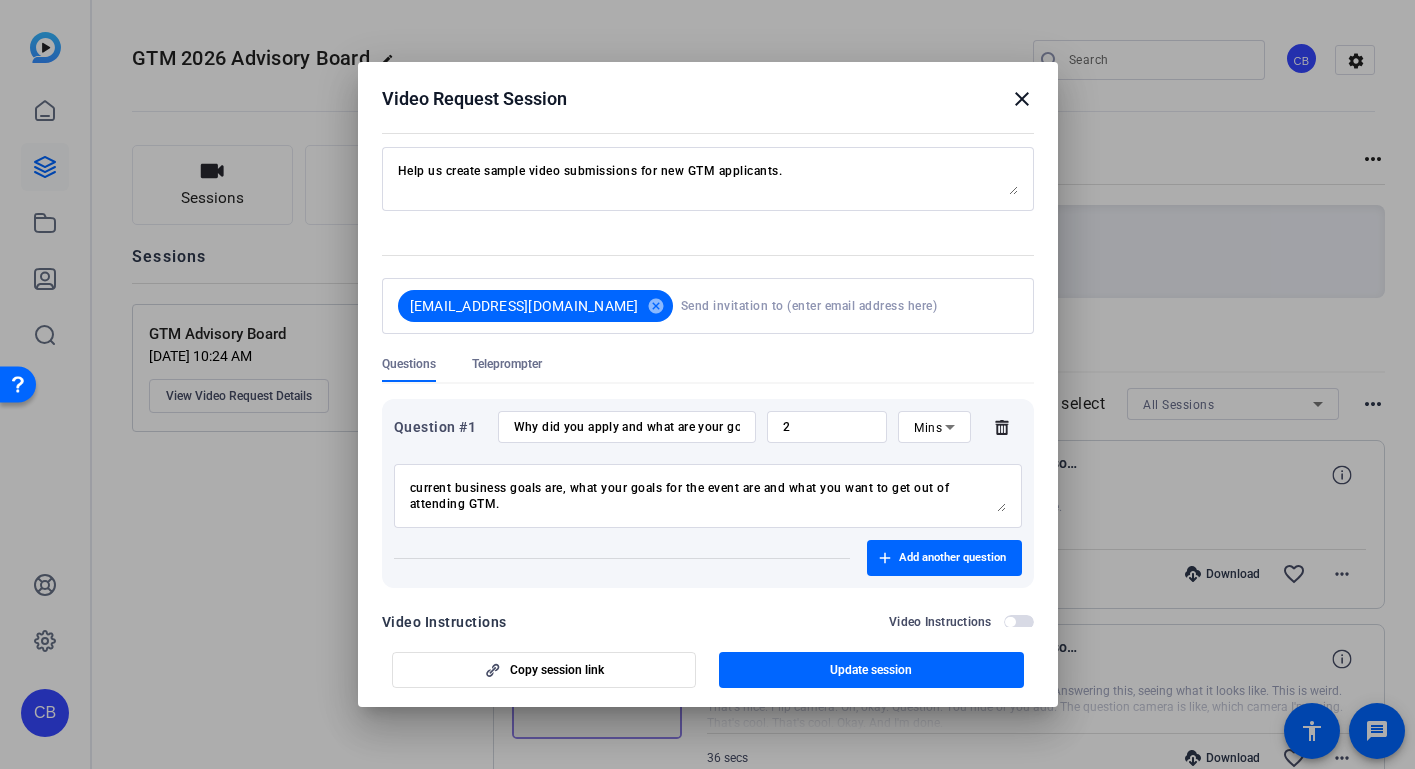 scroll, scrollTop: 110, scrollLeft: 0, axis: vertical 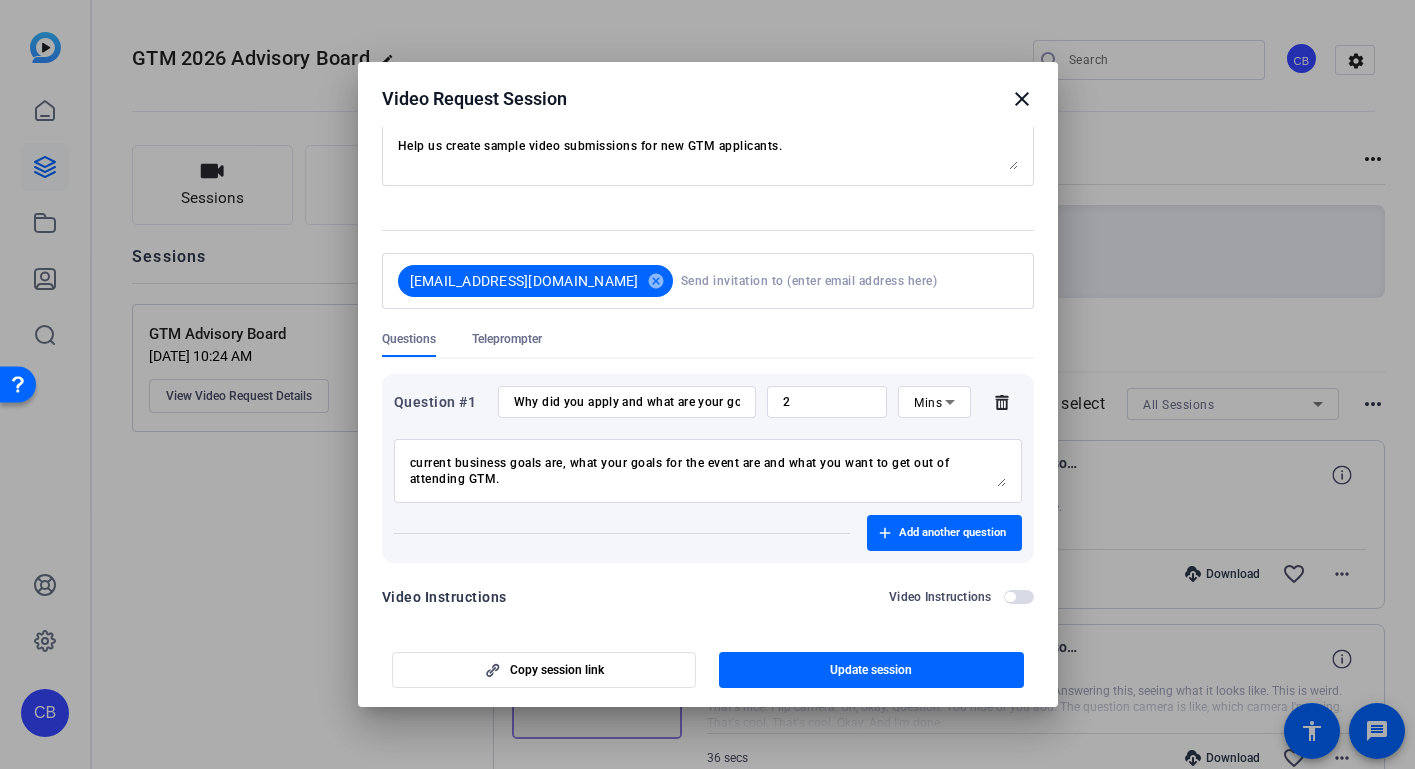 click on "Let us know why you applied for GTM and why you are a good fit for the event. Tell us what your current business goals are, what your goals for the event are and what you want to get out of attending GTM." at bounding box center (708, 471) 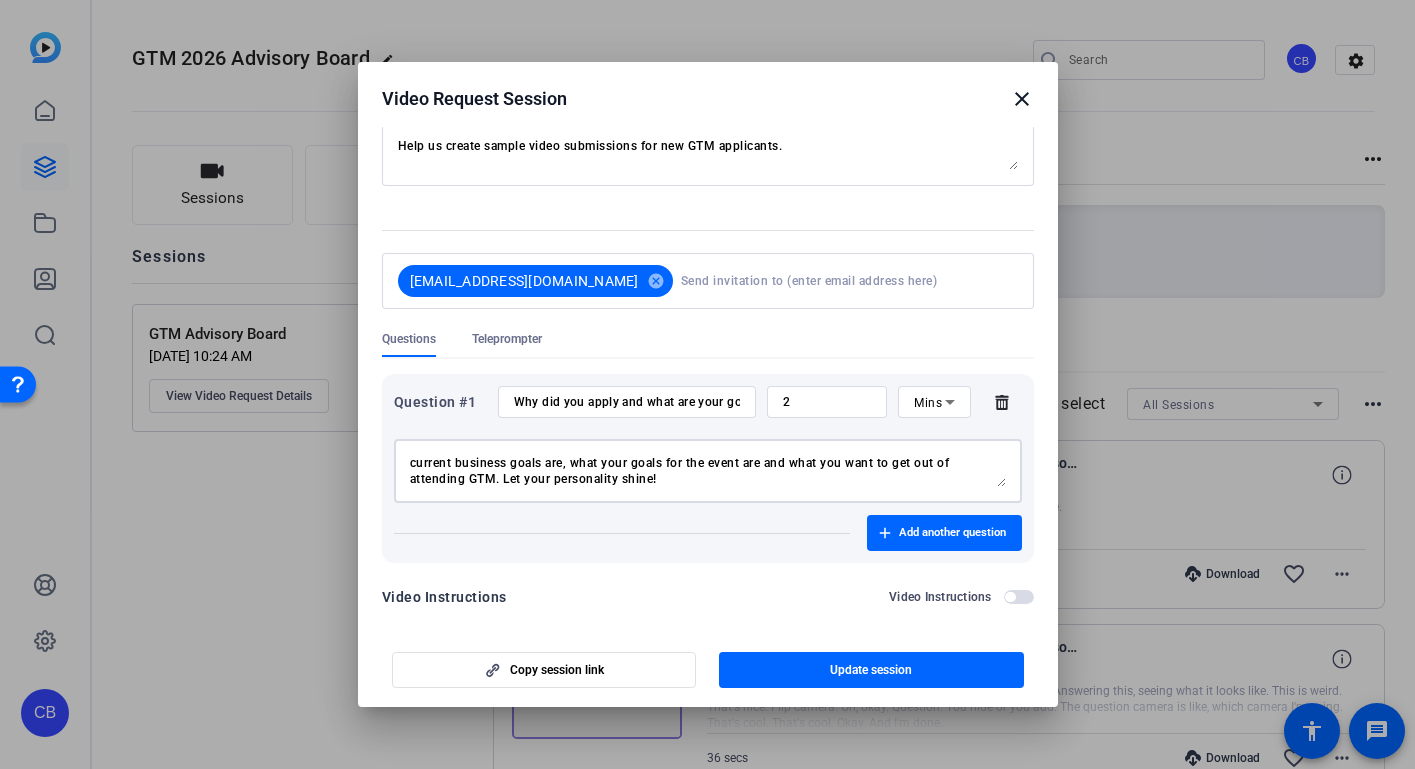 click on "Let us know why you applied for GTM and why you are a good fit for the event. Tell us what your current business goals are, what your goals for the event are and what you want to get out of attending GTM. Let your personality shine!" at bounding box center [708, 471] 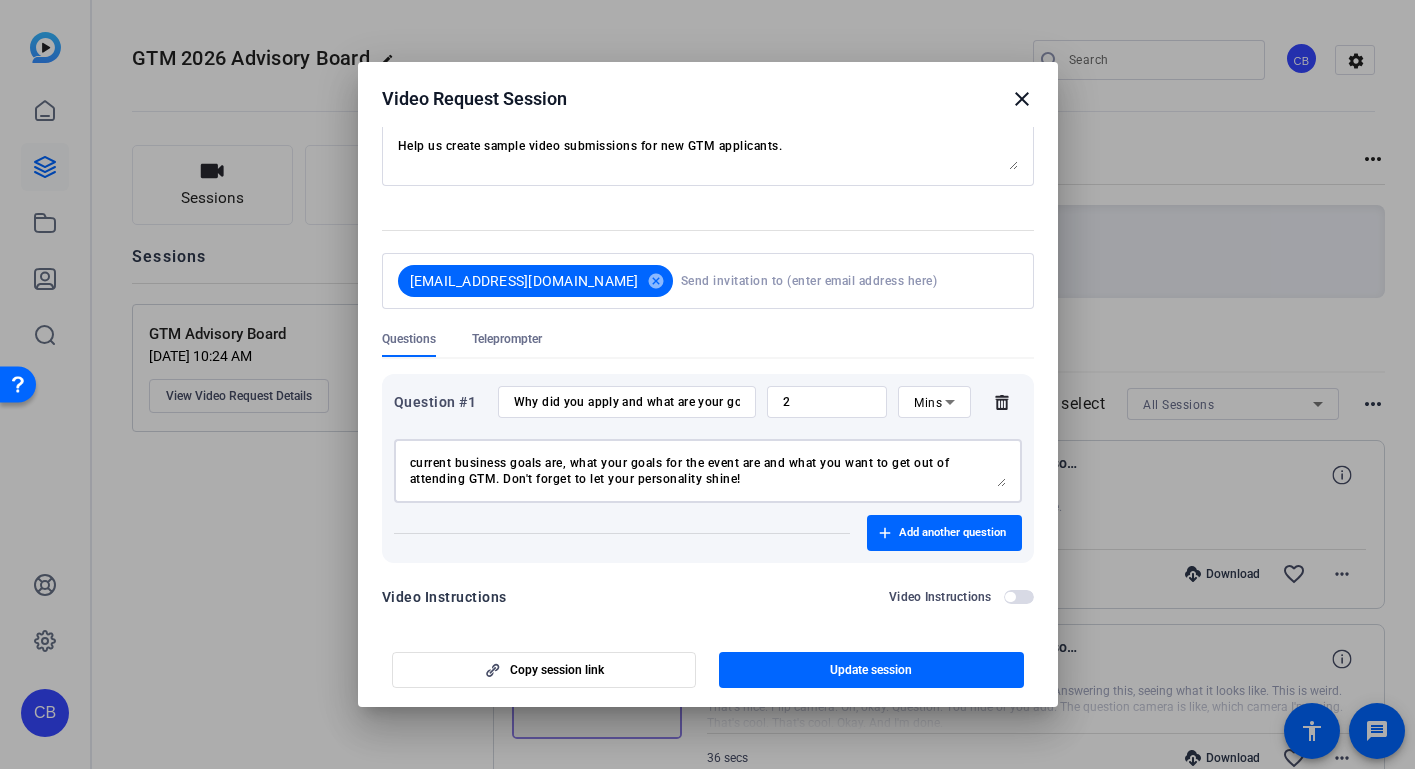 type on "Let us know why you applied for GTM and why you are a good fit for the event. Tell us what your current business goals are, what your goals for the event are and what you want to get out of attending GTM. Don't forget to let your personality shine!" 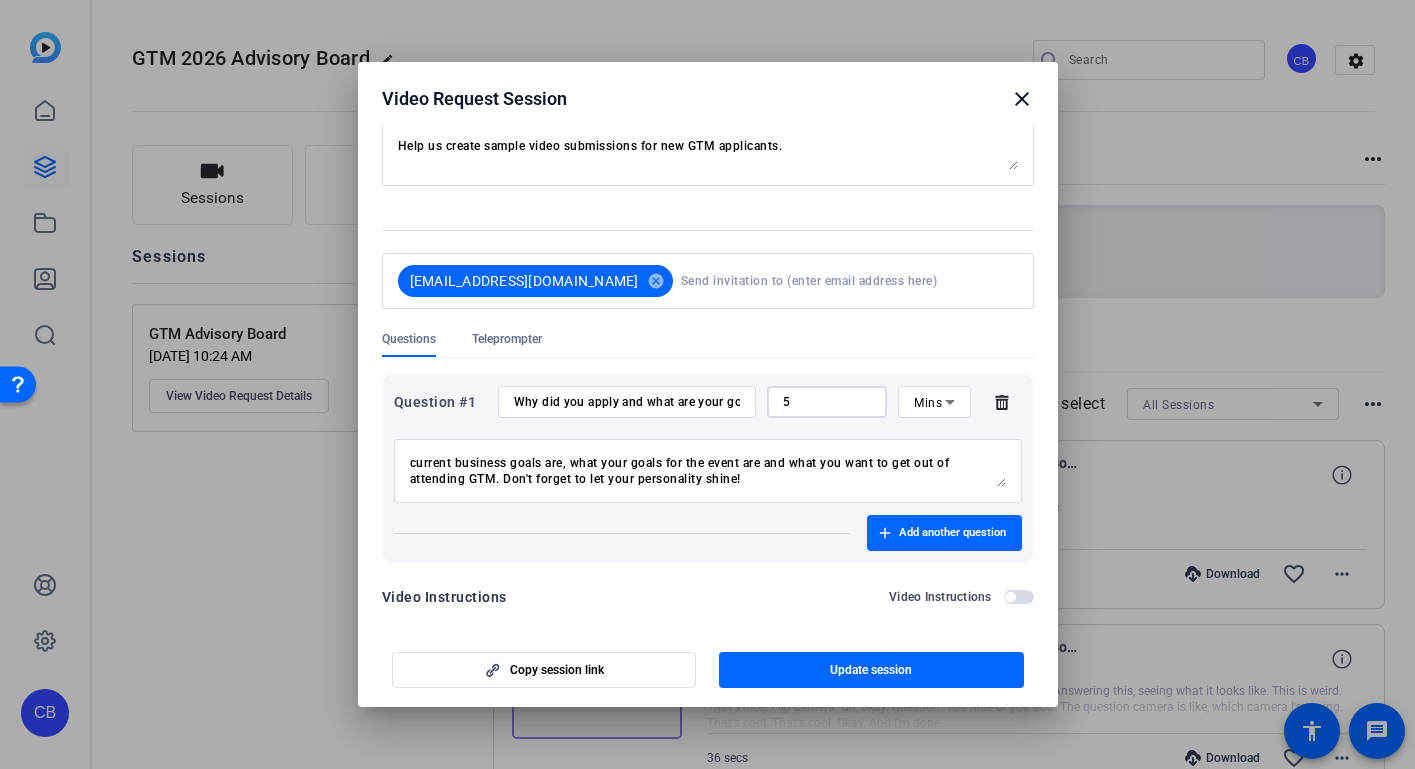 type on "5" 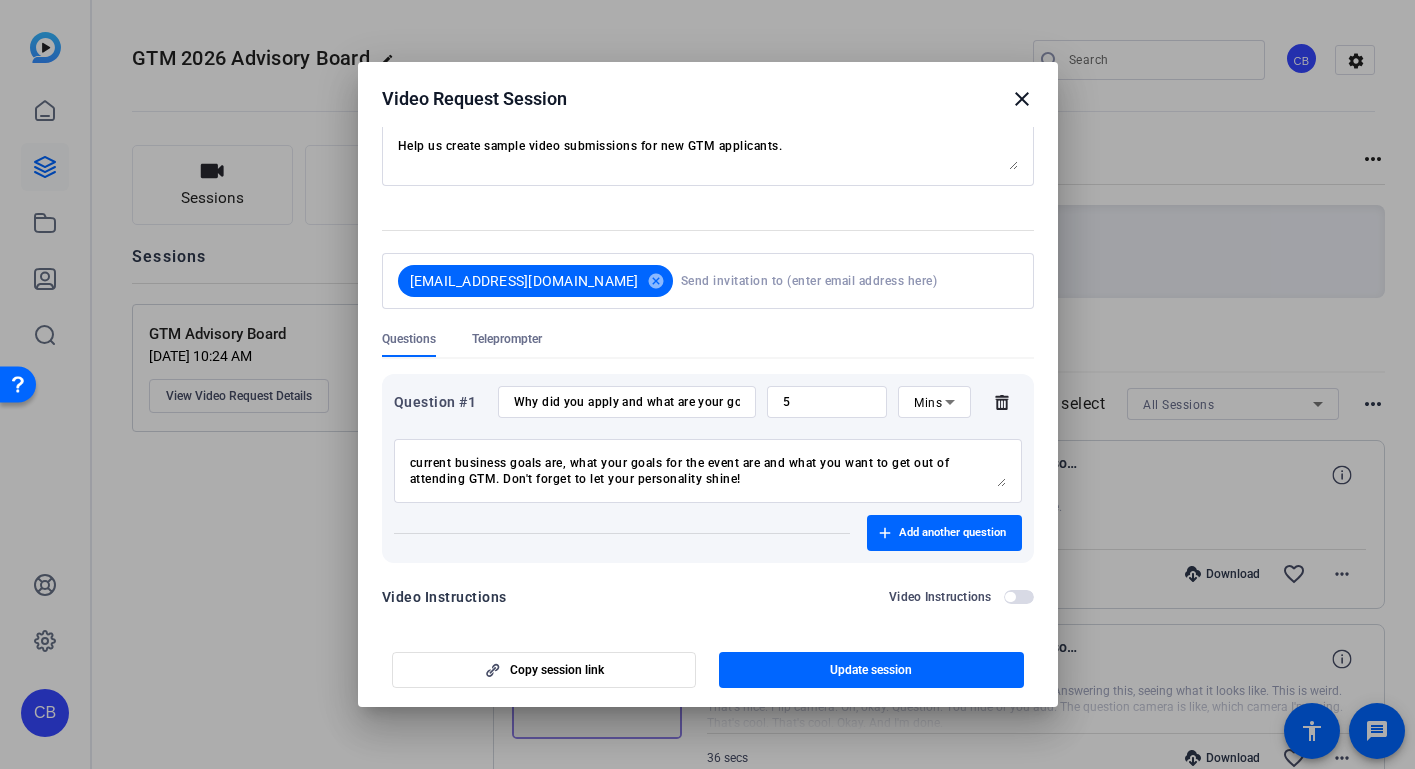 click on "Question #1 Why did you apply and what are your goals? 5 Mins
Let us know why you applied for GTM and why you are a good fit for the event. Tell us what your current business goals are, what your goals for the event are and what you want to get out of attending GTM. Don't forget to let your personality shine!
Add another question" at bounding box center (708, 468) 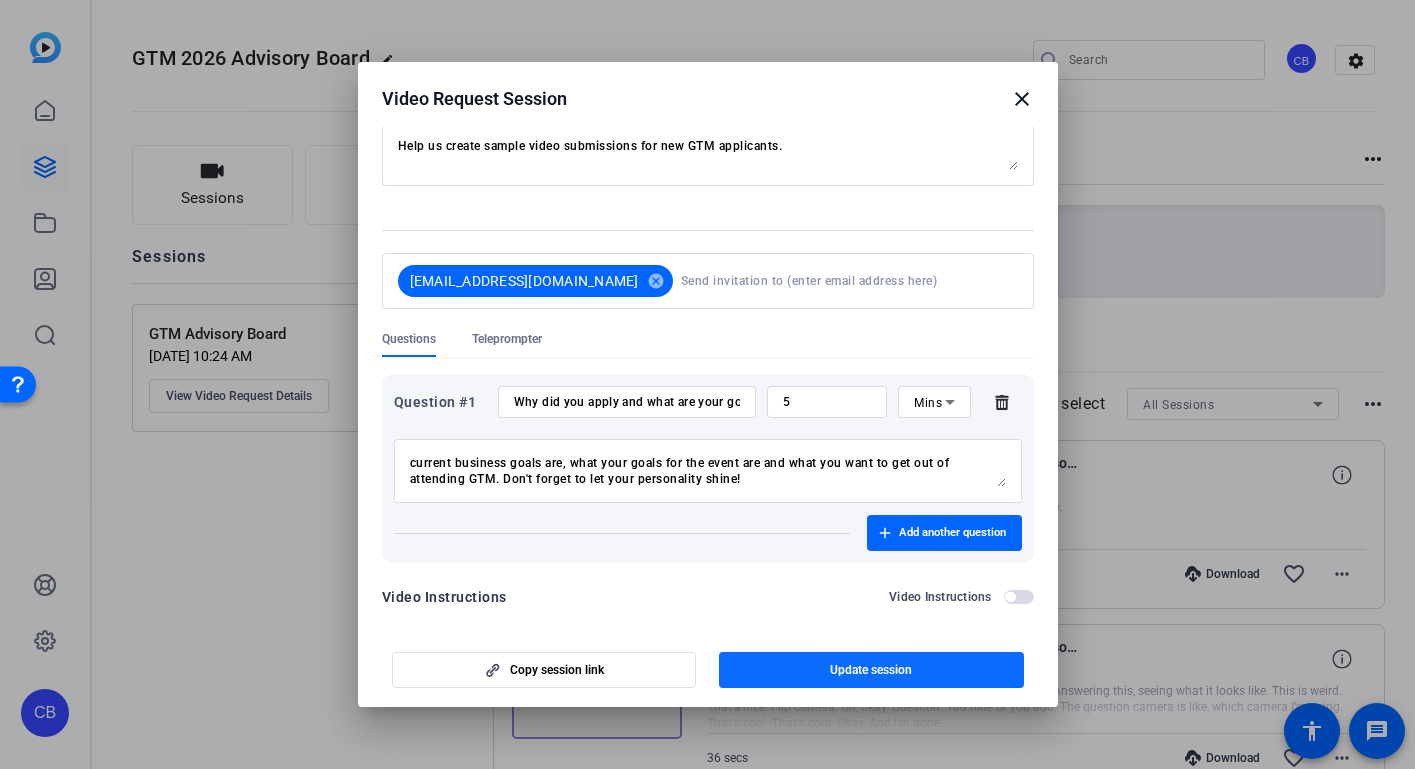 click at bounding box center (871, 670) 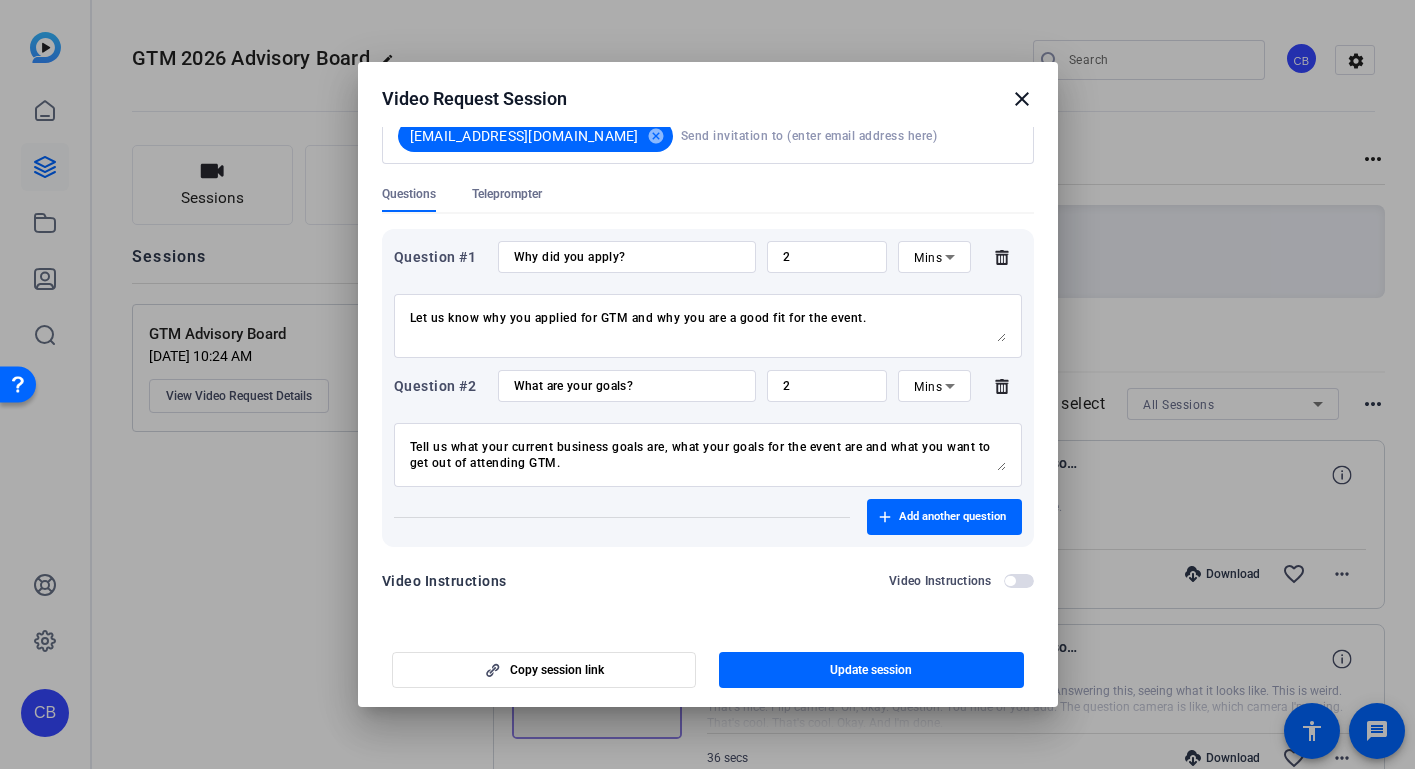 scroll, scrollTop: 280, scrollLeft: 0, axis: vertical 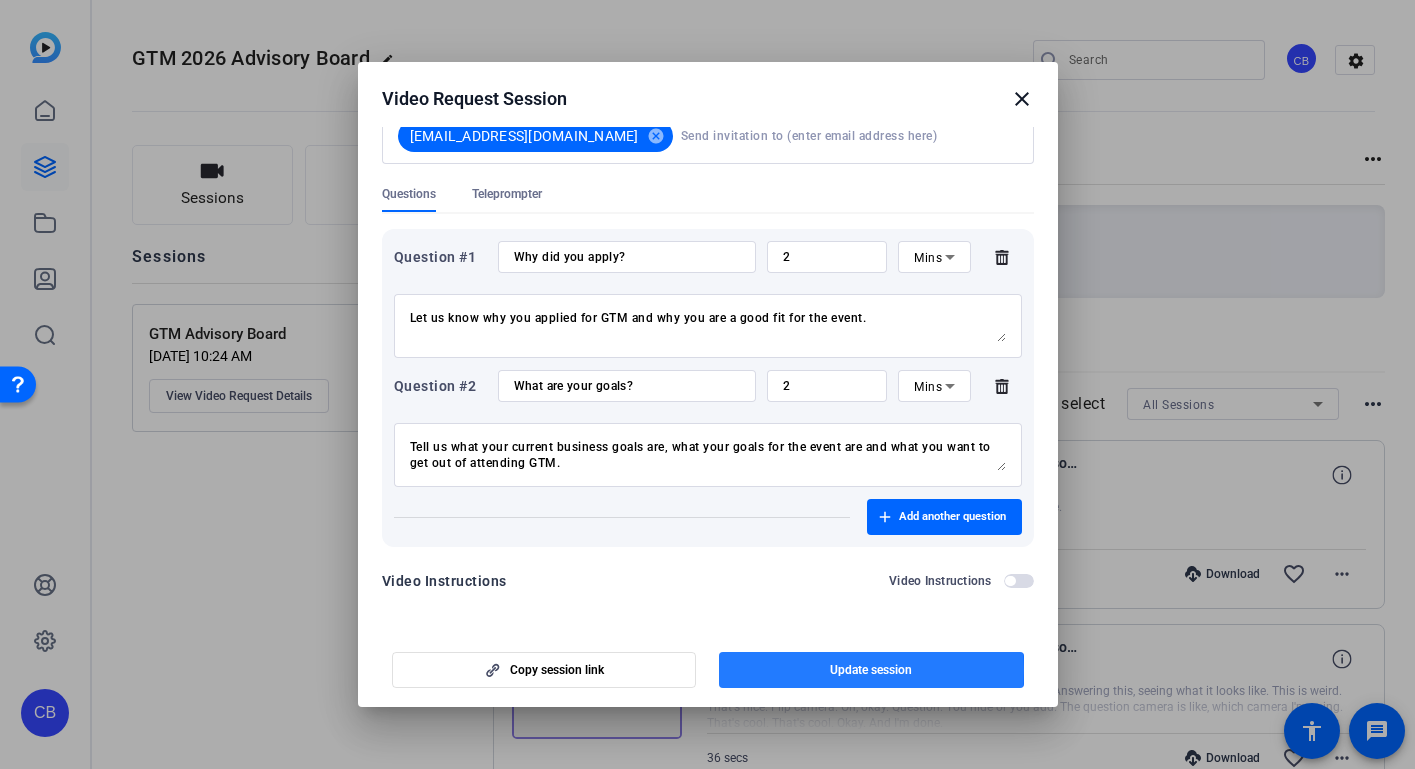 click on "Update session" at bounding box center (871, 670) 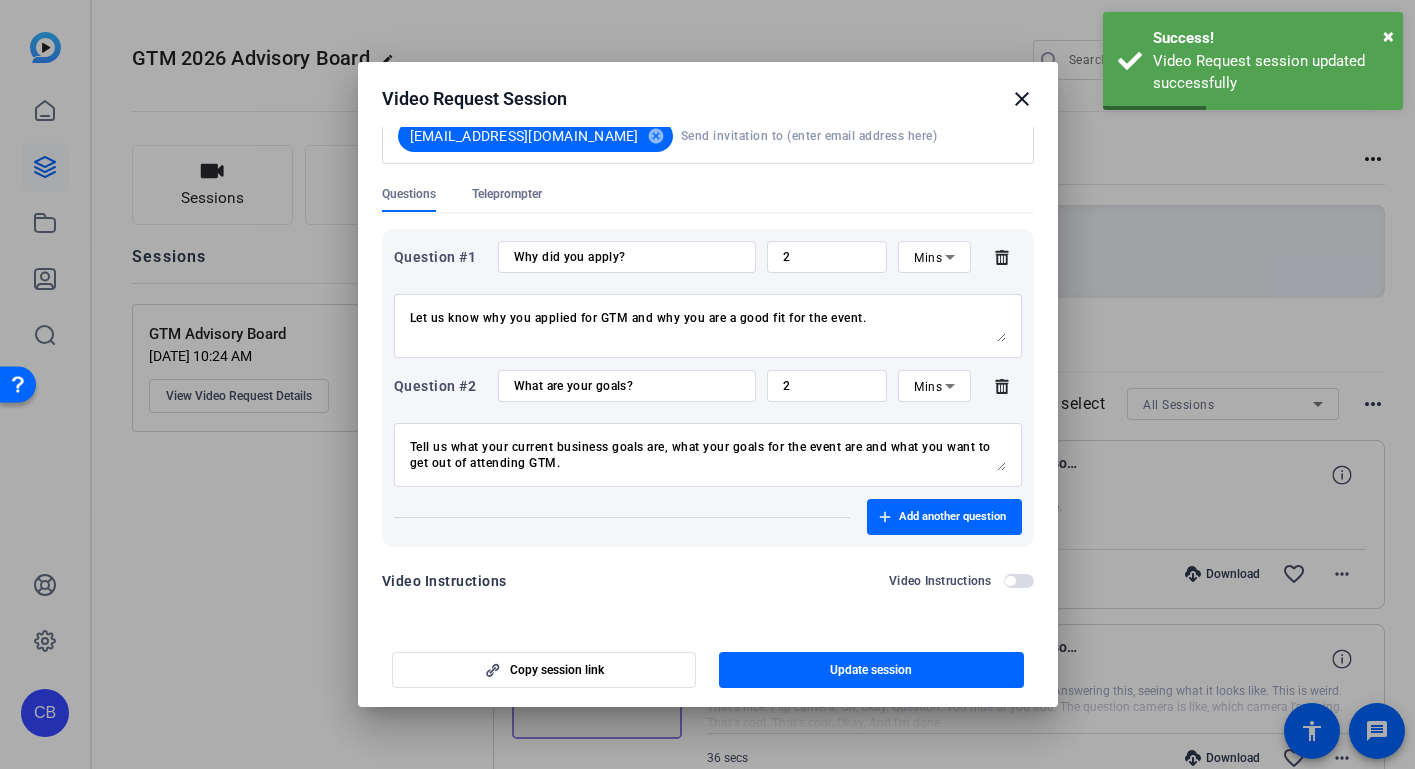 click on "close" at bounding box center (1022, 99) 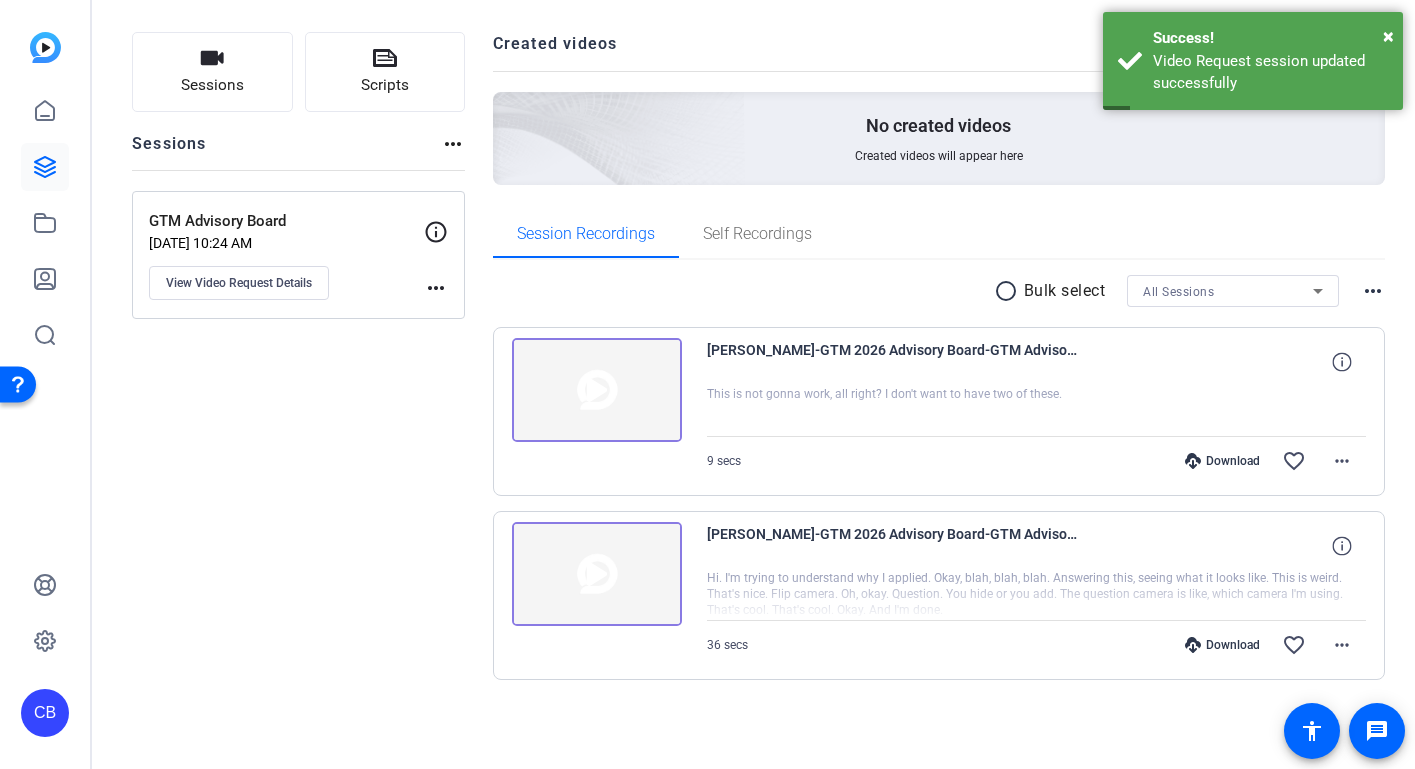 scroll, scrollTop: 113, scrollLeft: 0, axis: vertical 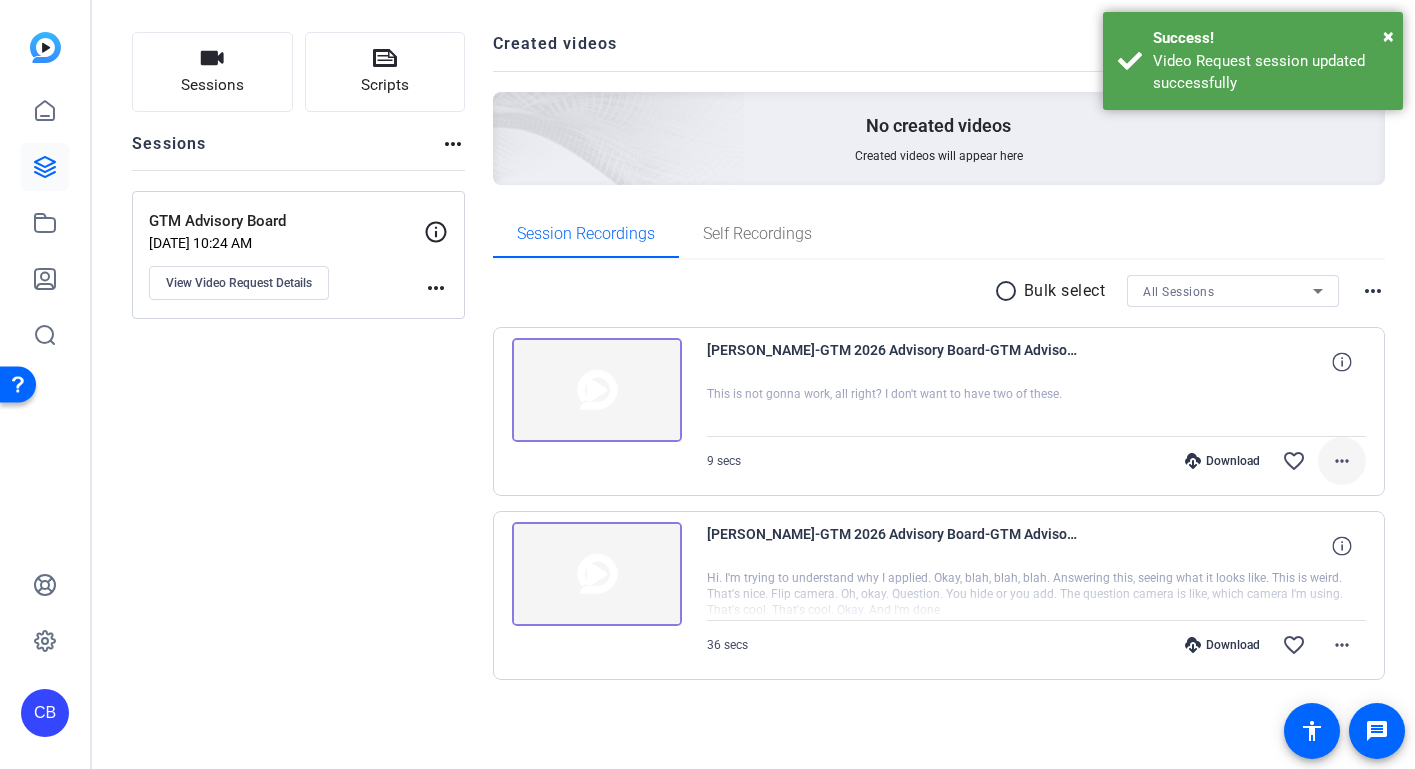 click on "more_horiz" at bounding box center [1342, 461] 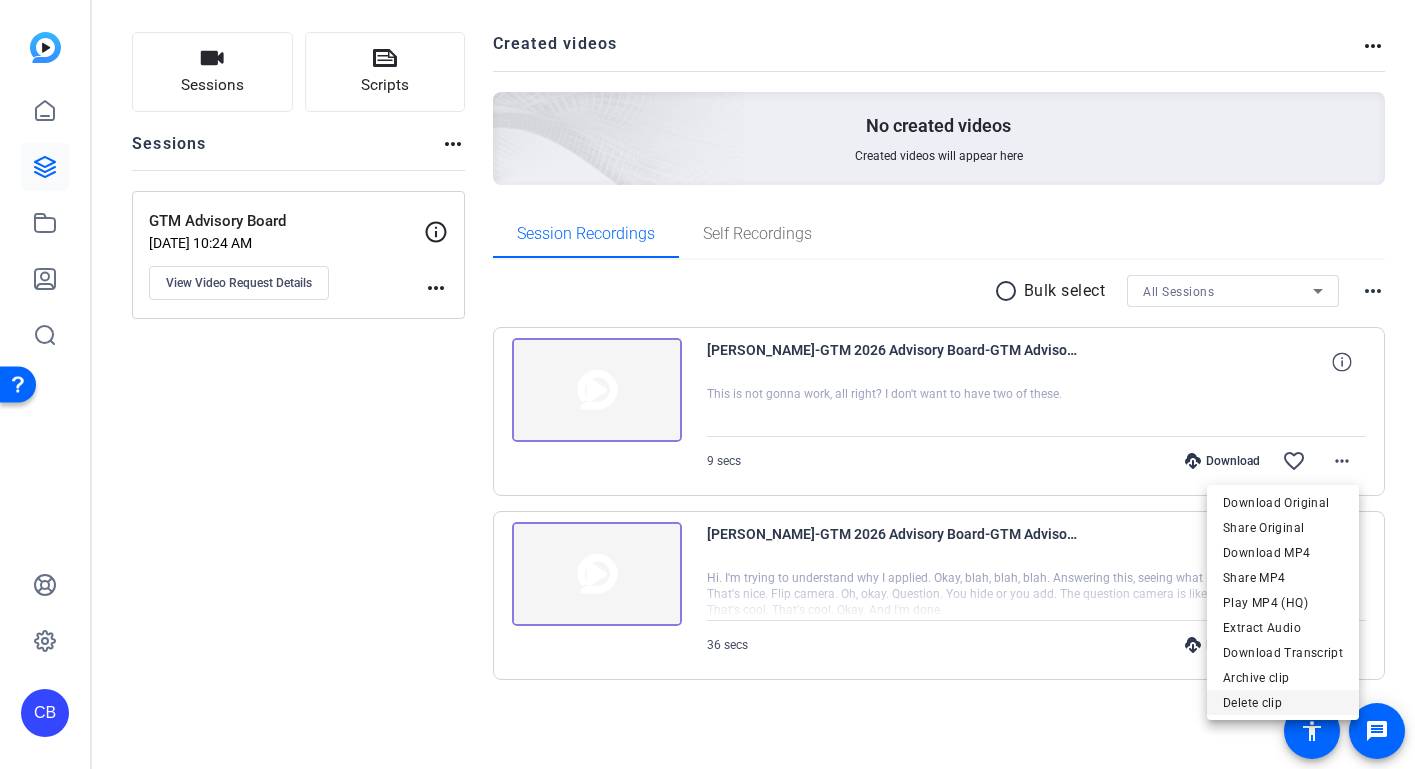 click on "Delete clip" at bounding box center (1283, 703) 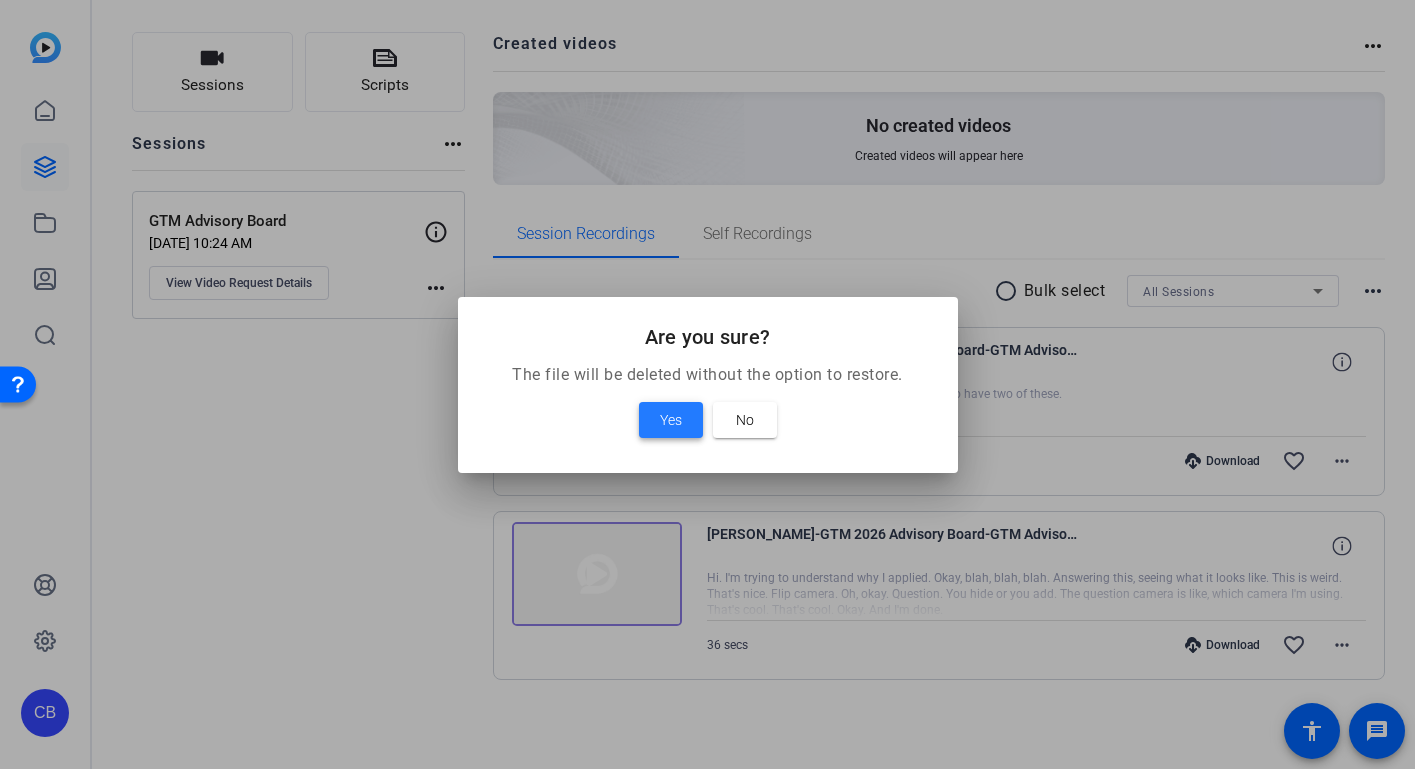 click on "Yes" at bounding box center [671, 420] 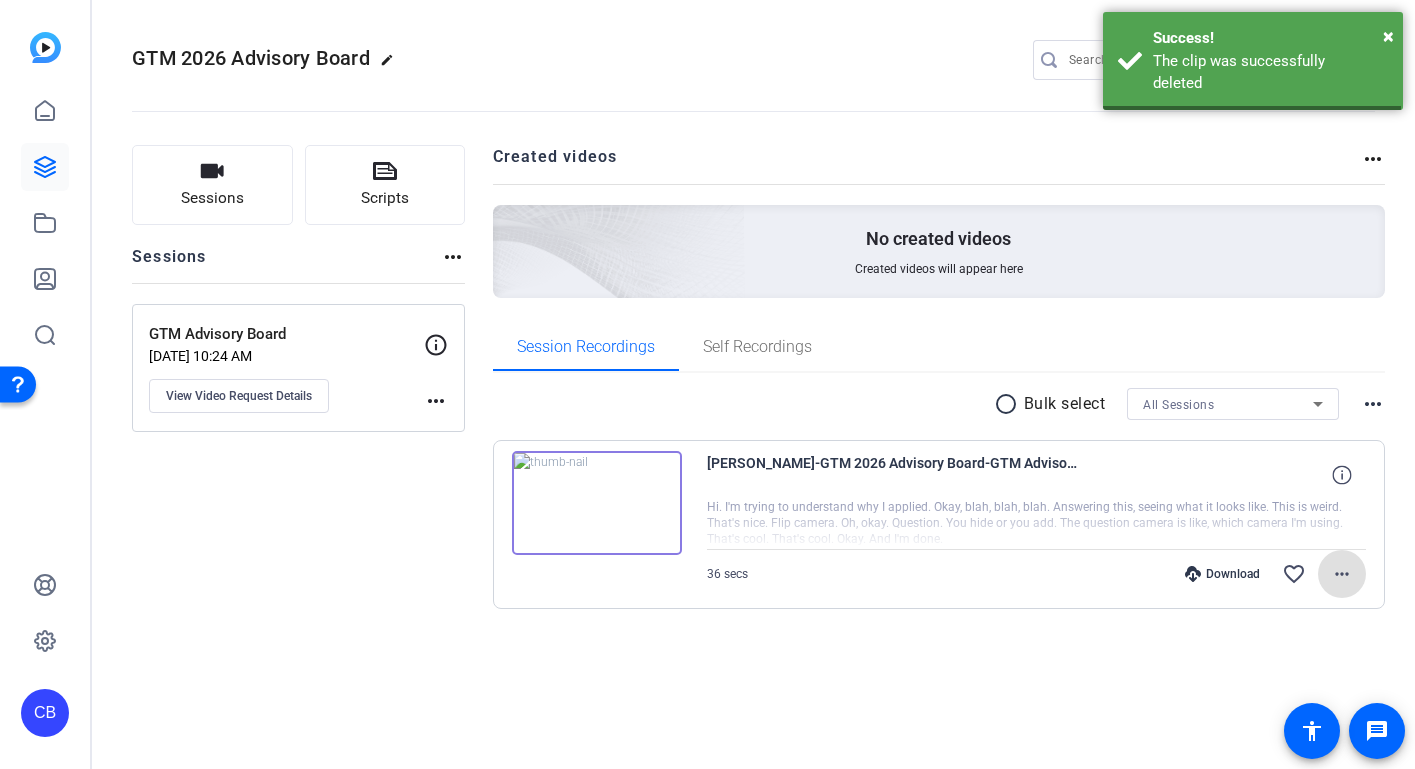 scroll, scrollTop: 0, scrollLeft: 0, axis: both 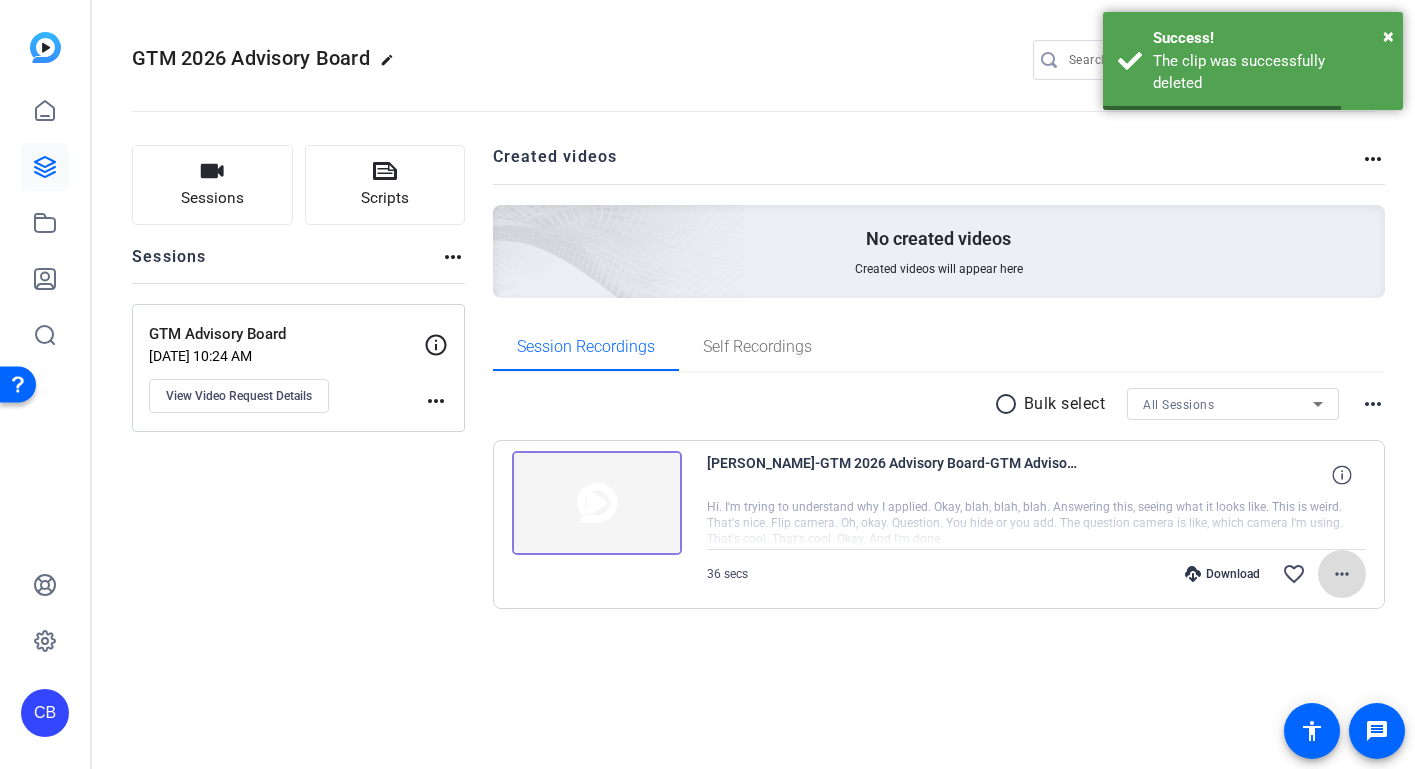 click on "more_horiz" at bounding box center (1342, 574) 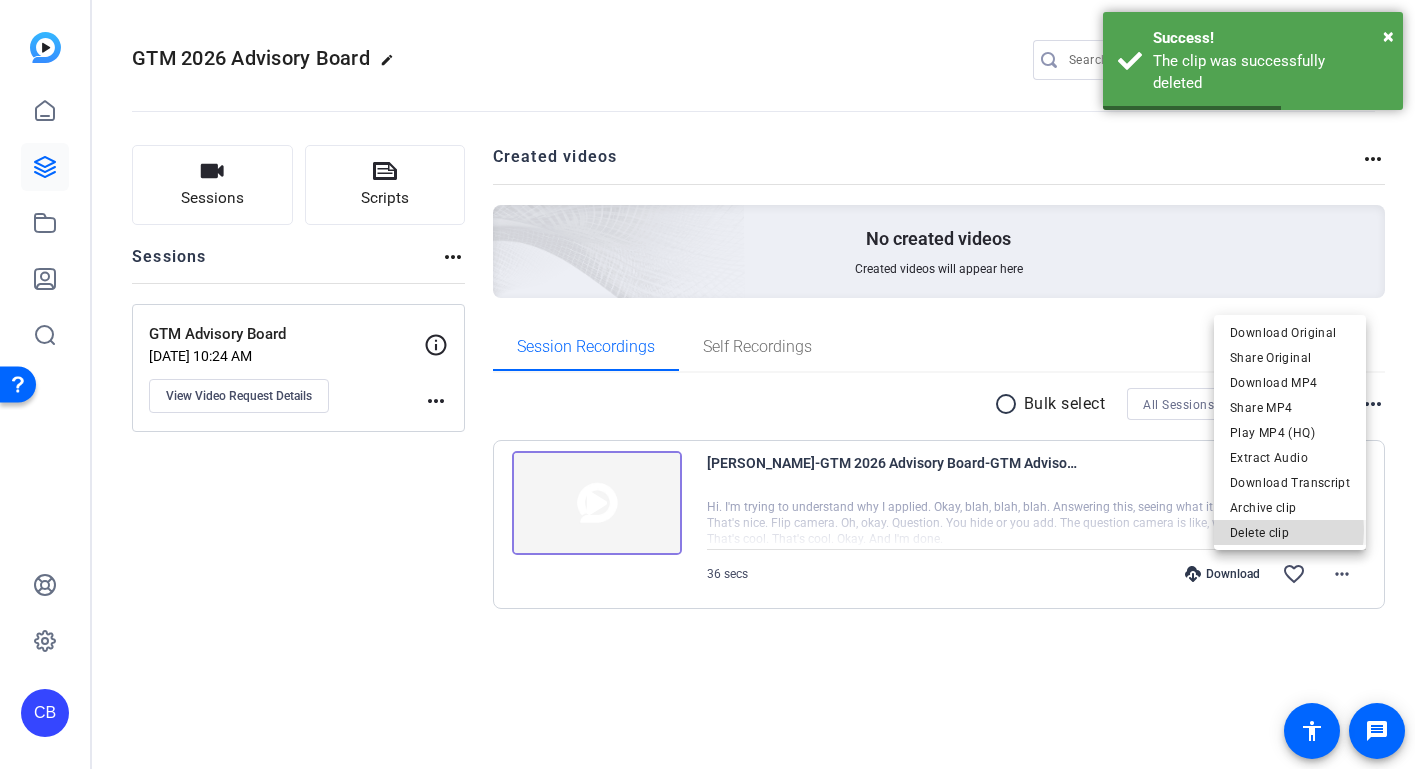click on "Delete clip" at bounding box center (1290, 533) 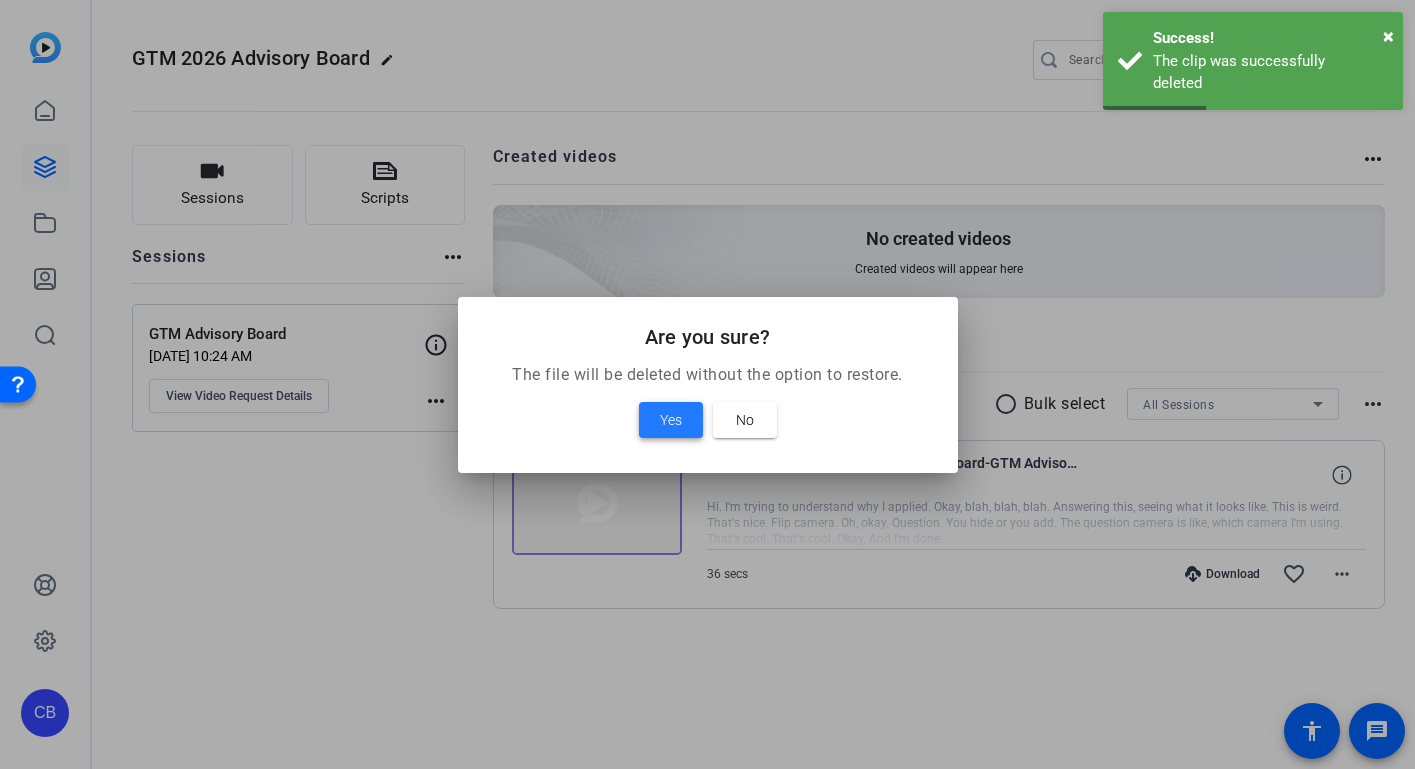 click on "Yes" at bounding box center (671, 420) 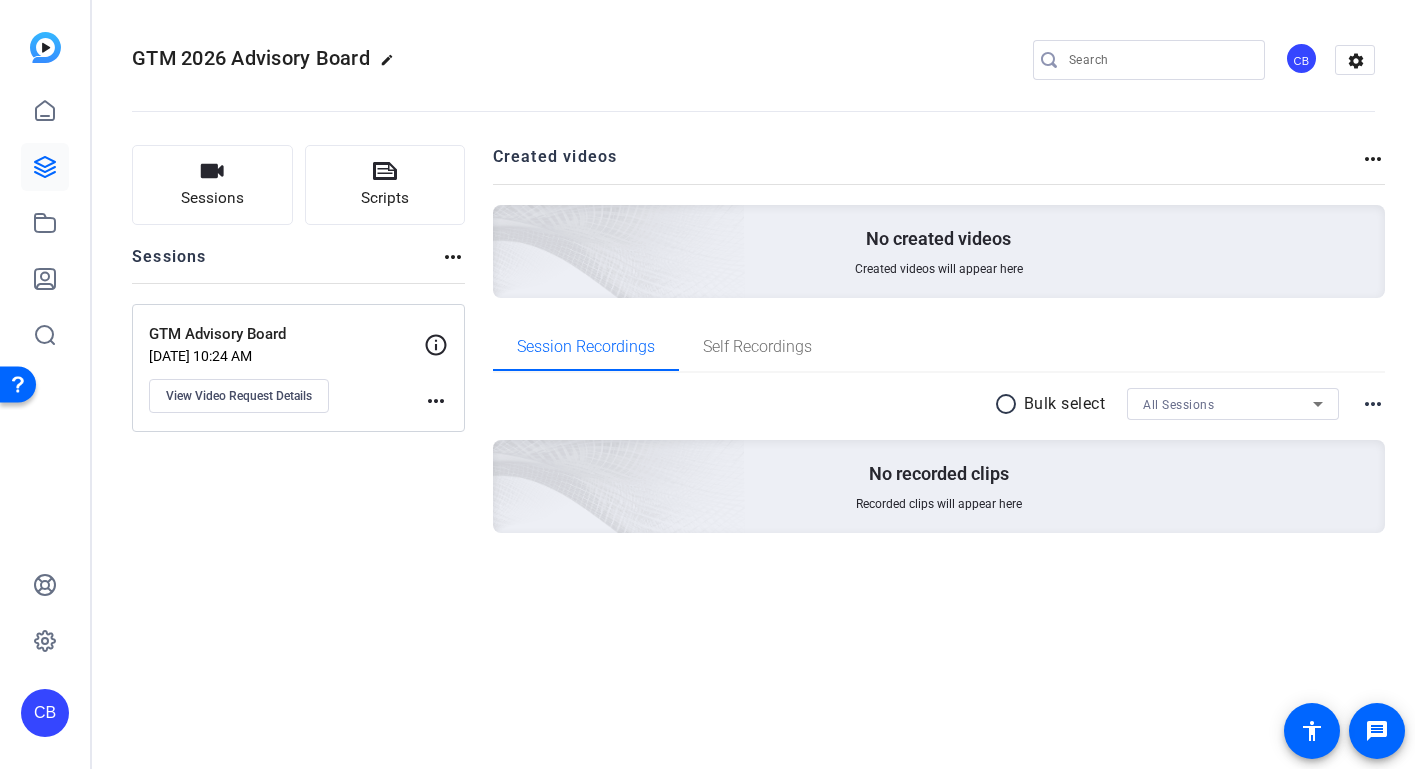 click on "more_horiz" 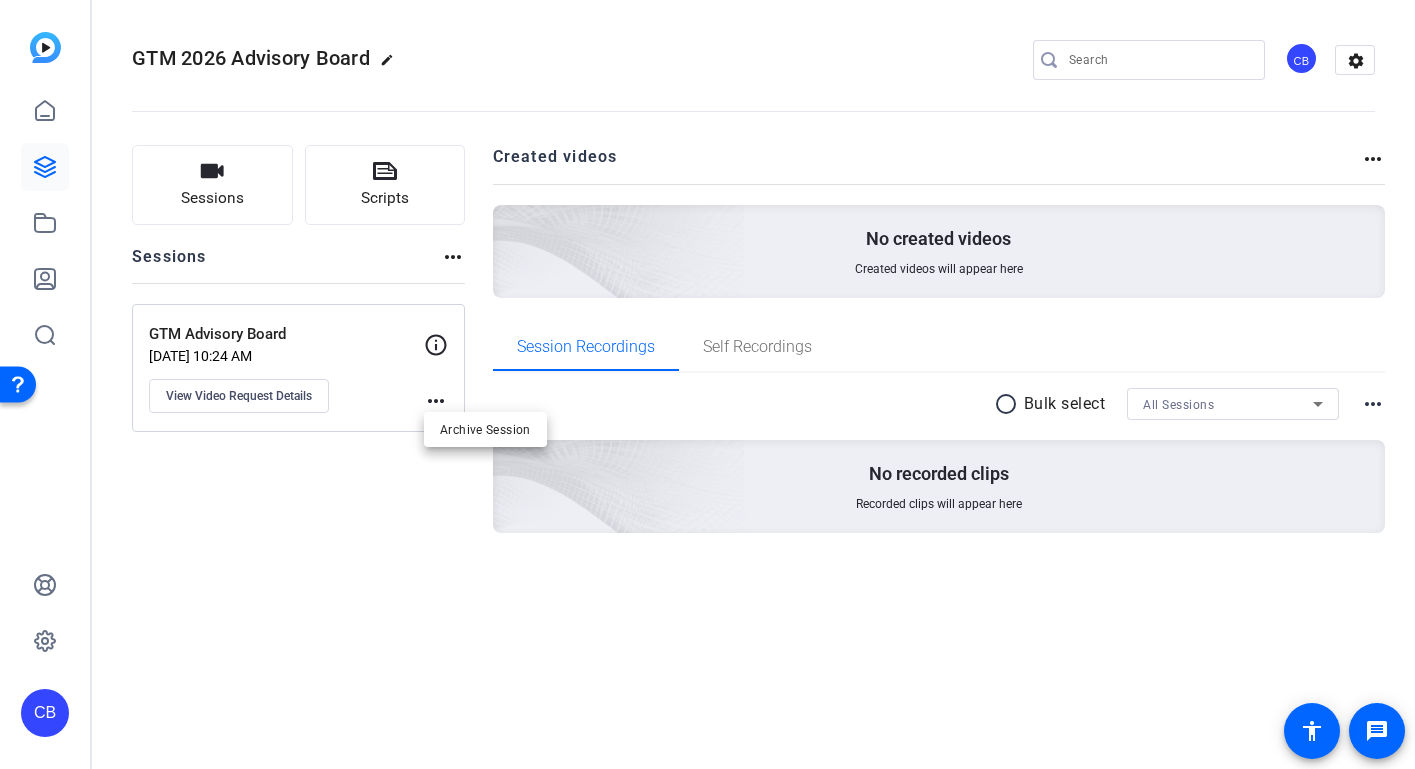 click at bounding box center [707, 384] 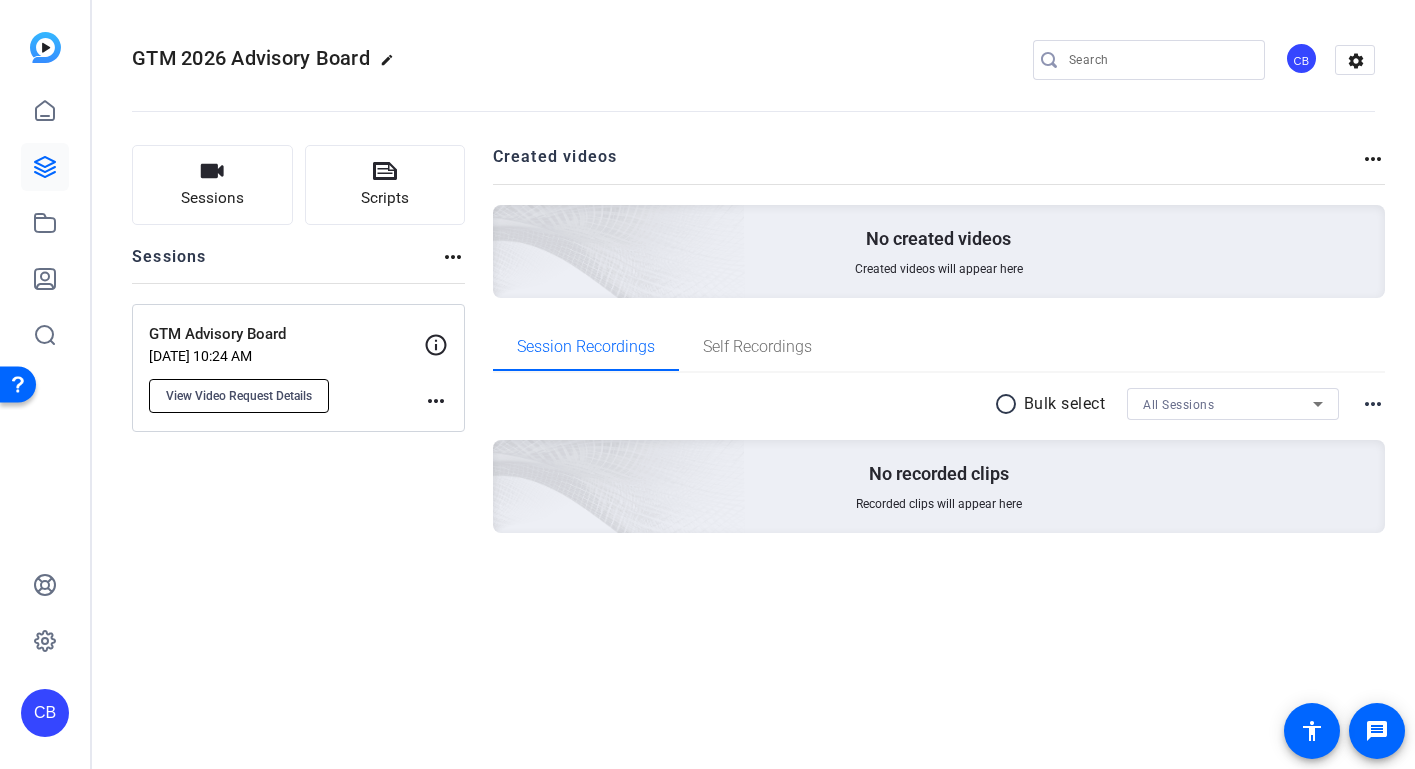 click on "View Video Request Details" 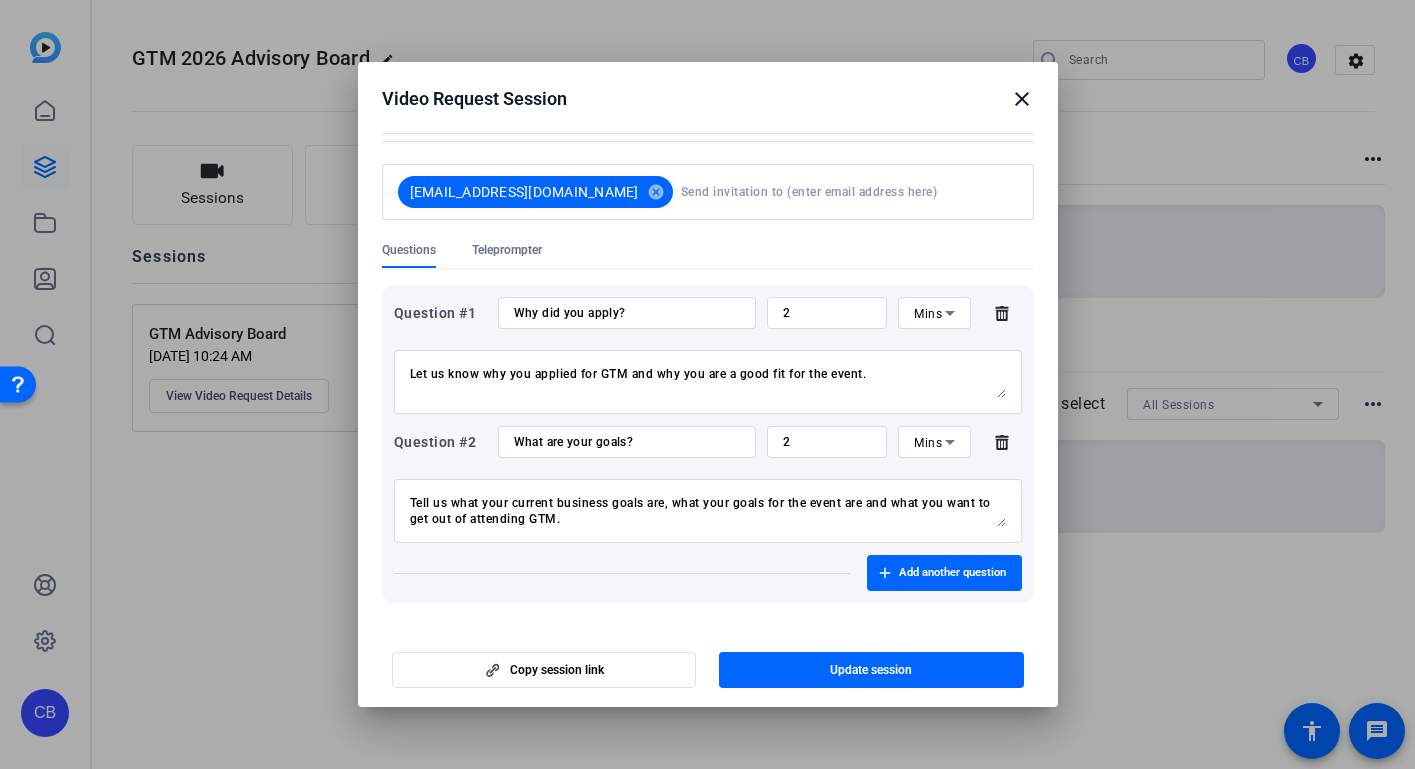 scroll, scrollTop: 221, scrollLeft: 0, axis: vertical 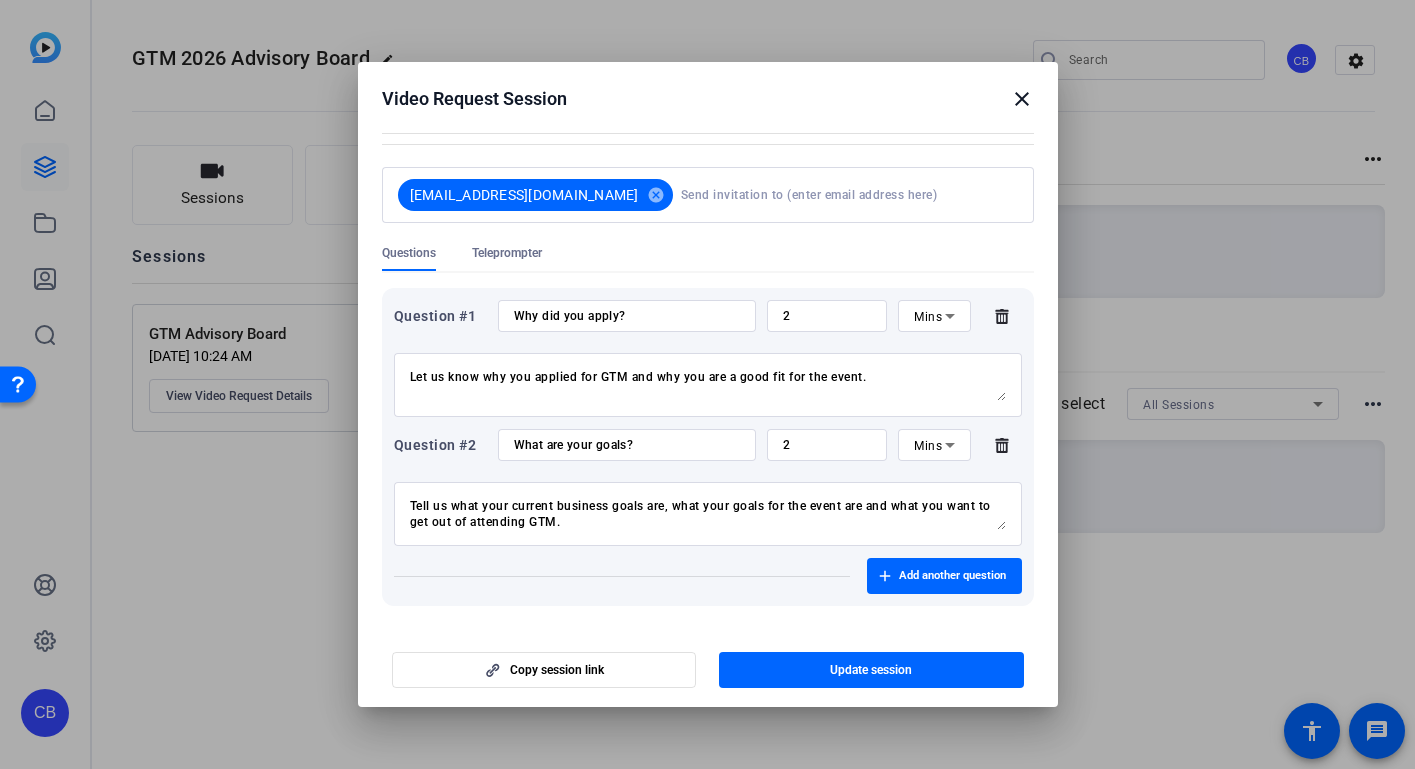 click on "Let us know why you applied for GTM and why you are a good fit for the event." at bounding box center [708, 385] 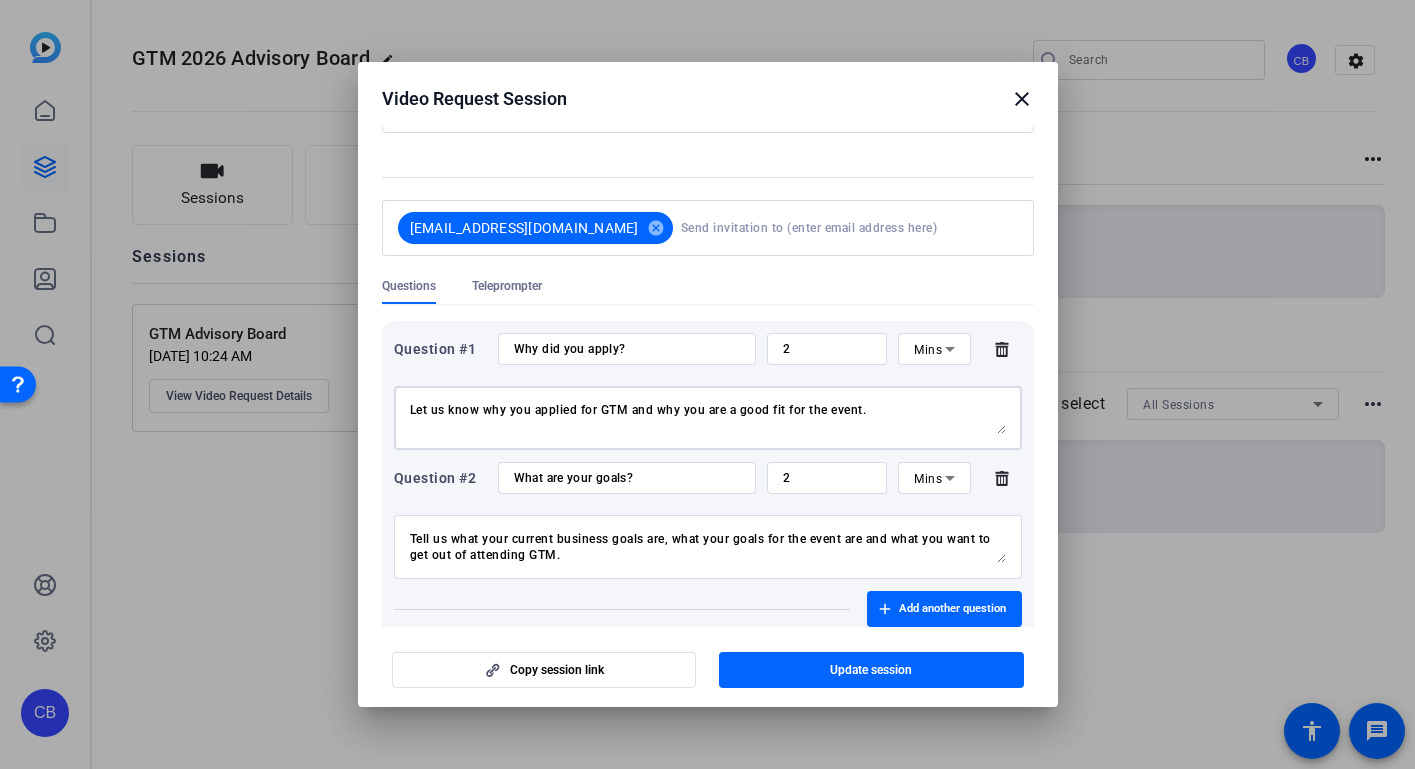 scroll, scrollTop: 184, scrollLeft: 0, axis: vertical 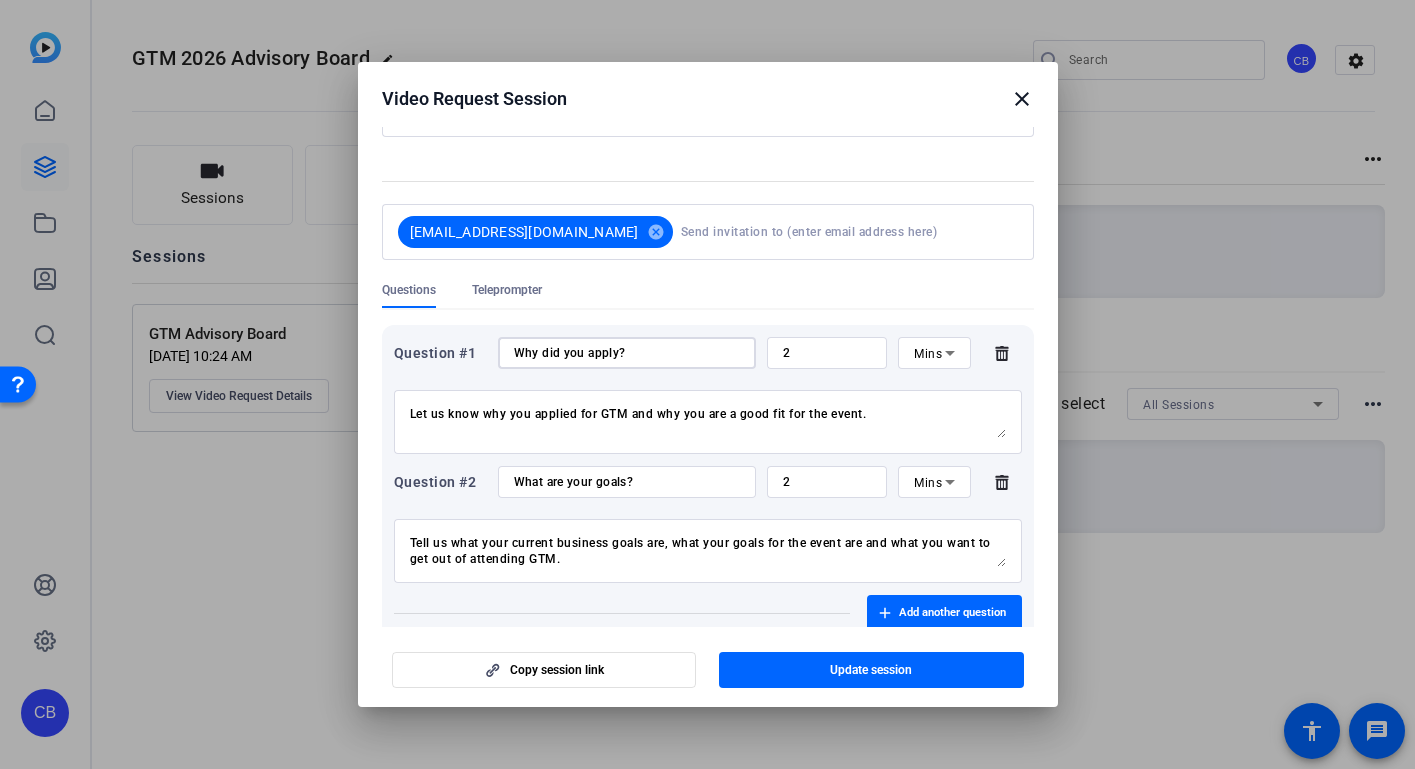 click on "Why did you apply?" at bounding box center [627, 353] 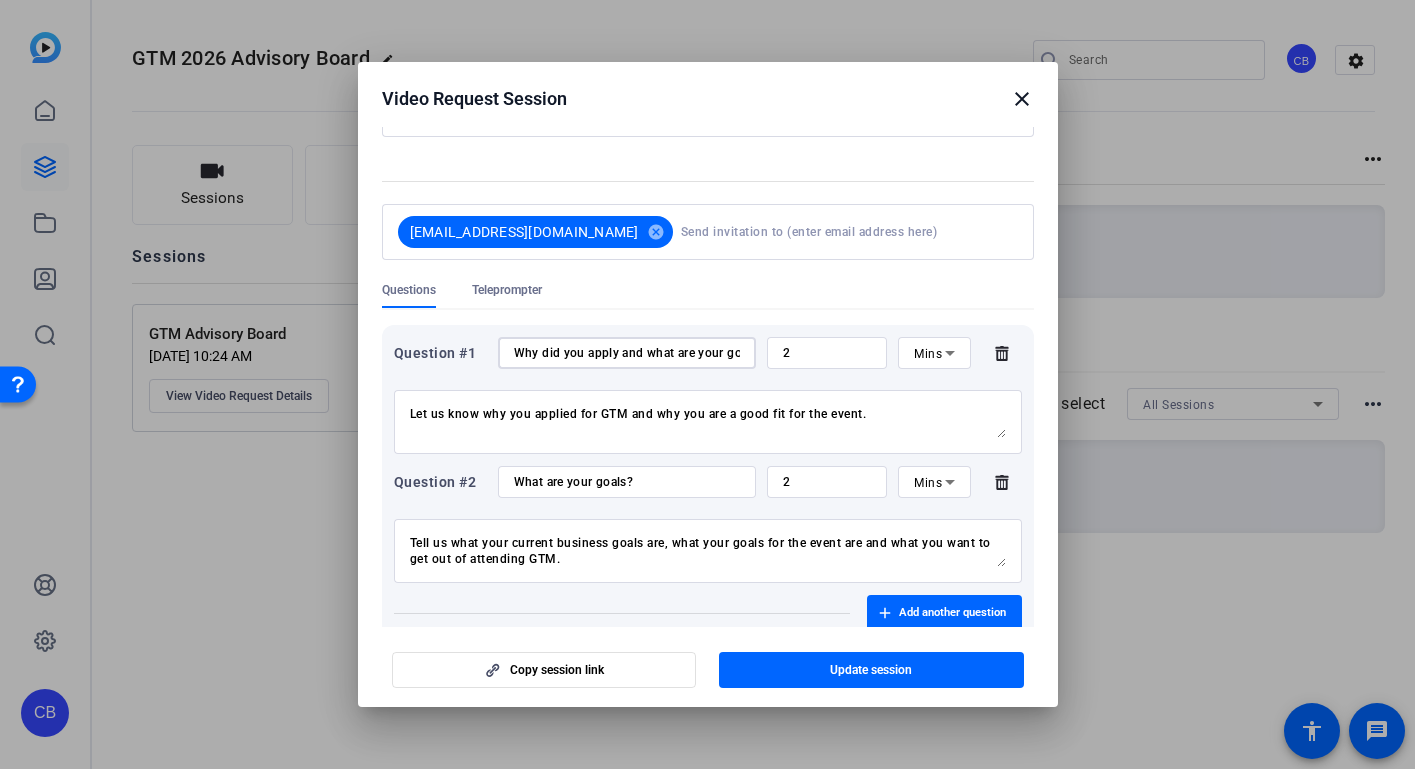 type on "Why did you apply and what are your goals?" 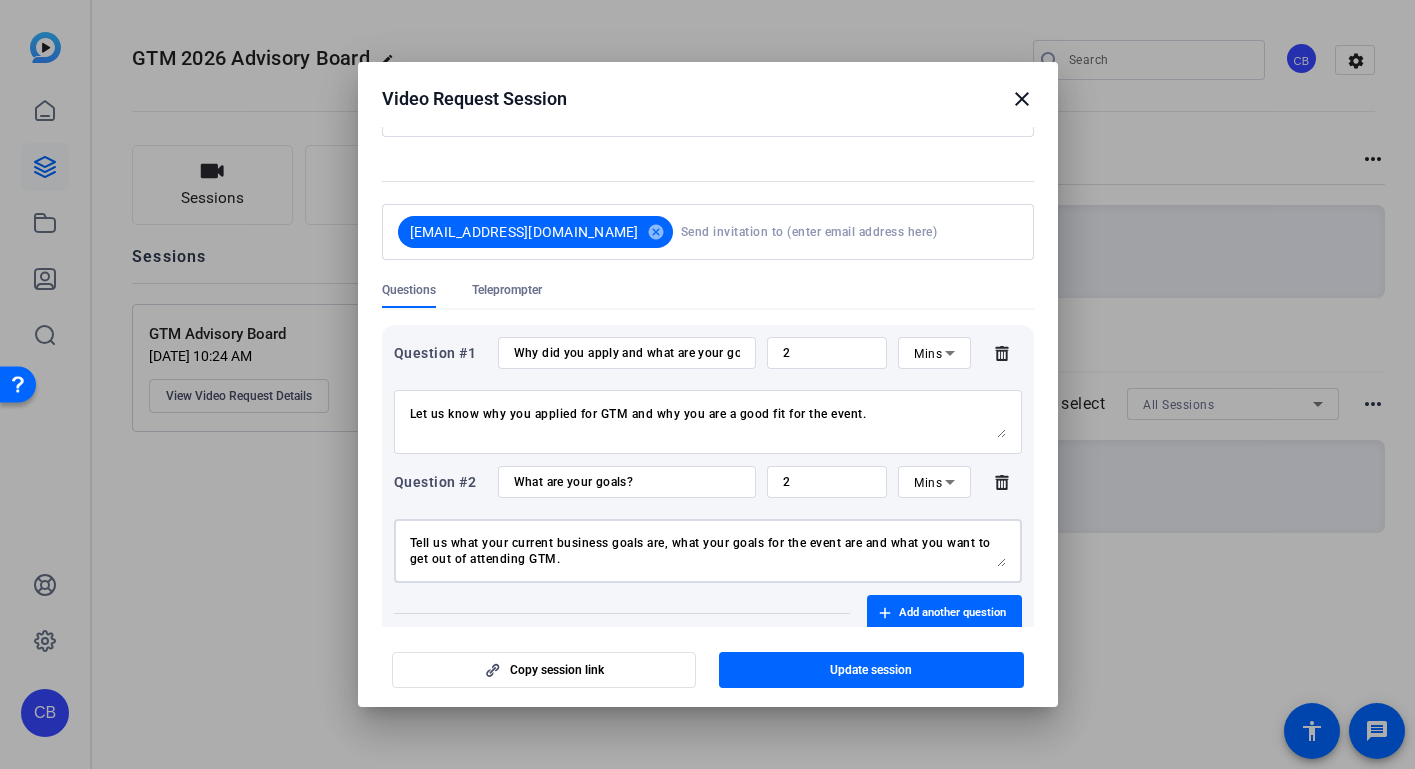 drag, startPoint x: 580, startPoint y: 566, endPoint x: 395, endPoint y: 532, distance: 188.09837 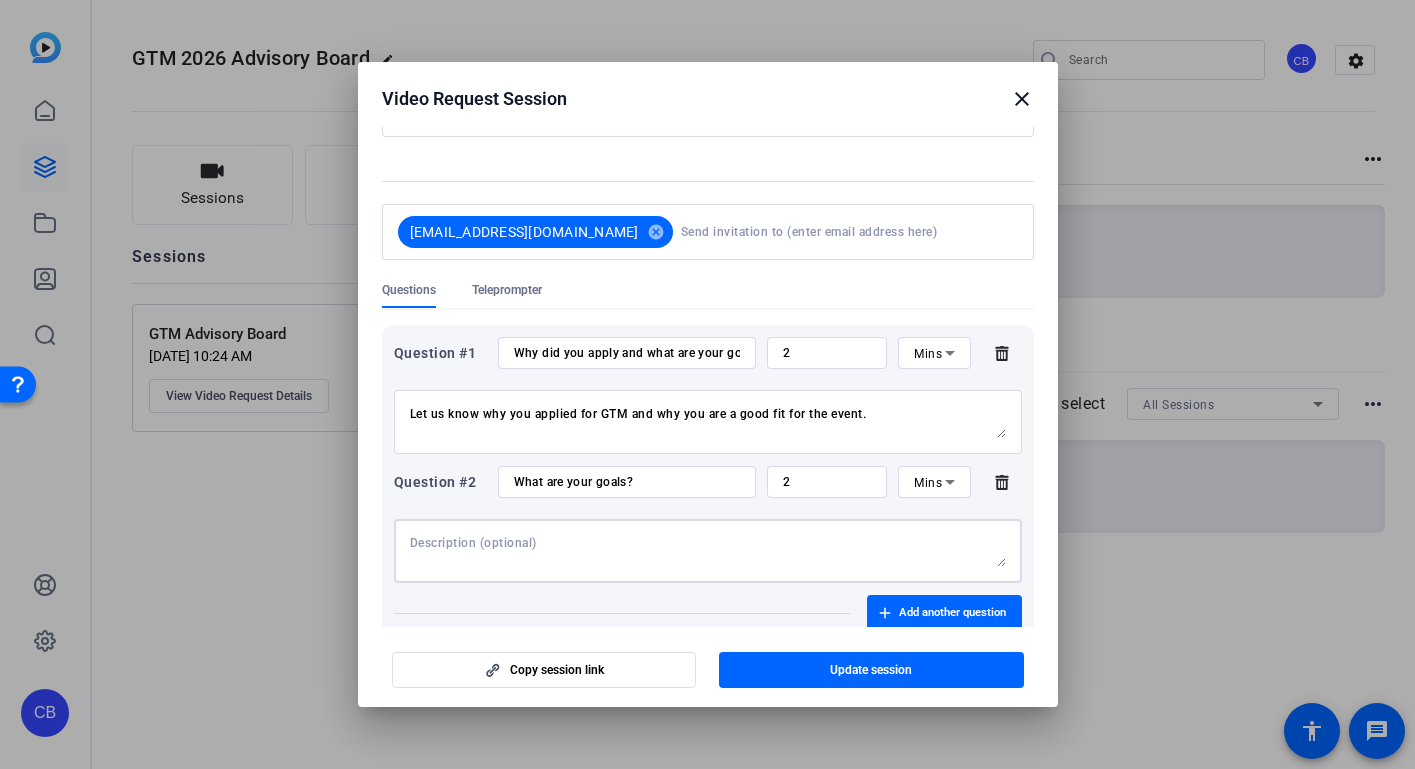 type 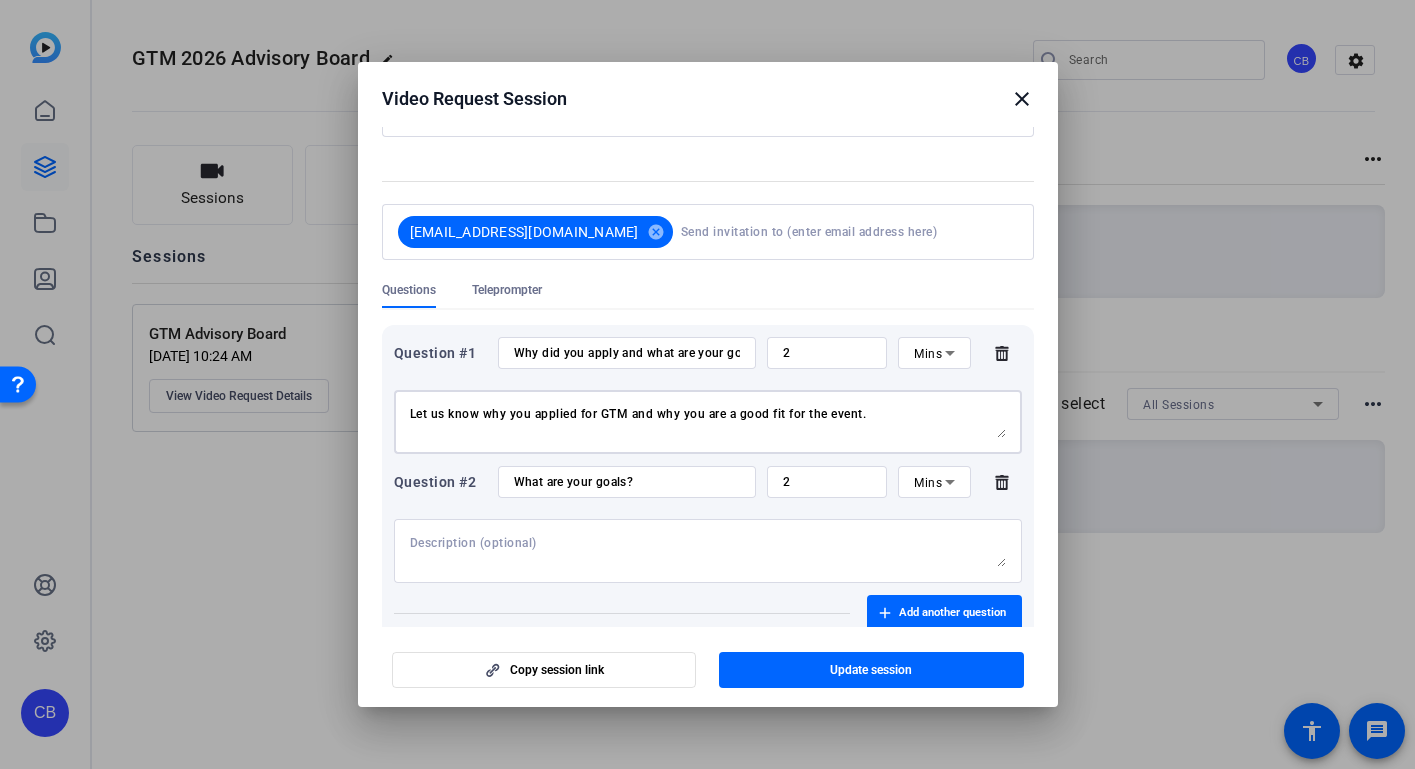 paste on "Tell us what your current business goals are, what your goals for the event are and what you want to get out of attending GTM." 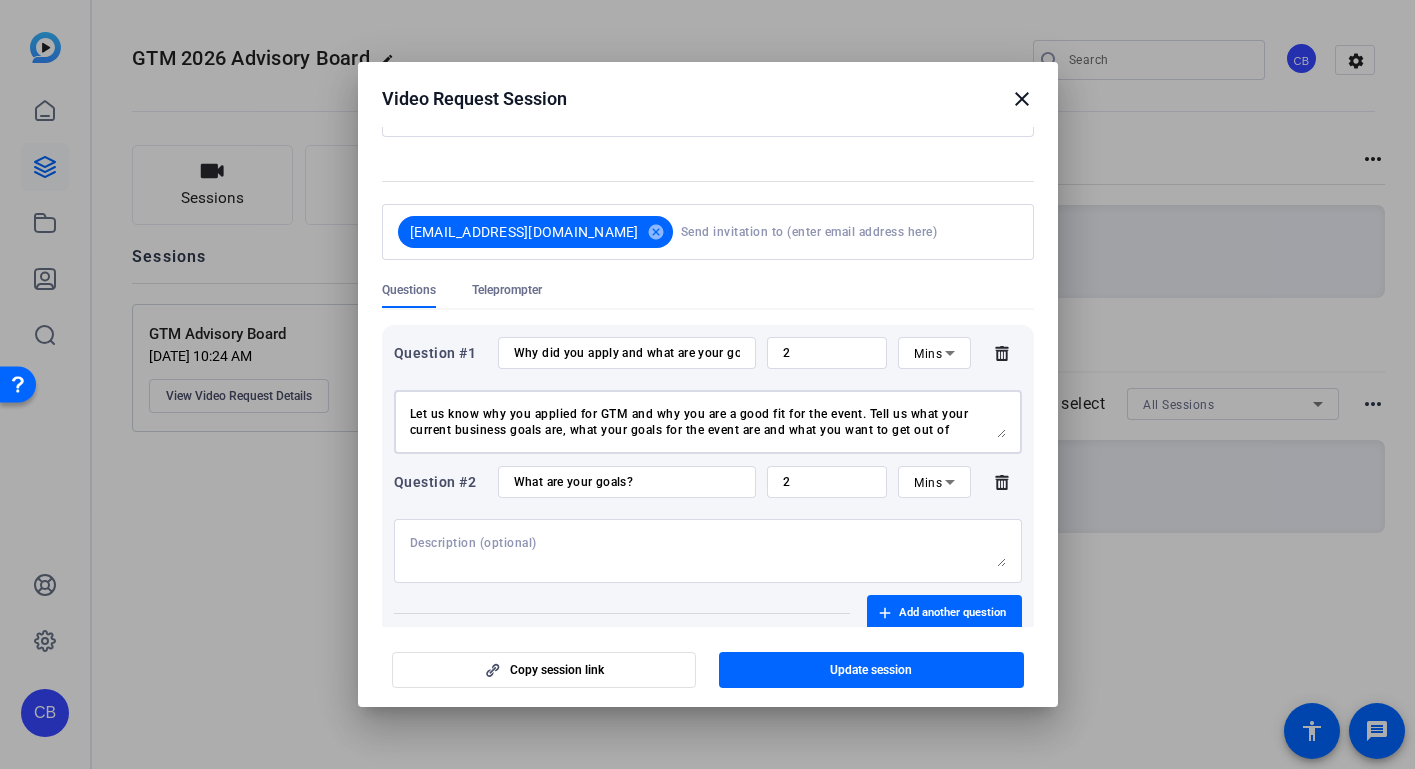 scroll, scrollTop: 16, scrollLeft: 0, axis: vertical 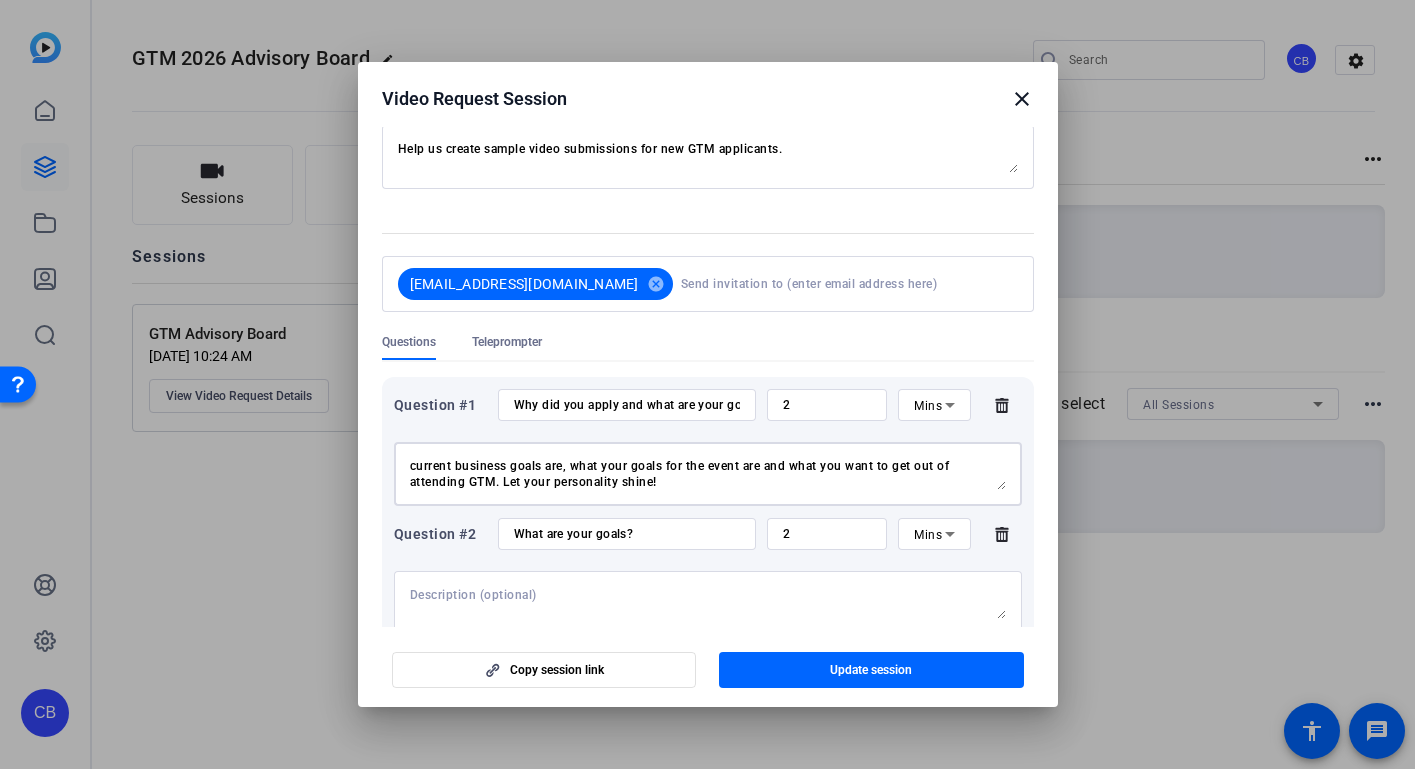 click on "Let us know why you applied for GTM and why you are a good fit for the event. Tell us what your current business goals are, what your goals for the event are and what you want to get out of attending GTM. Let your personality shine!" at bounding box center (708, 474) 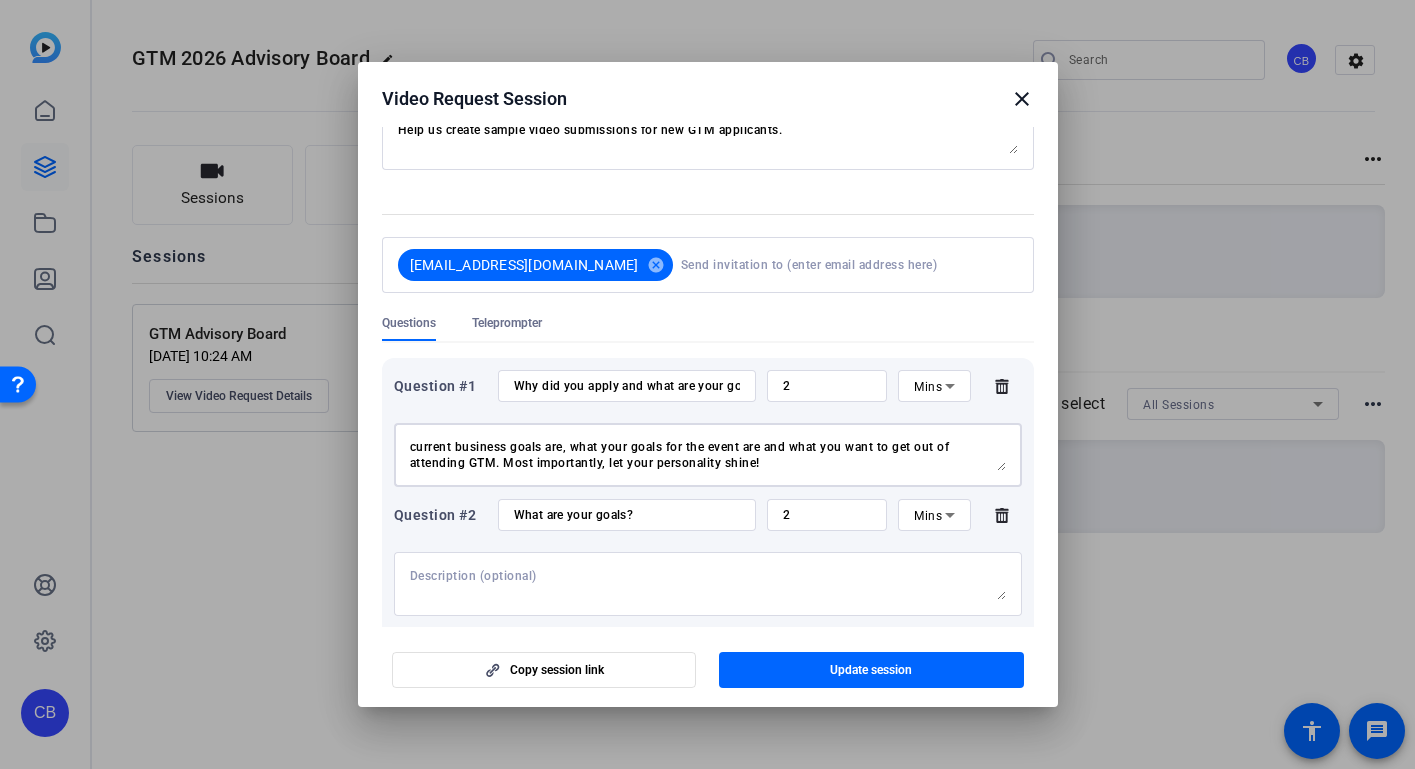 scroll, scrollTop: 152, scrollLeft: 0, axis: vertical 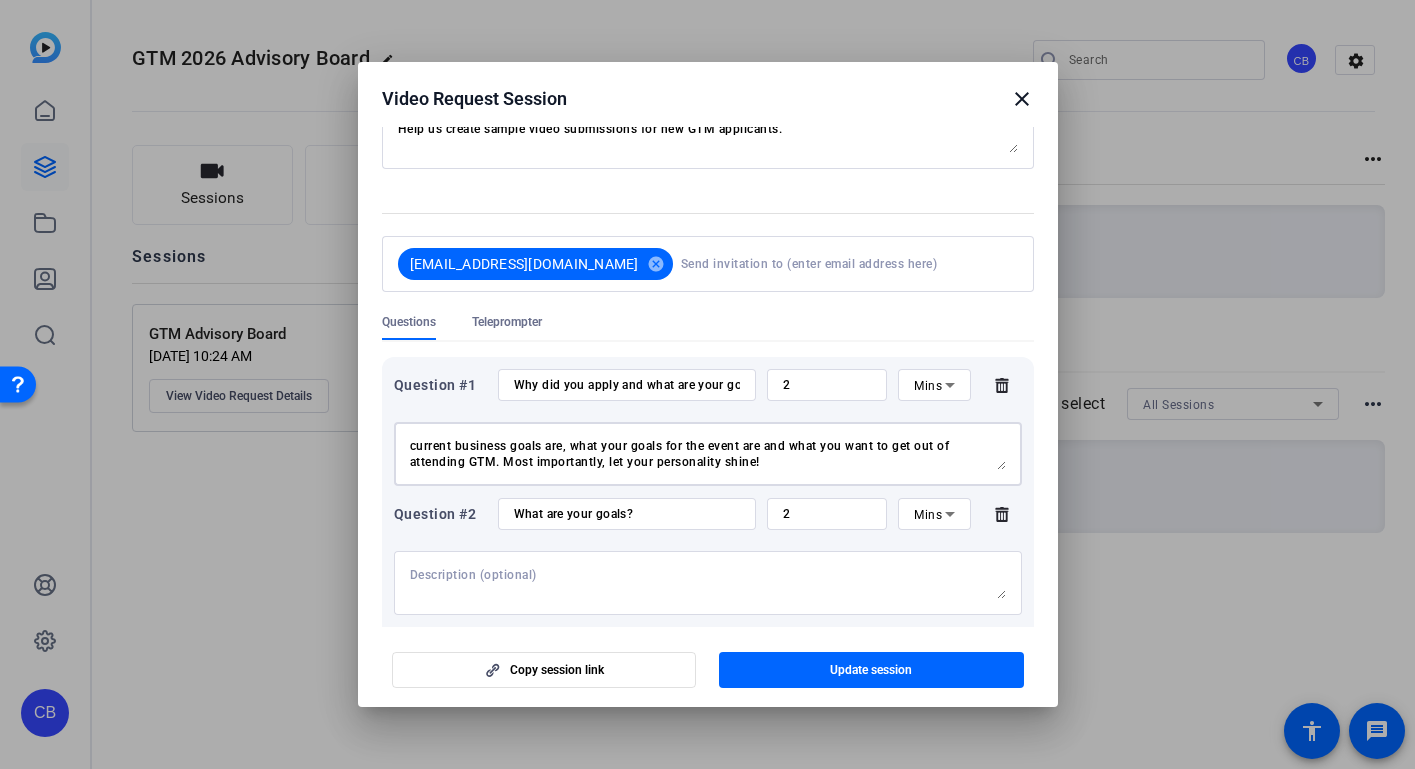 type on "Let us know why you applied for GTM and why you are a good fit for the event. Tell us what your current business goals are, what your goals for the event are and what you want to get out of attending GTM. Most importantly, let your personality shine!" 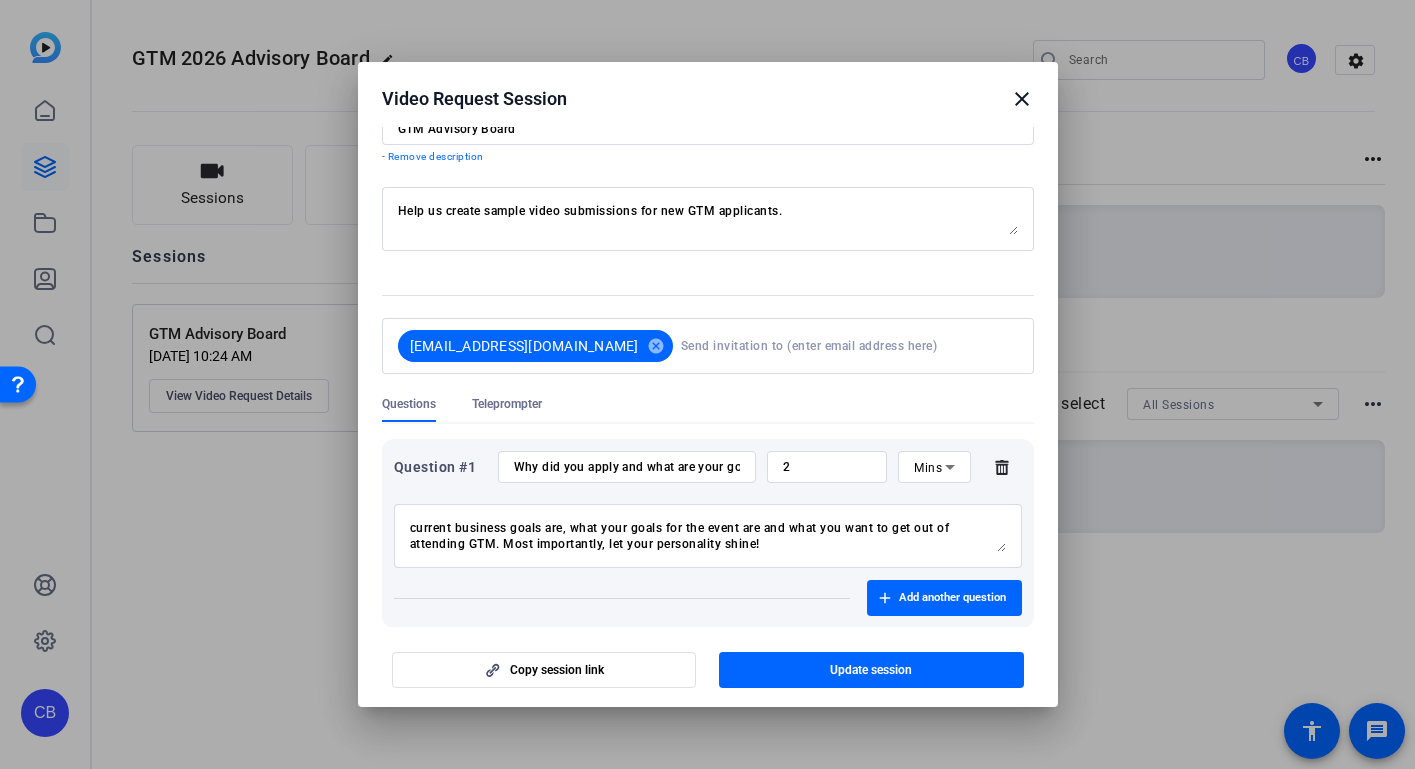 scroll, scrollTop: 26, scrollLeft: 0, axis: vertical 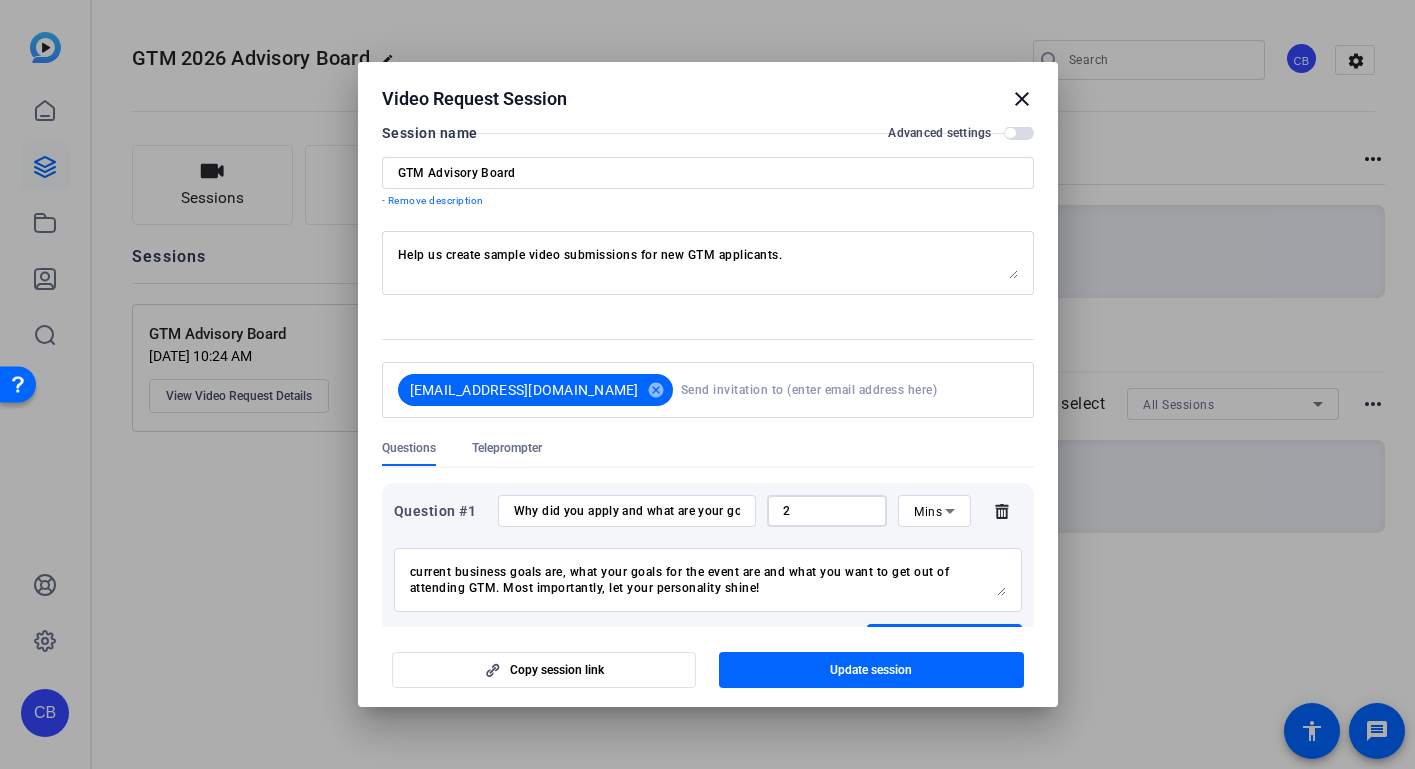 click on "2" at bounding box center (827, 511) 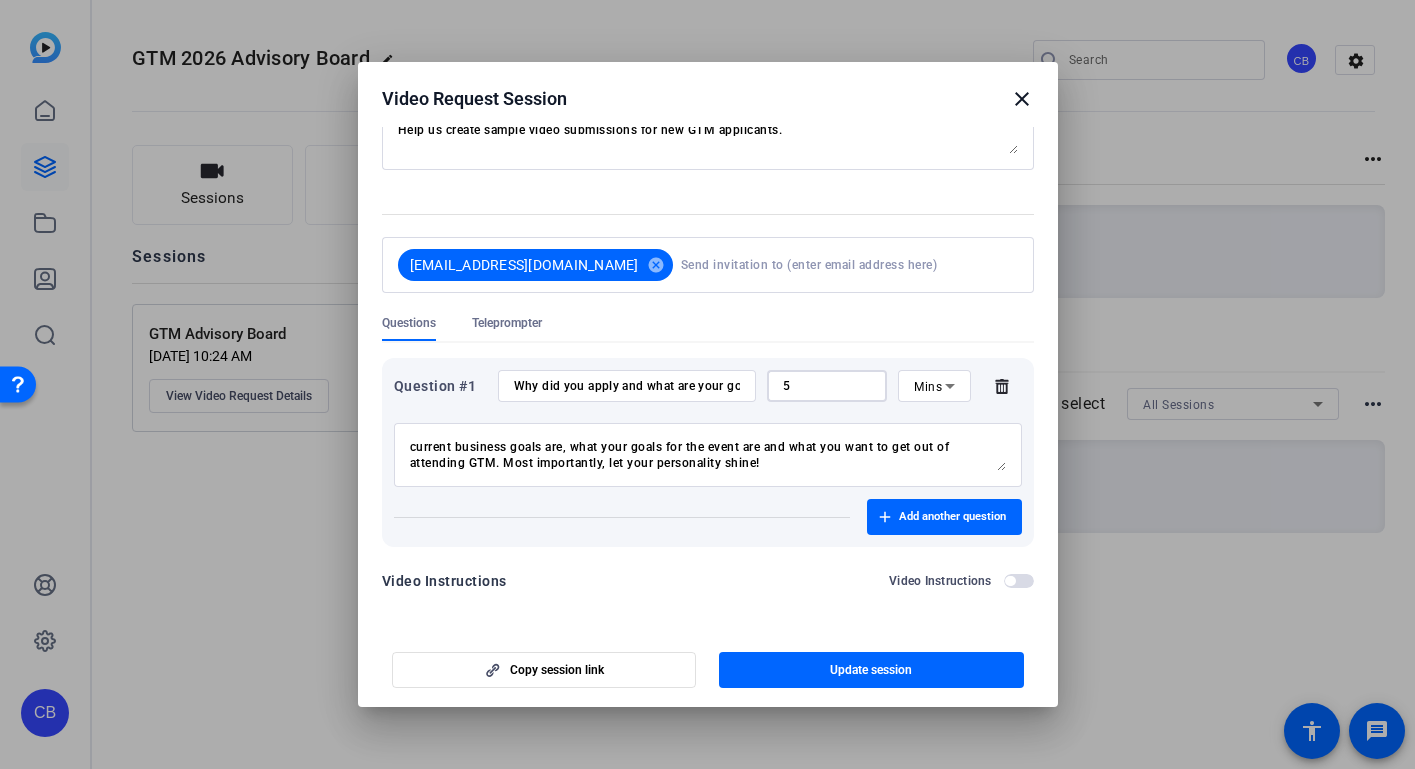 scroll, scrollTop: 151, scrollLeft: 0, axis: vertical 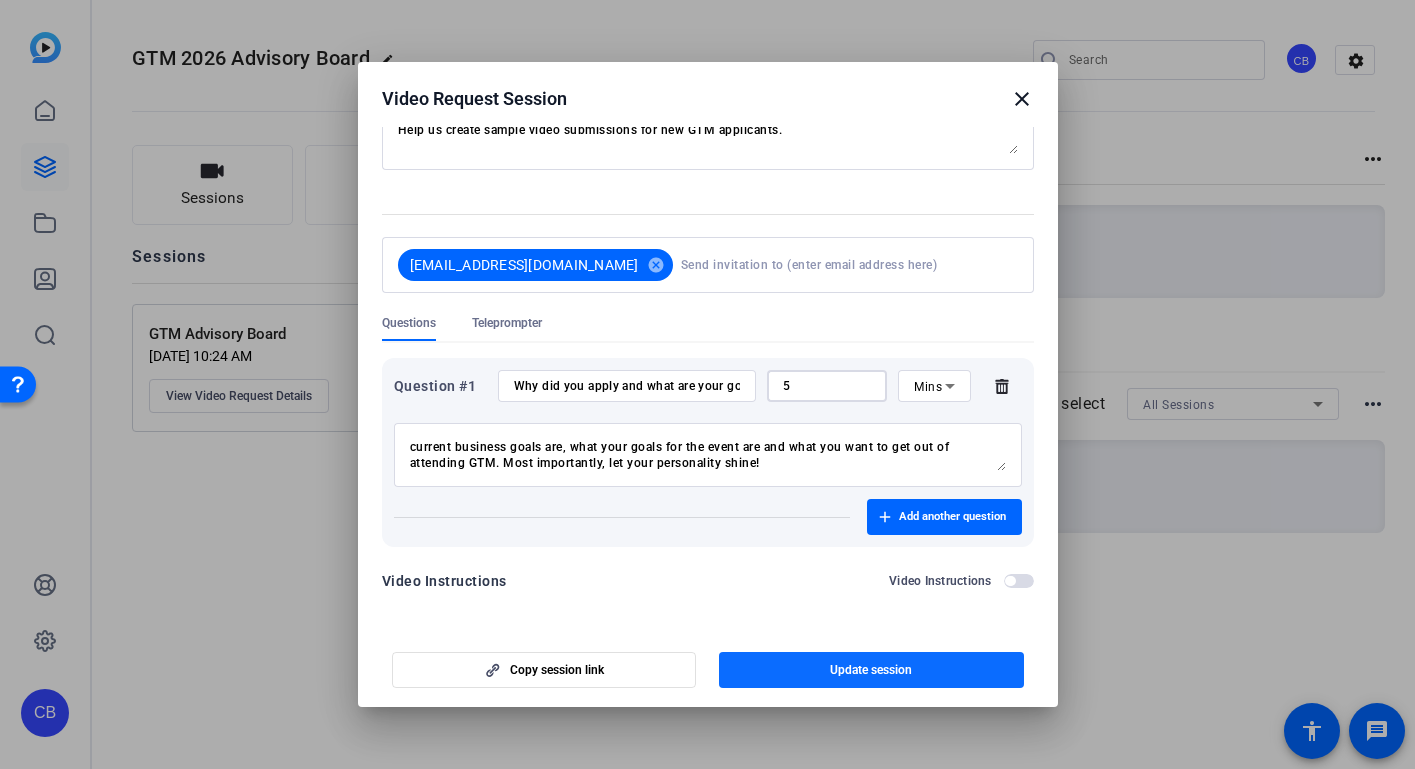 type on "5" 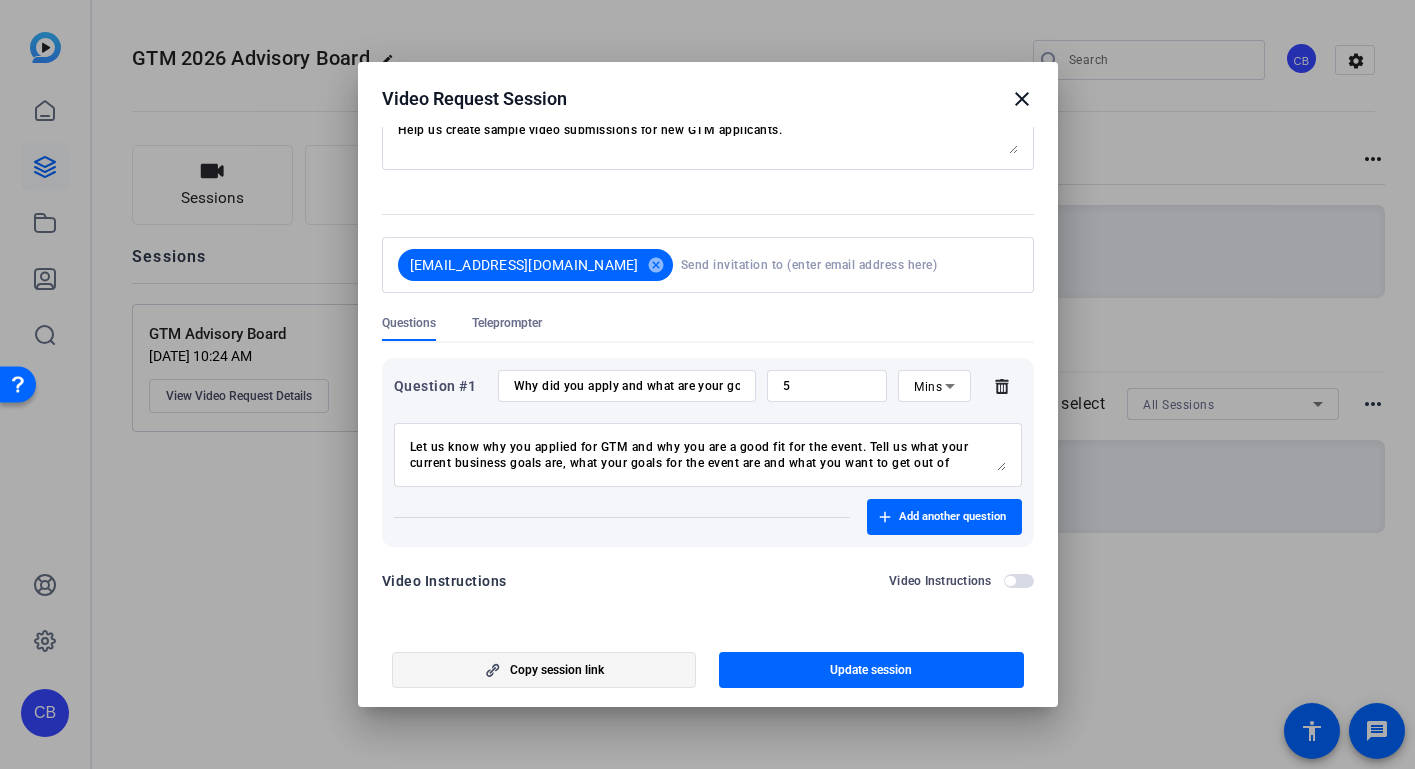 click on "Copy session link" at bounding box center (557, 670) 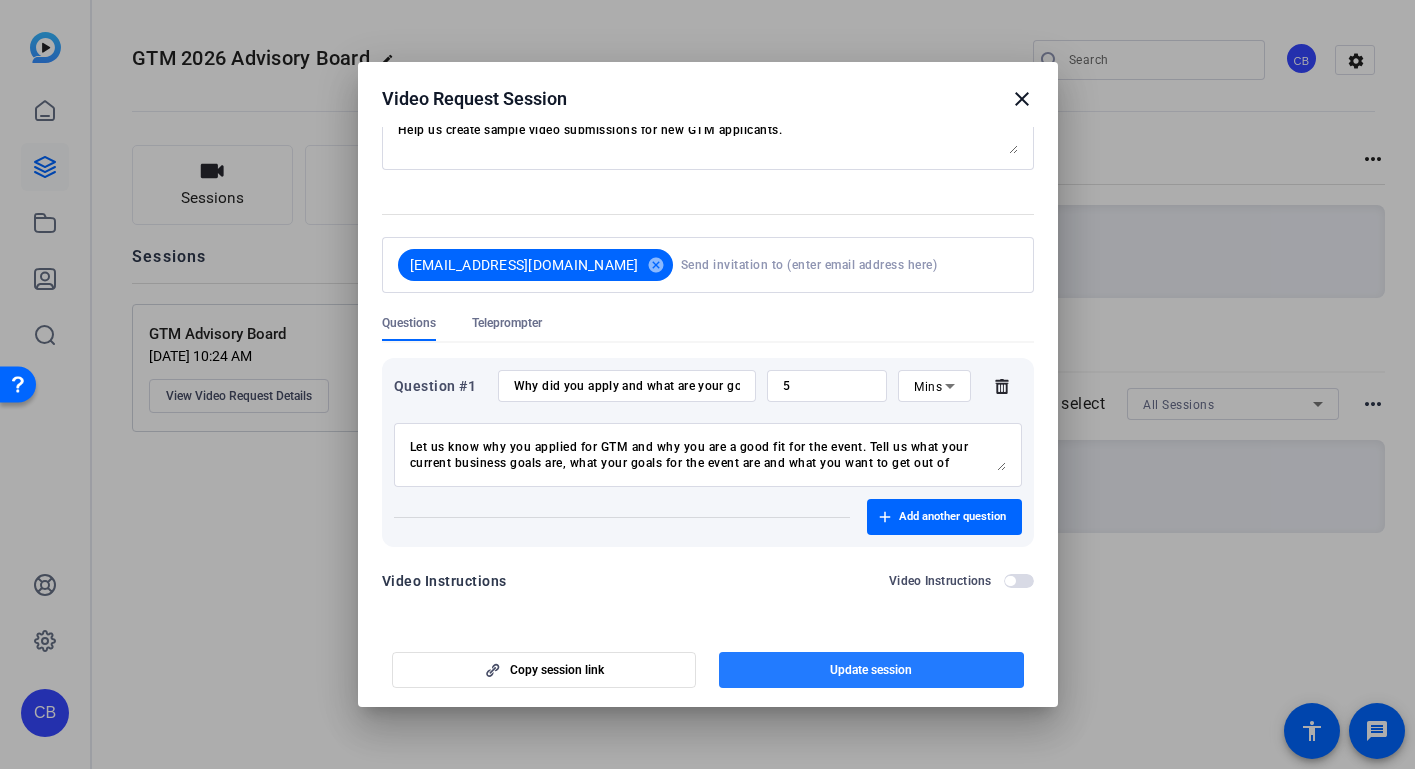 click at bounding box center [871, 670] 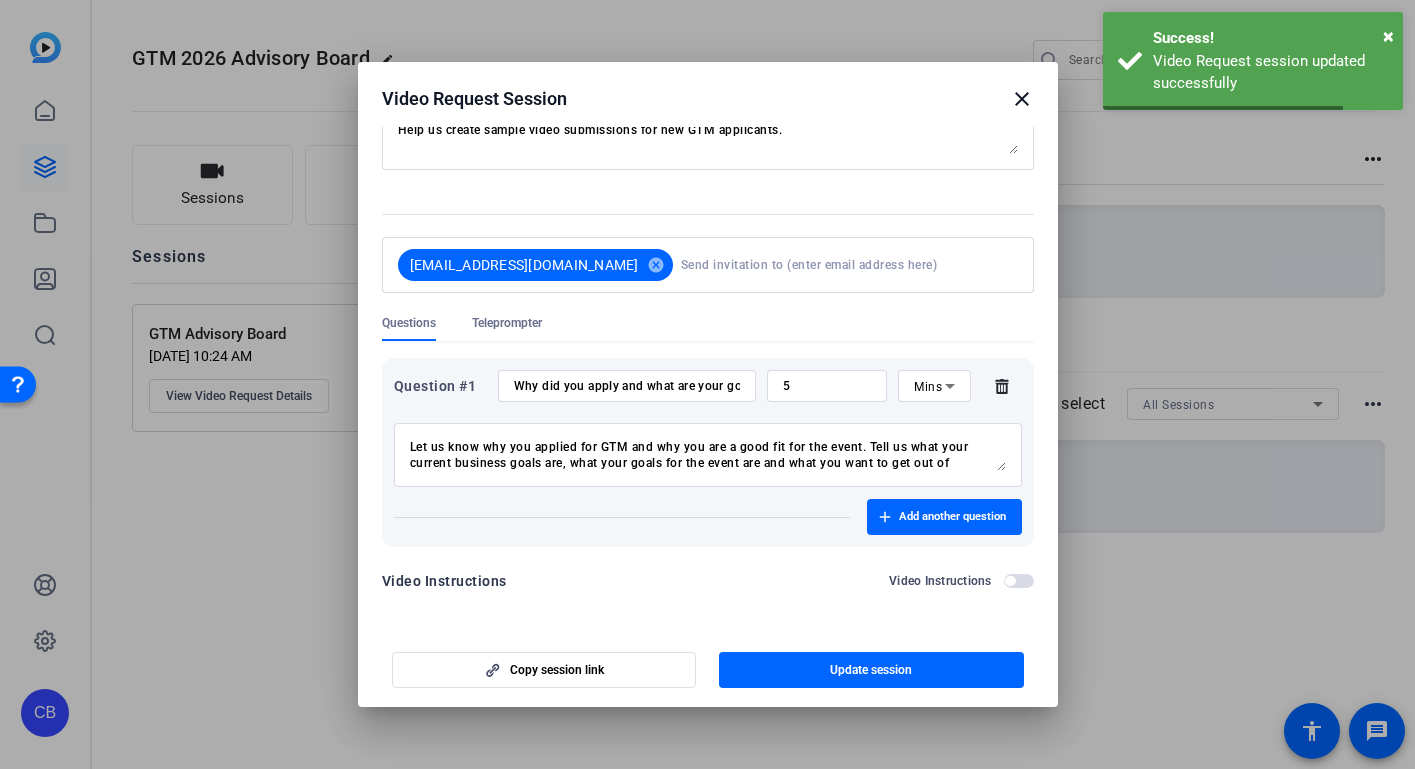 click on "close" at bounding box center [1022, 99] 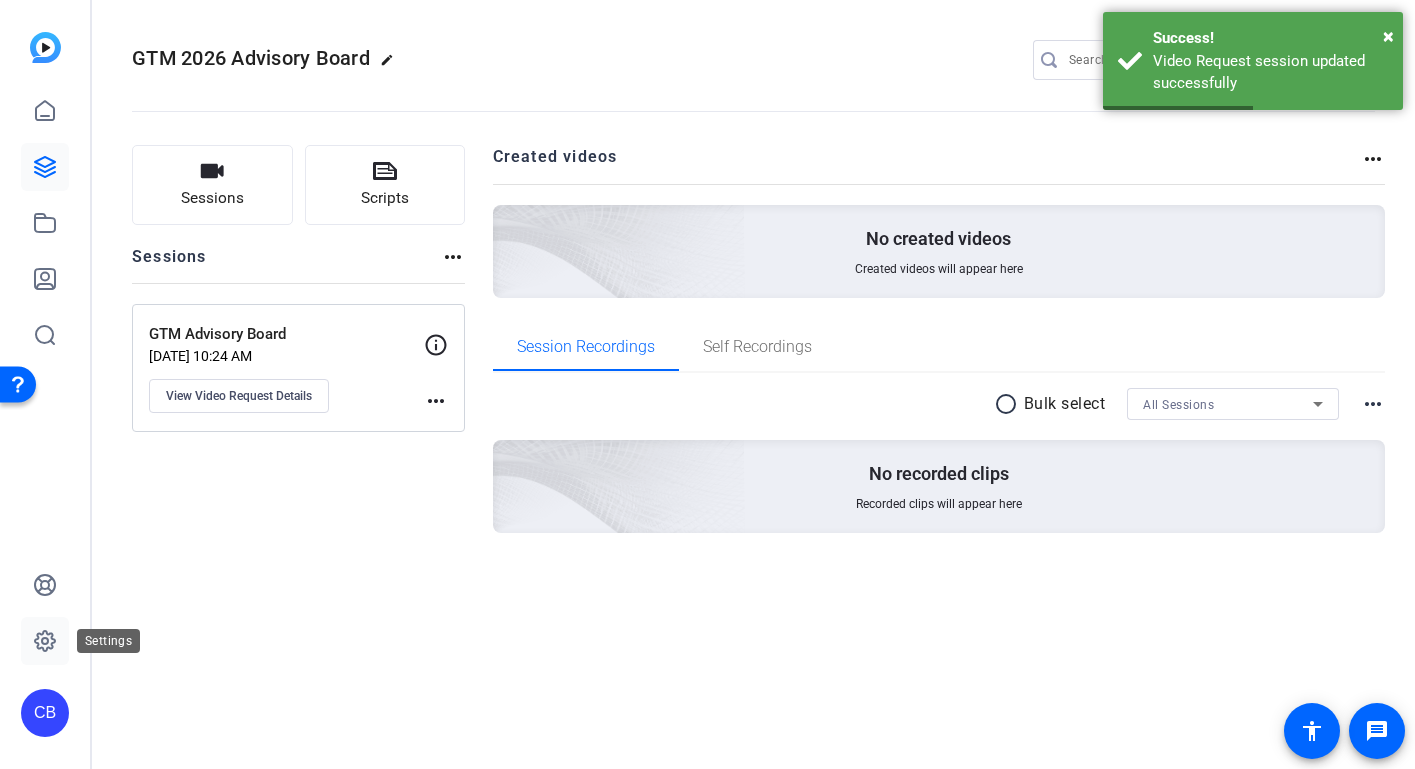 click 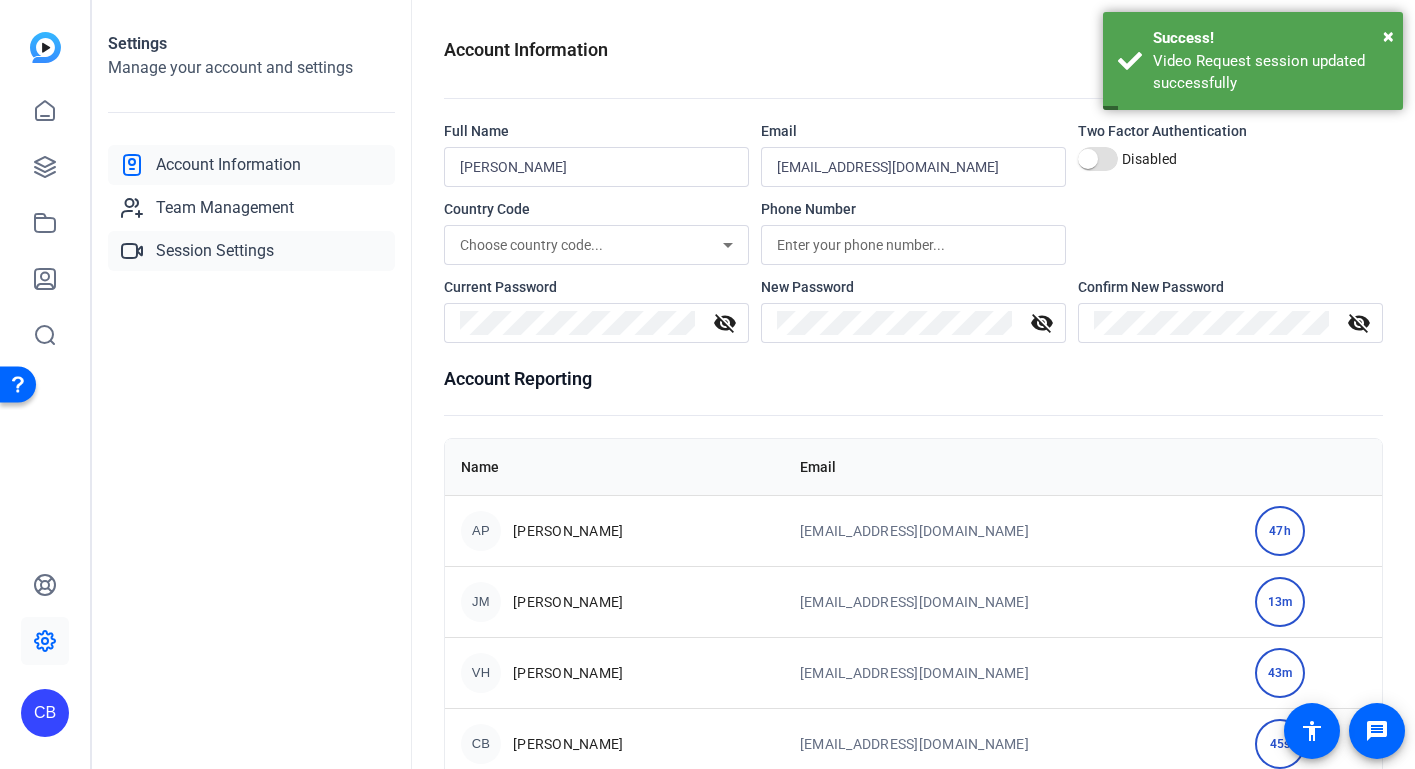 scroll, scrollTop: 0, scrollLeft: 0, axis: both 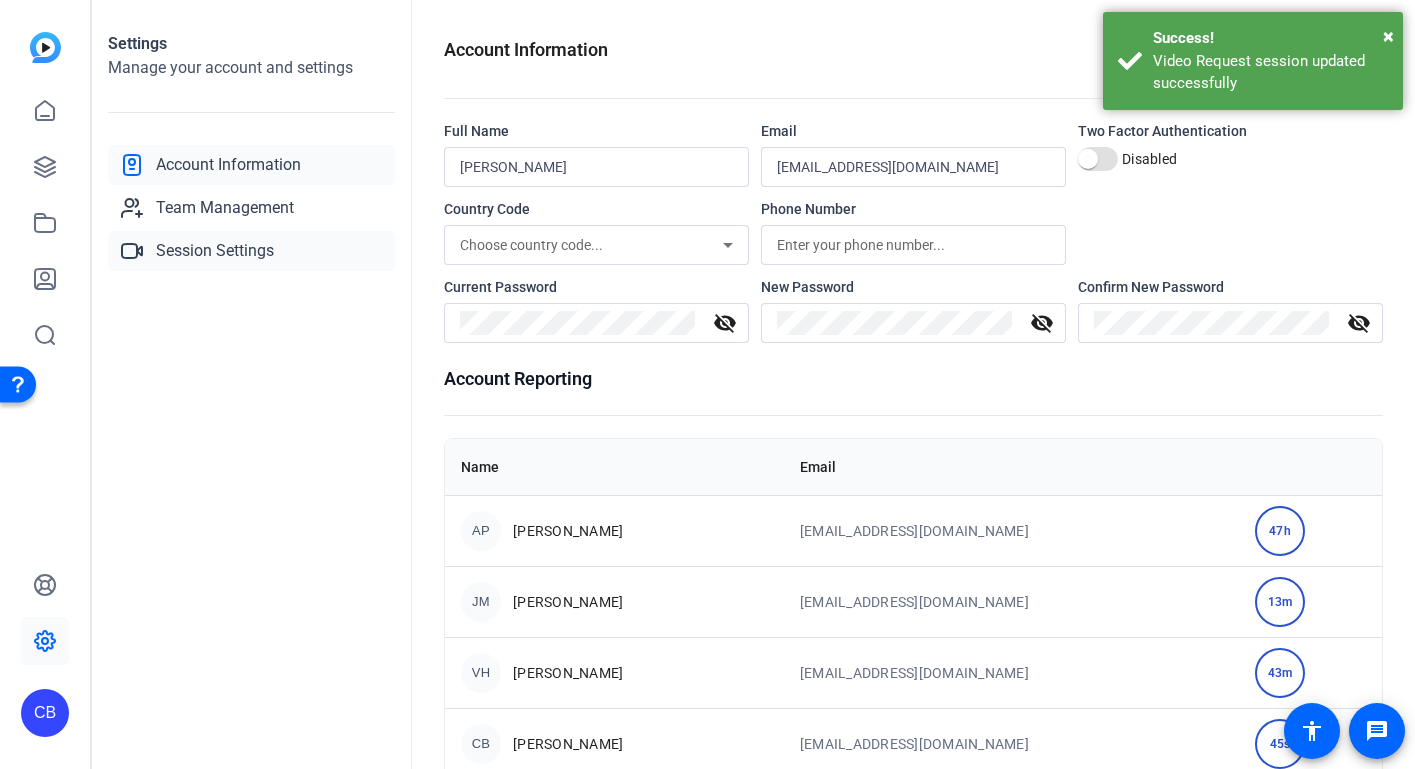 click on "Session Settings" 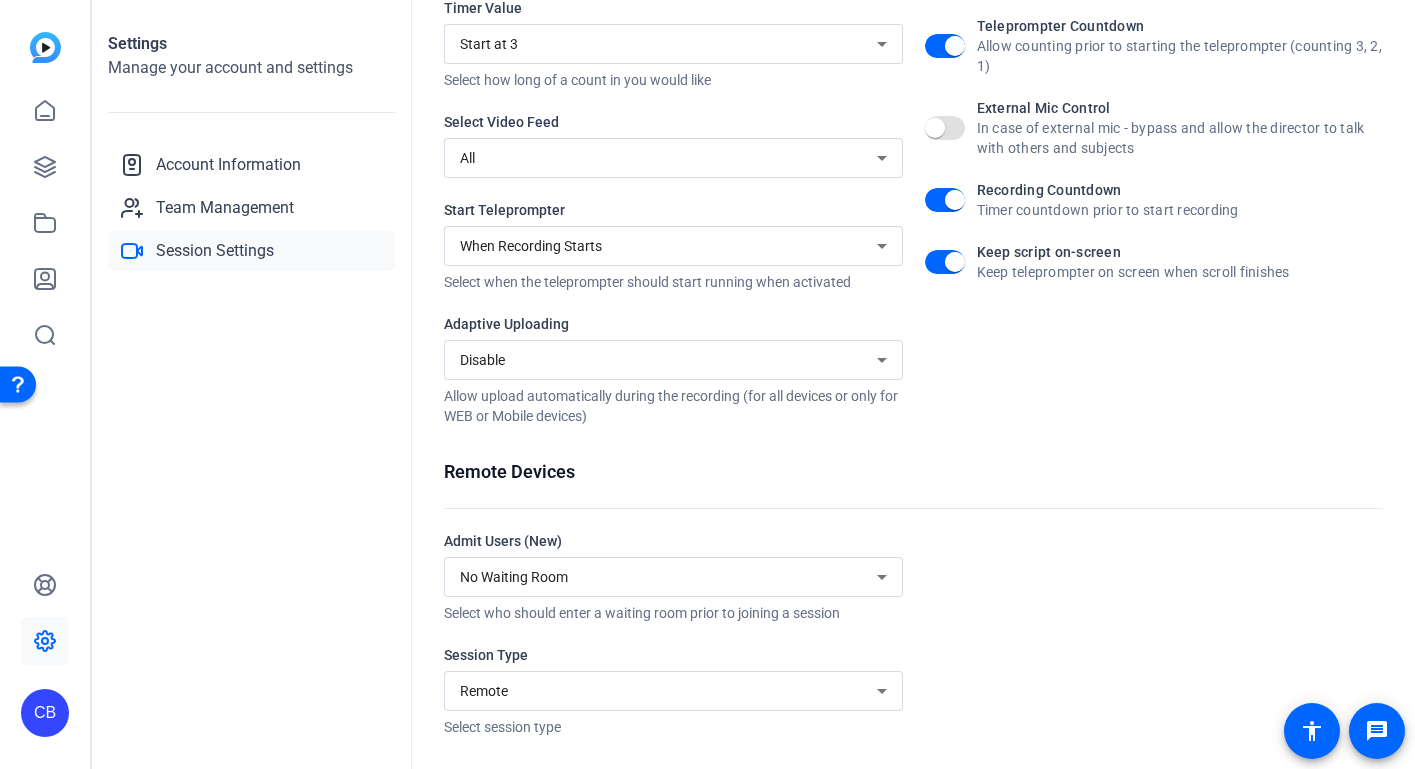 scroll, scrollTop: 357, scrollLeft: 0, axis: vertical 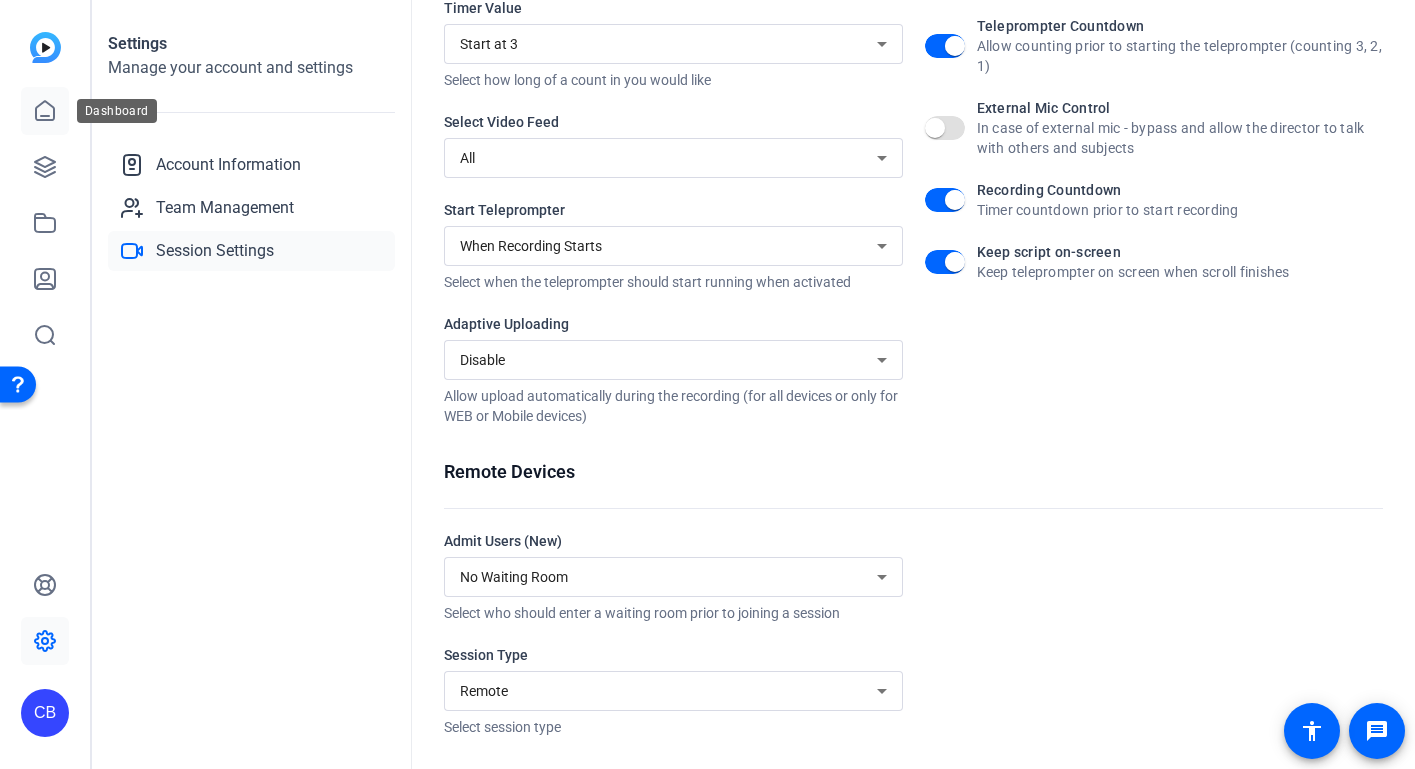 click 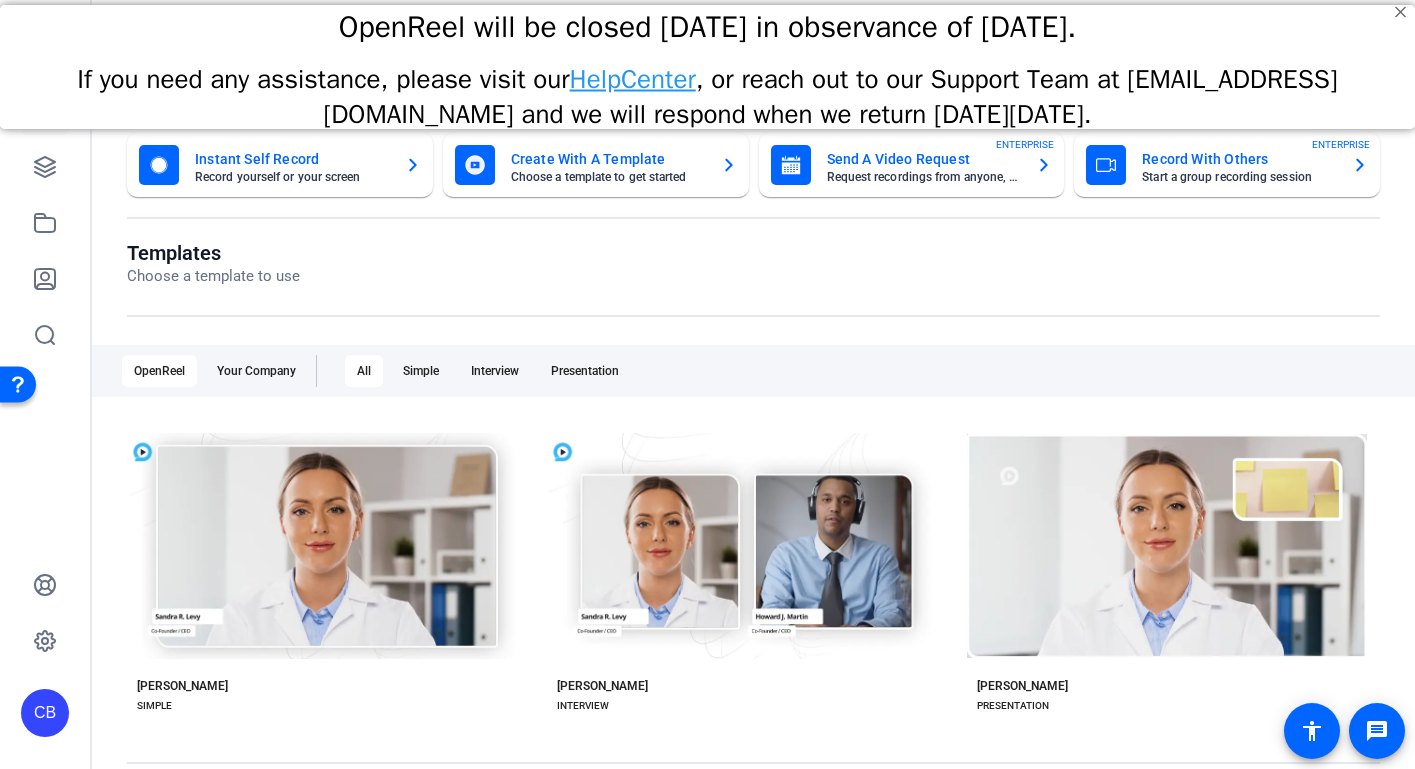 scroll, scrollTop: 0, scrollLeft: 0, axis: both 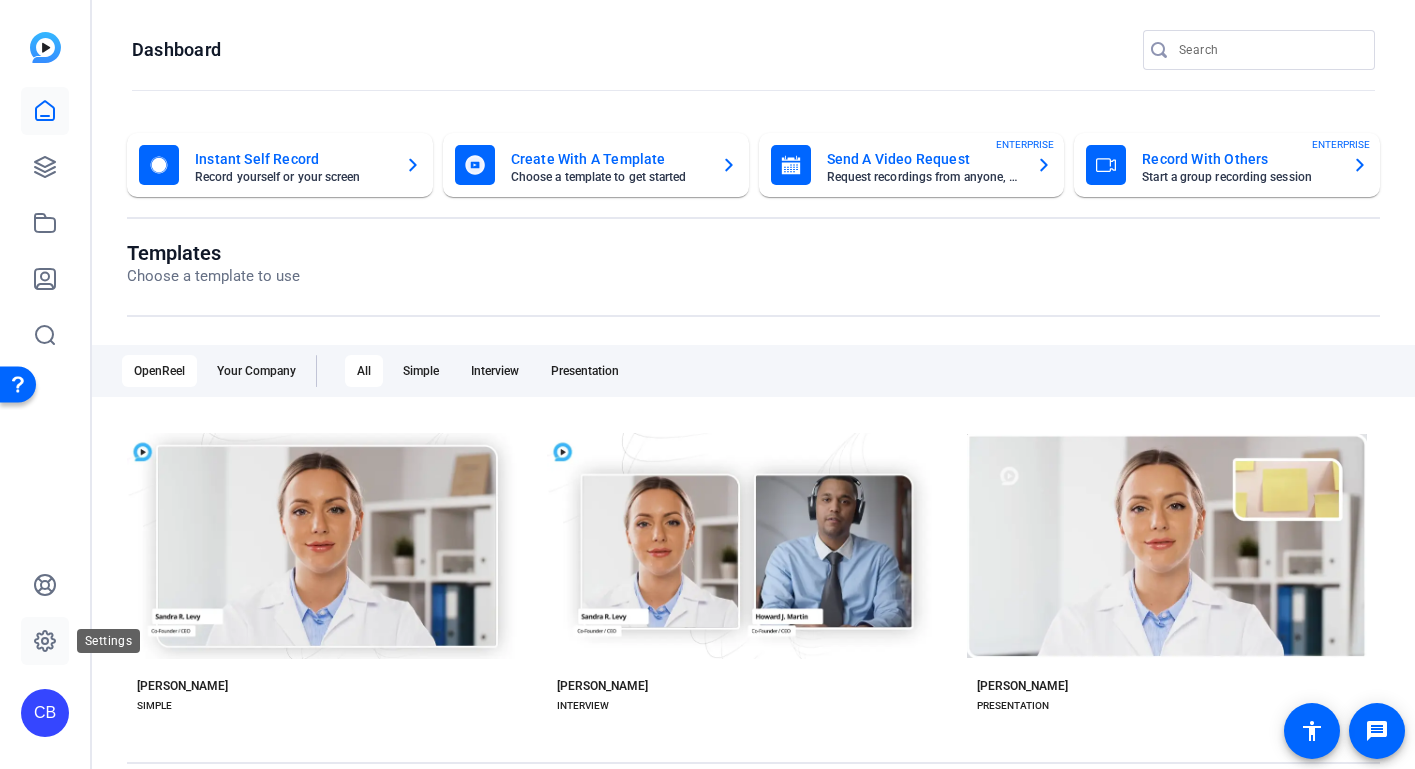click 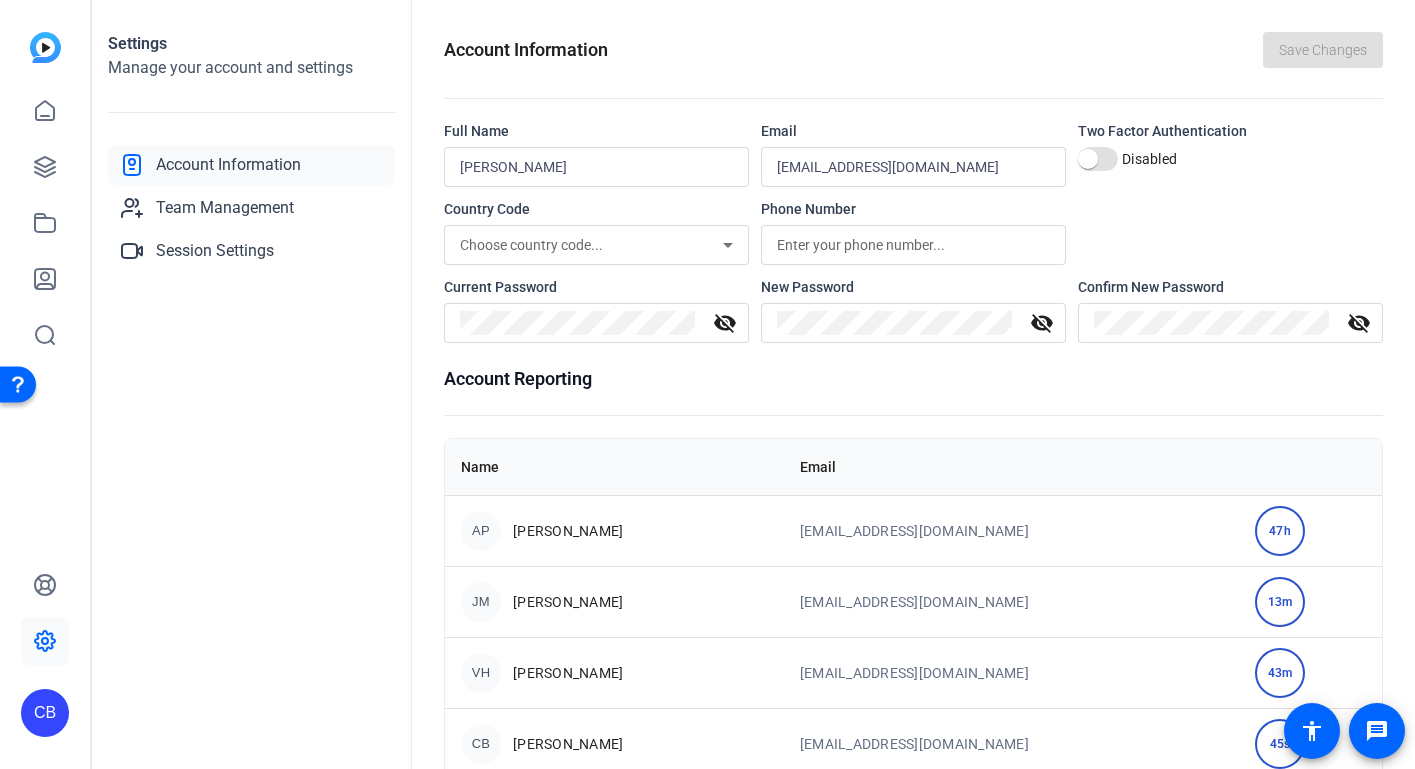 scroll, scrollTop: 0, scrollLeft: 0, axis: both 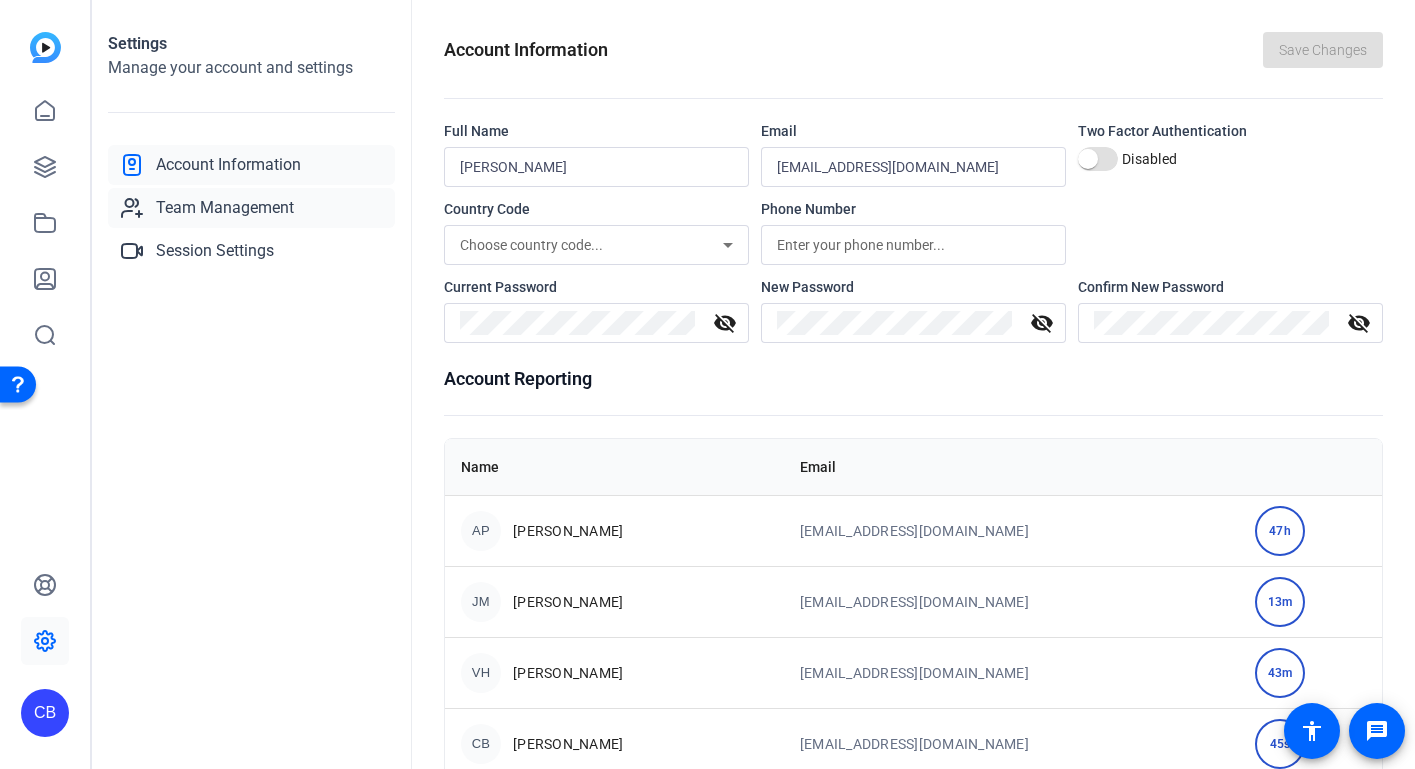 click on "Team Management" 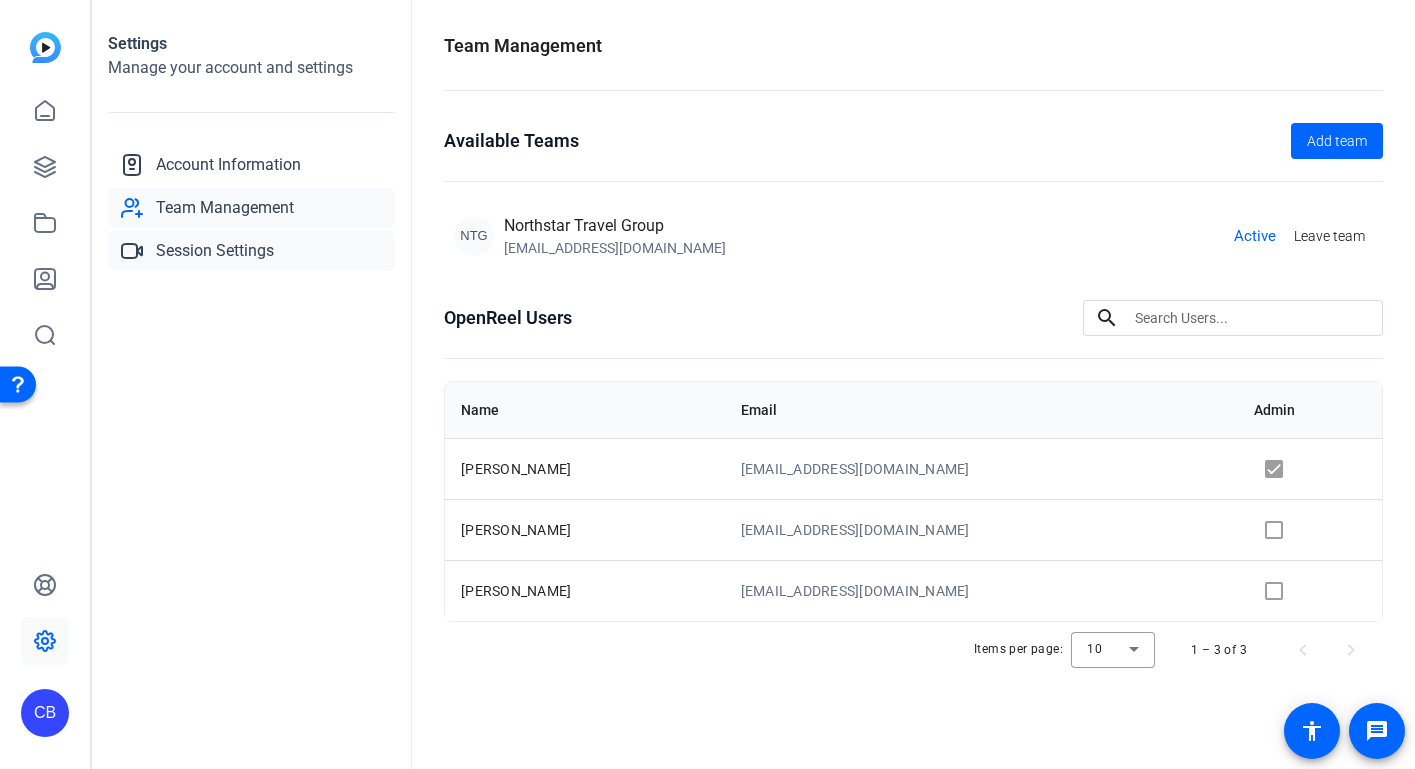 click on "Session Settings" 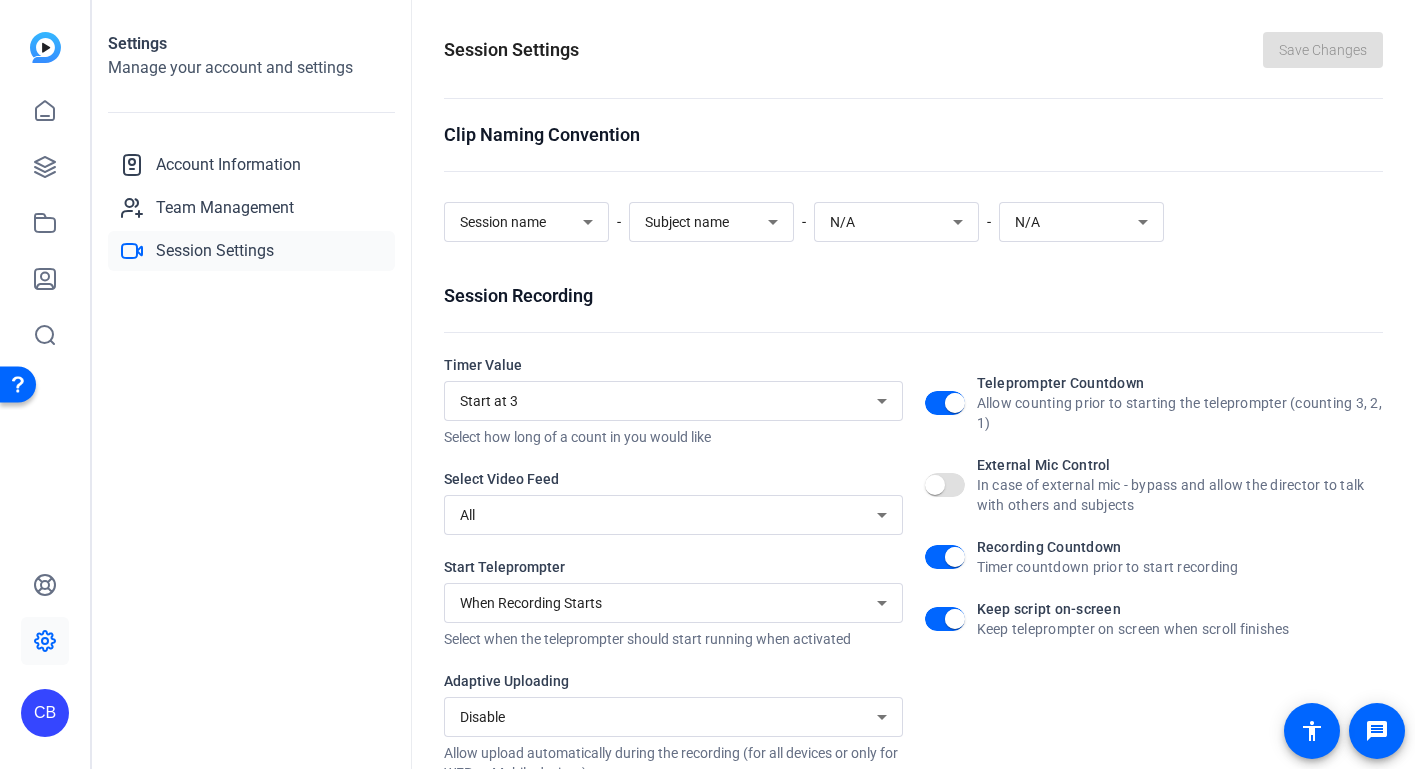 scroll, scrollTop: 0, scrollLeft: 0, axis: both 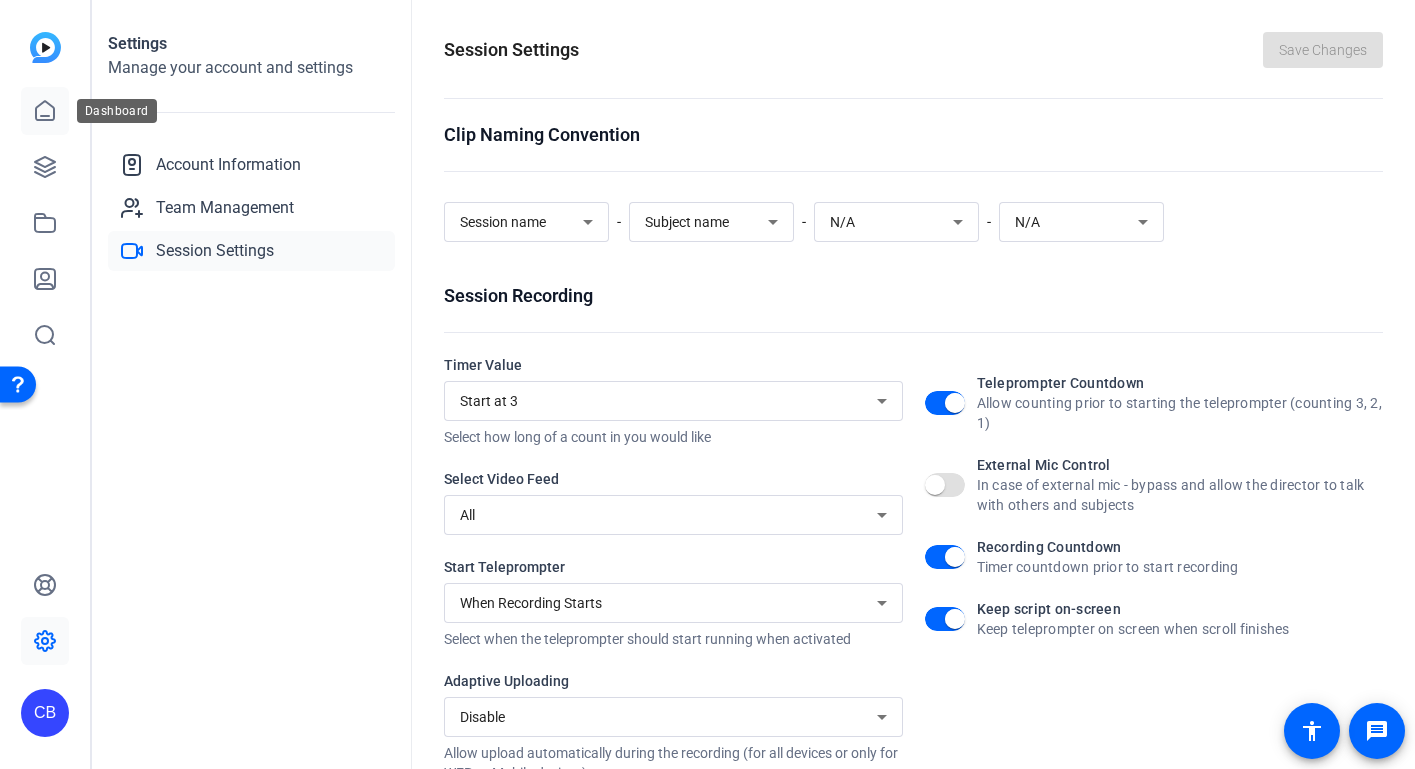 click 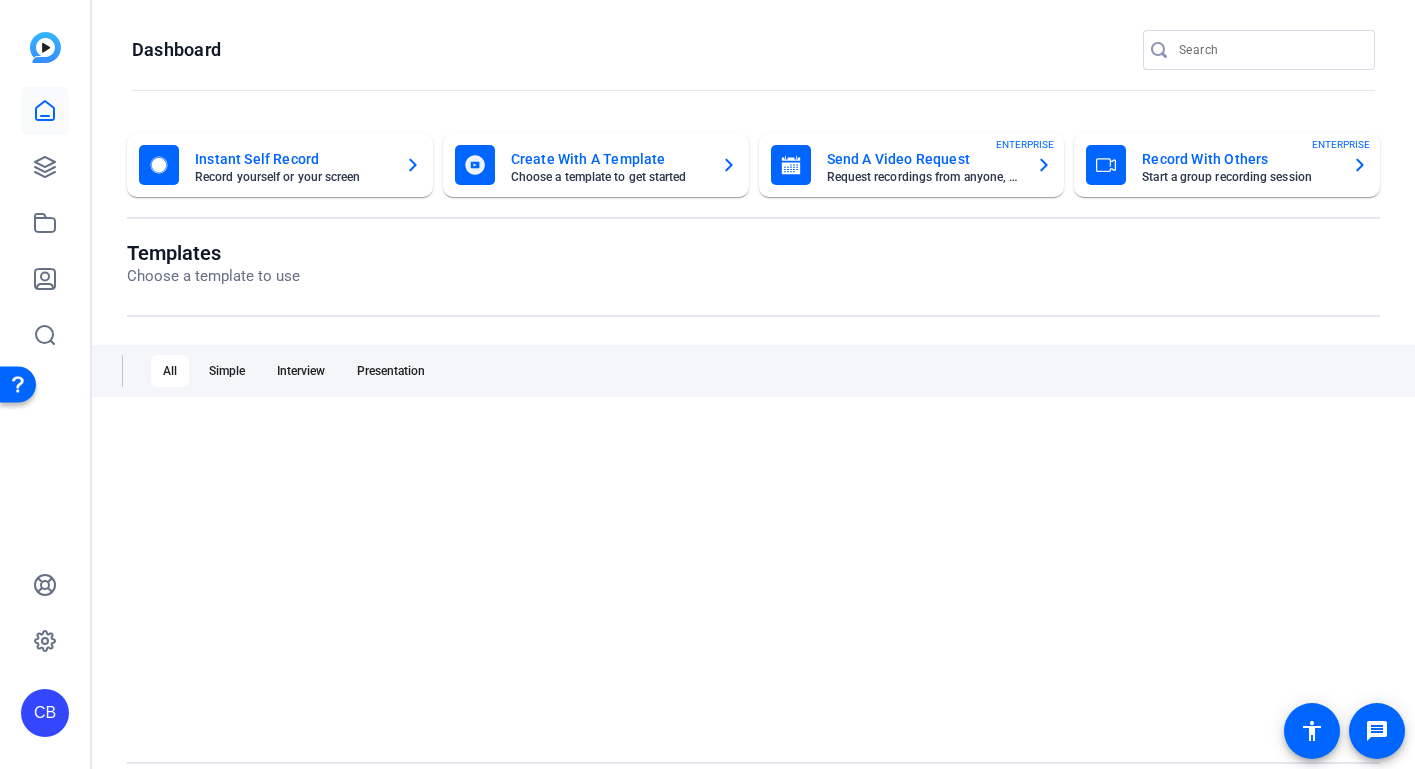 scroll, scrollTop: 0, scrollLeft: 0, axis: both 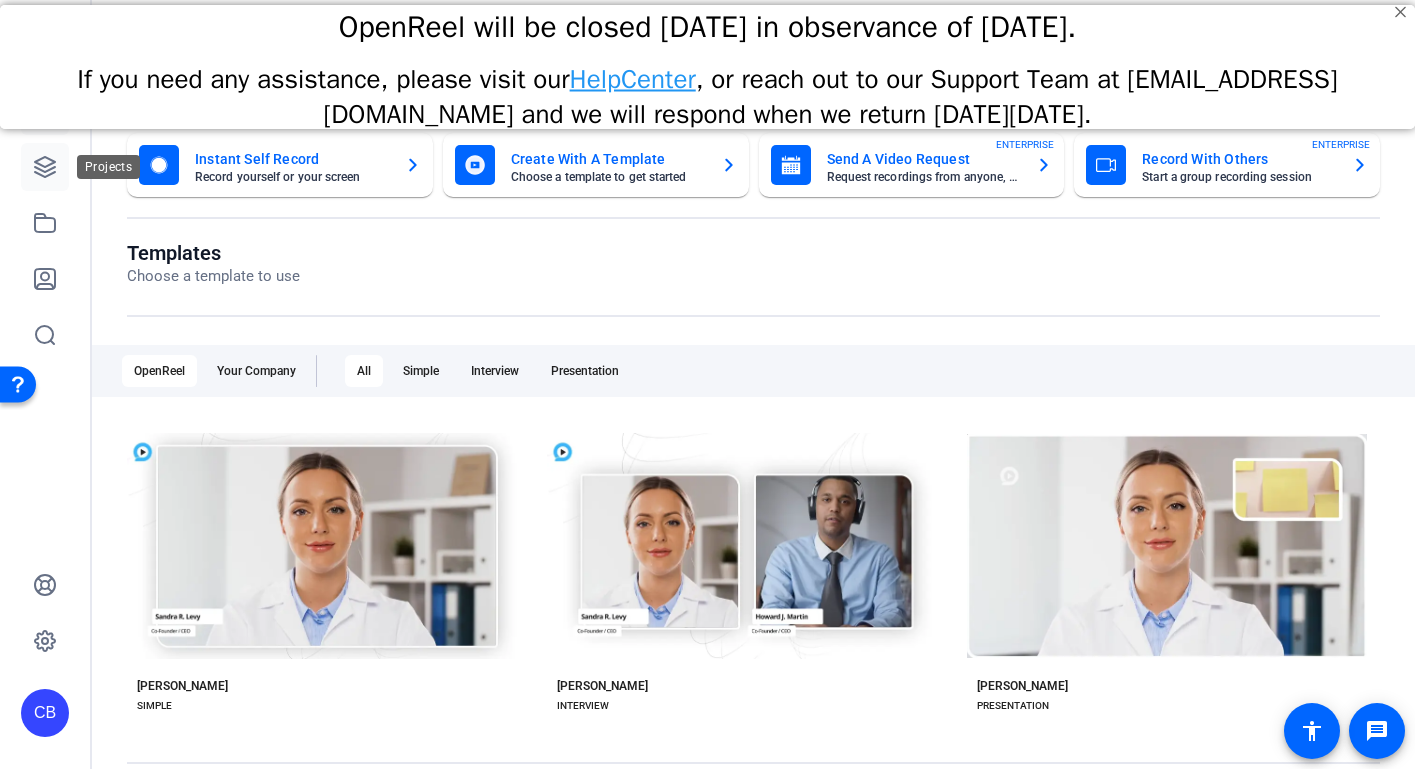 click 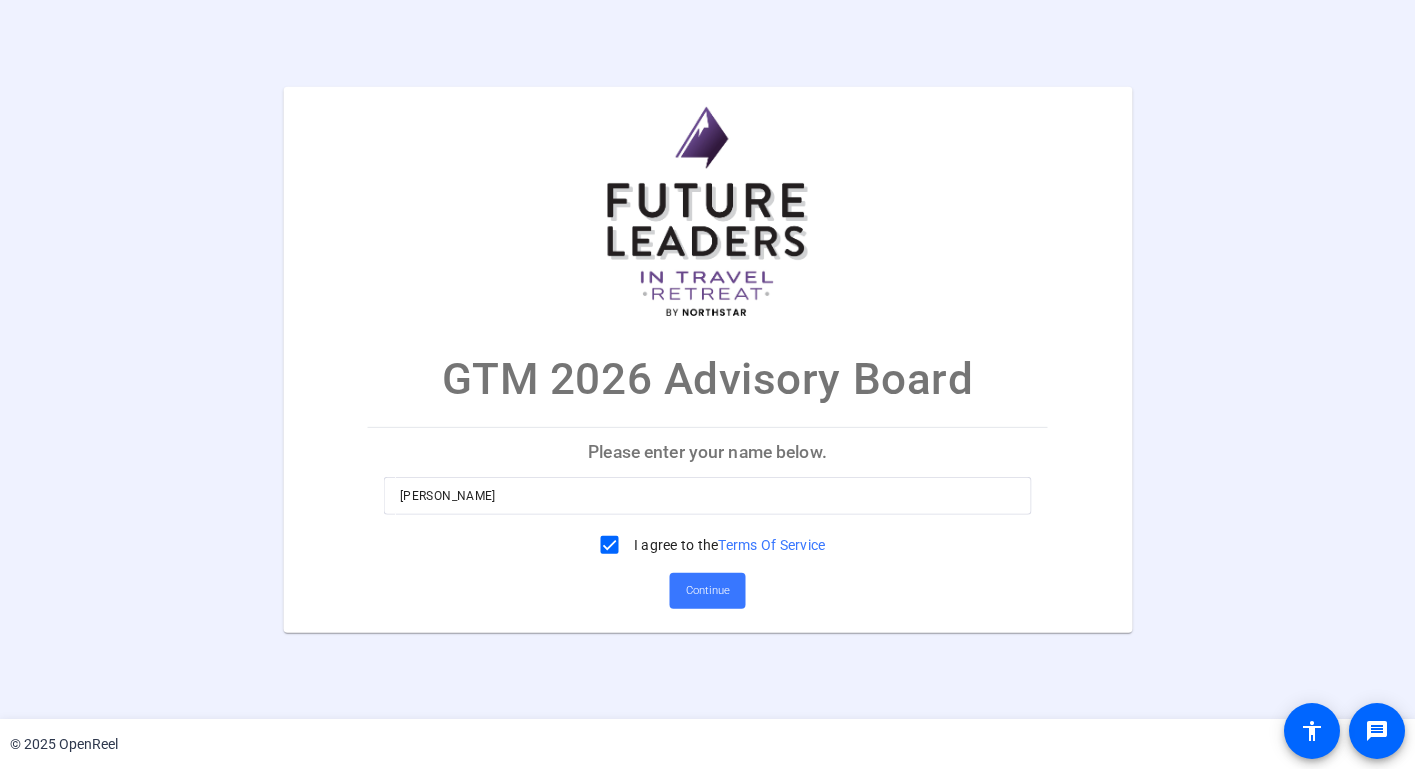 scroll, scrollTop: 0, scrollLeft: 0, axis: both 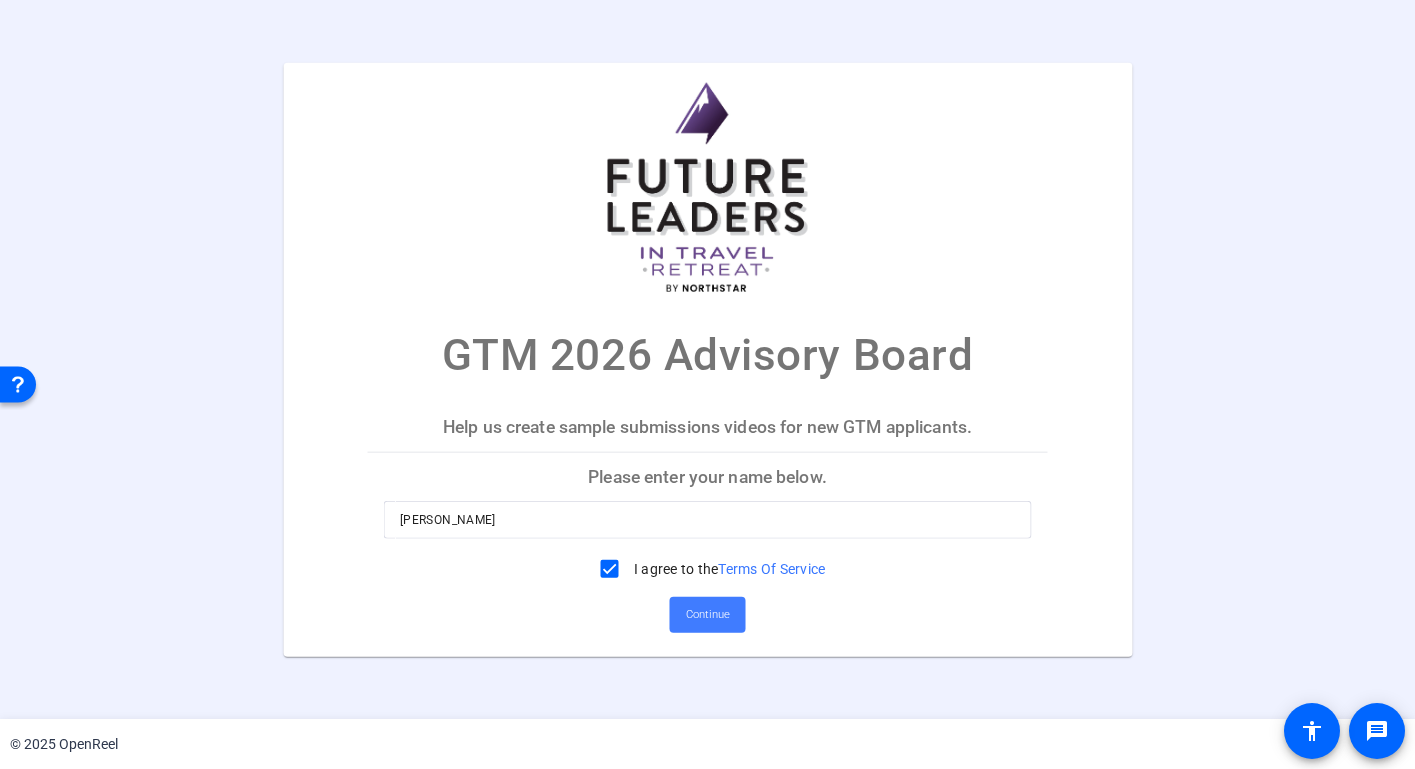 click on "Continue" 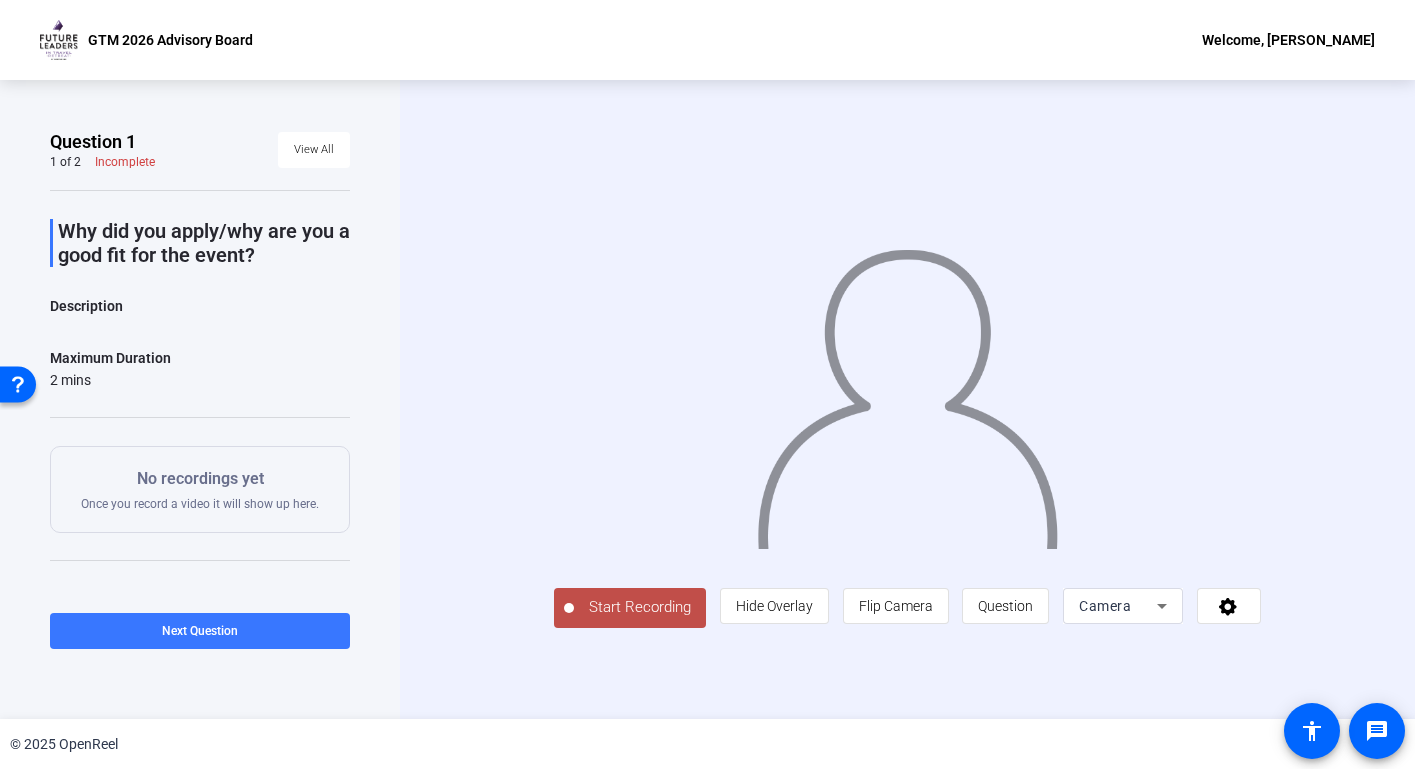 scroll, scrollTop: 0, scrollLeft: 0, axis: both 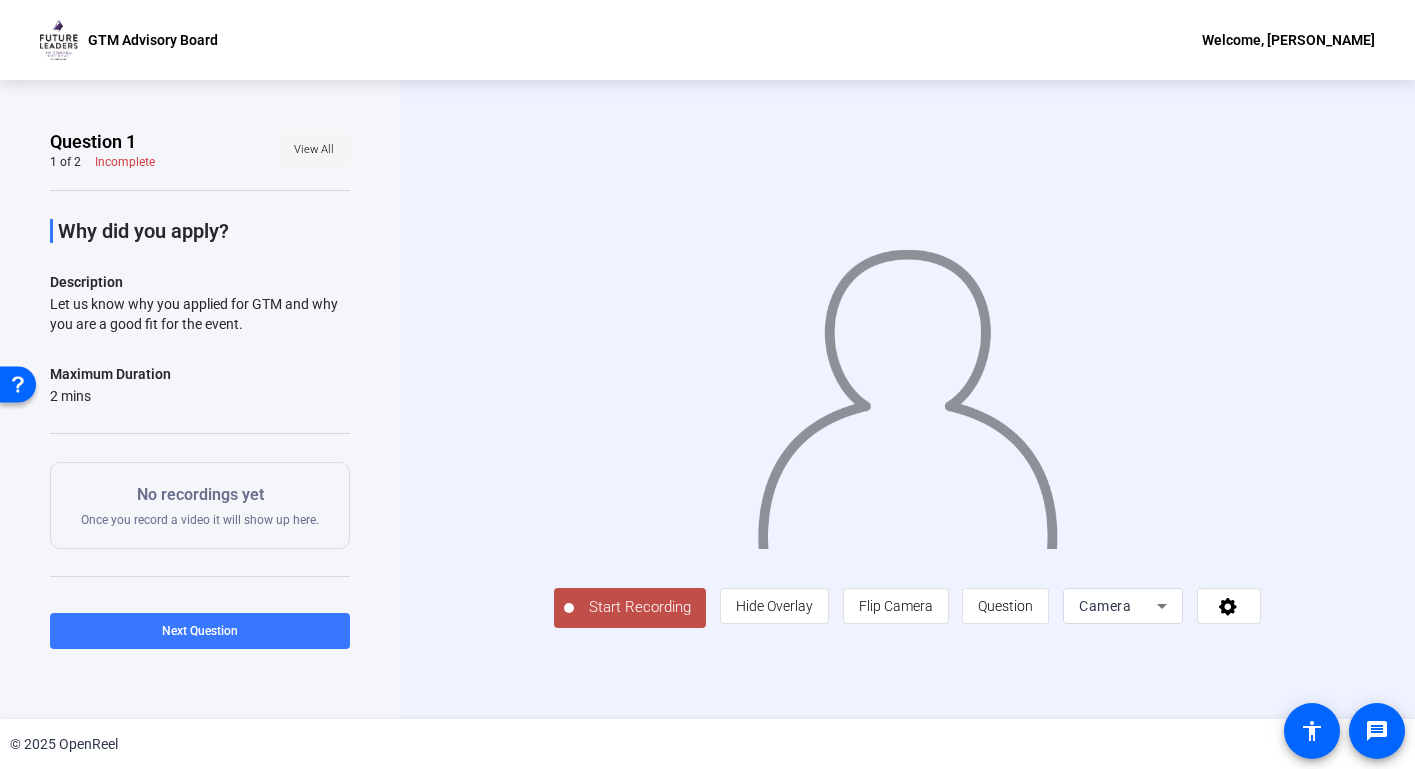 click on "View All" 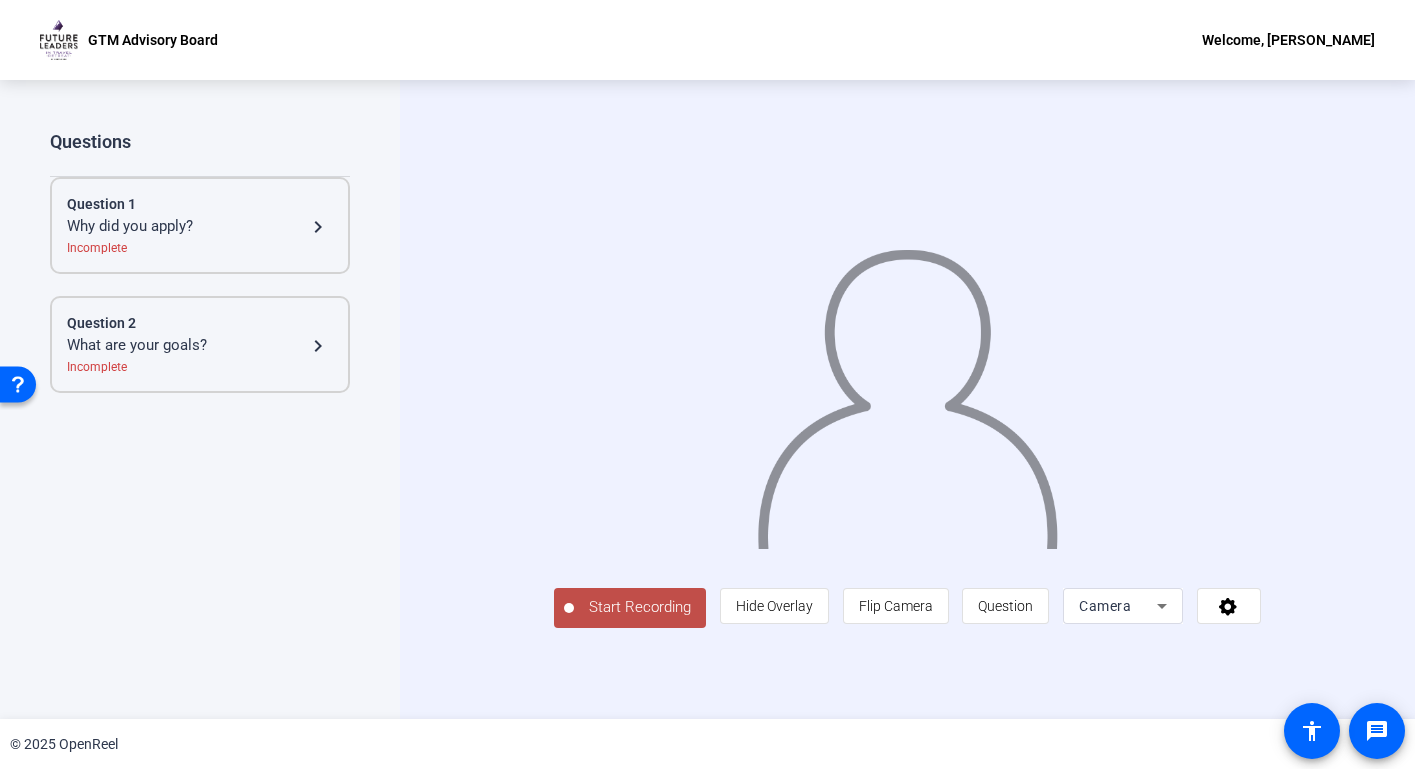 click on "Questions" 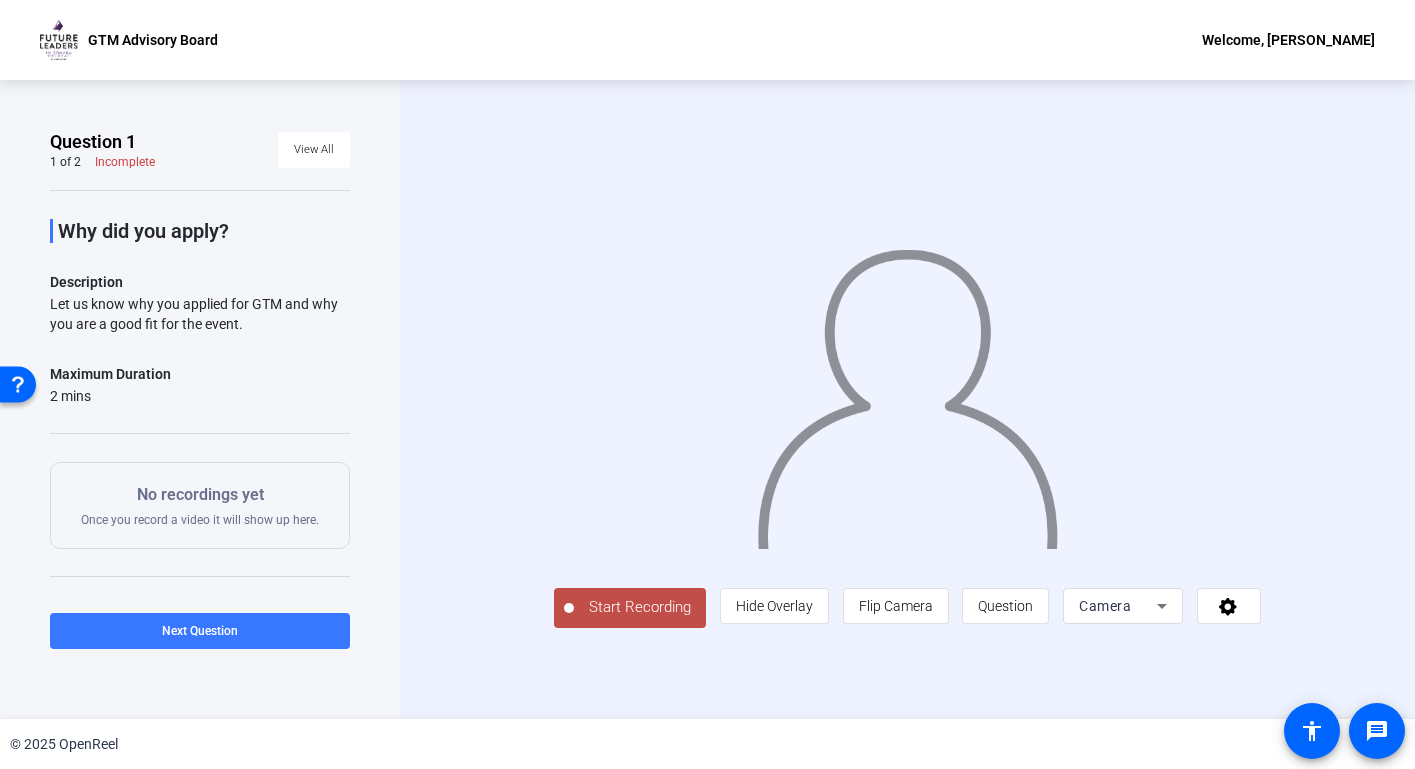 scroll, scrollTop: 0, scrollLeft: 0, axis: both 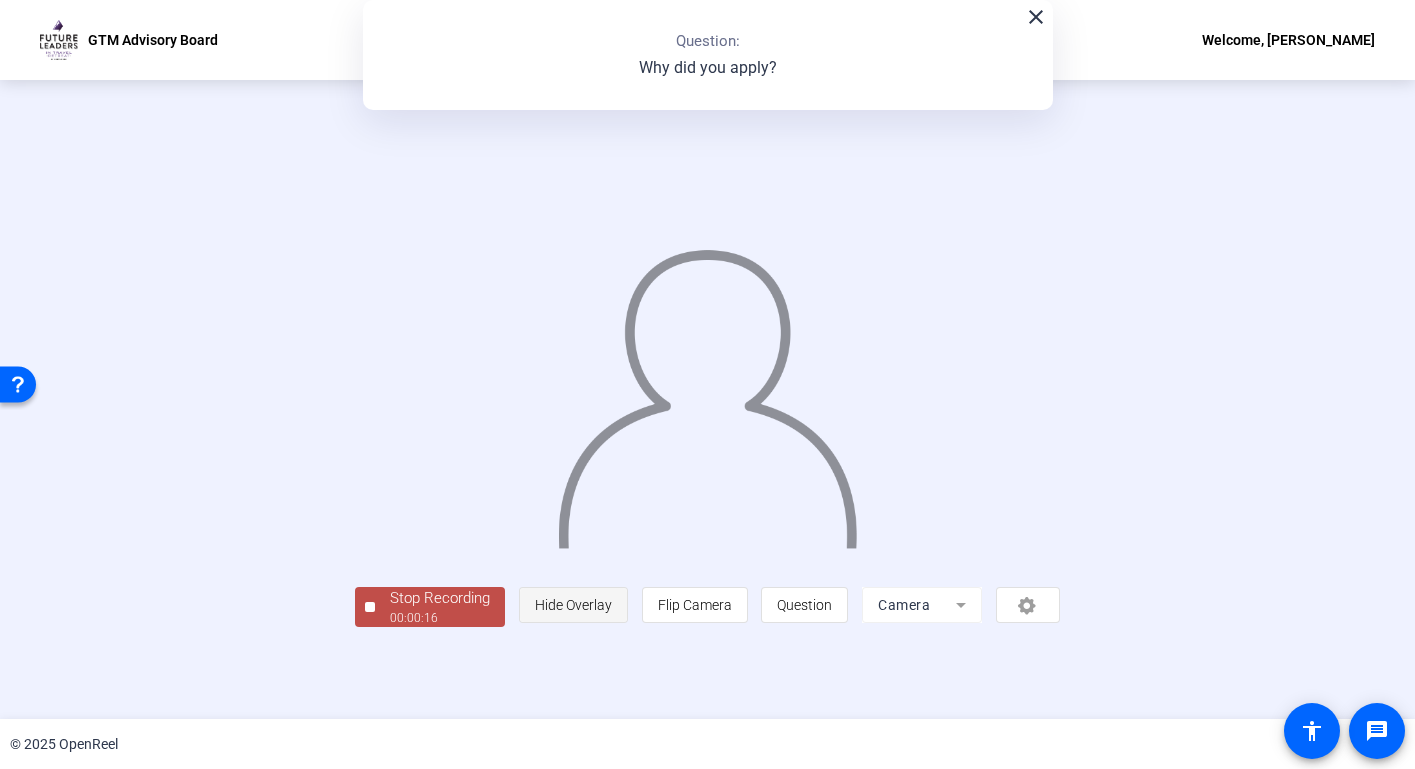 click on "Hide Overlay" 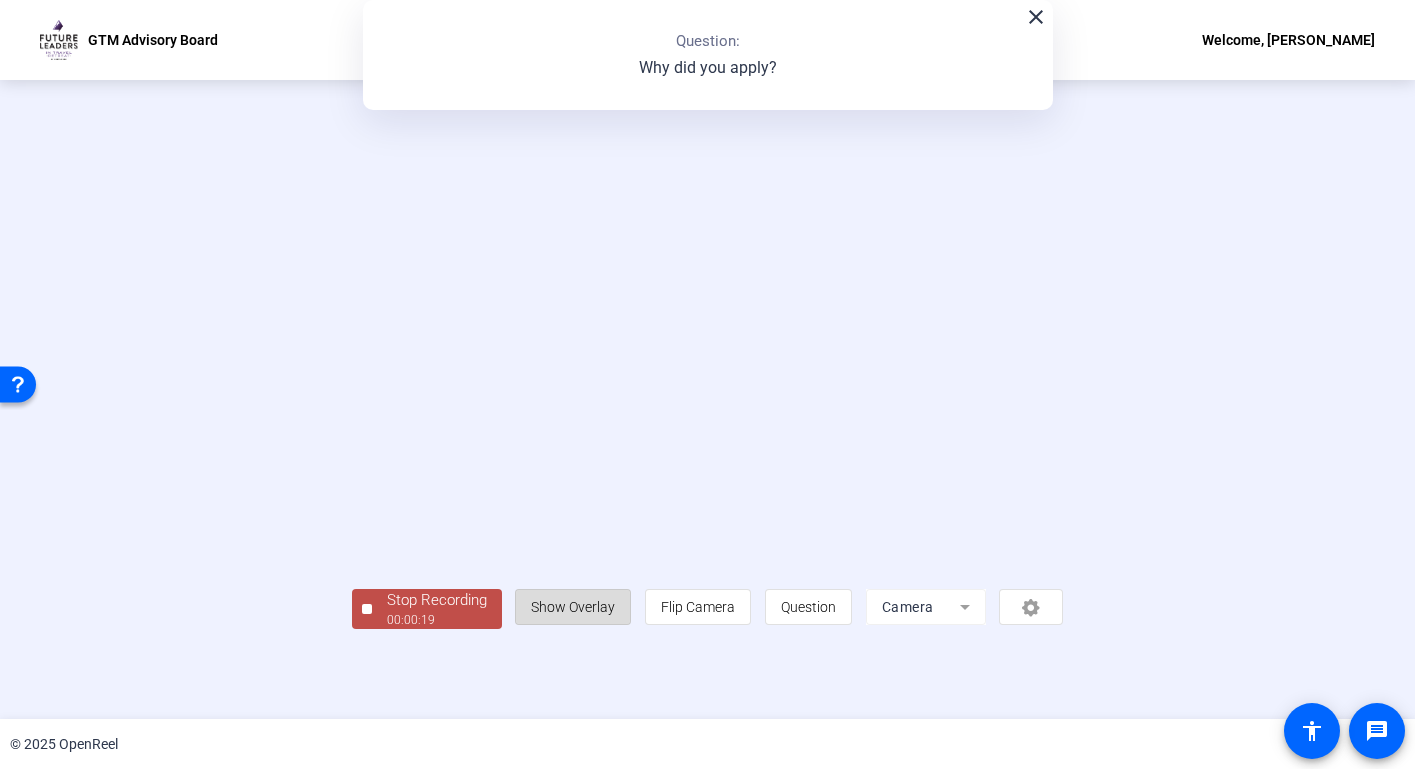 click on "Show Overlay" 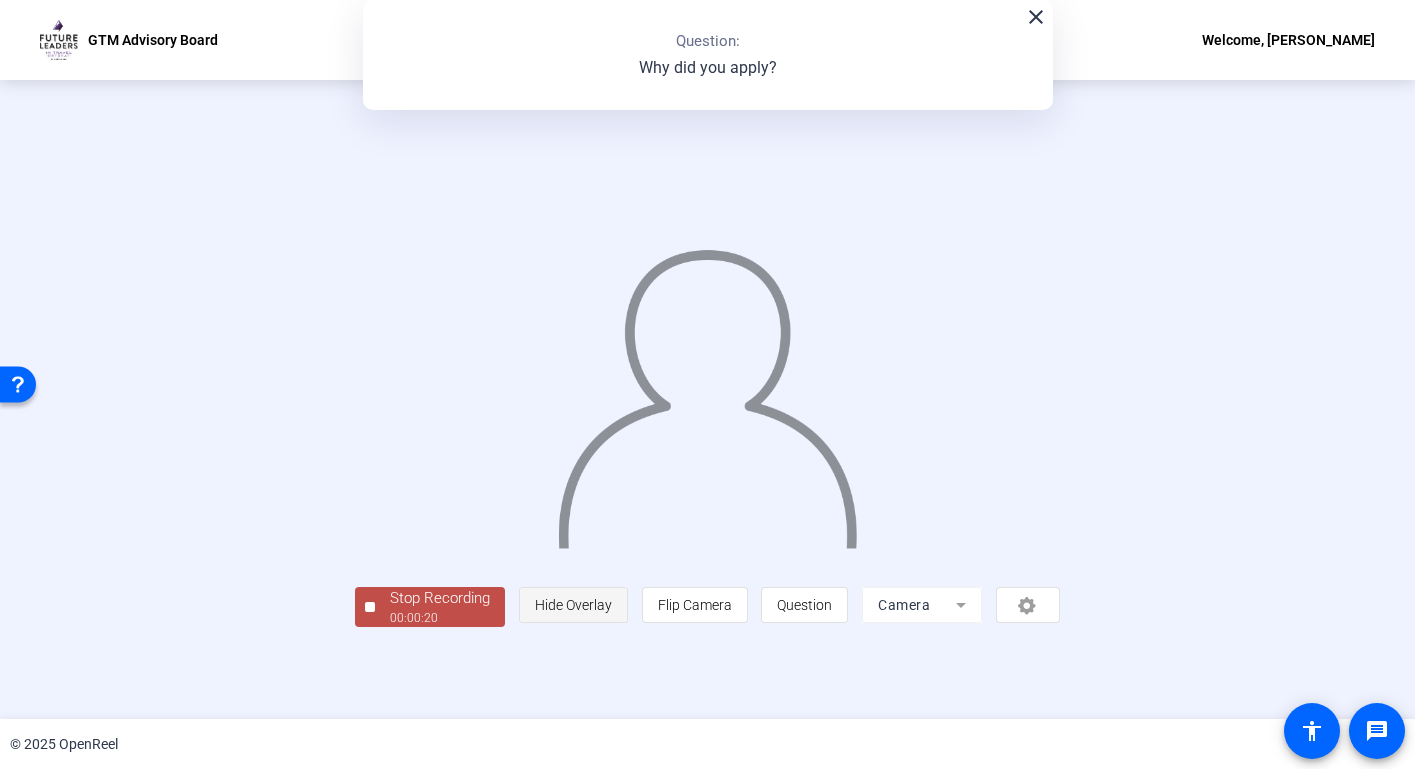 click on "Hide Overlay" 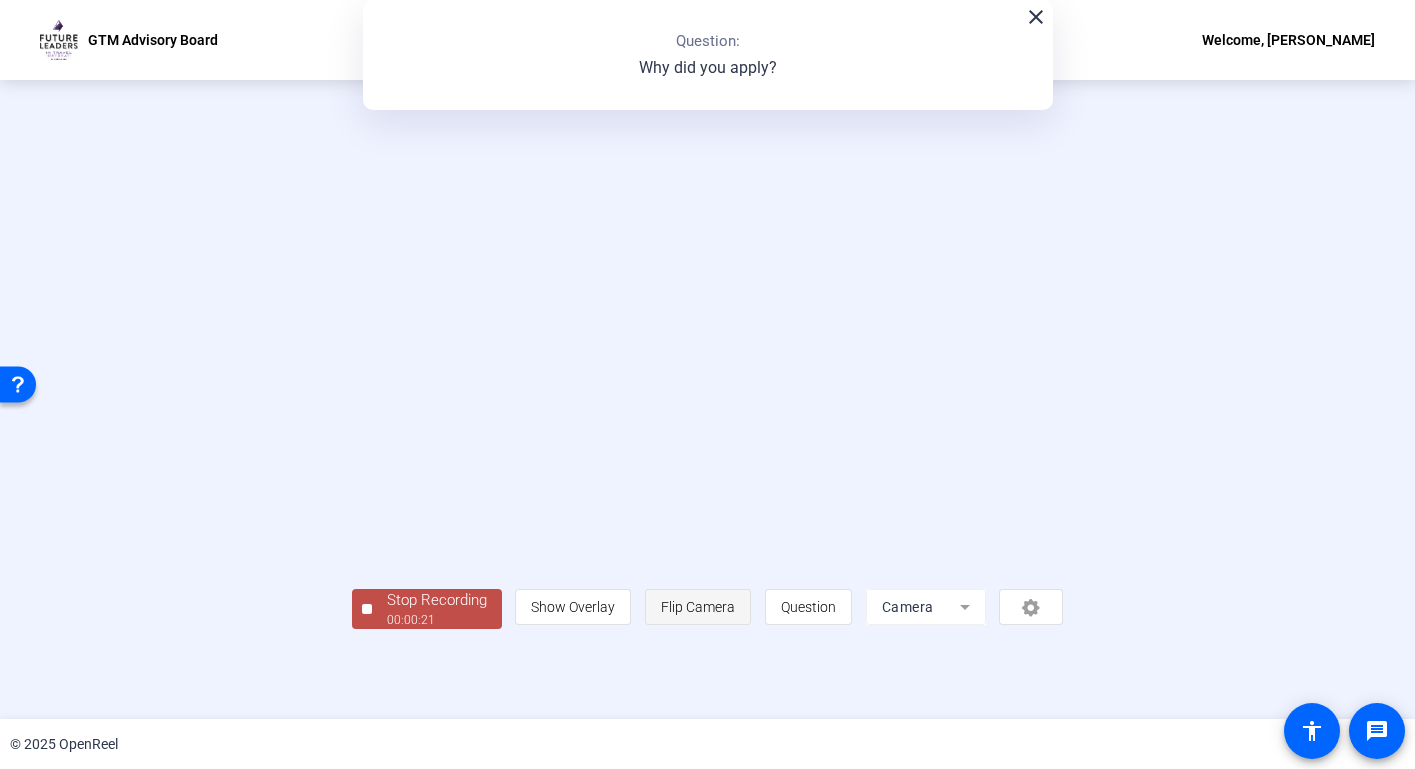 click on "Flip Camera" 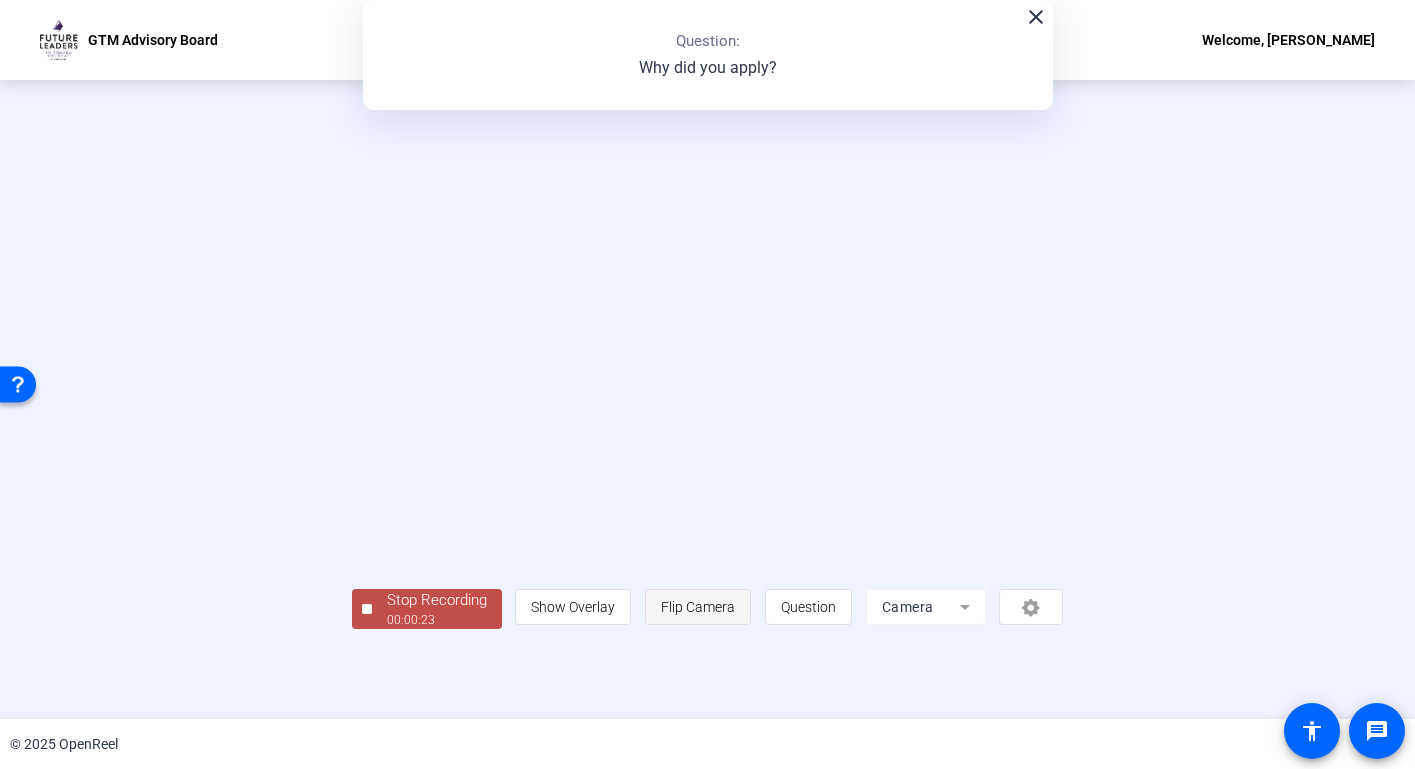 click on "Flip Camera" 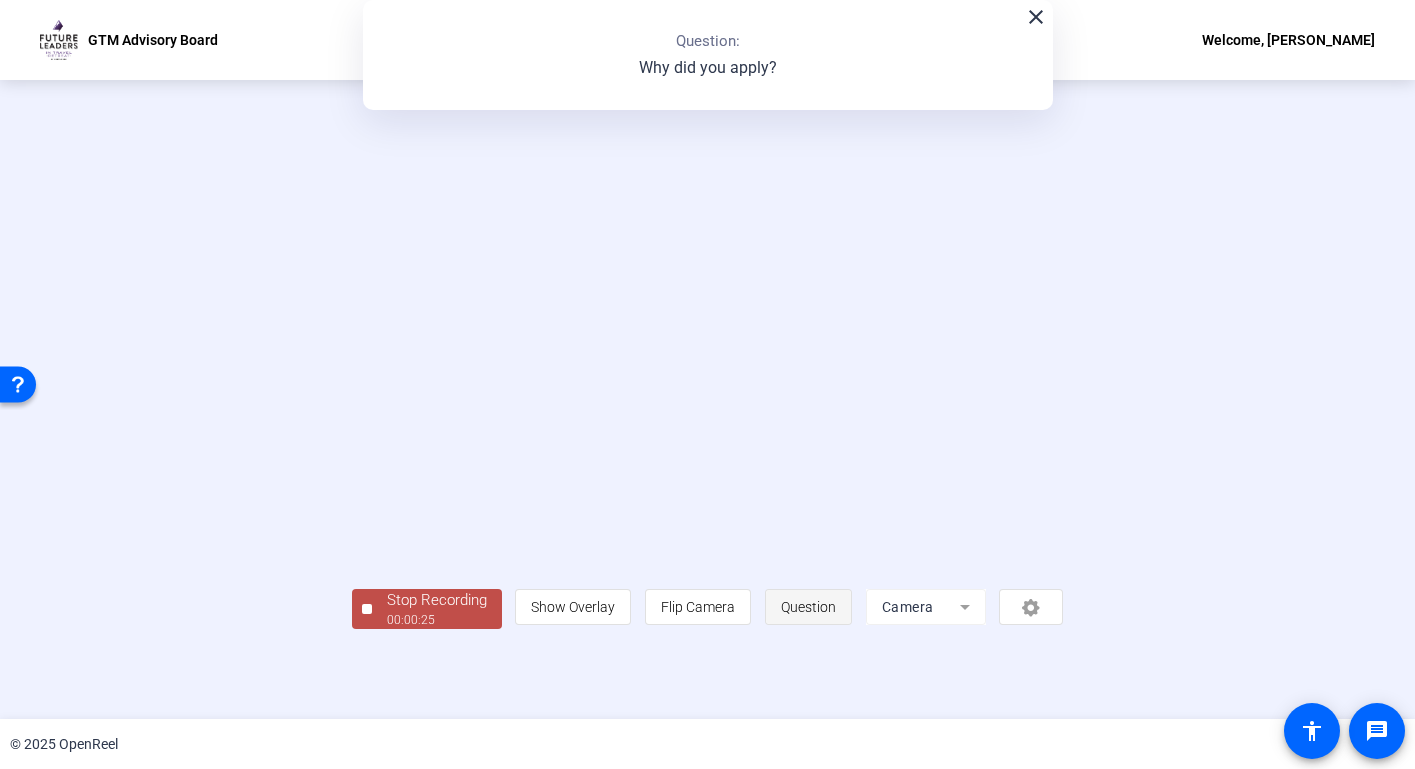 click on "Question" 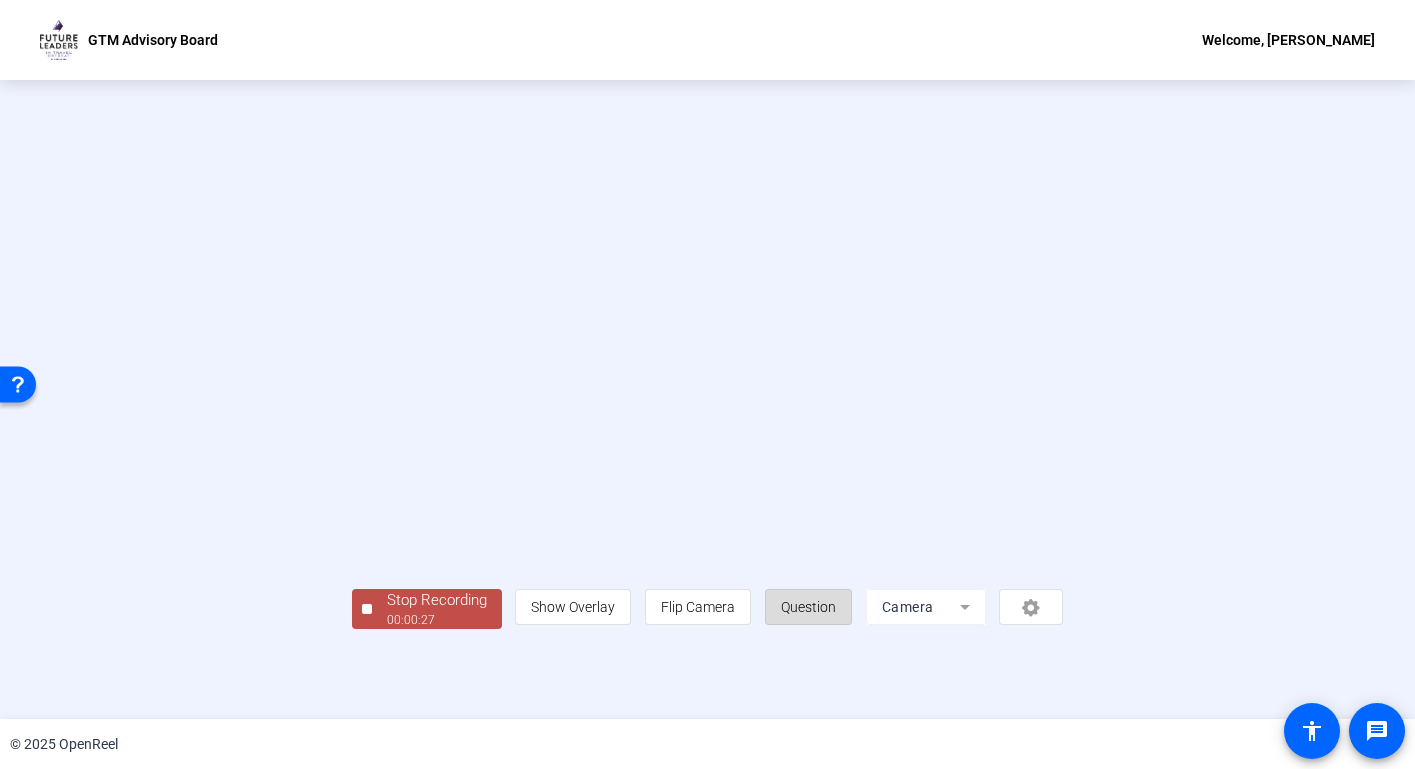 click on "Question" 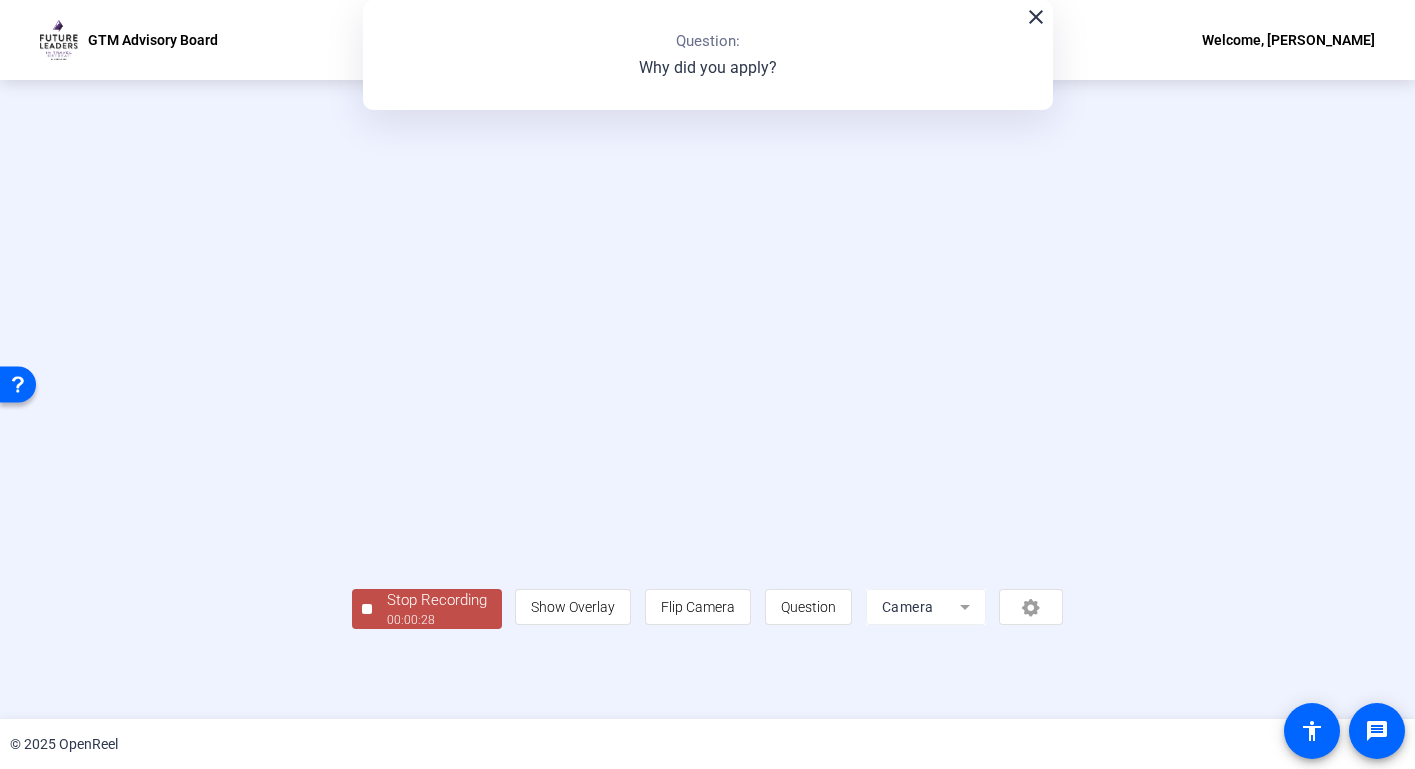 click on "Camera" 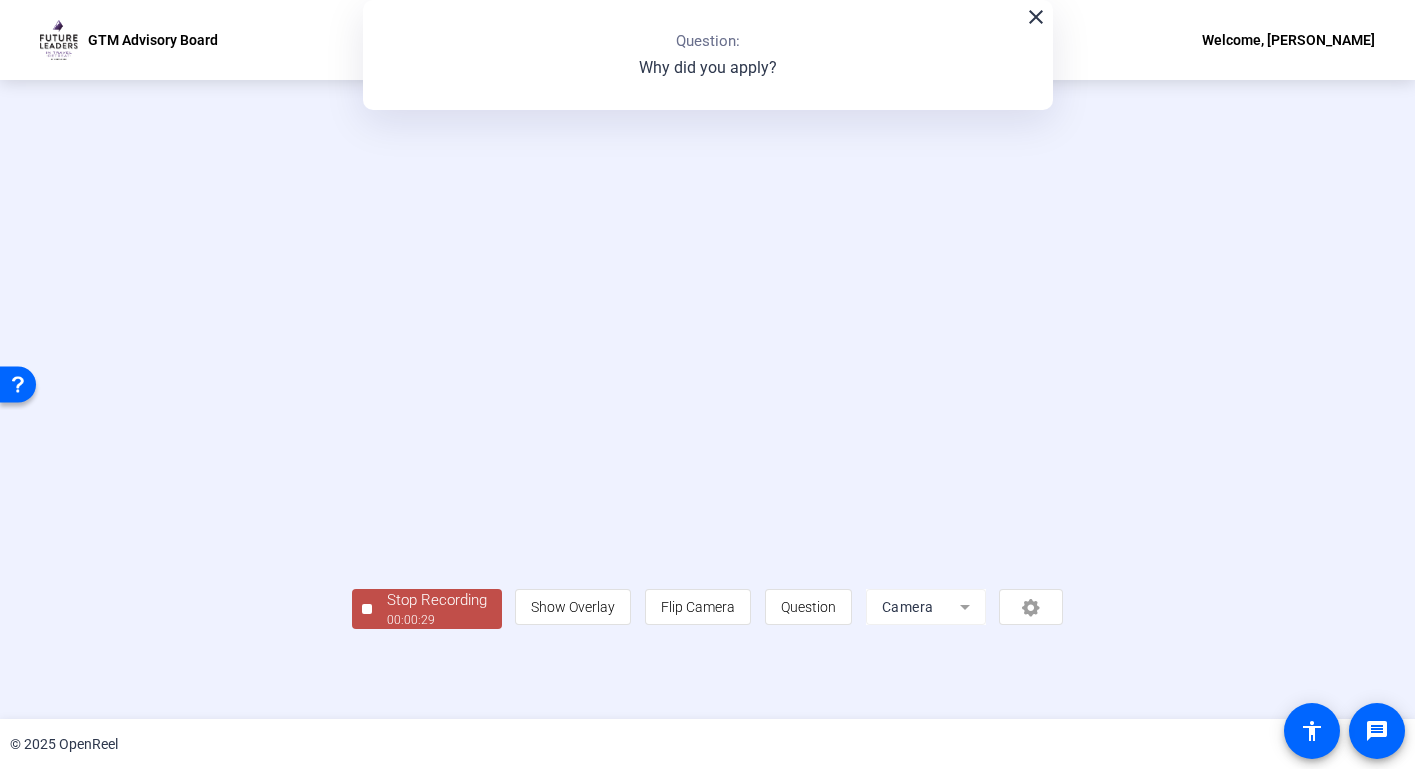 click on "Camera" 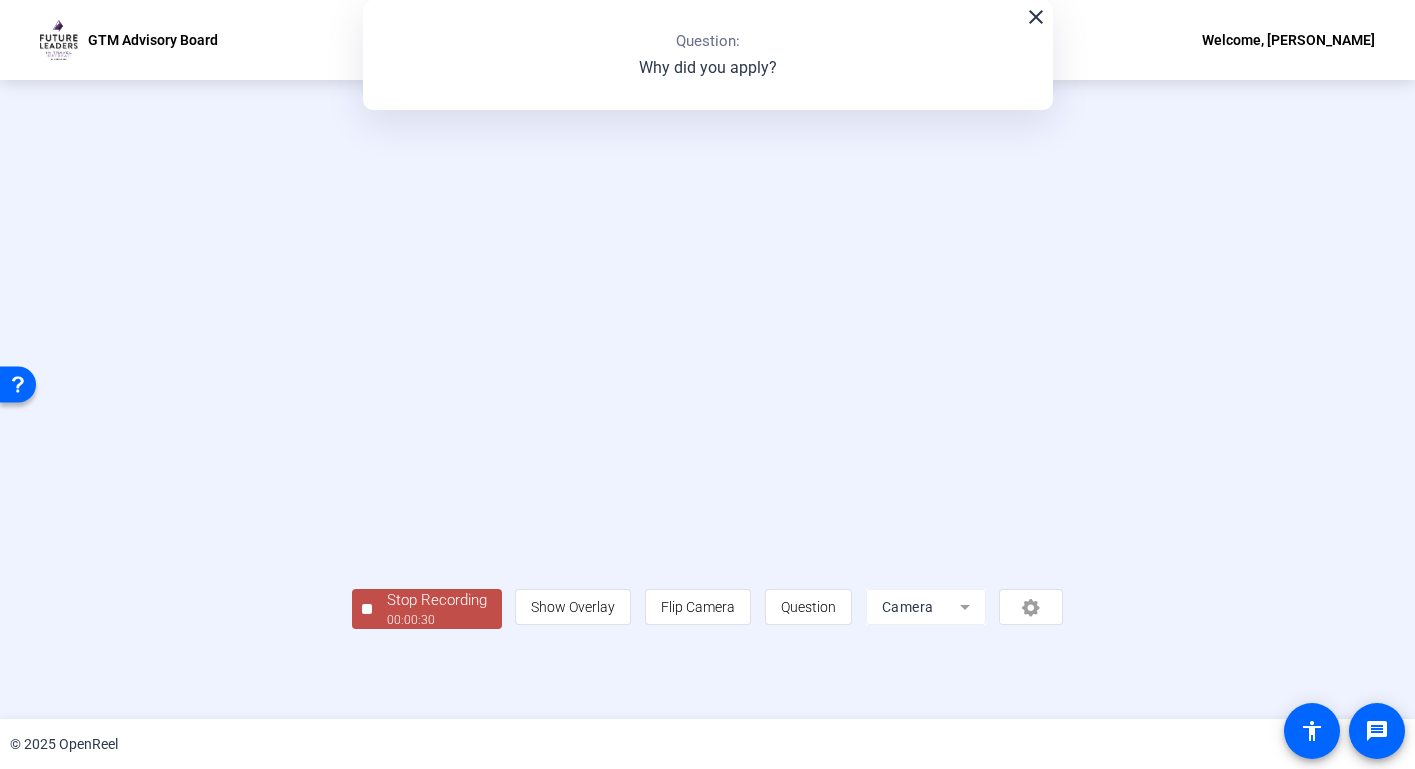 scroll, scrollTop: 36, scrollLeft: 0, axis: vertical 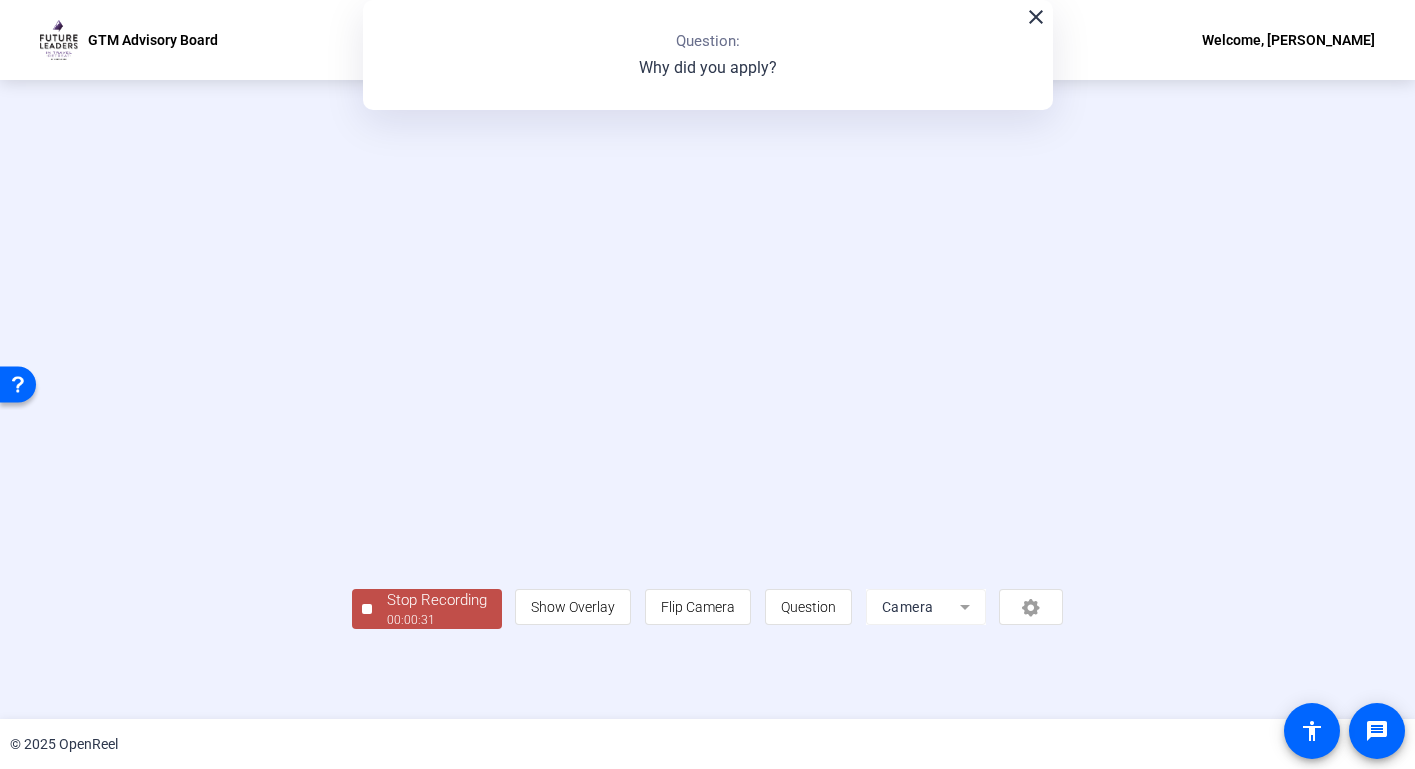 click on "person  Show Overlay flip Flip Camera question_mark  Question Camera" 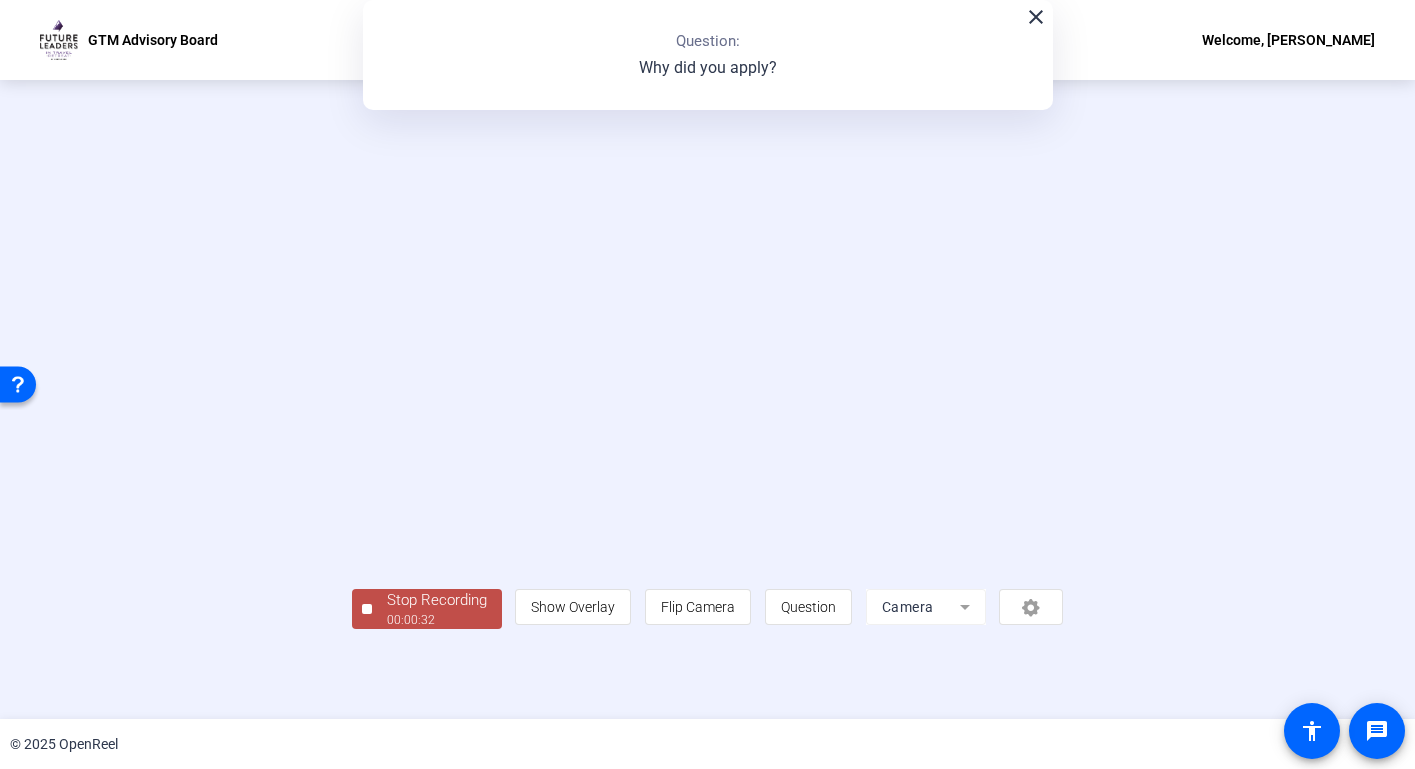 scroll, scrollTop: 41, scrollLeft: 0, axis: vertical 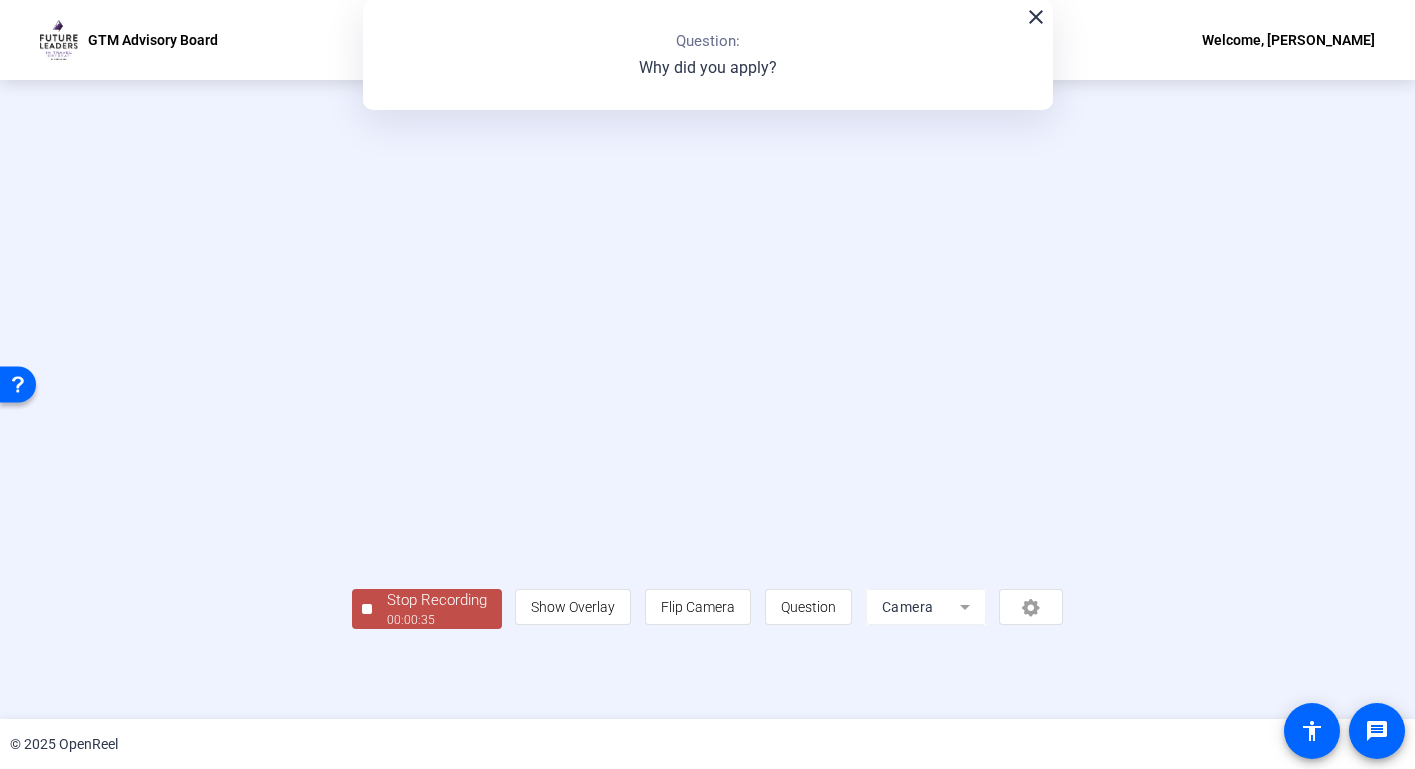 click on "Stop Recording" 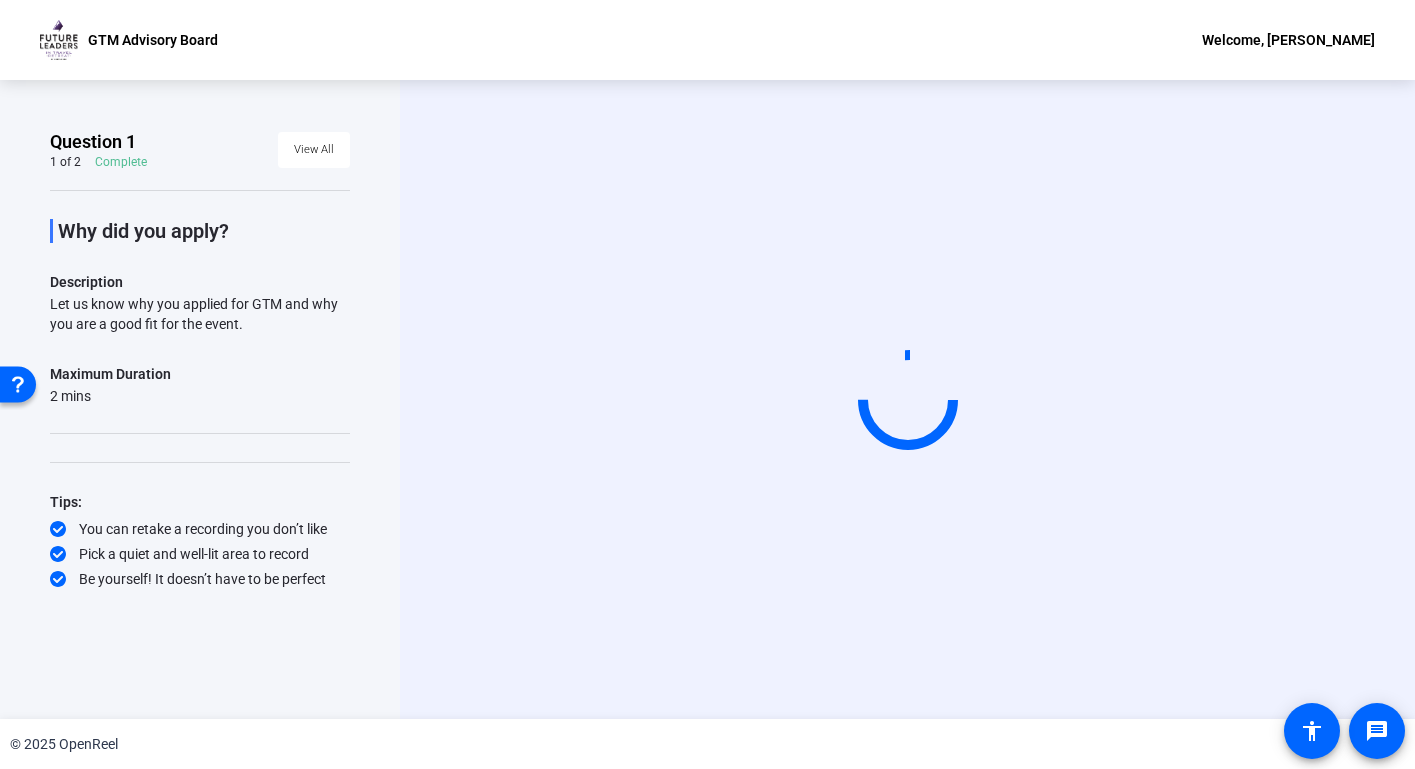 scroll, scrollTop: 0, scrollLeft: 0, axis: both 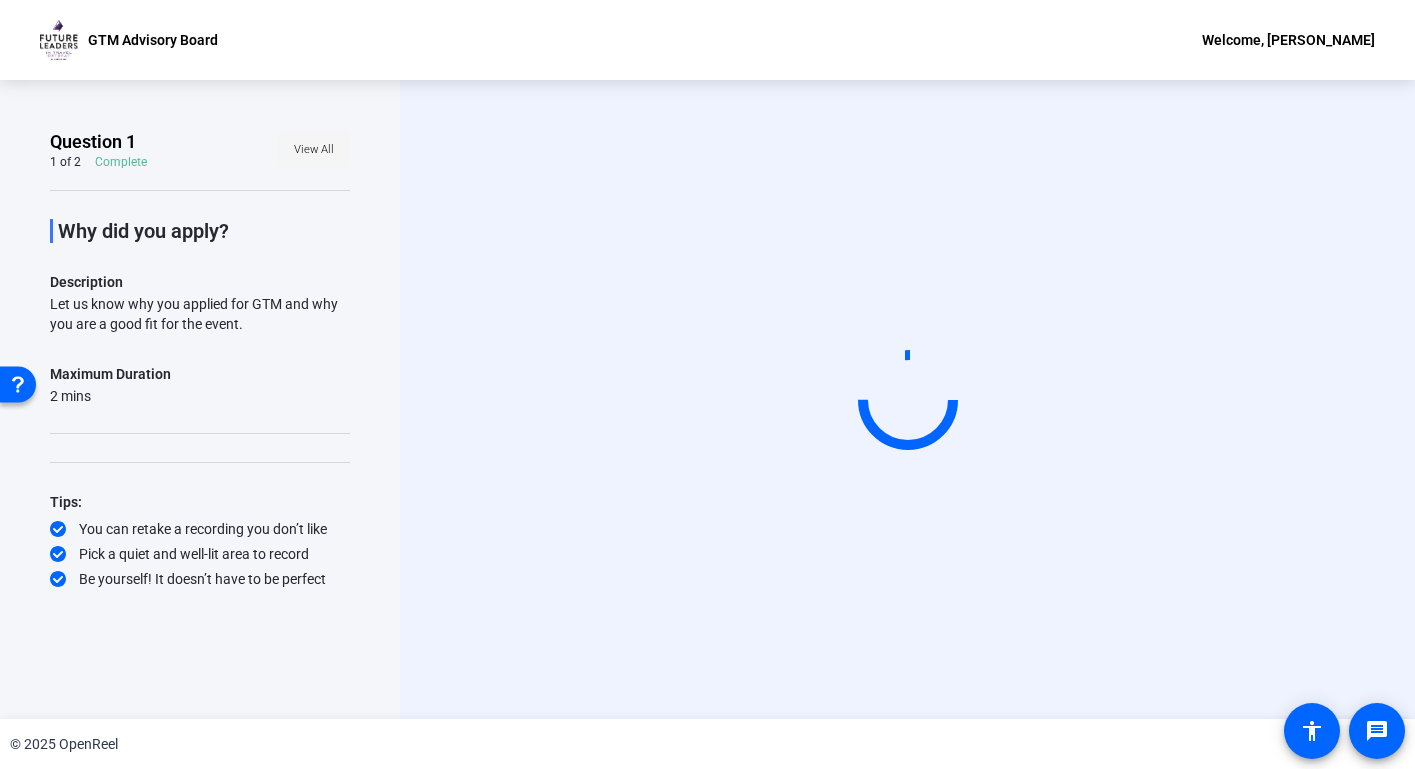 click on "View All" 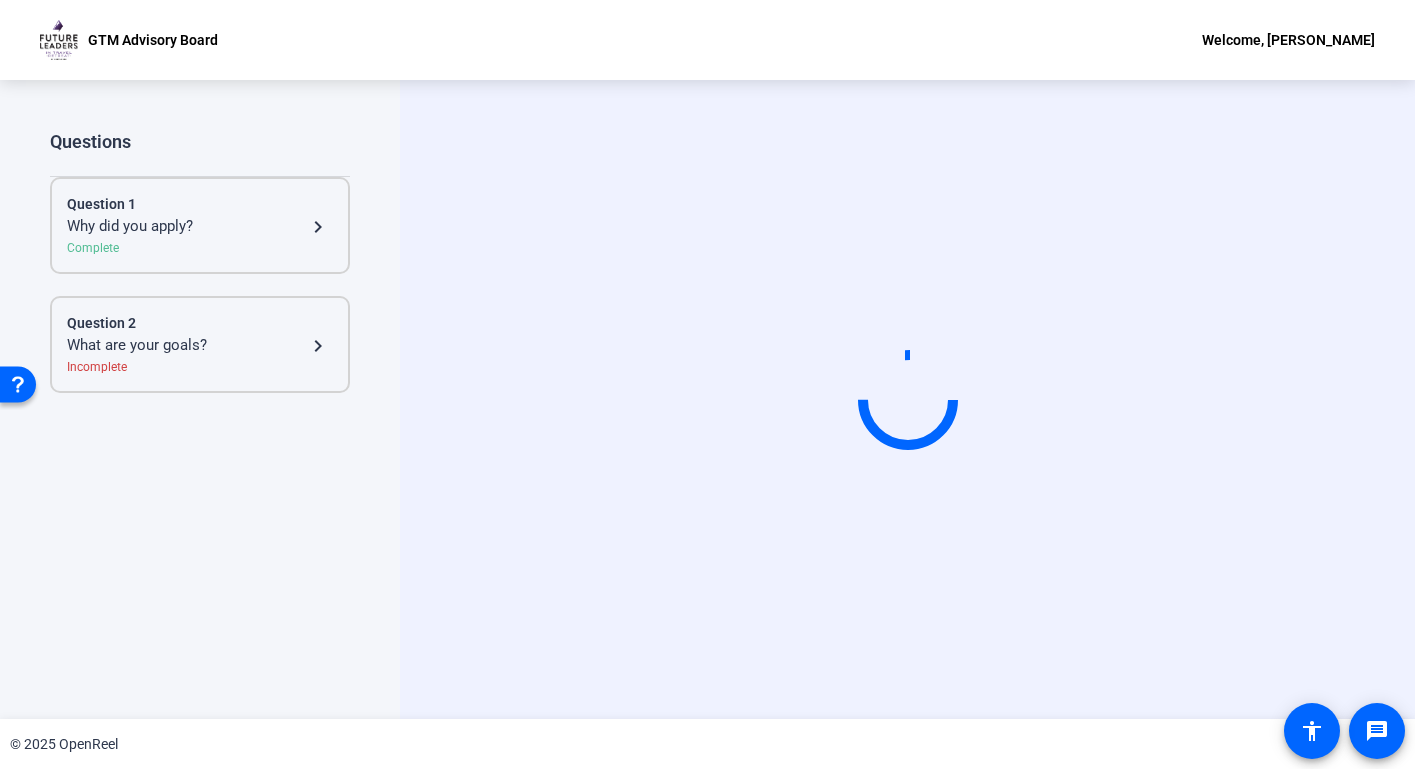 click on "What are your goals?" 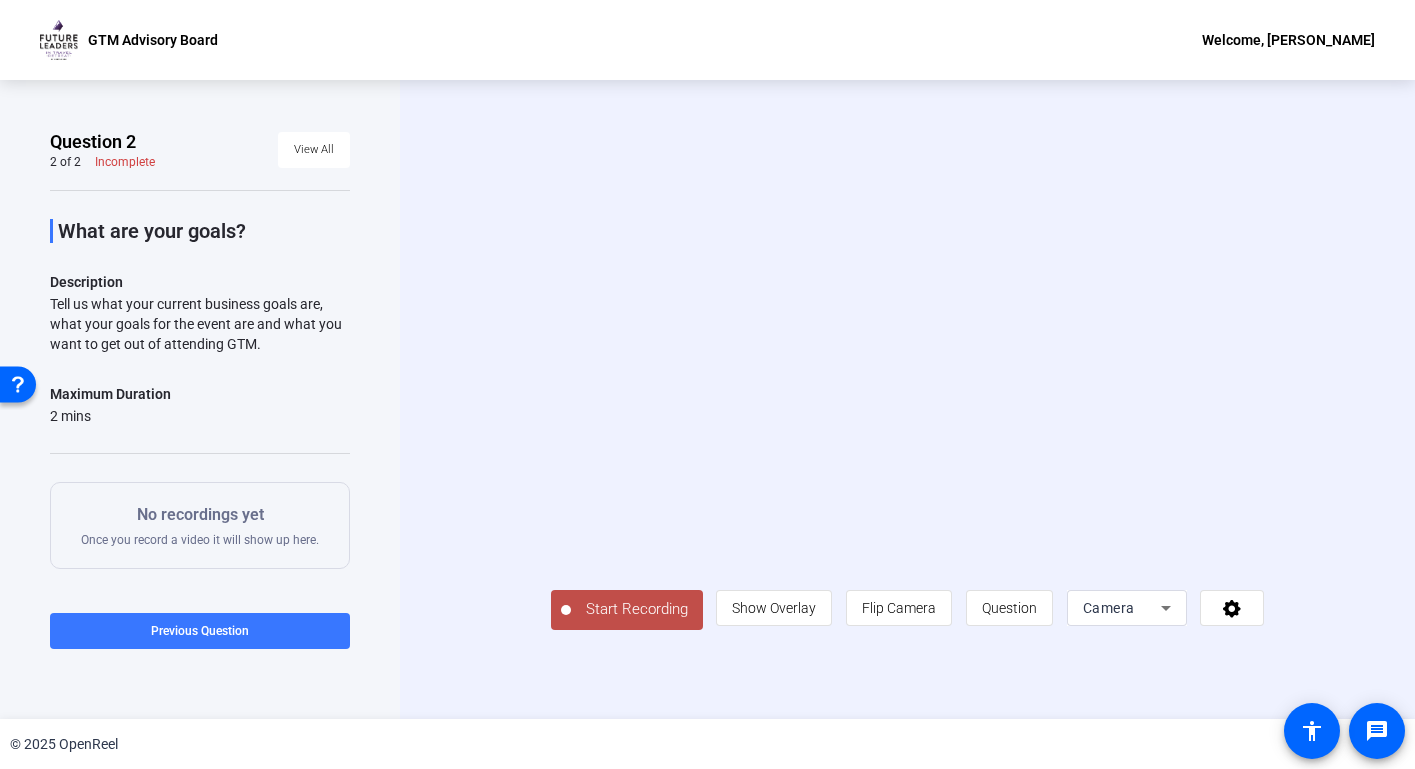 click on "Start Recording" 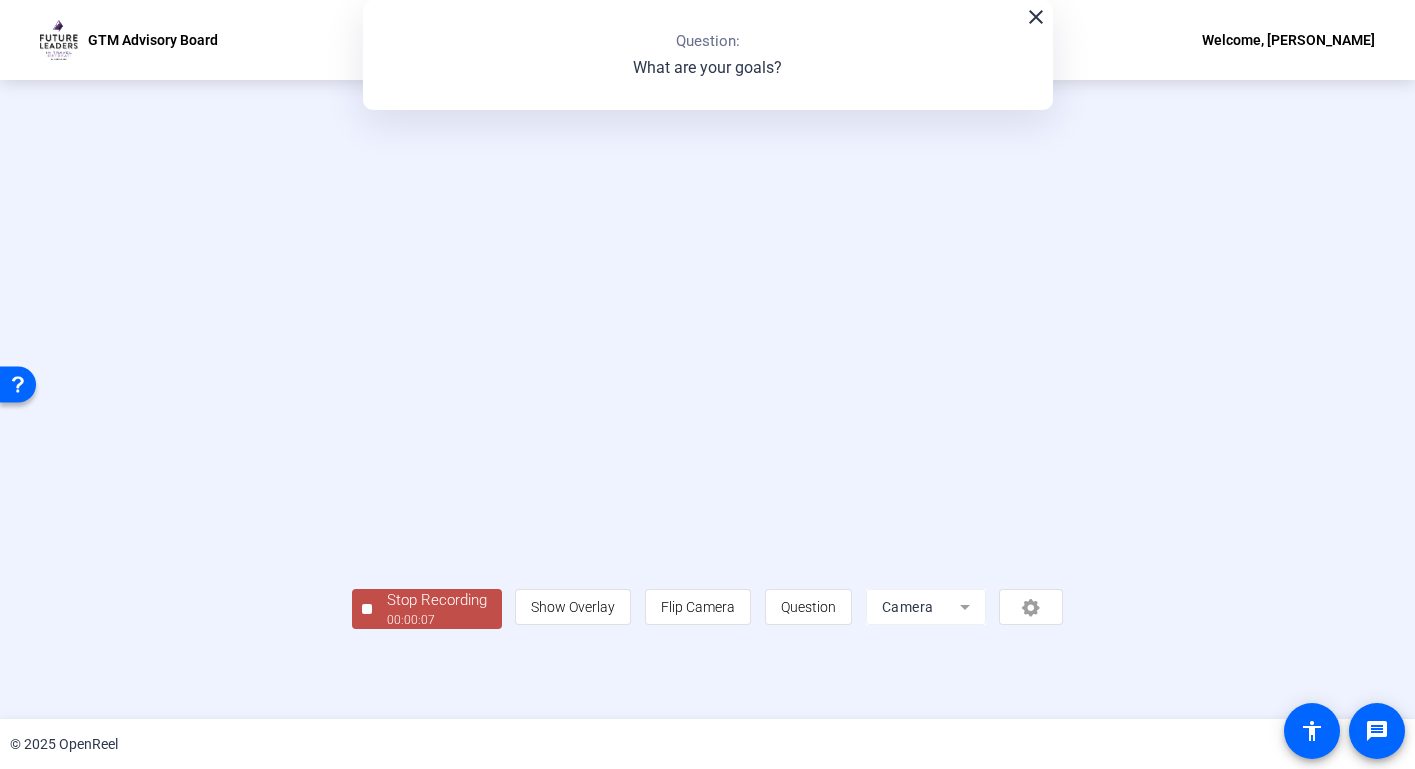 scroll, scrollTop: 41, scrollLeft: 0, axis: vertical 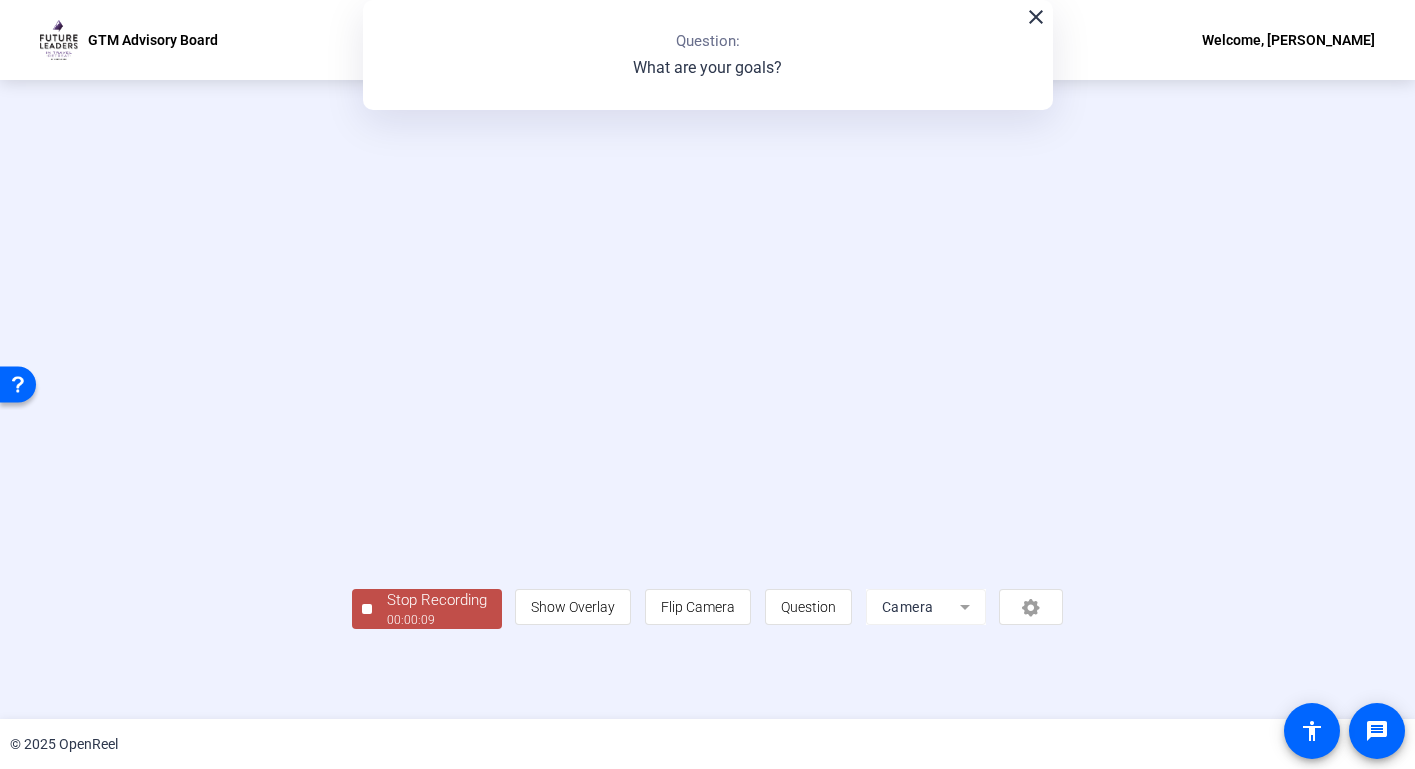 click on "00:00:09" 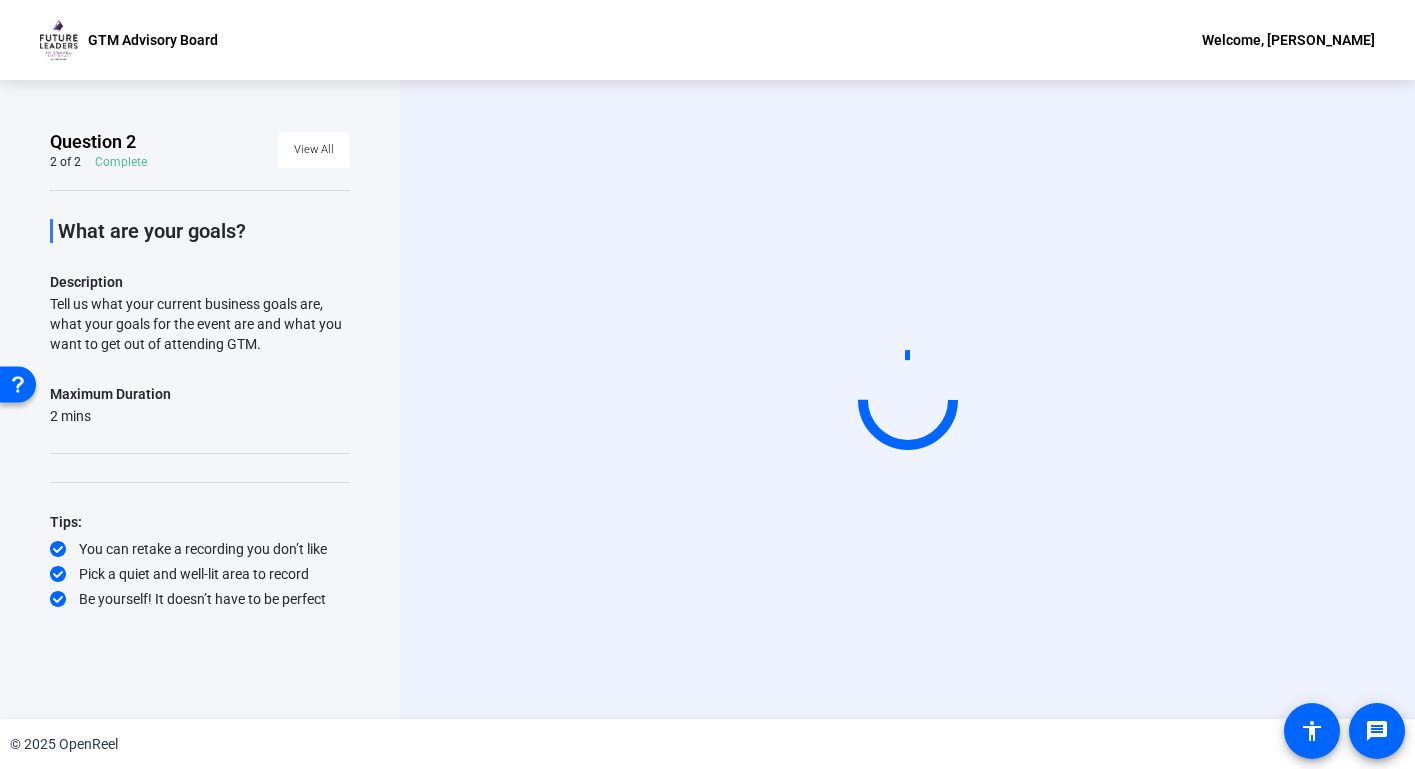 scroll, scrollTop: 0, scrollLeft: 0, axis: both 